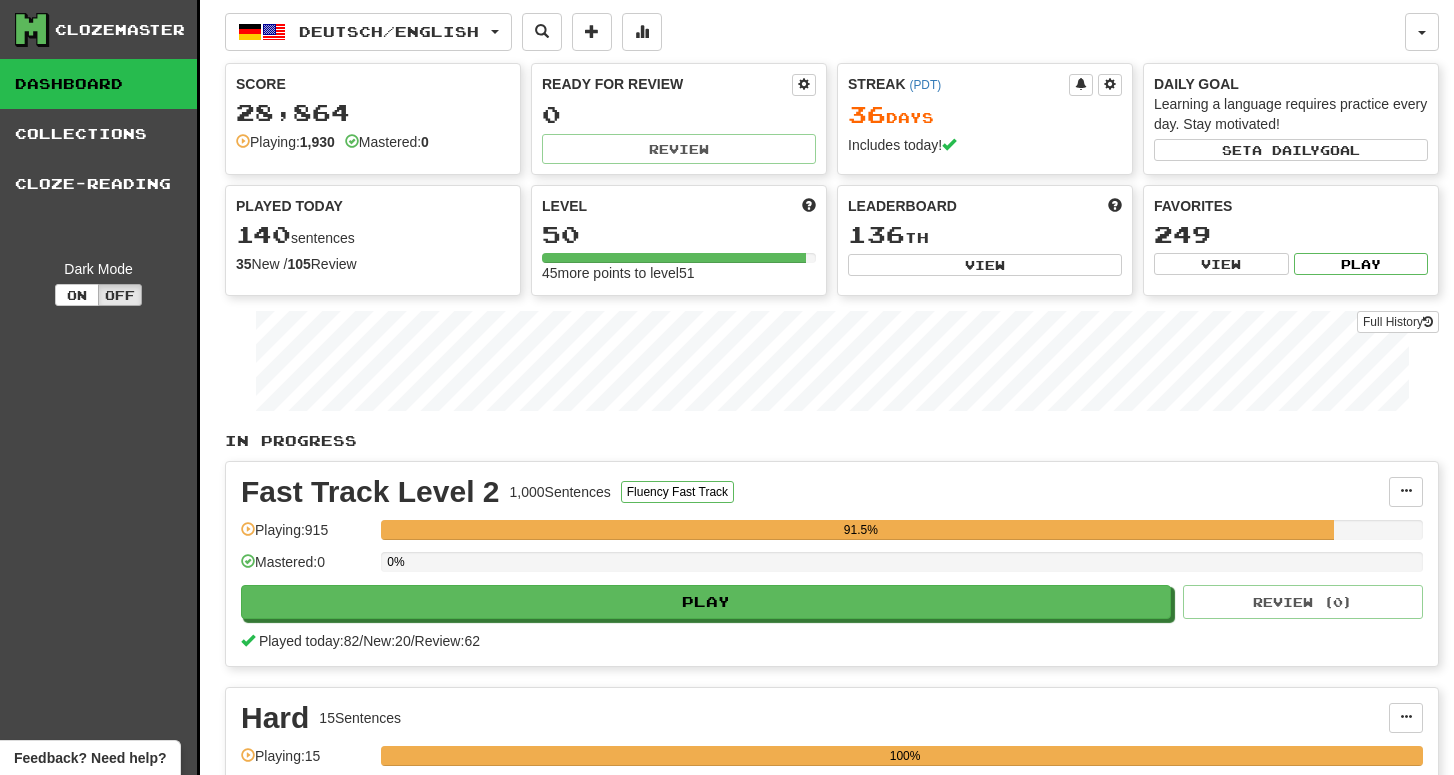 scroll, scrollTop: 0, scrollLeft: 0, axis: both 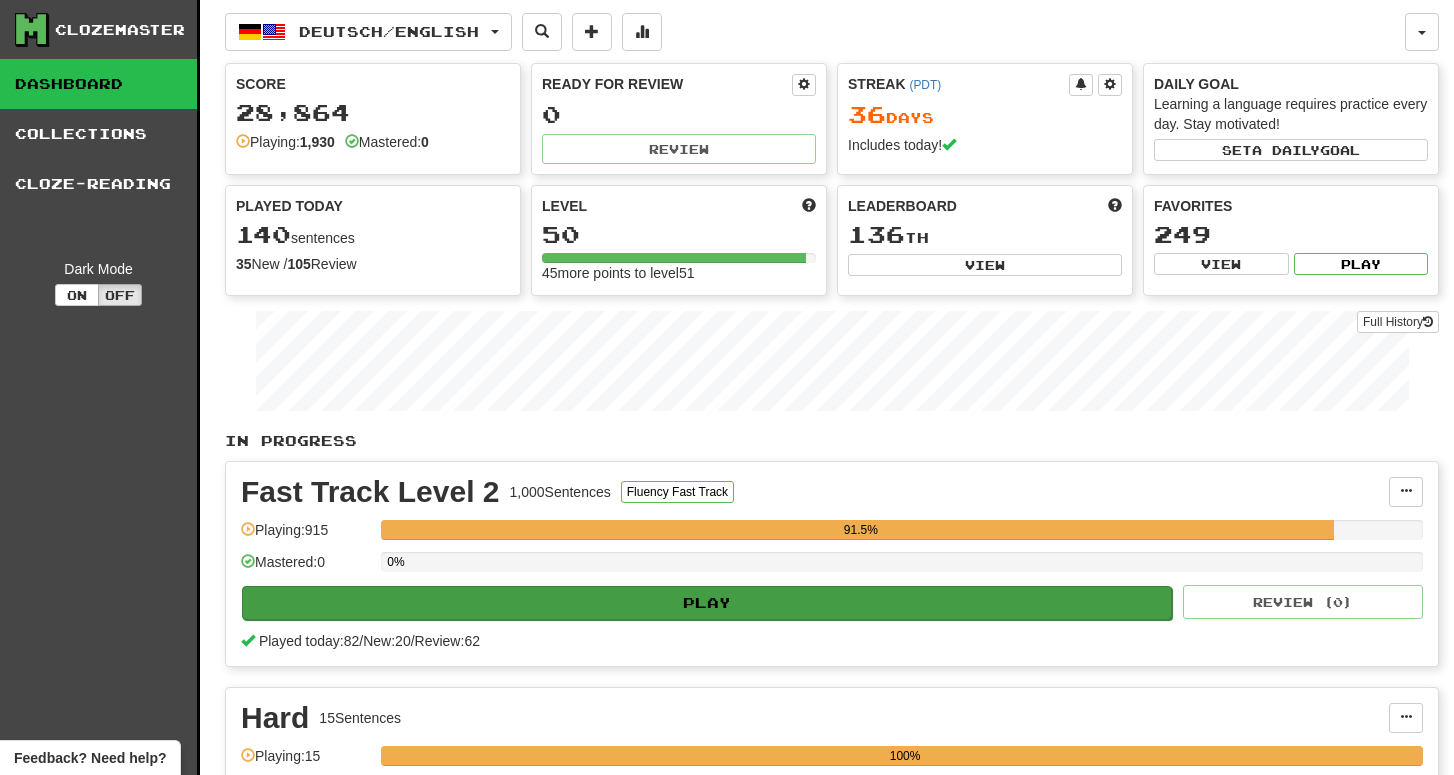 click on "Play" at bounding box center [707, 603] 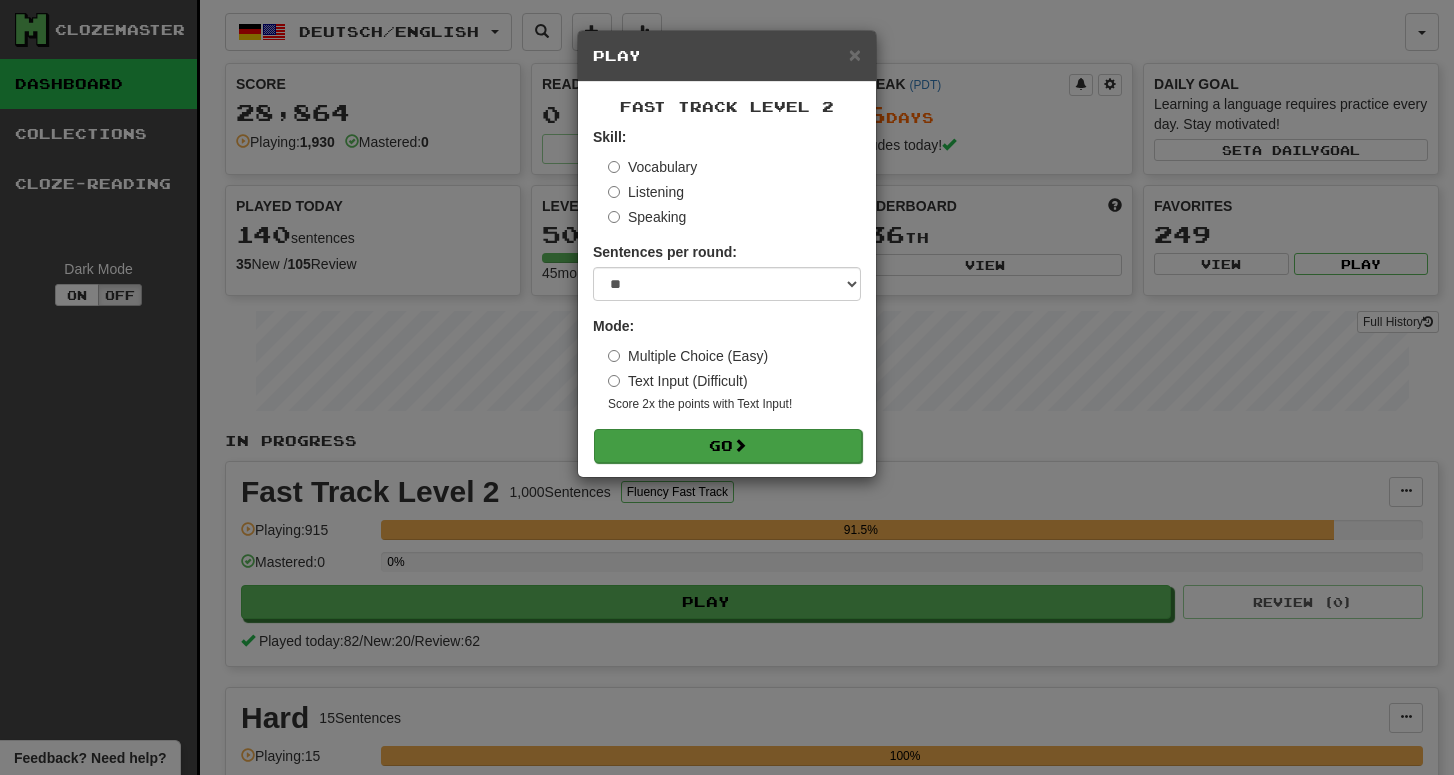 click on "Go" at bounding box center (728, 446) 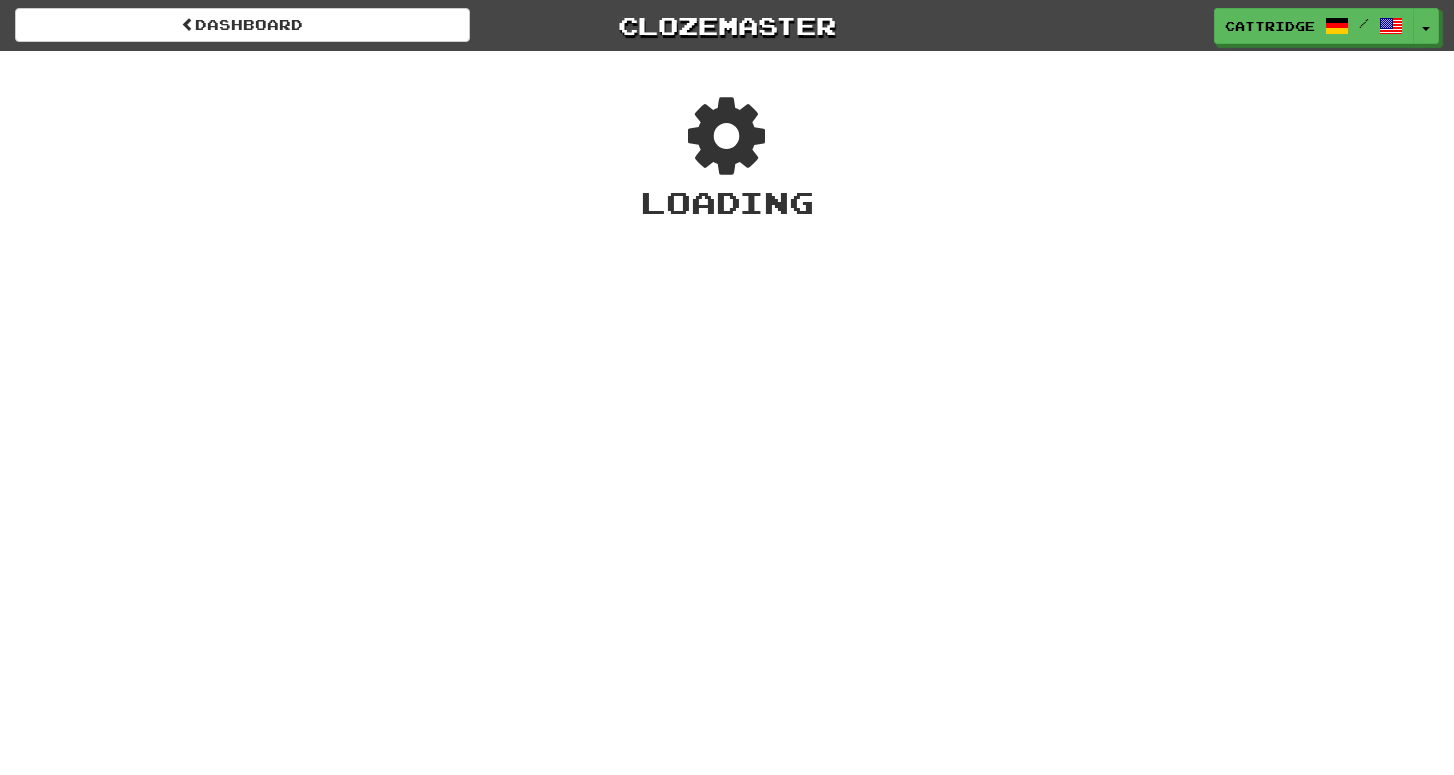 scroll, scrollTop: 0, scrollLeft: 0, axis: both 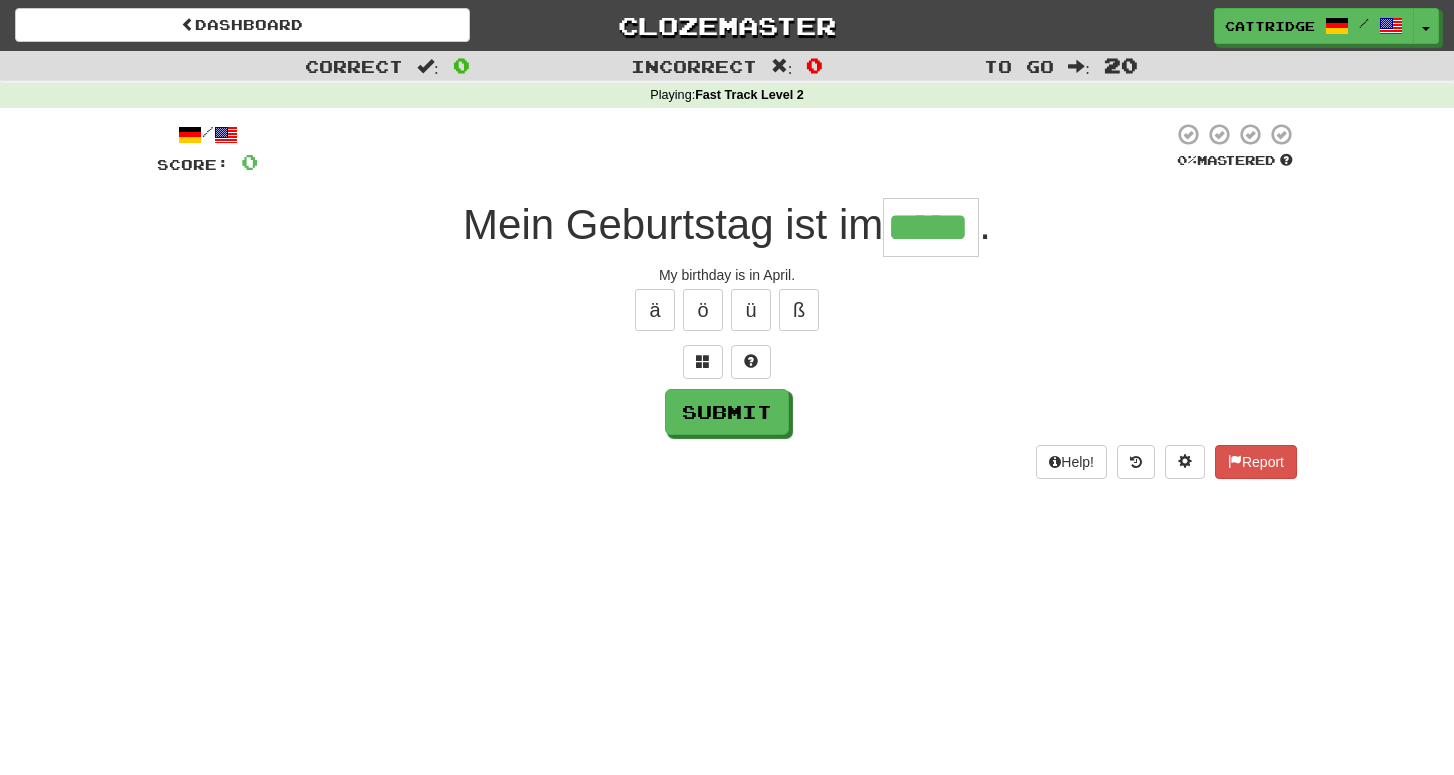 type on "*****" 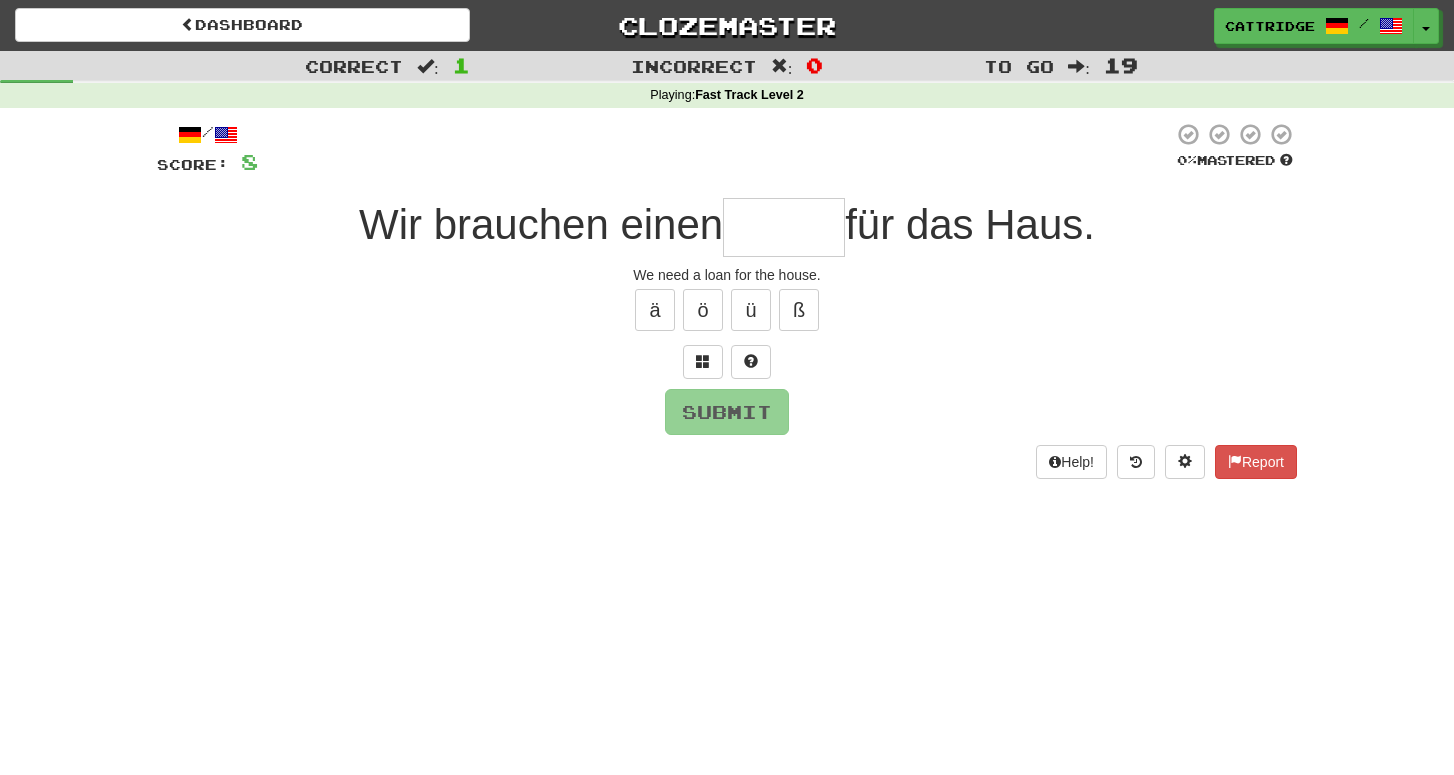 type on "*" 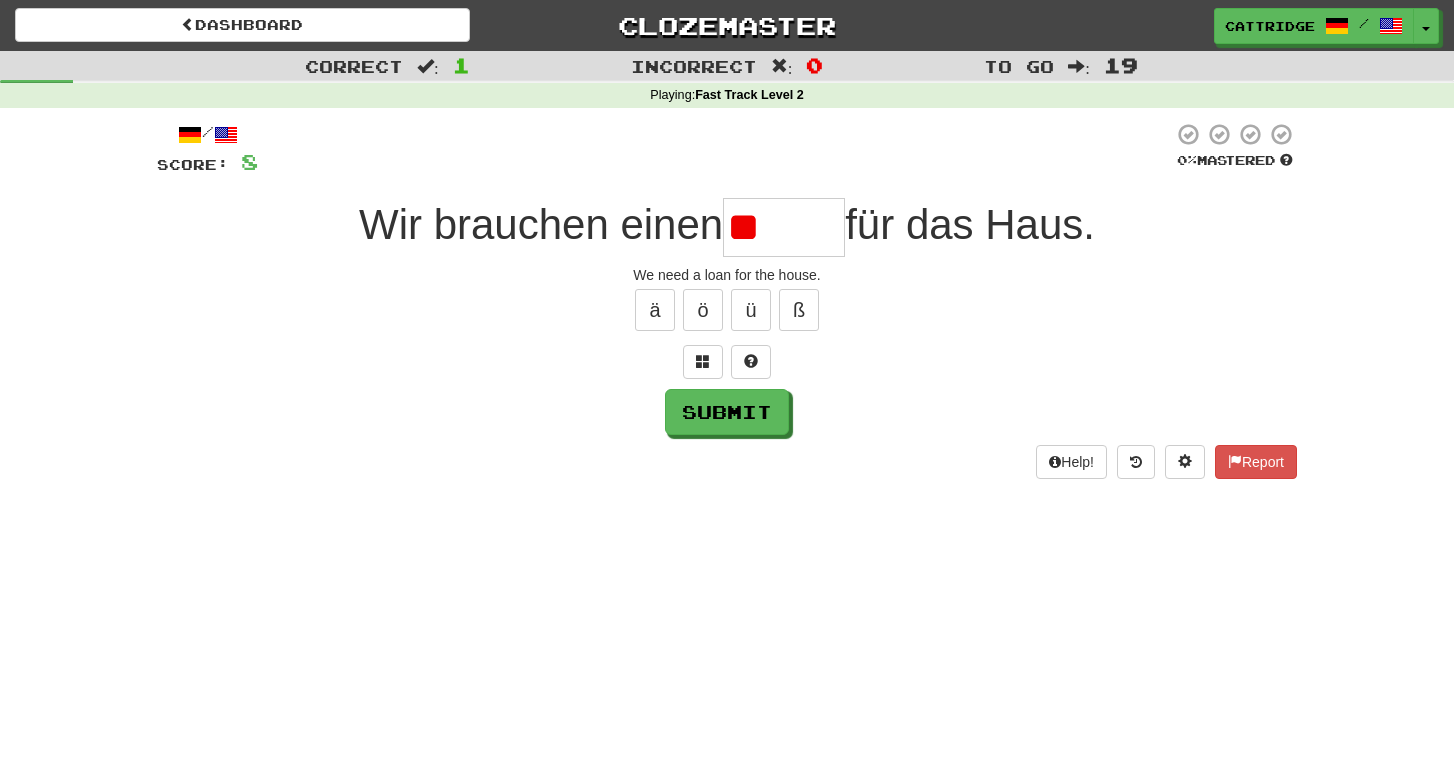 type on "*" 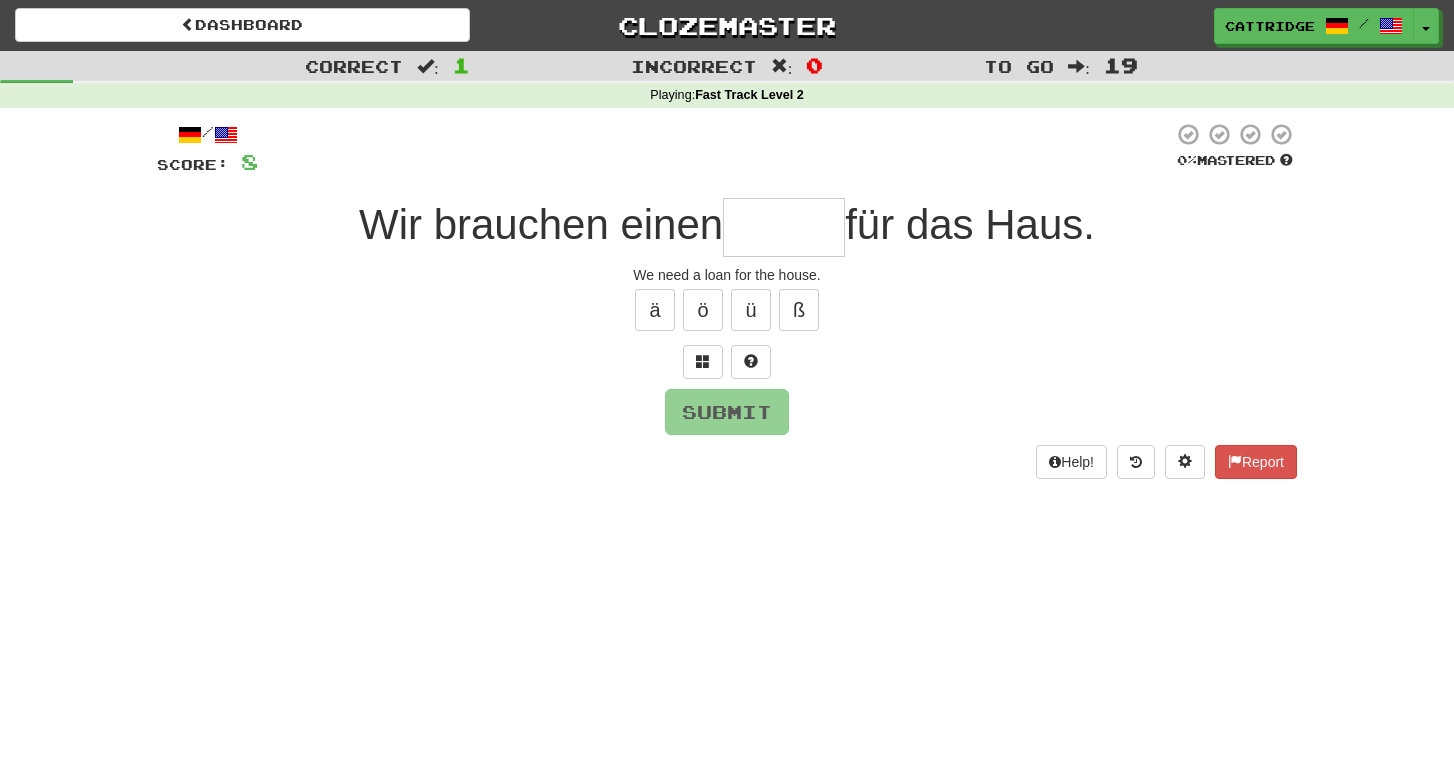 type on "*" 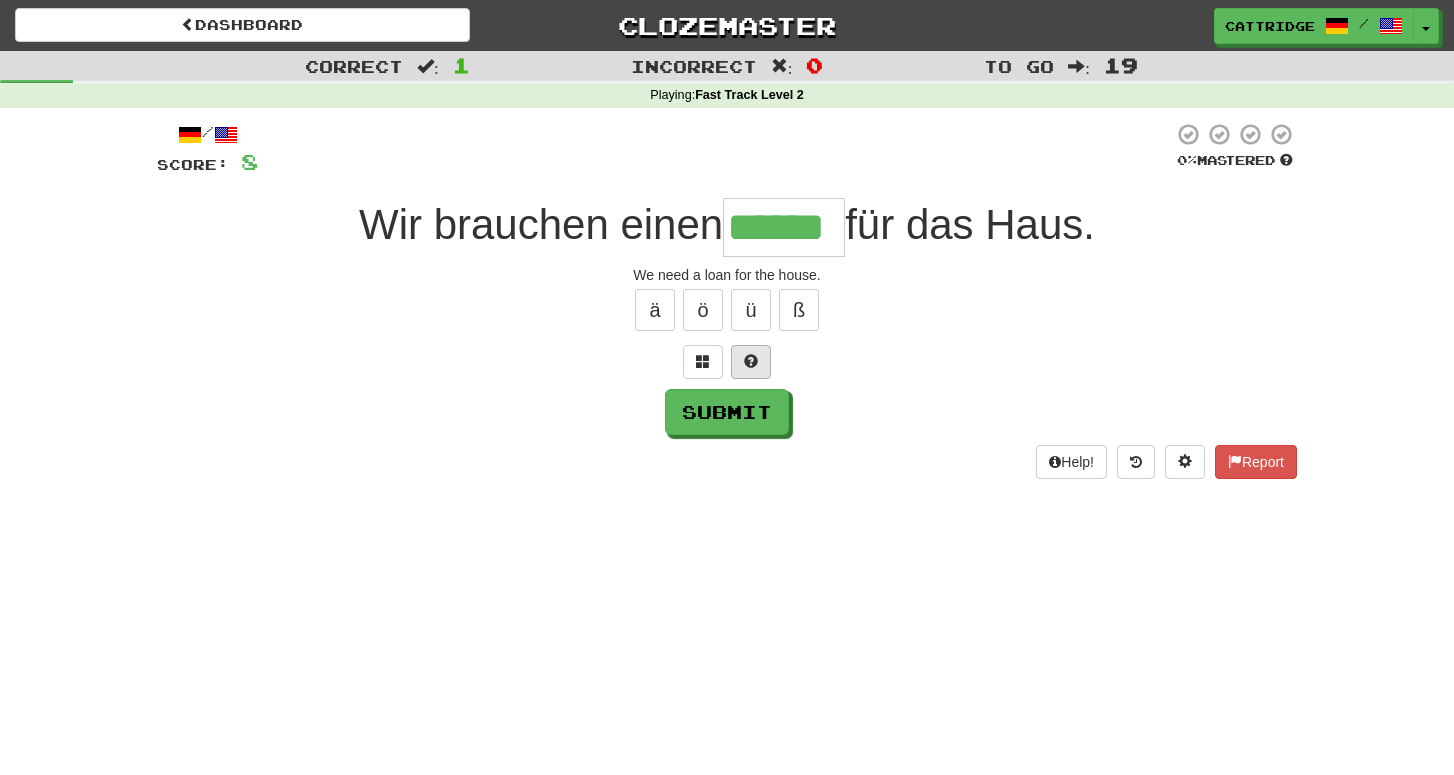 click at bounding box center [751, 362] 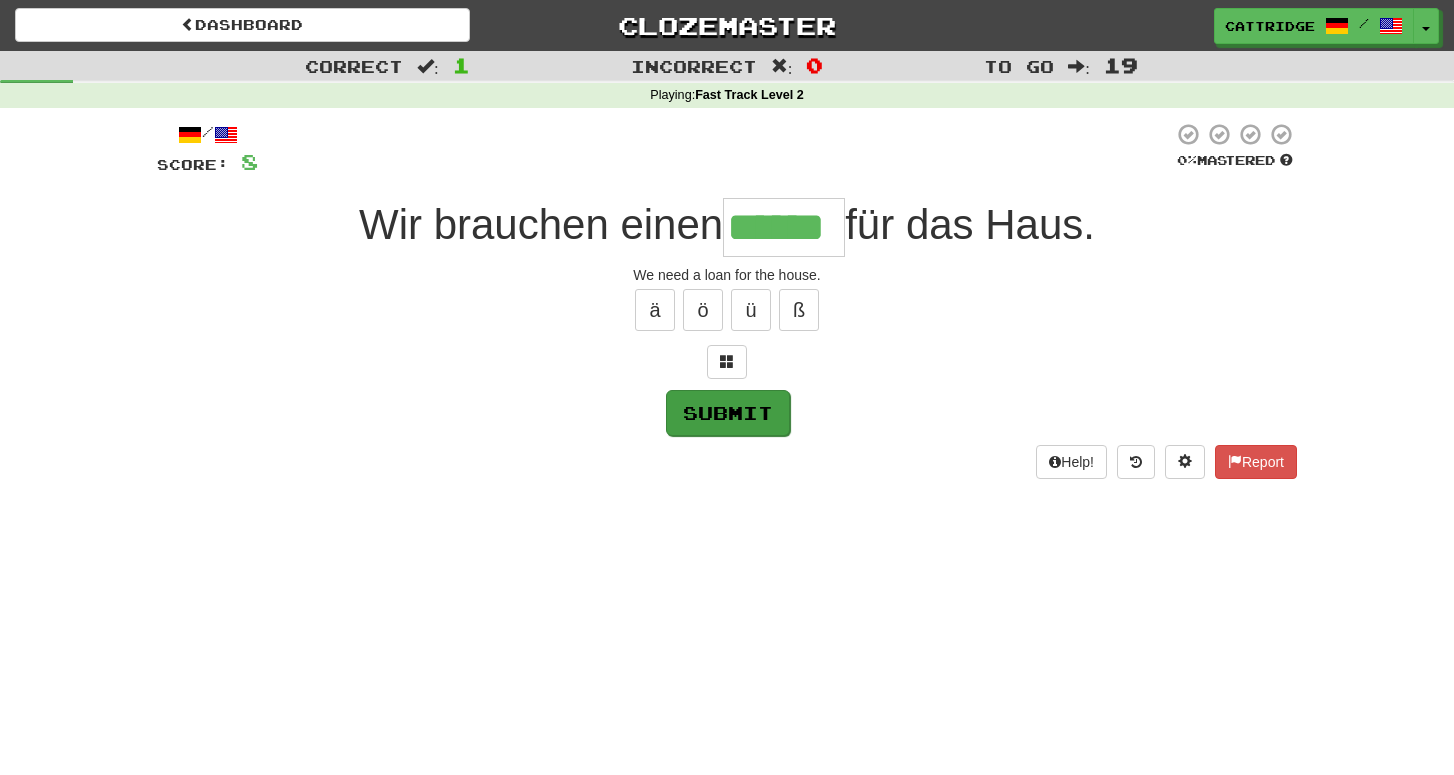click on "Submit" at bounding box center (728, 413) 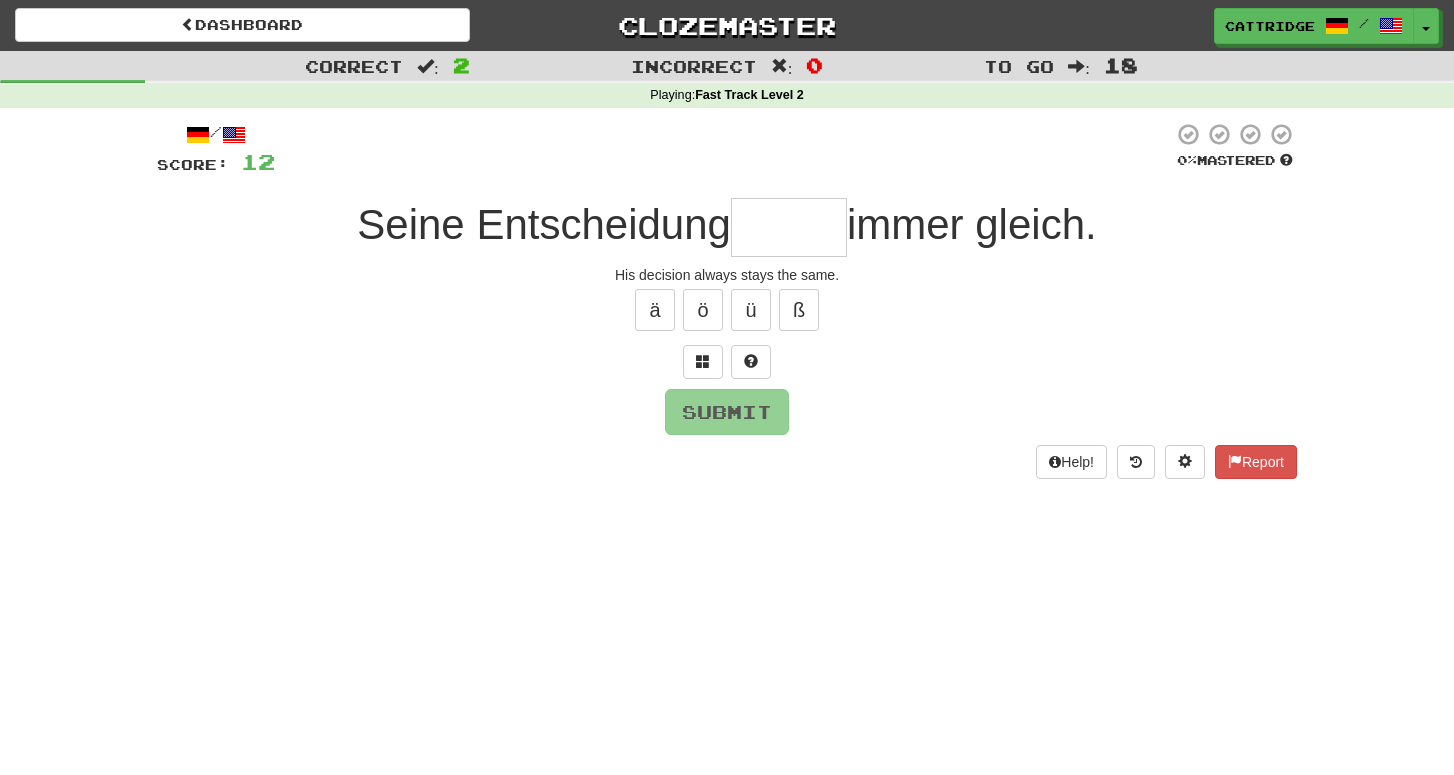 type on "*" 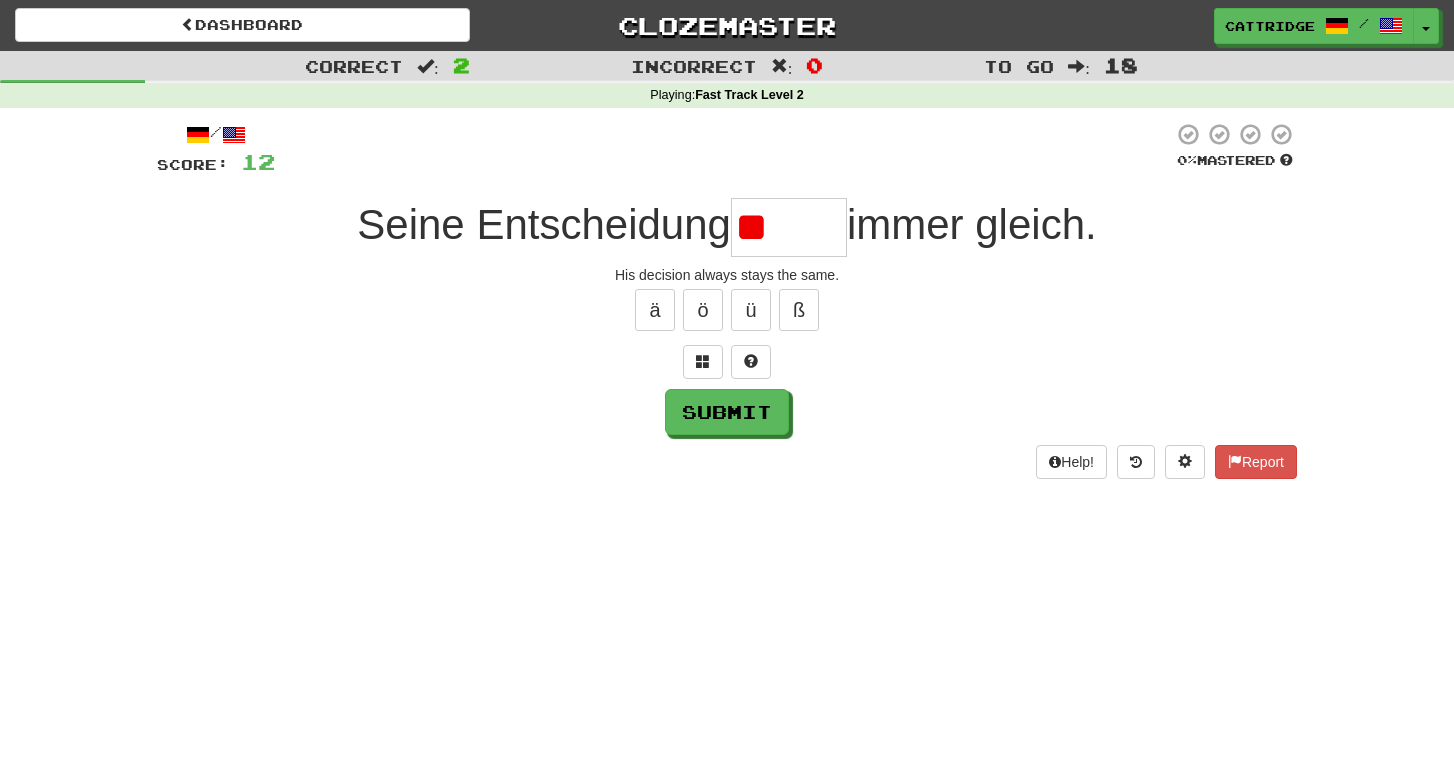 type on "*" 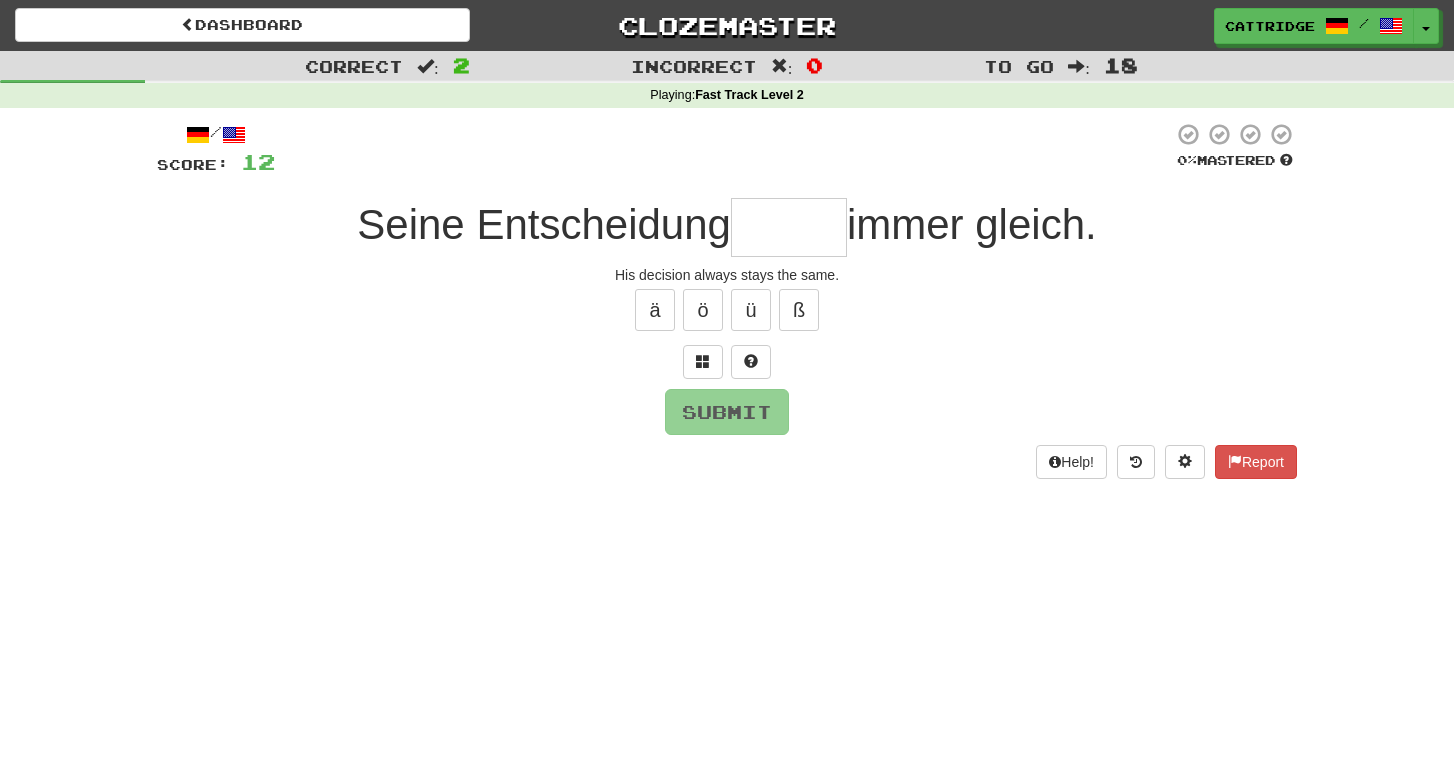 type on "*" 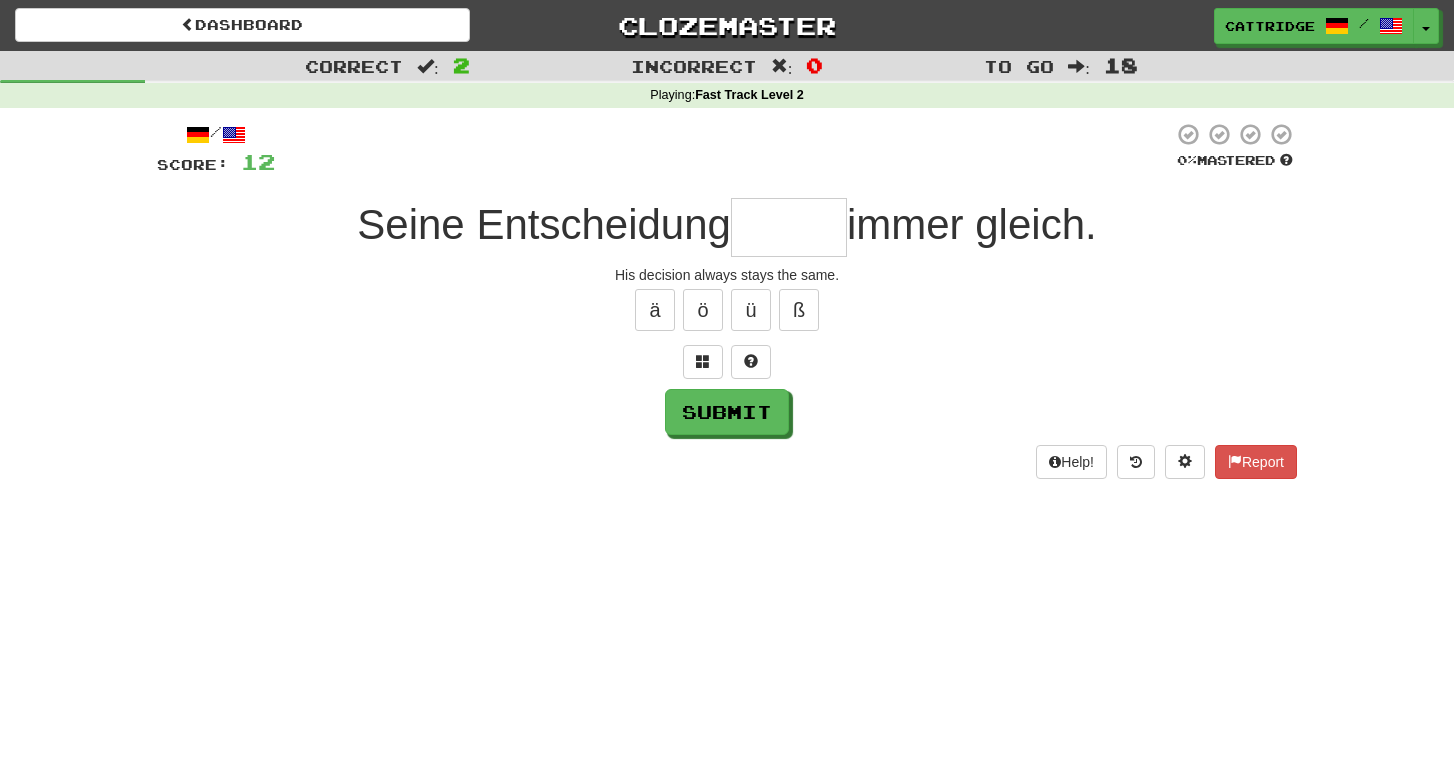 type on "*" 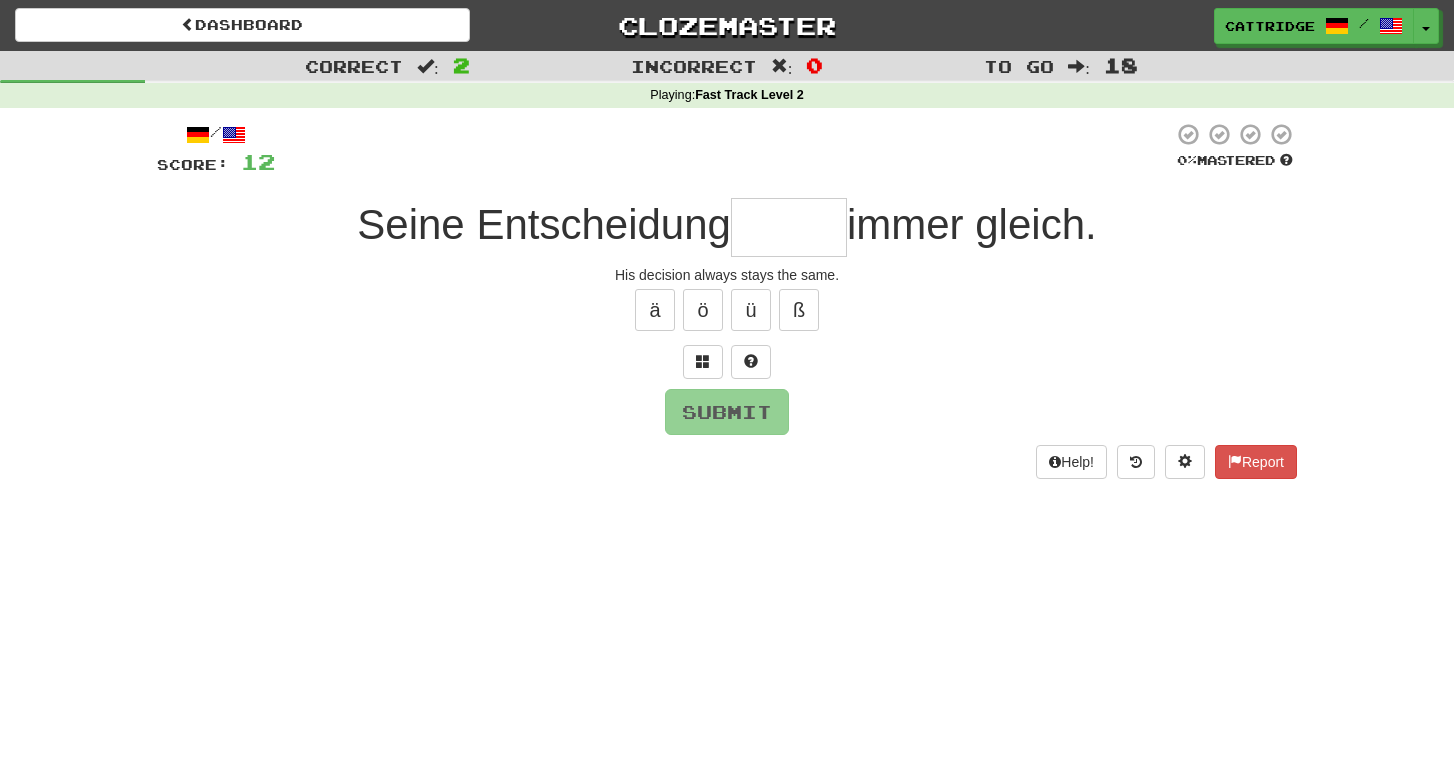 type on "*" 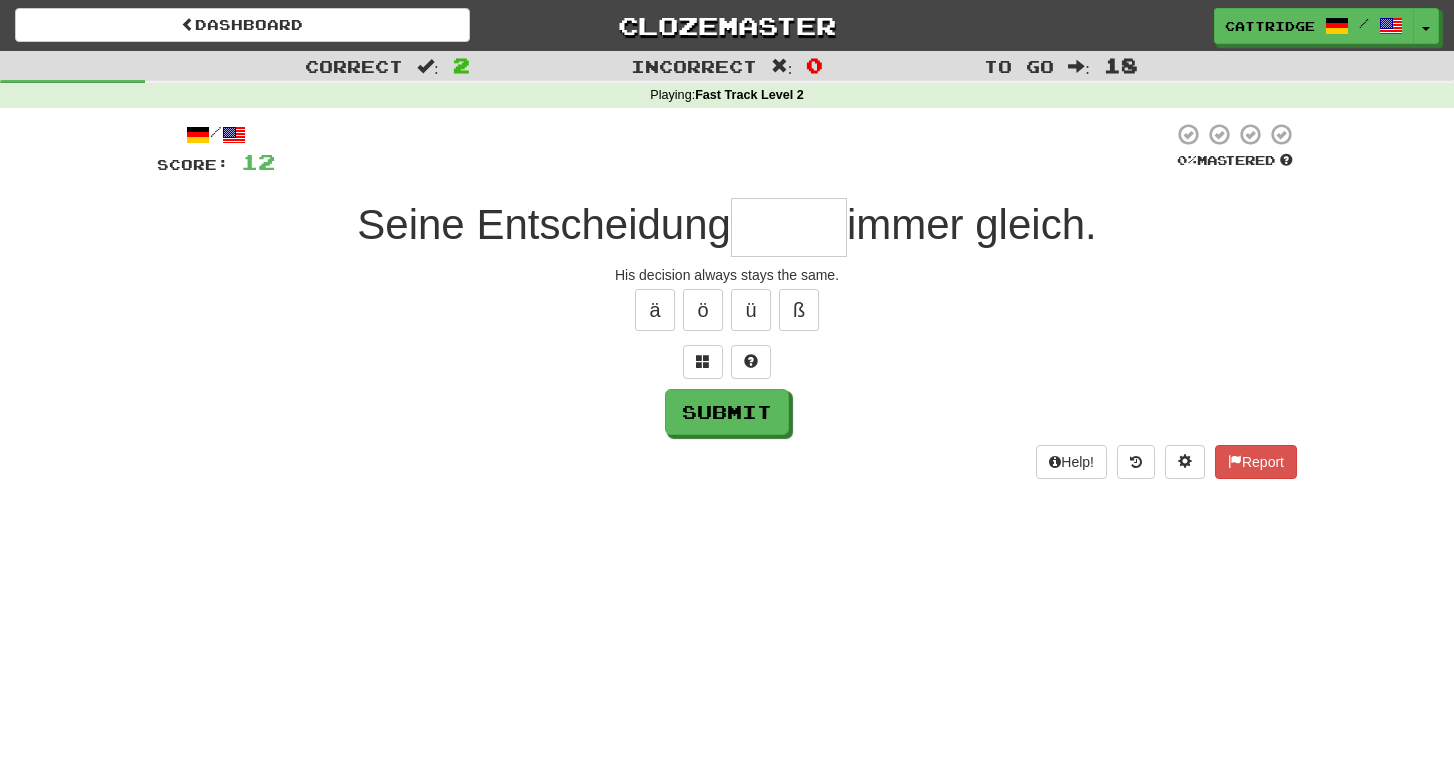 type on "*" 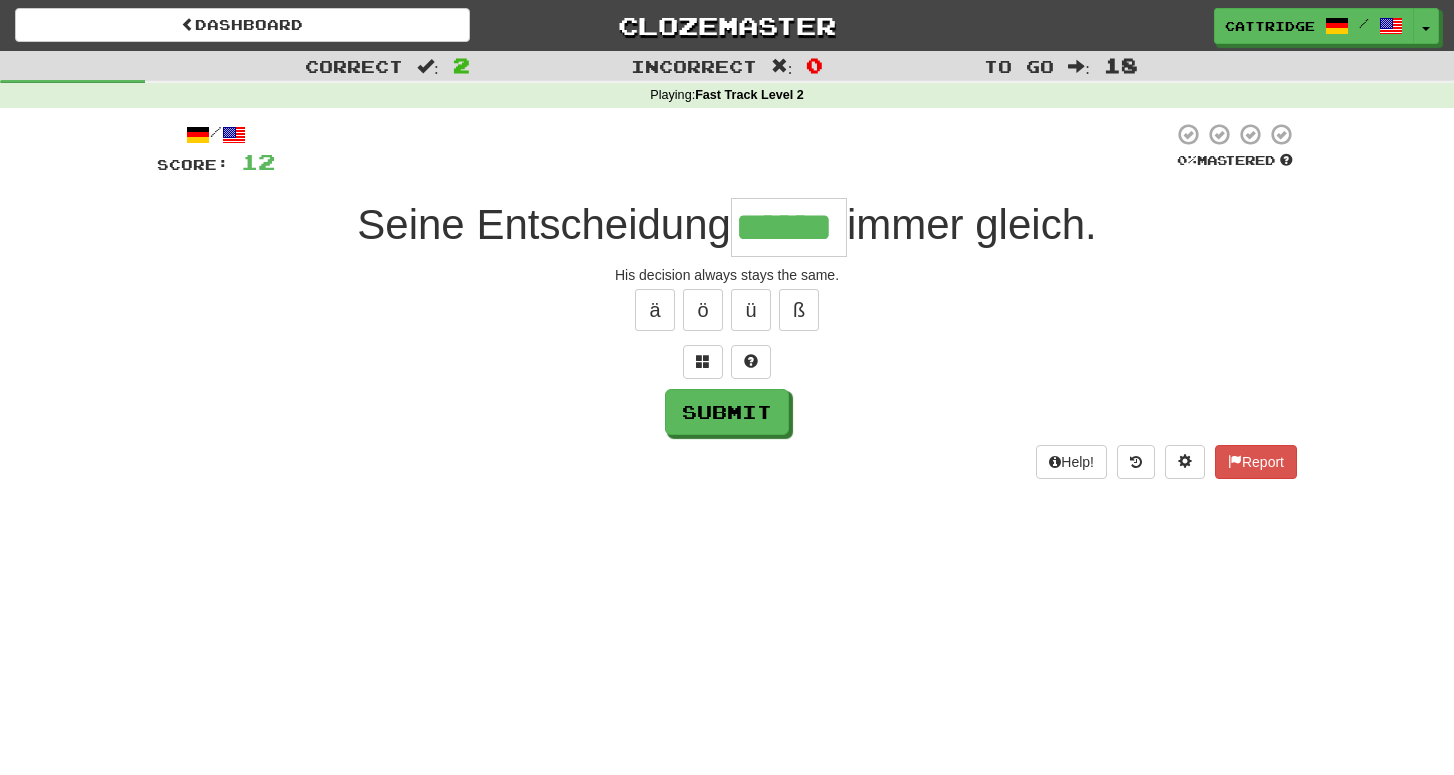 type on "******" 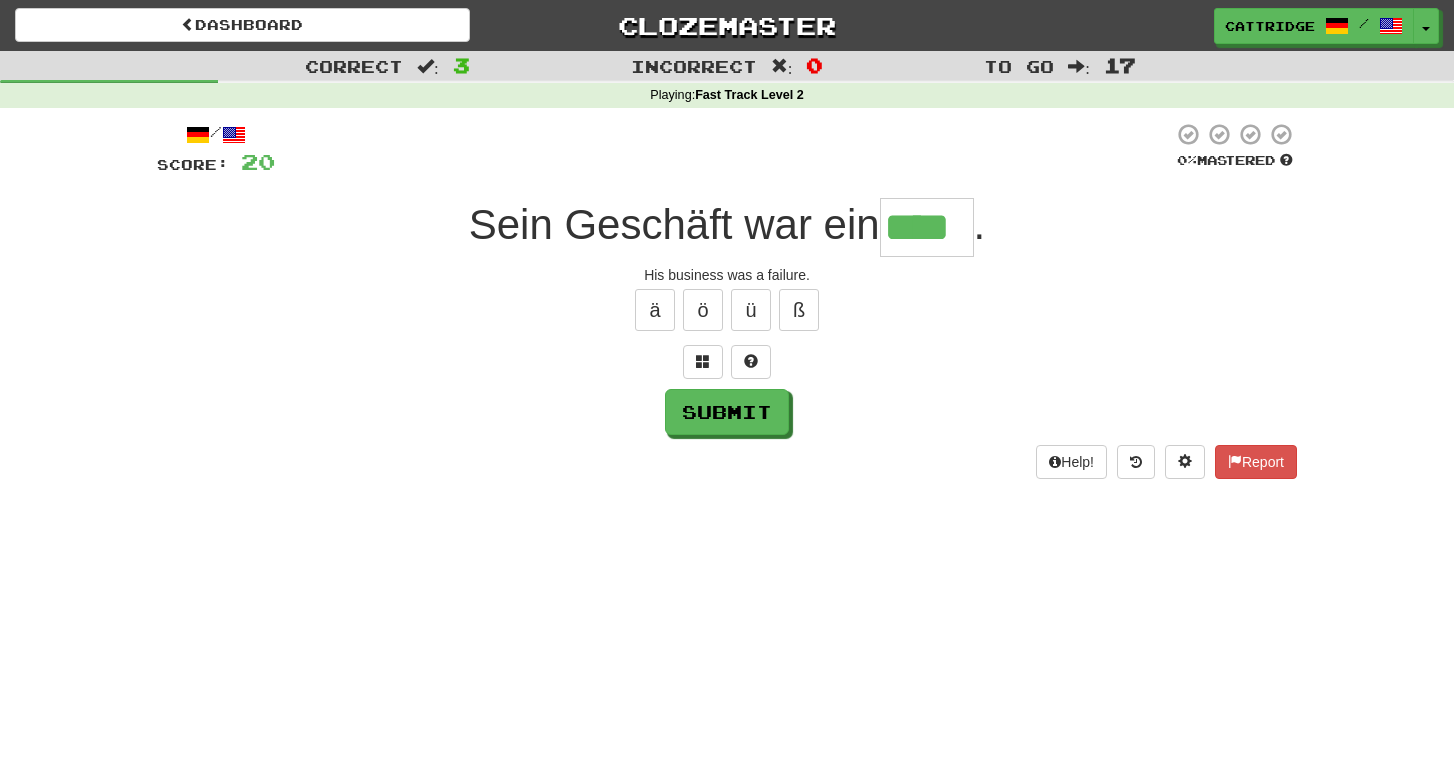 type on "****" 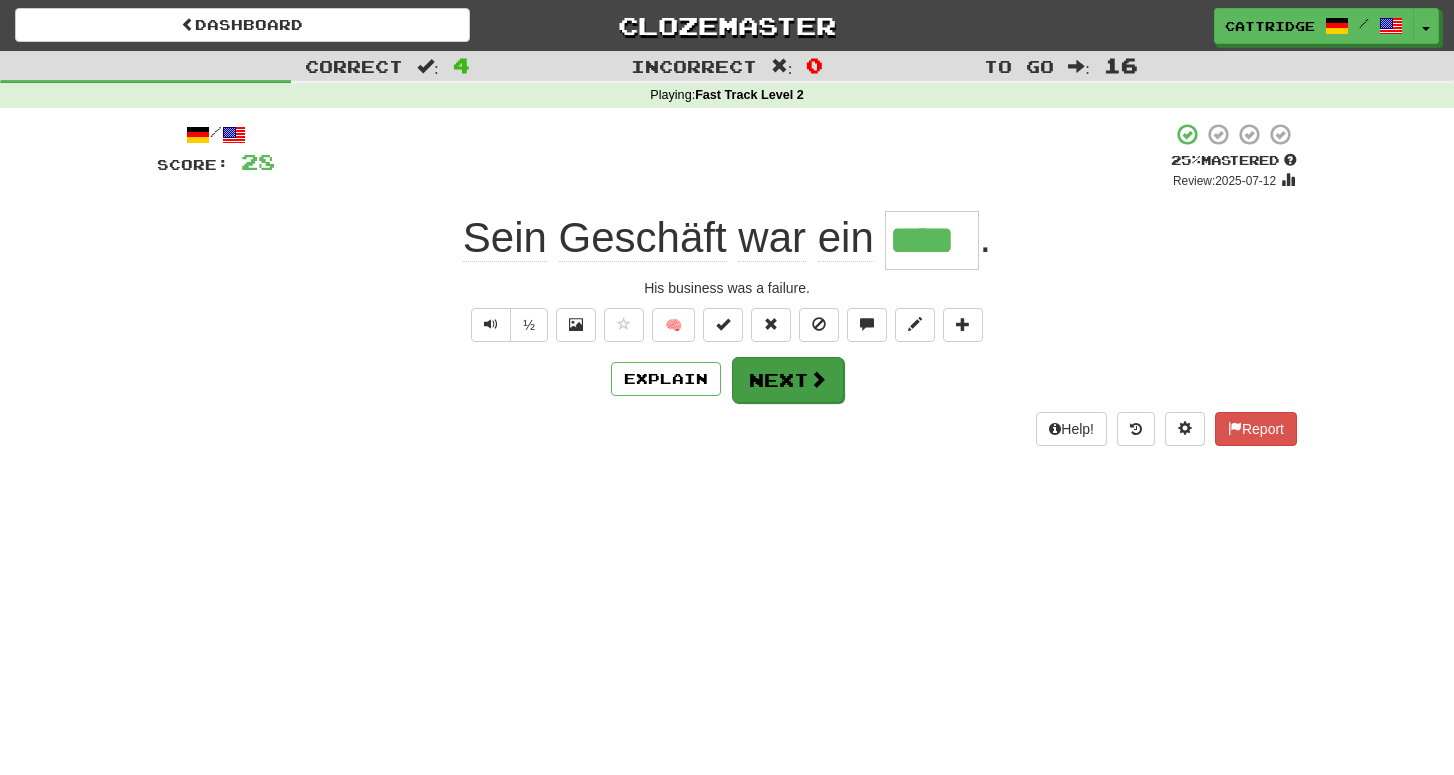 click on "Next" at bounding box center (788, 380) 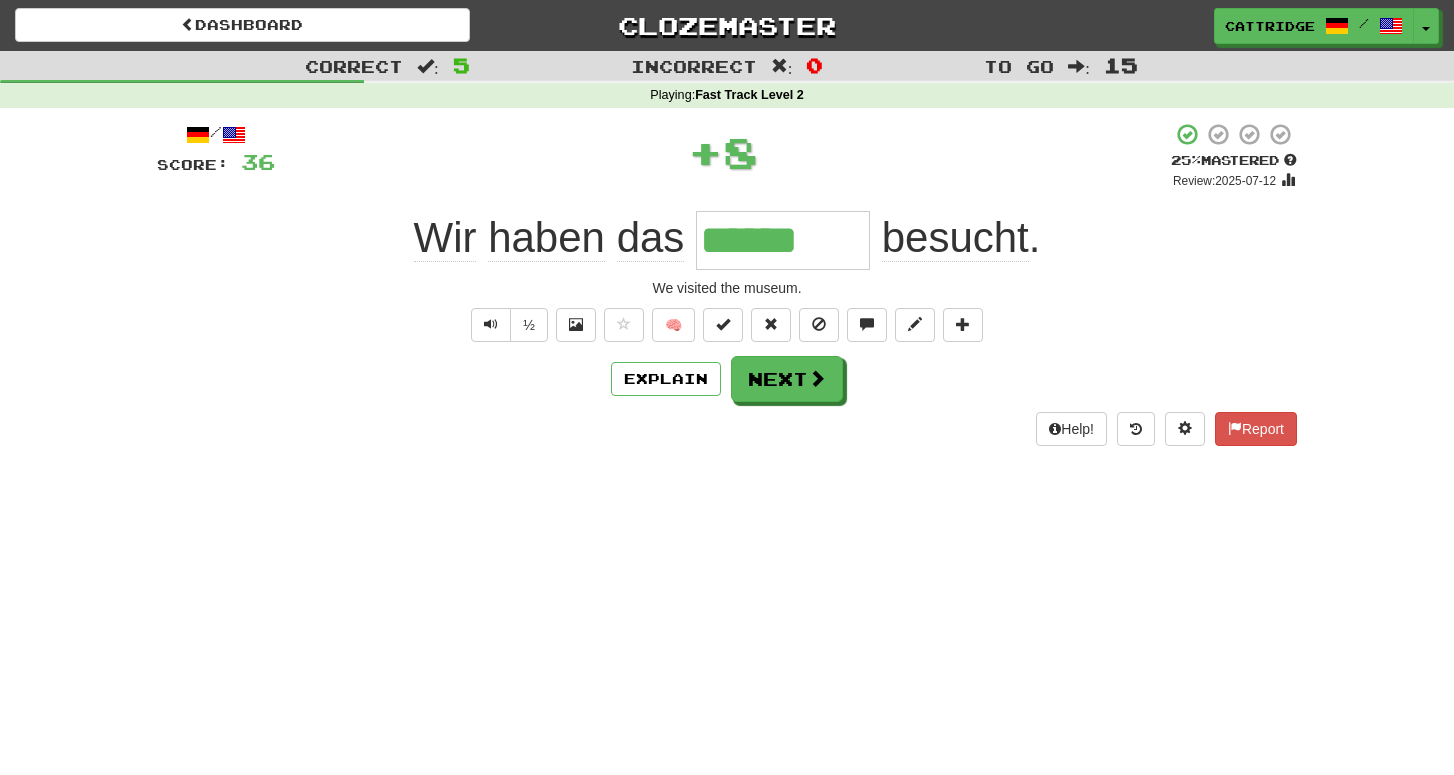type on "*" 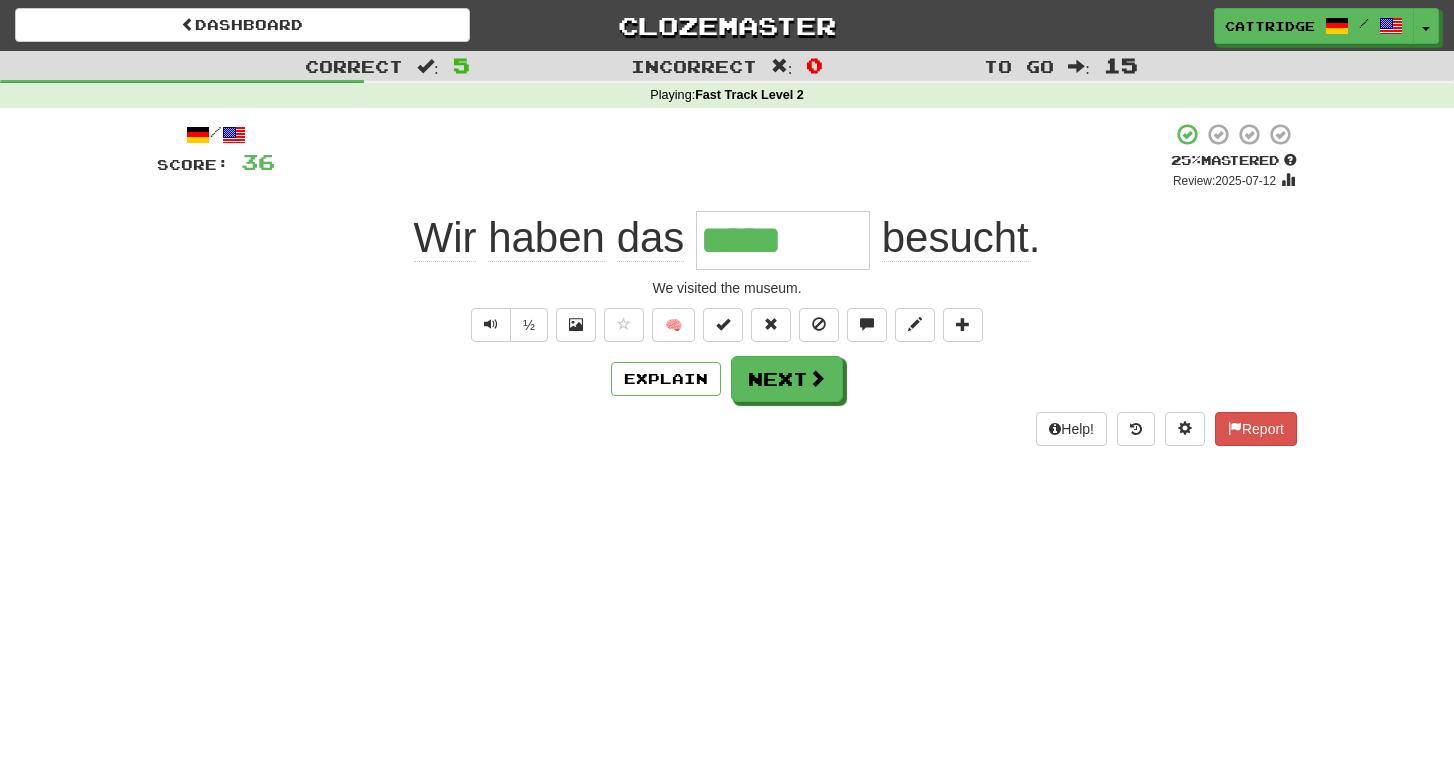 type on "******" 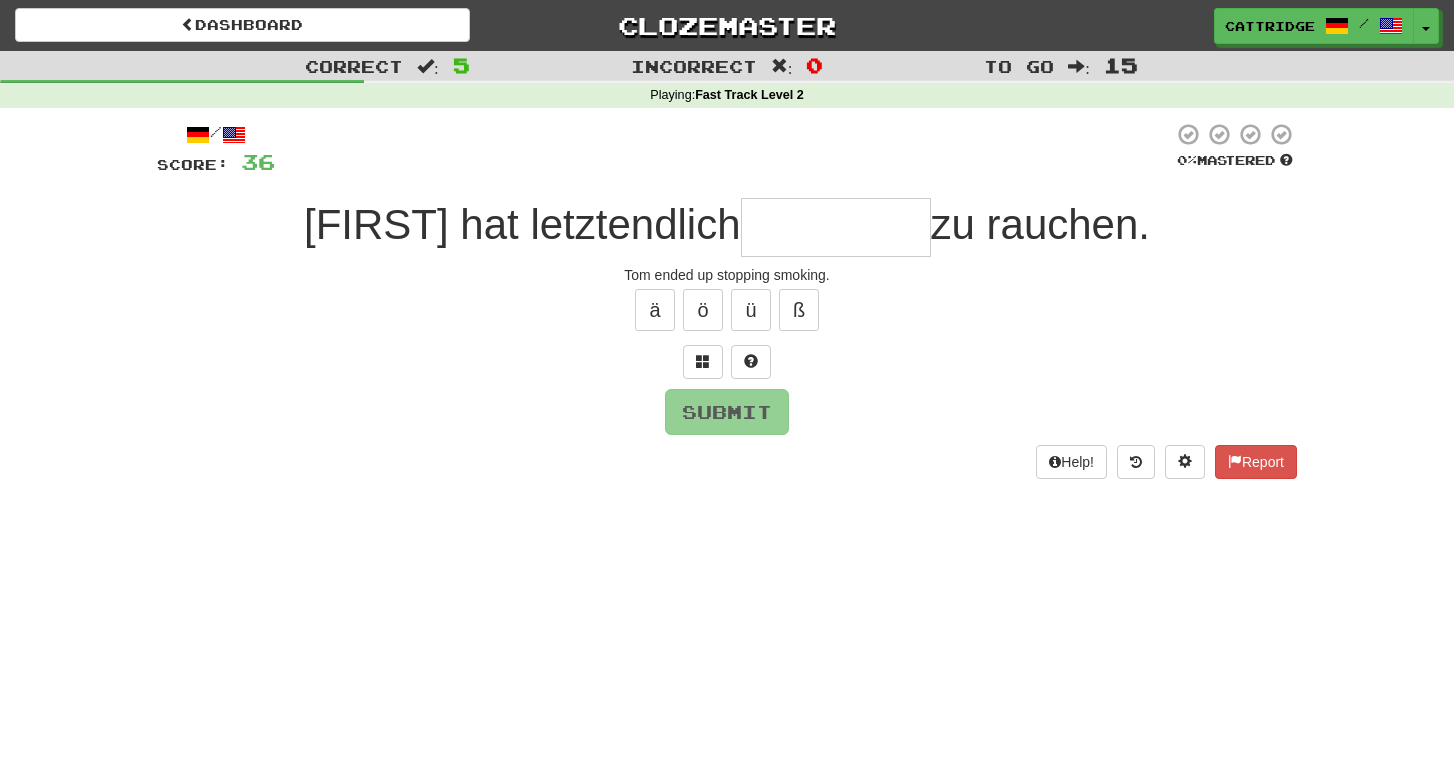 type on "*" 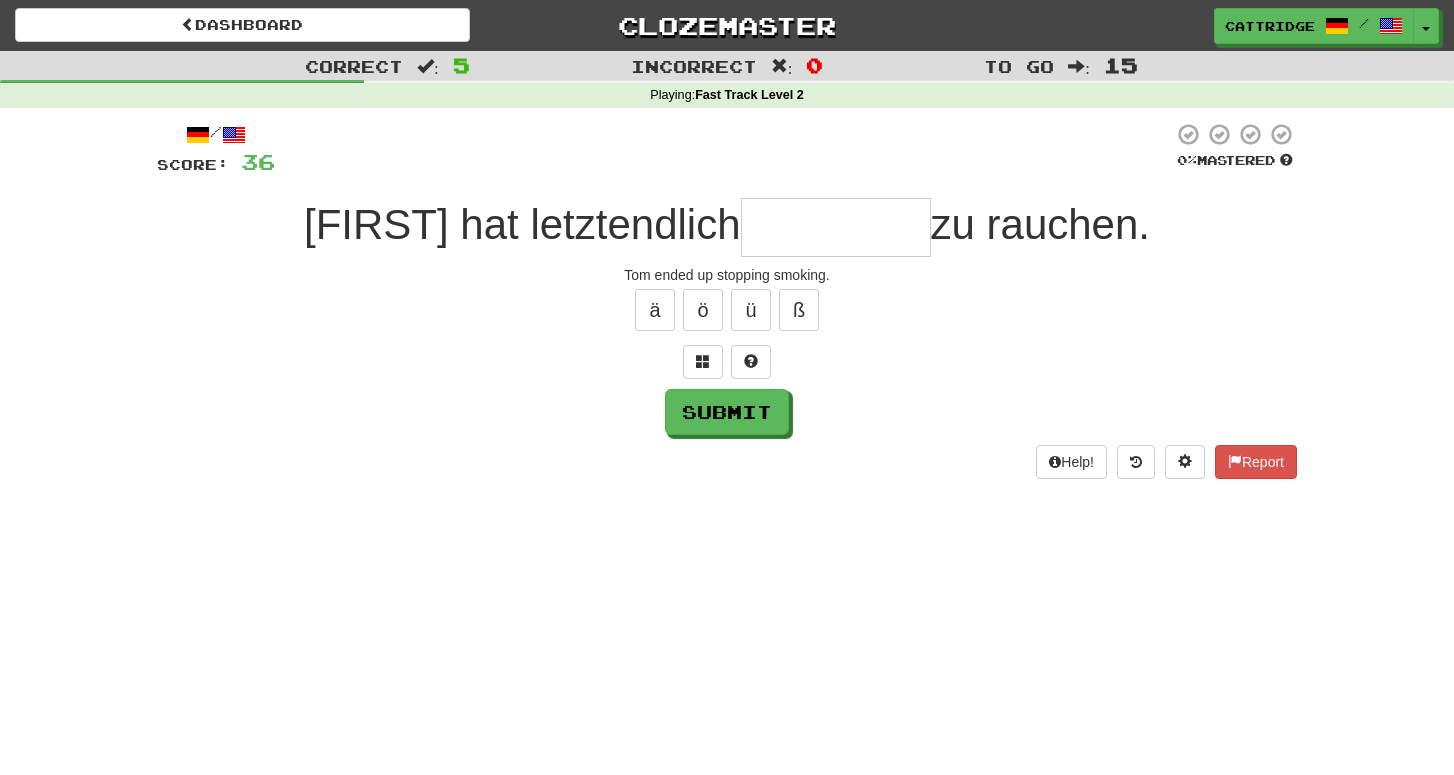 type on "*" 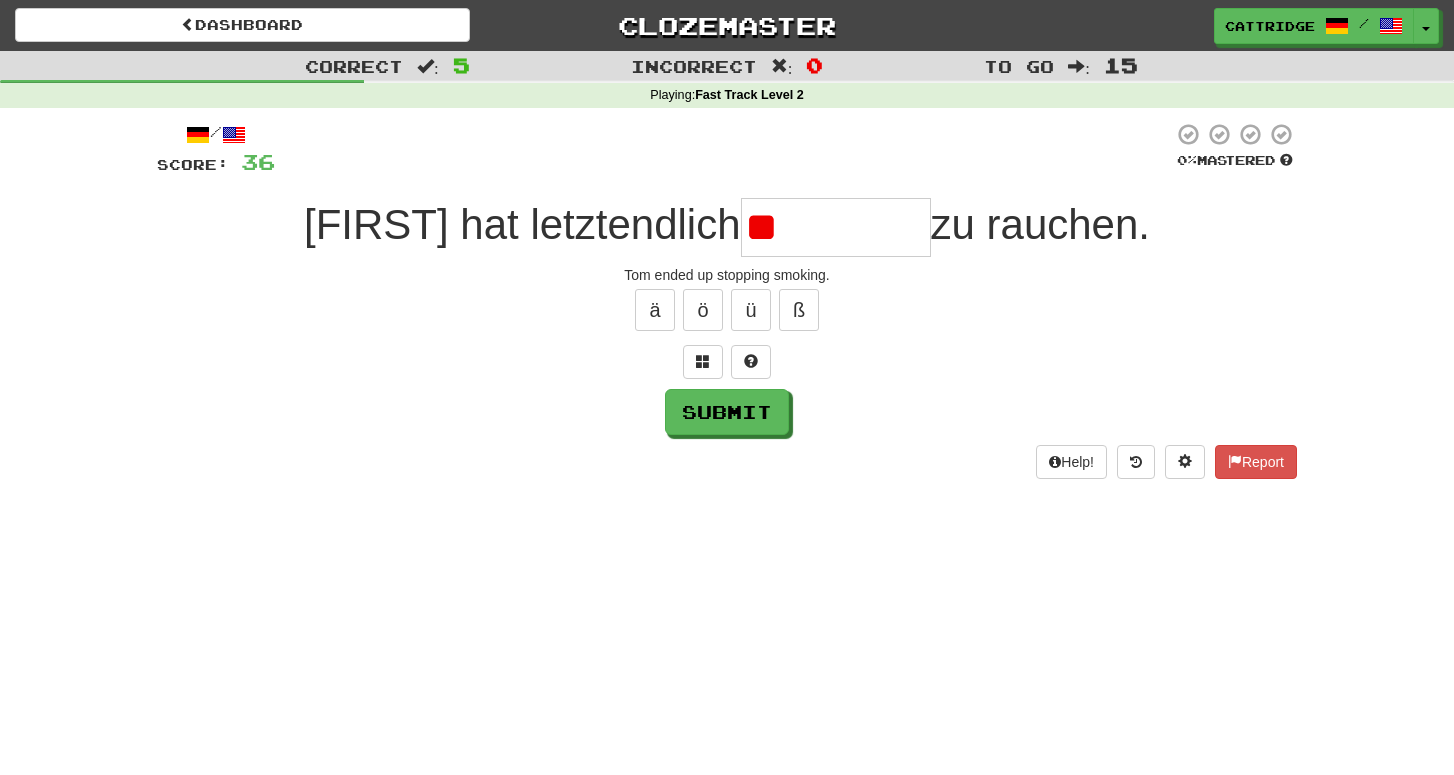 type on "*" 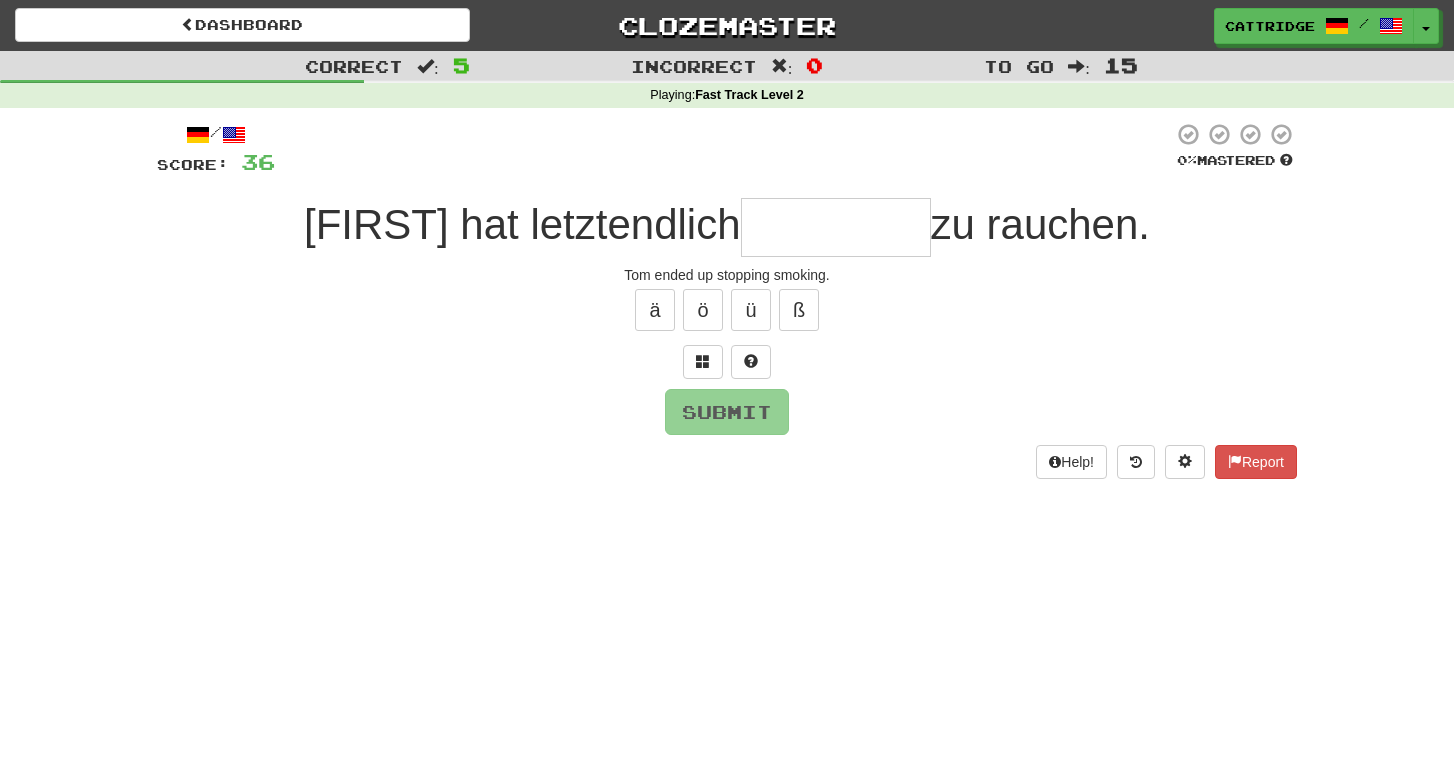 type on "*" 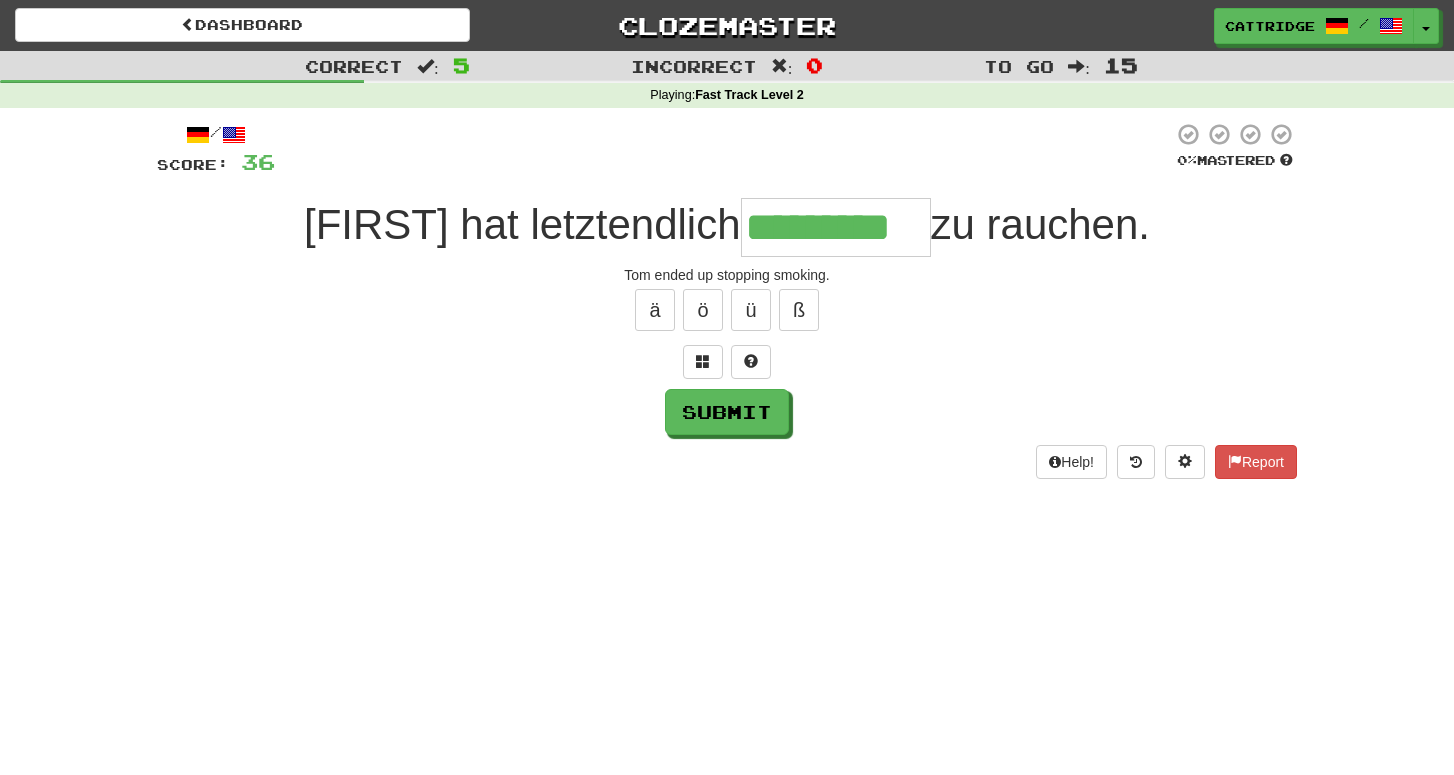 type on "*********" 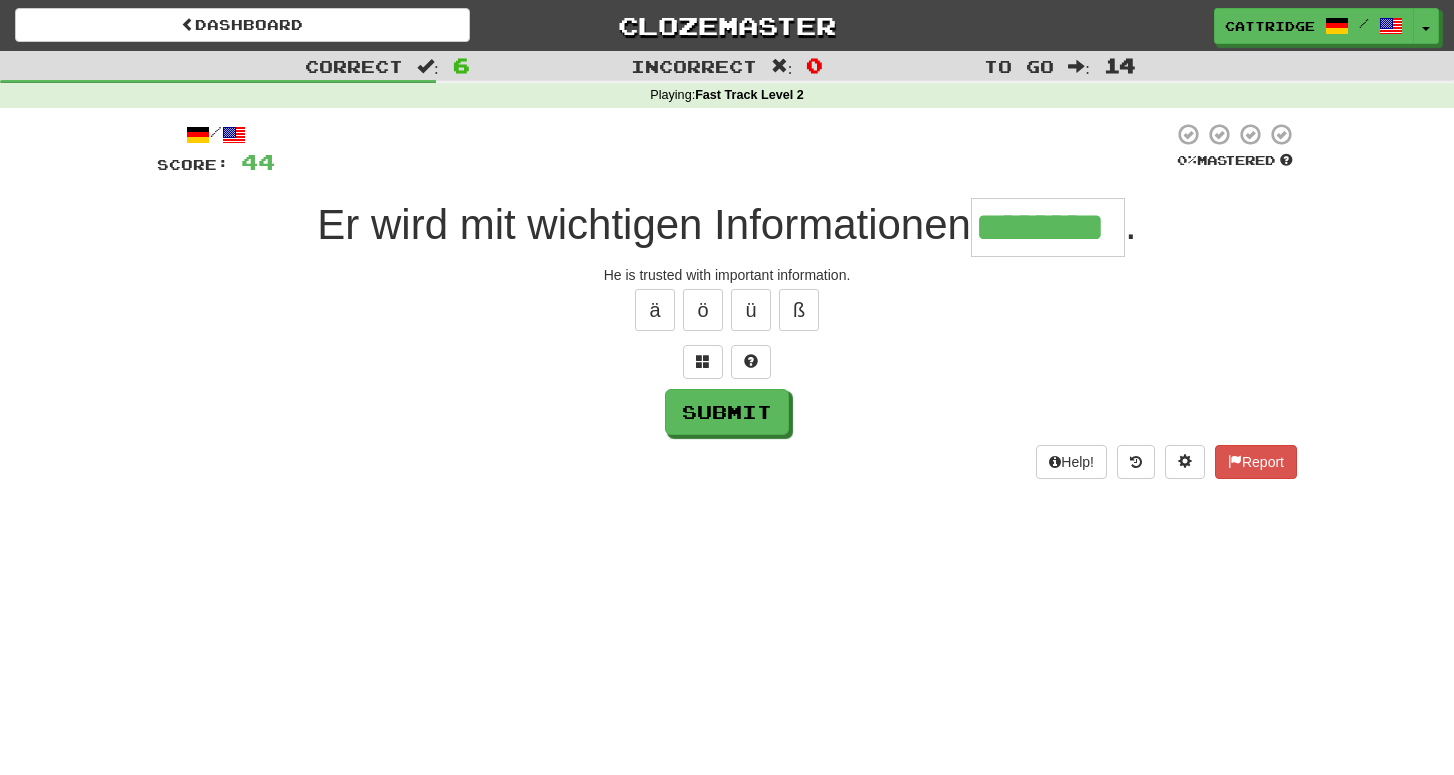 type on "********" 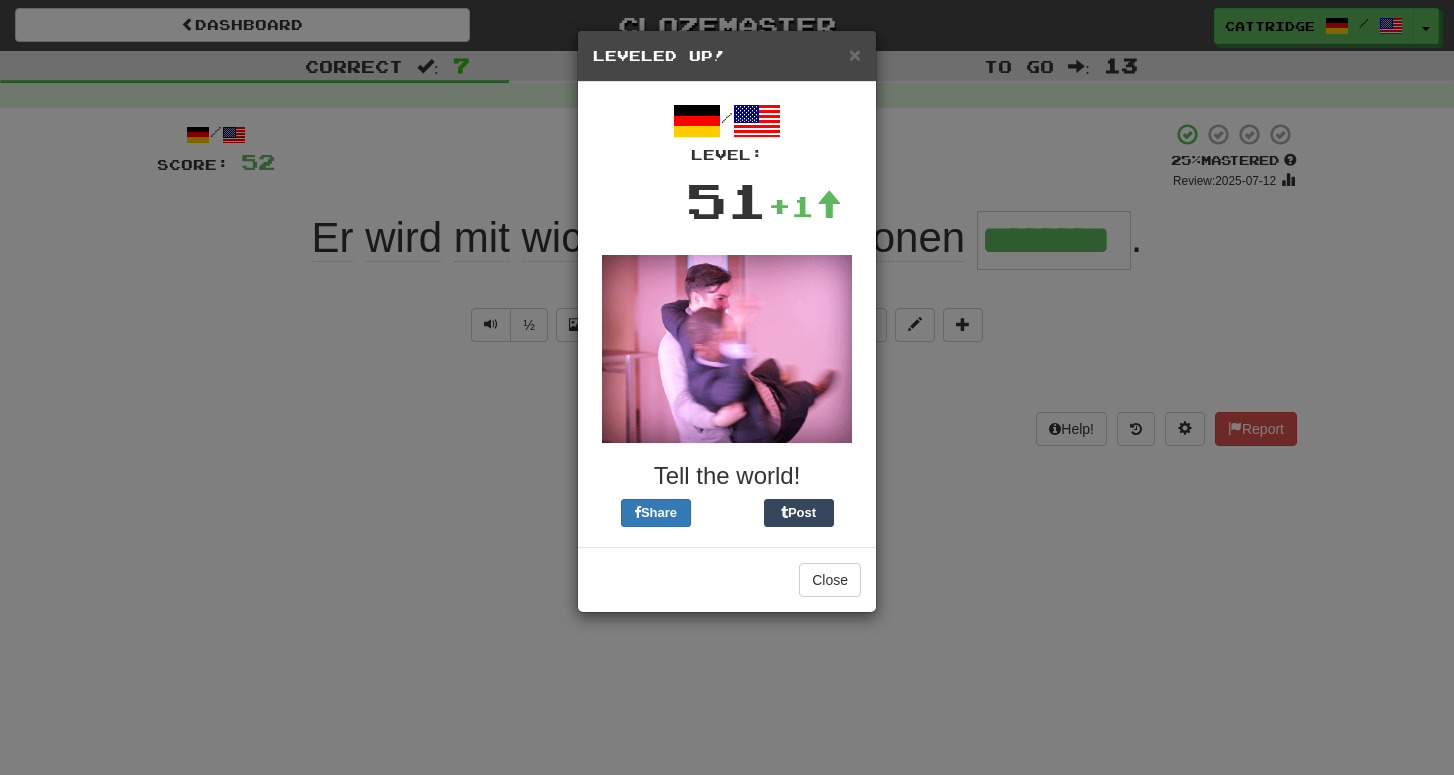 click on "× Leveled Up!" at bounding box center [727, 56] 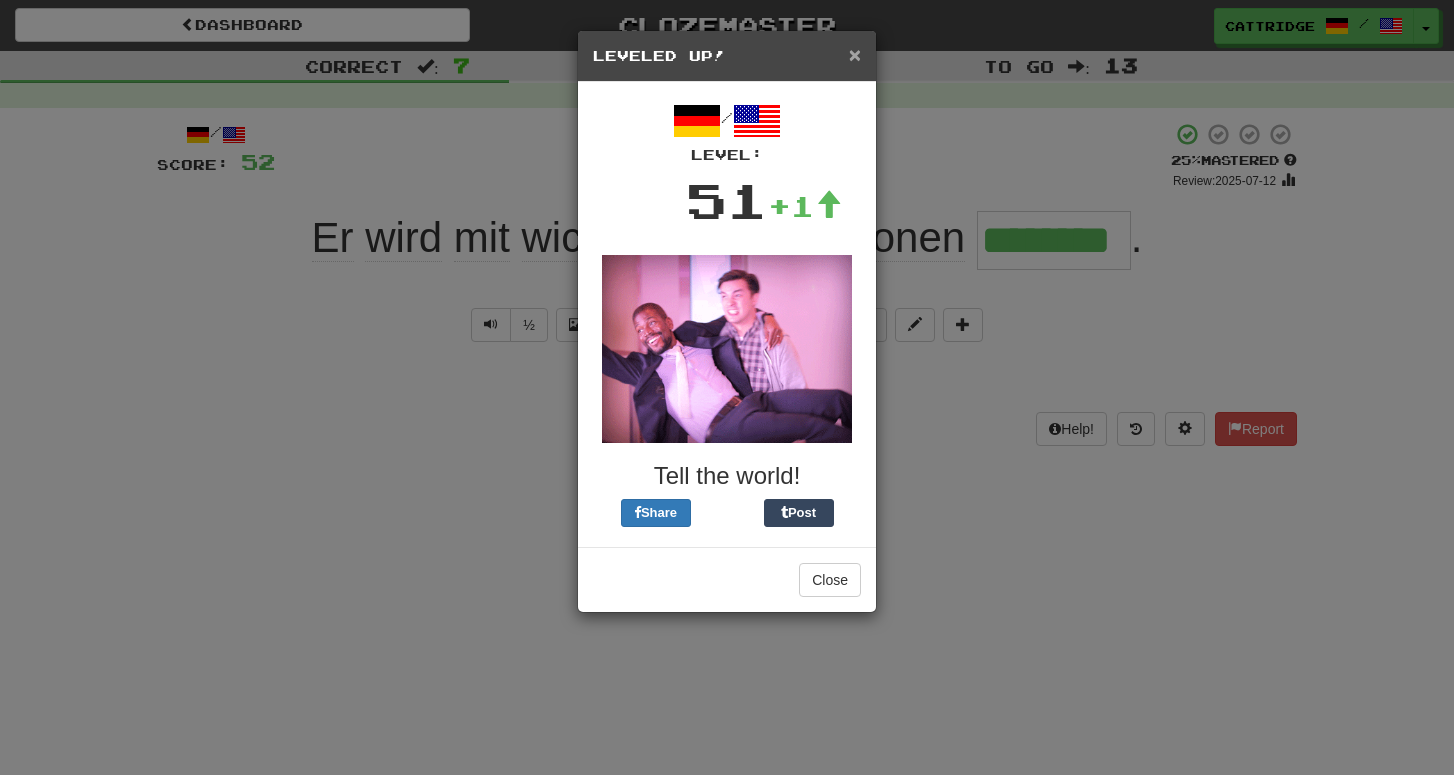 click on "×" at bounding box center [855, 54] 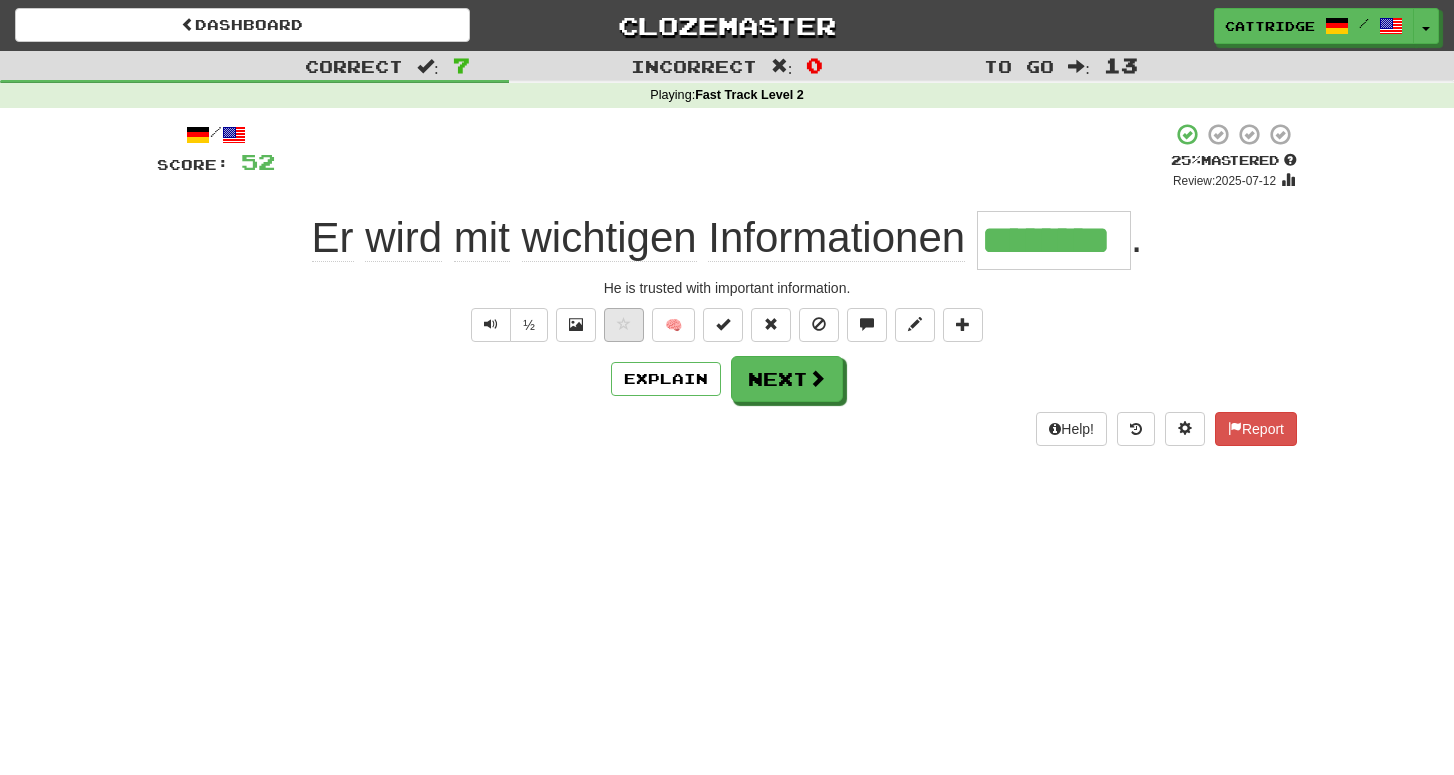click at bounding box center [624, 325] 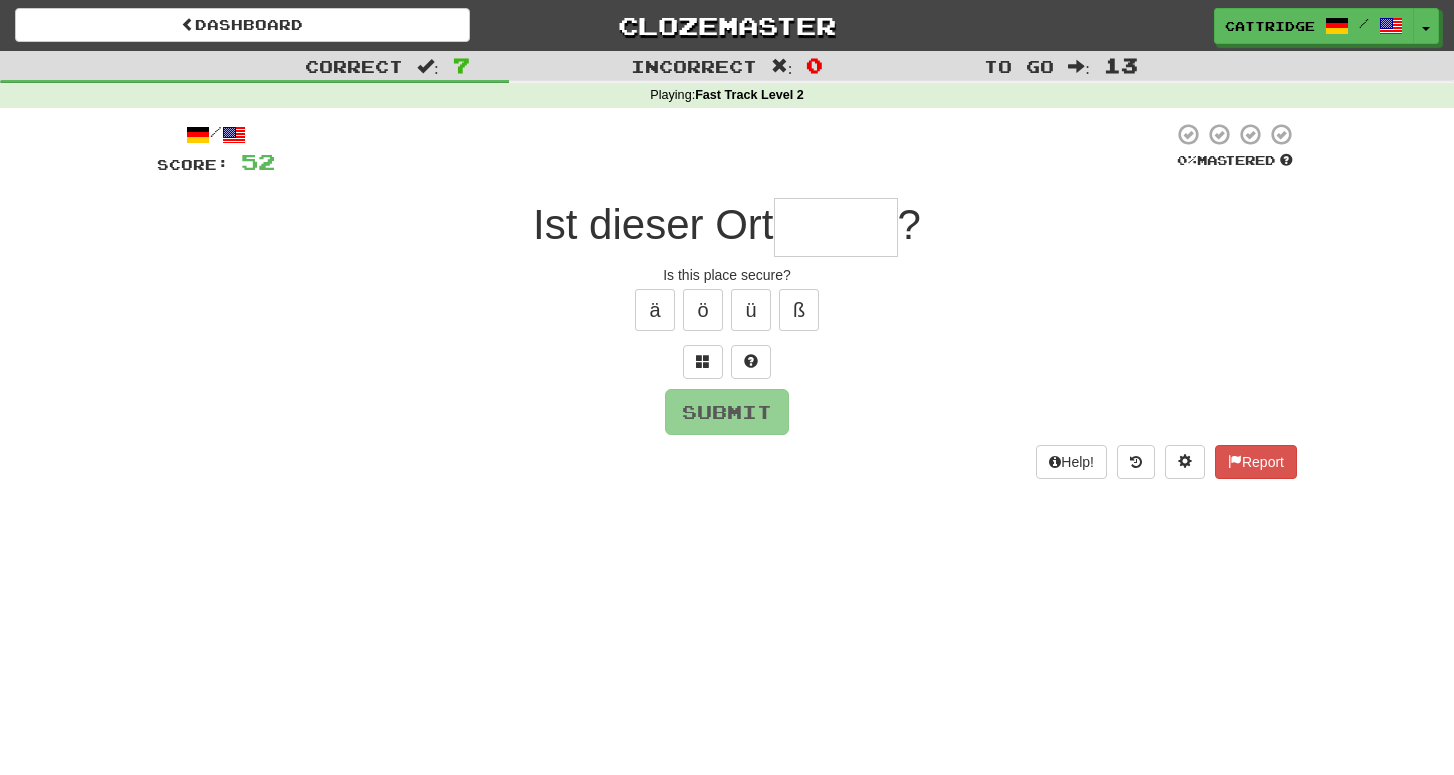 click at bounding box center (836, 227) 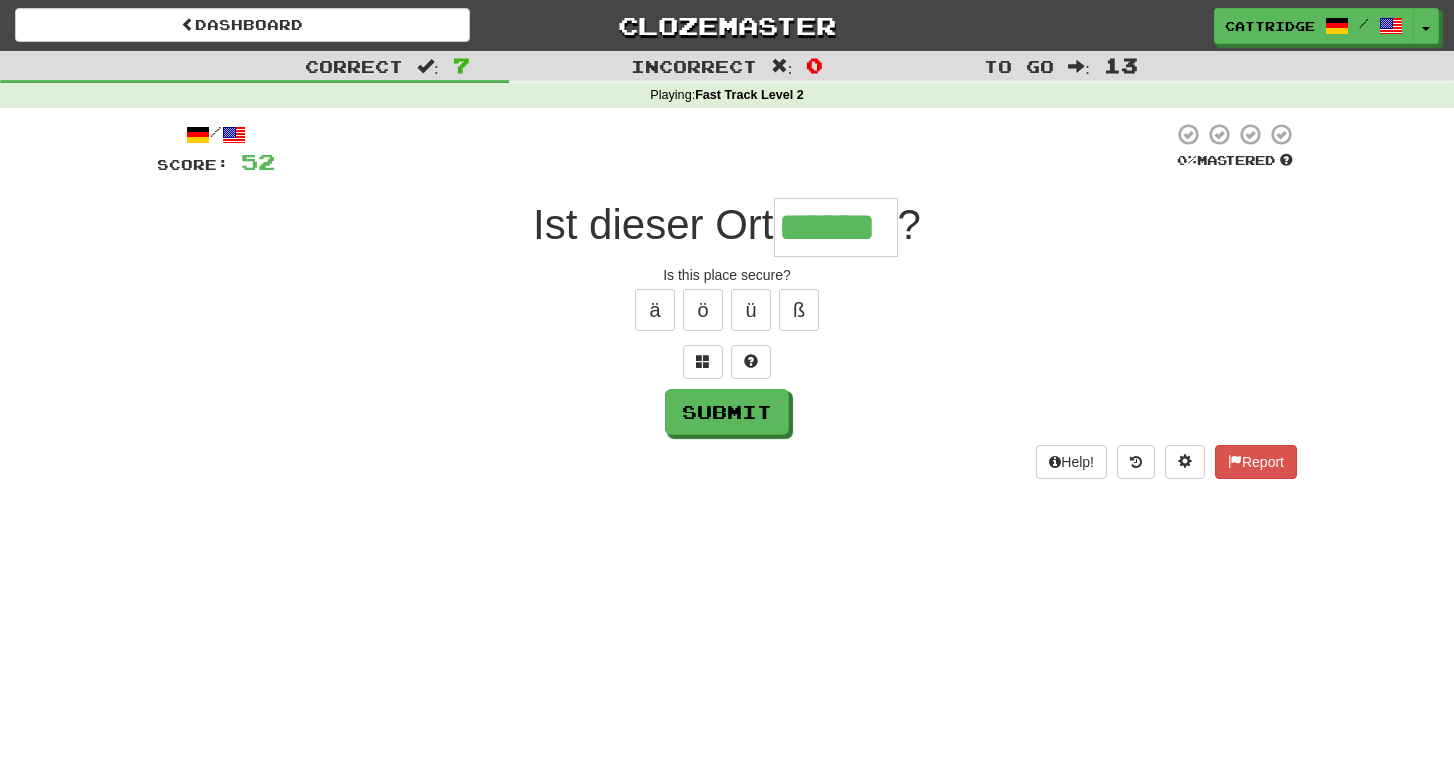 type on "******" 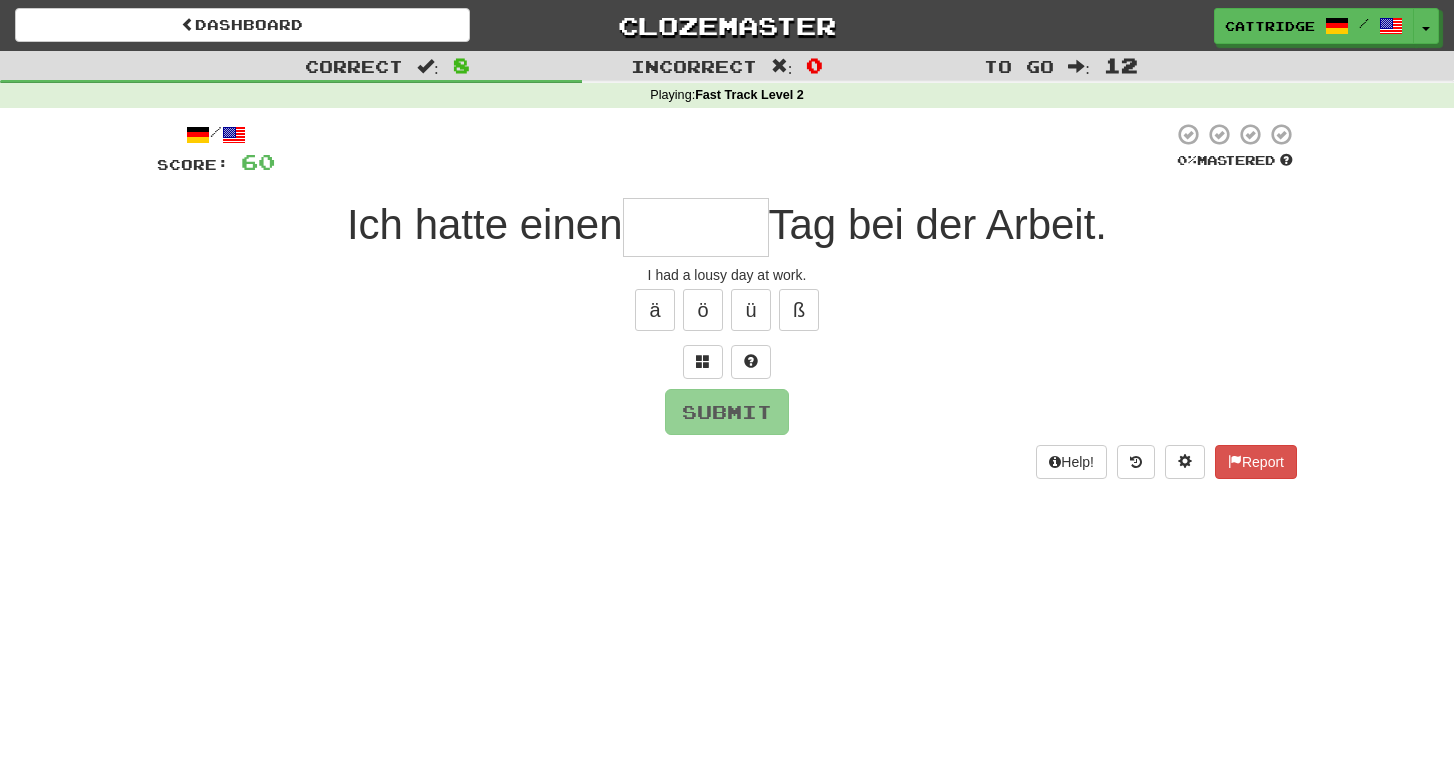 type on "*" 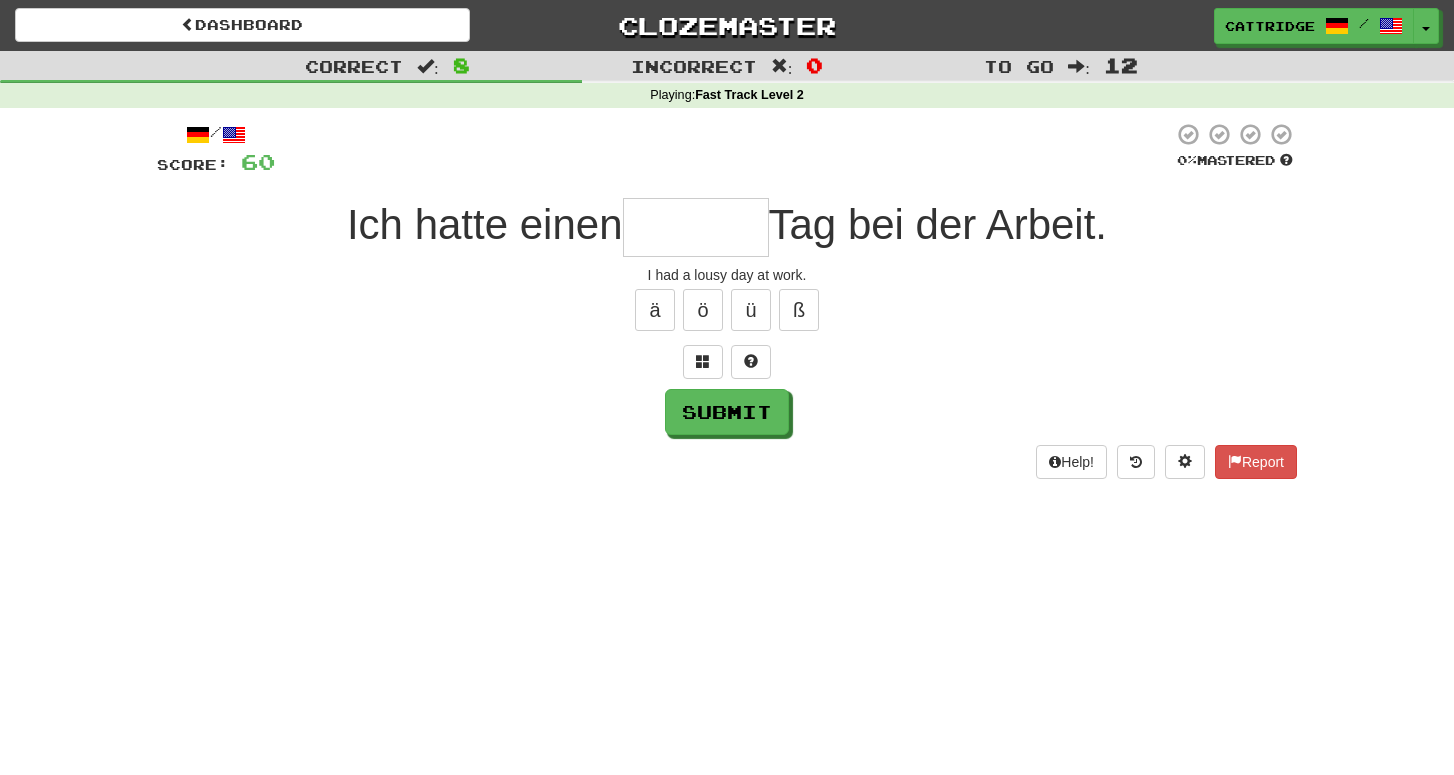 type on "*" 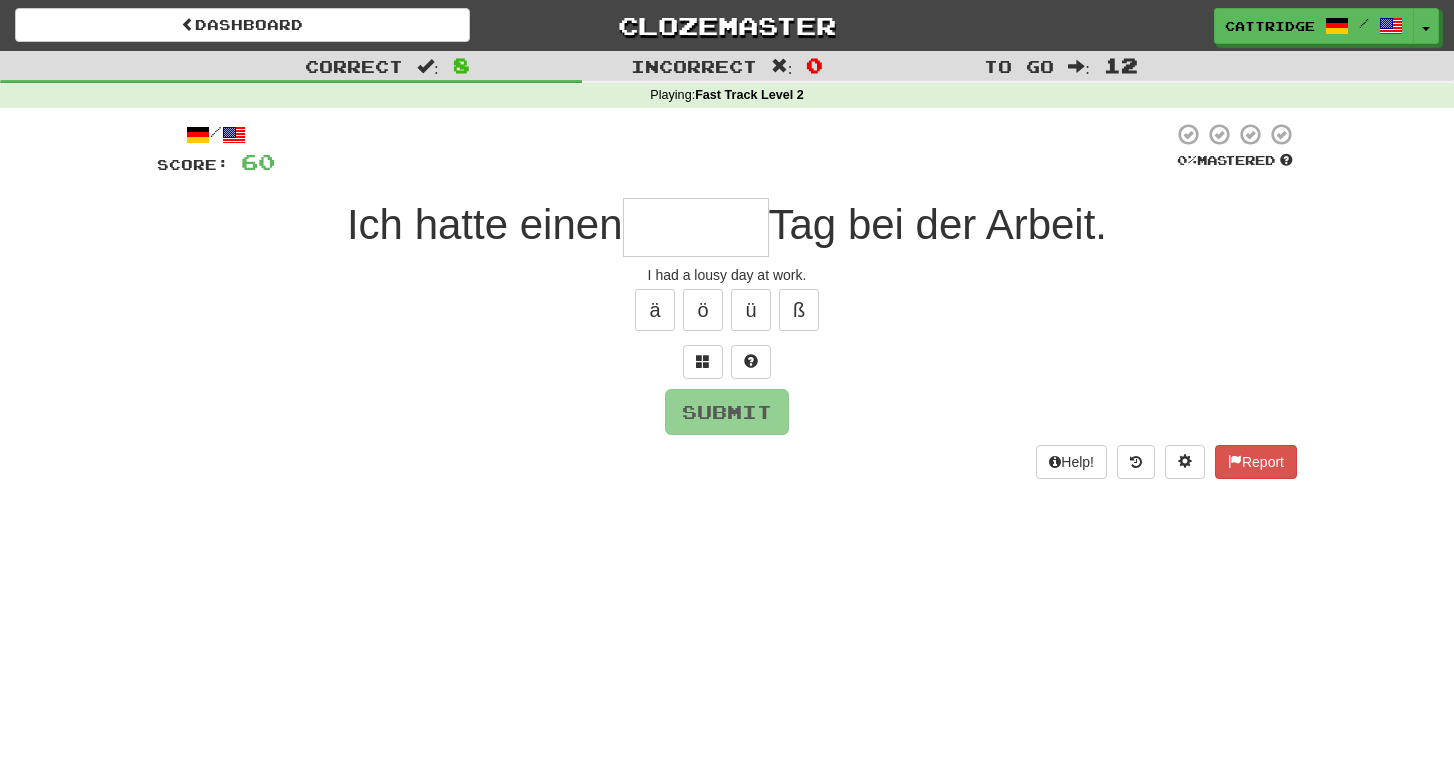 type on "*" 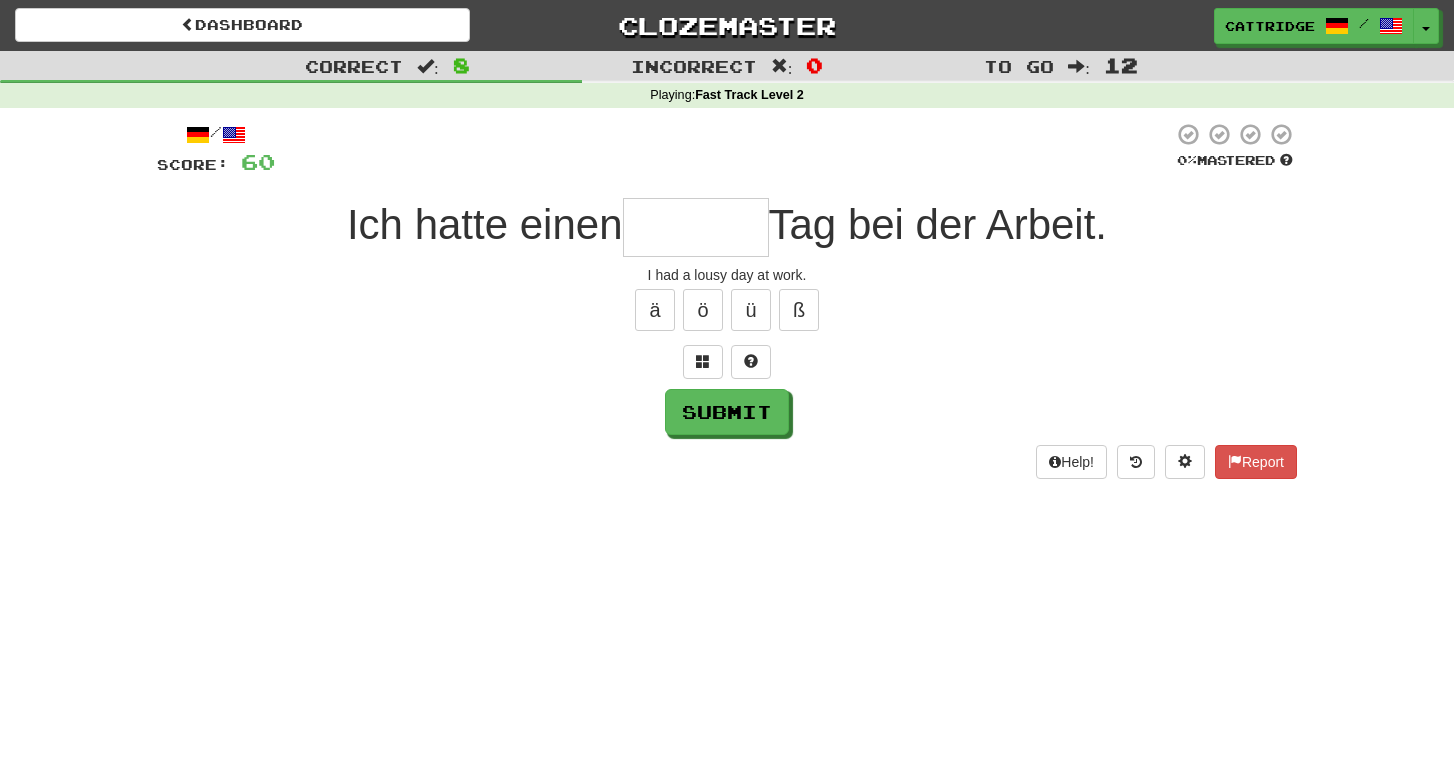 type on "*" 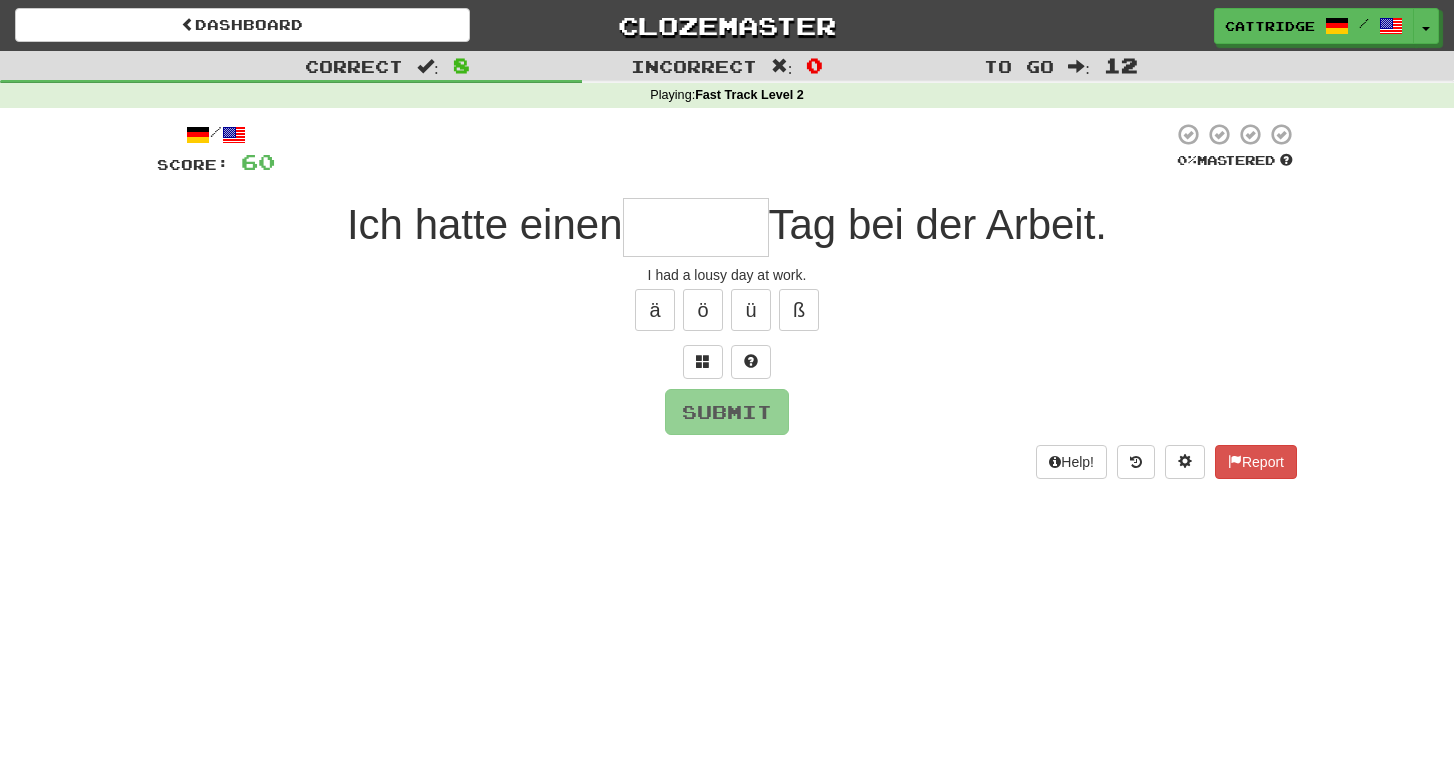 type on "*" 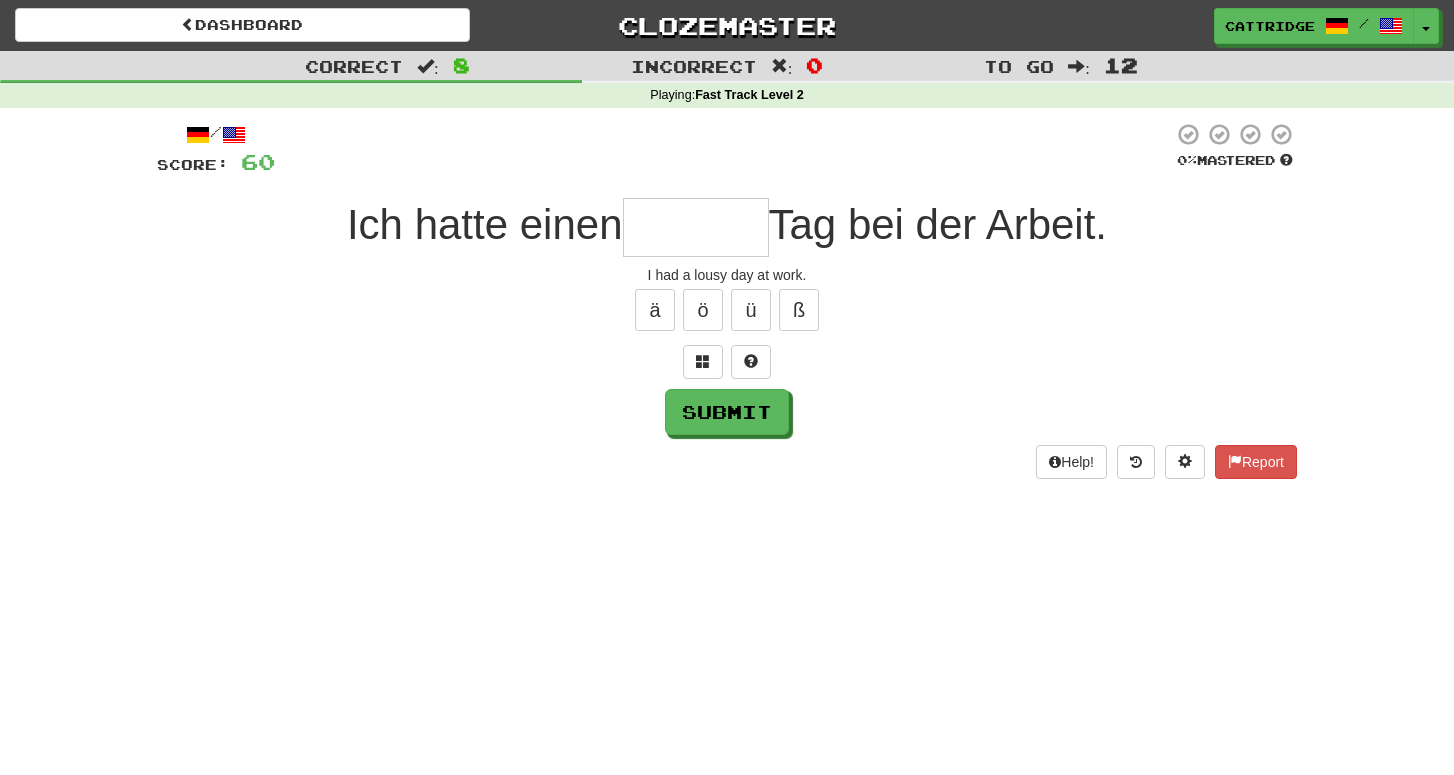 type on "*" 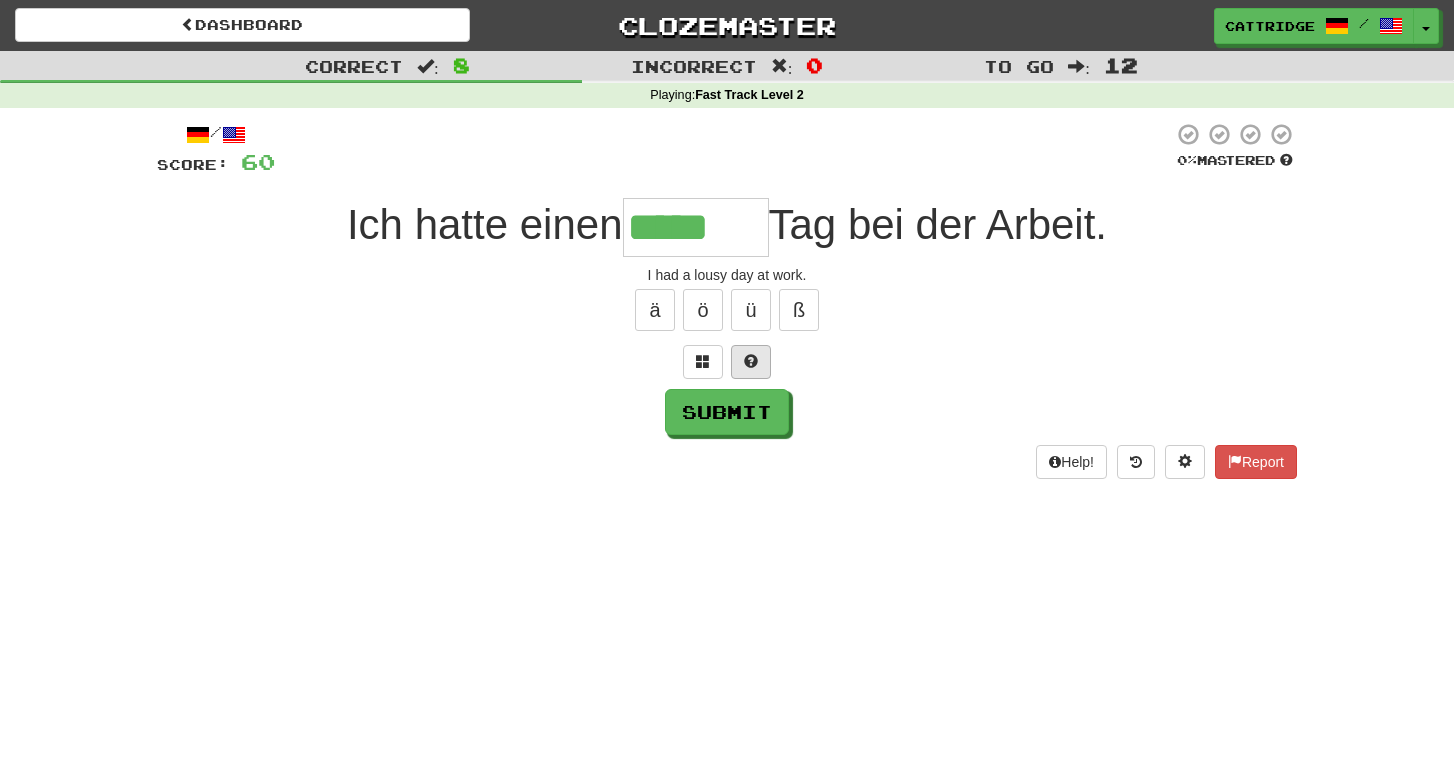 click at bounding box center [751, 362] 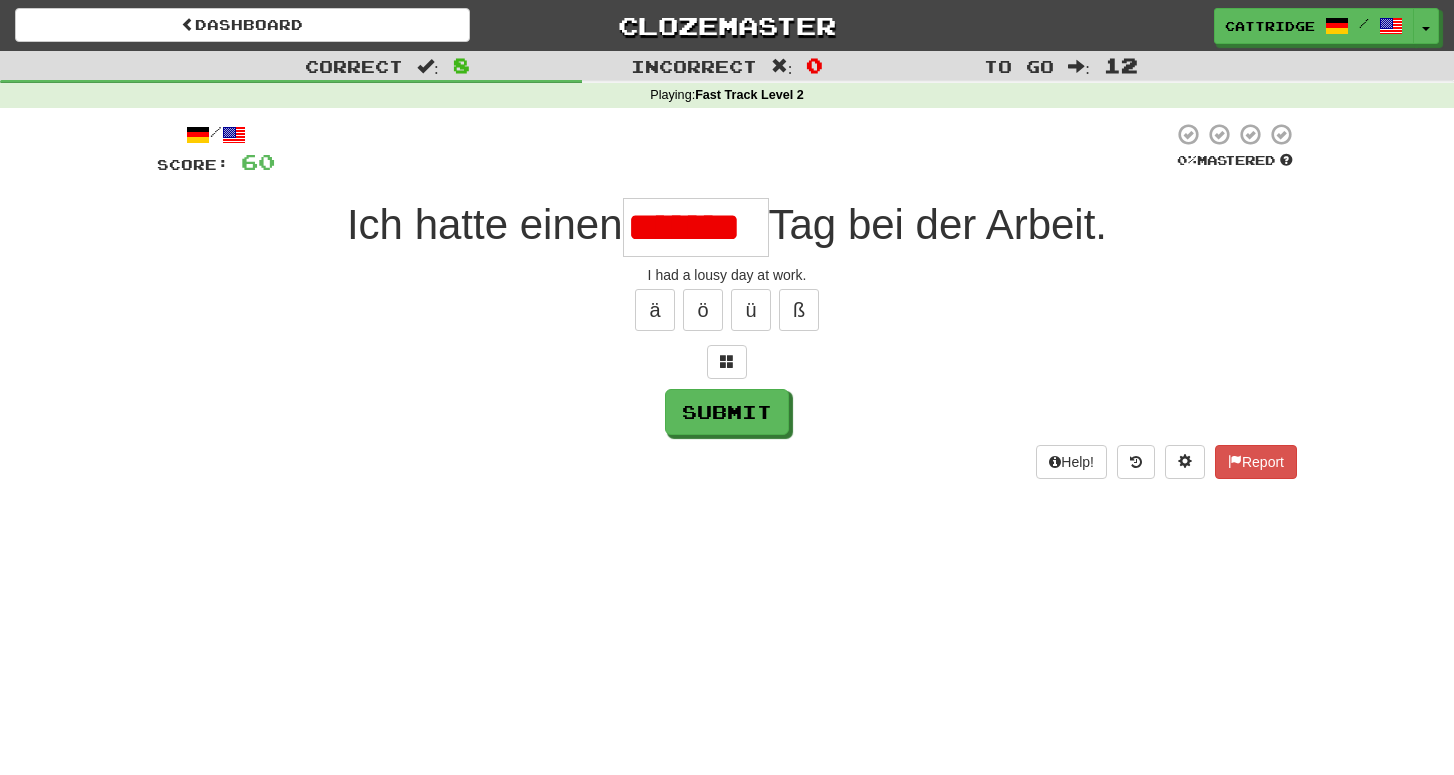 type on "******" 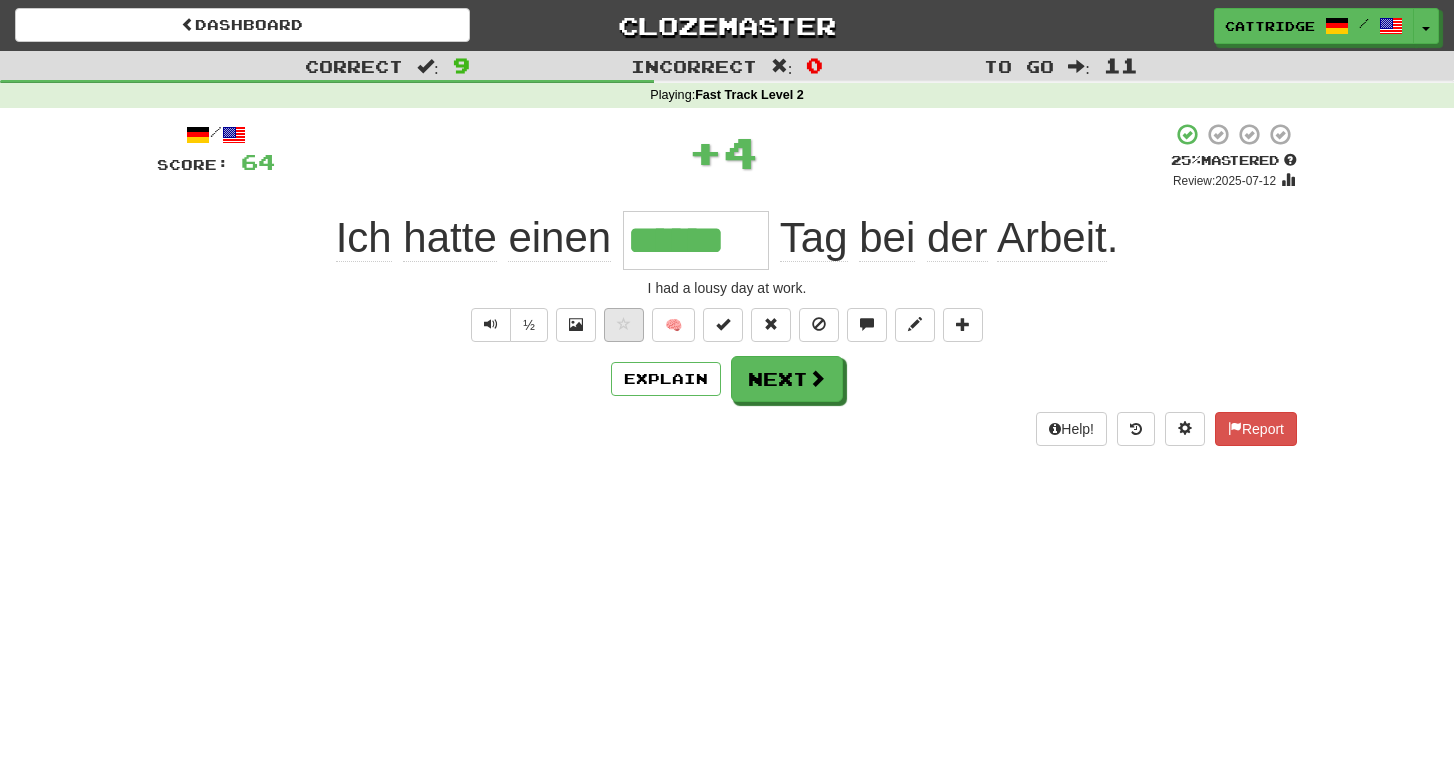 click at bounding box center [624, 325] 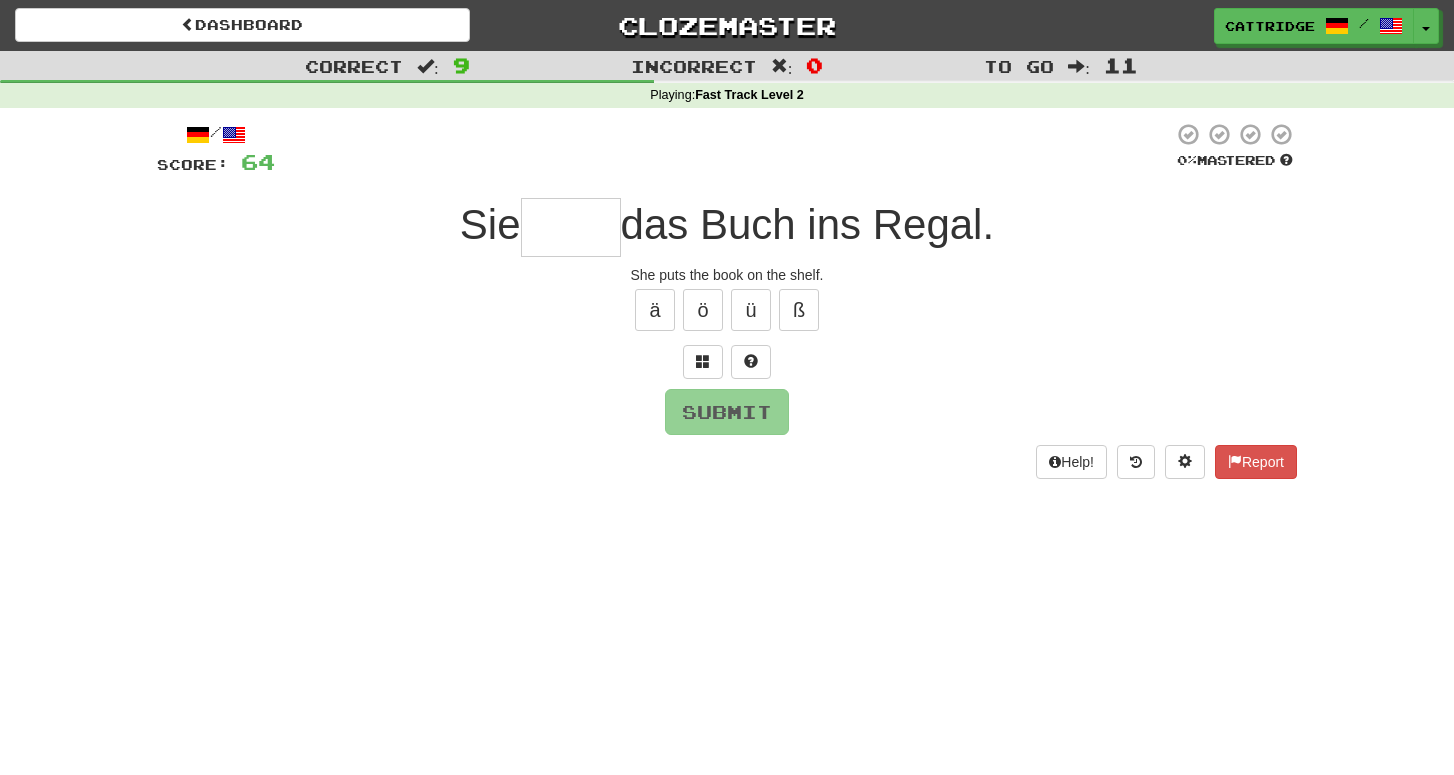 type on "*" 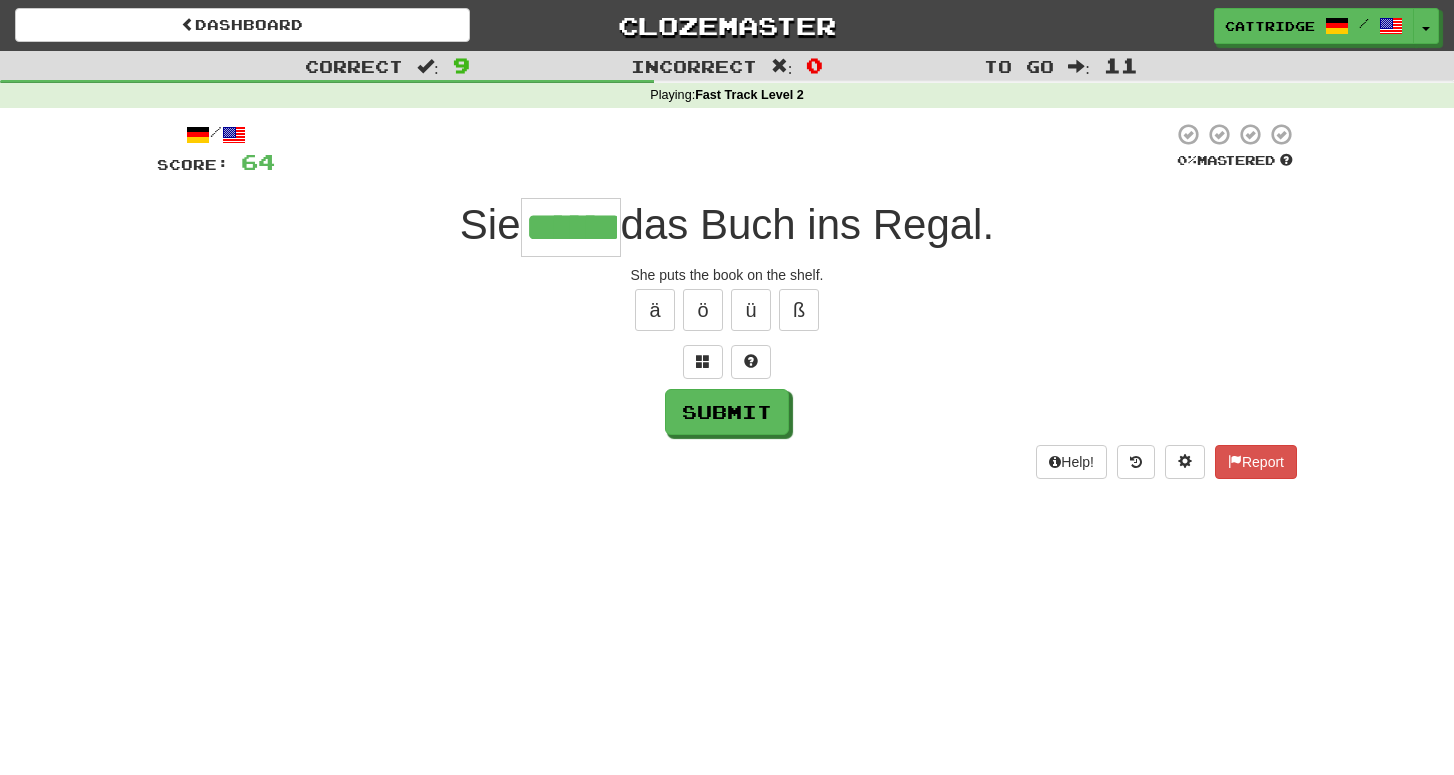 type on "******" 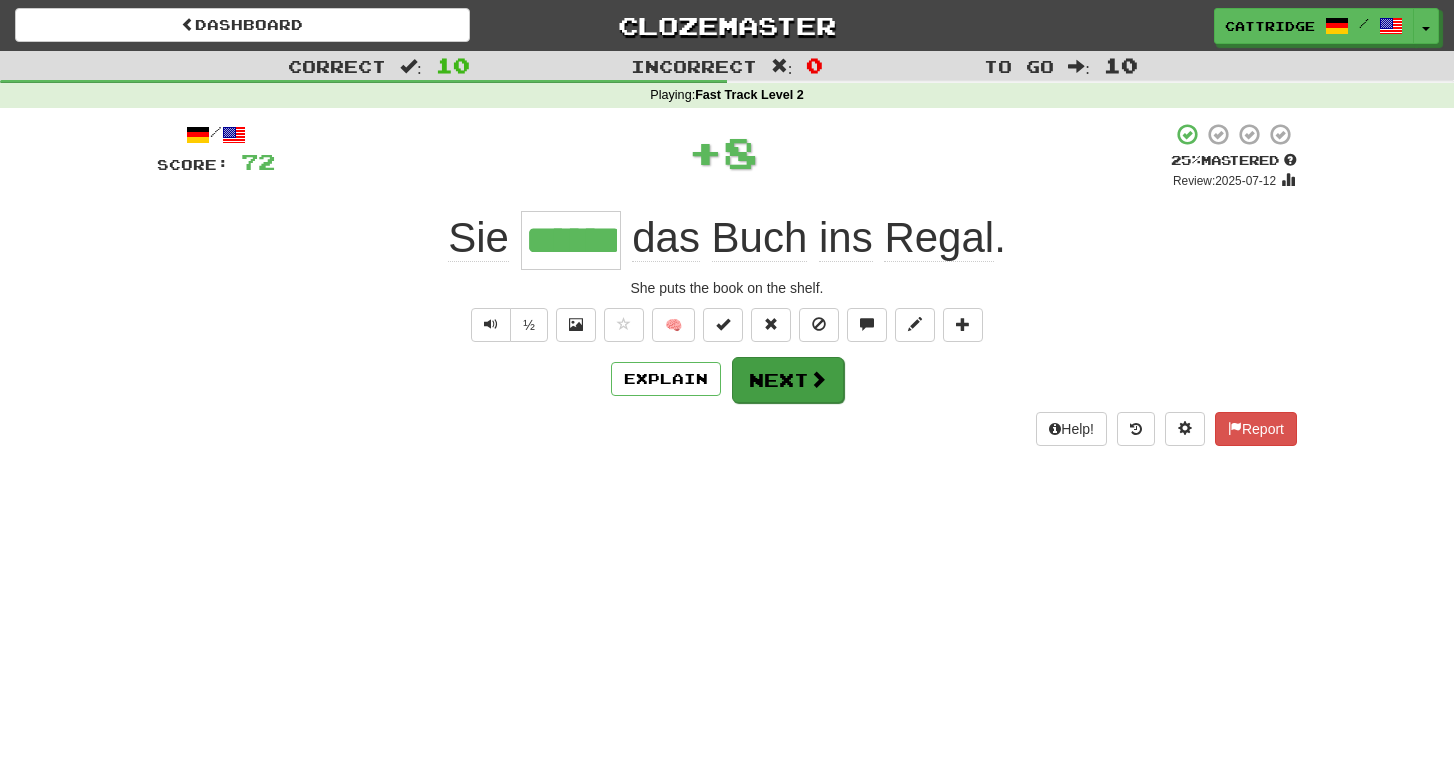click on "Next" at bounding box center [788, 380] 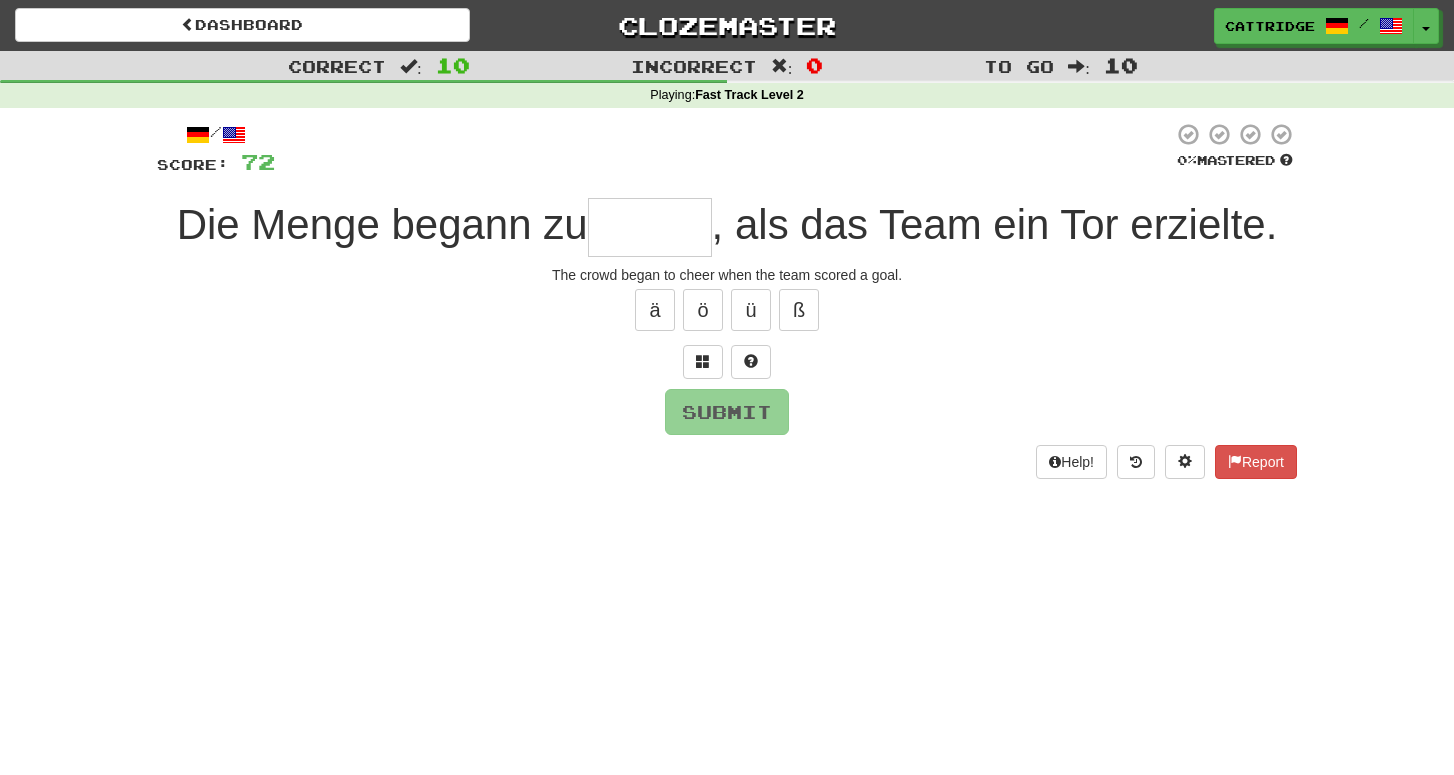 type on "*" 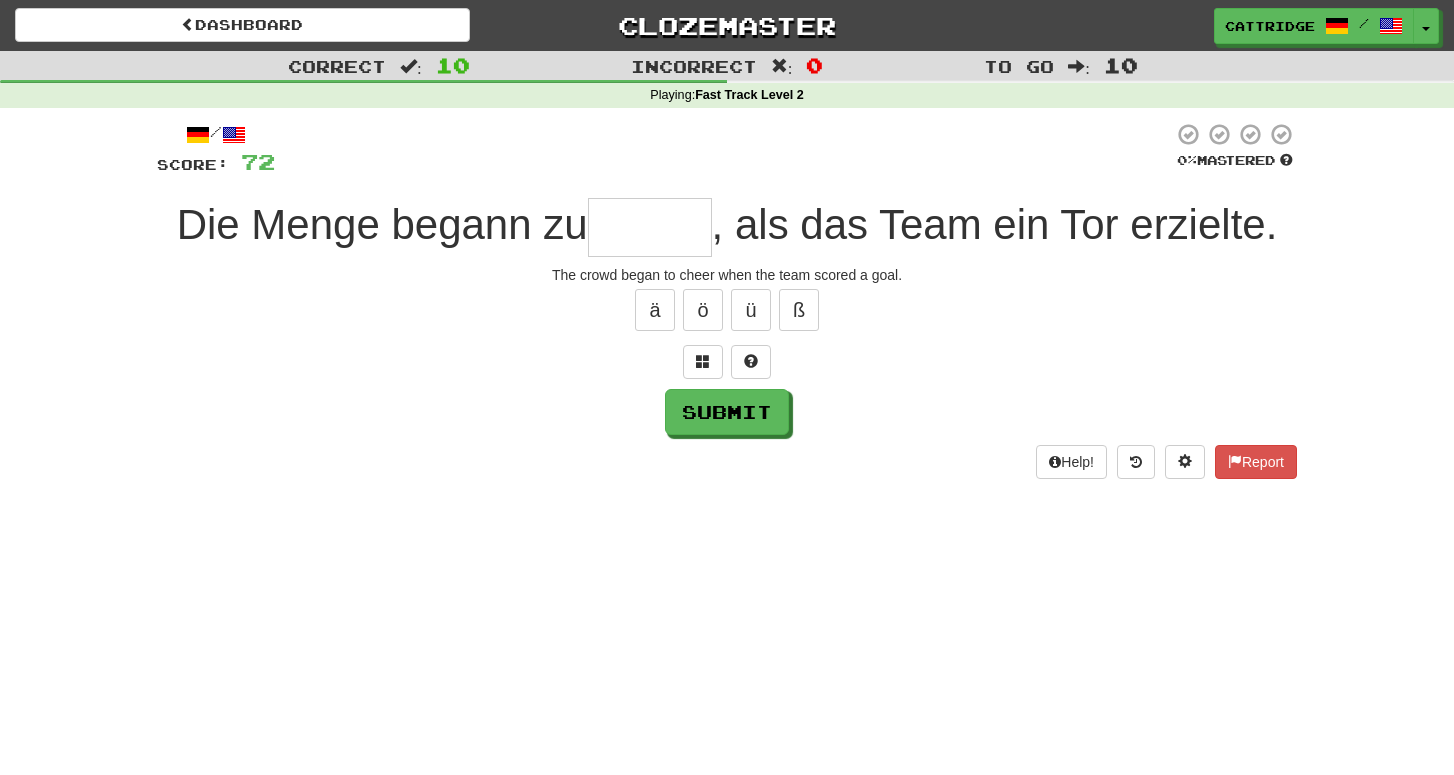 type on "*" 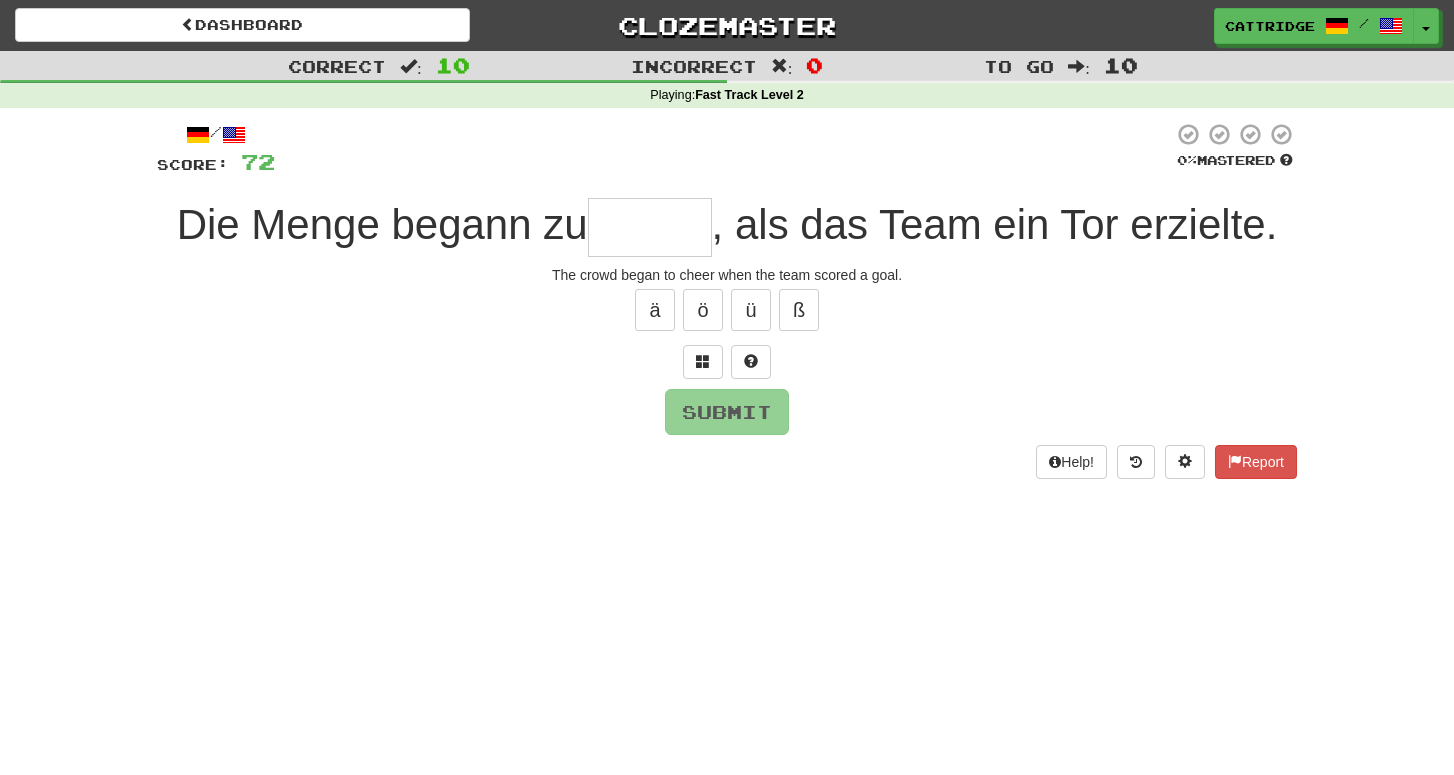 type on "*" 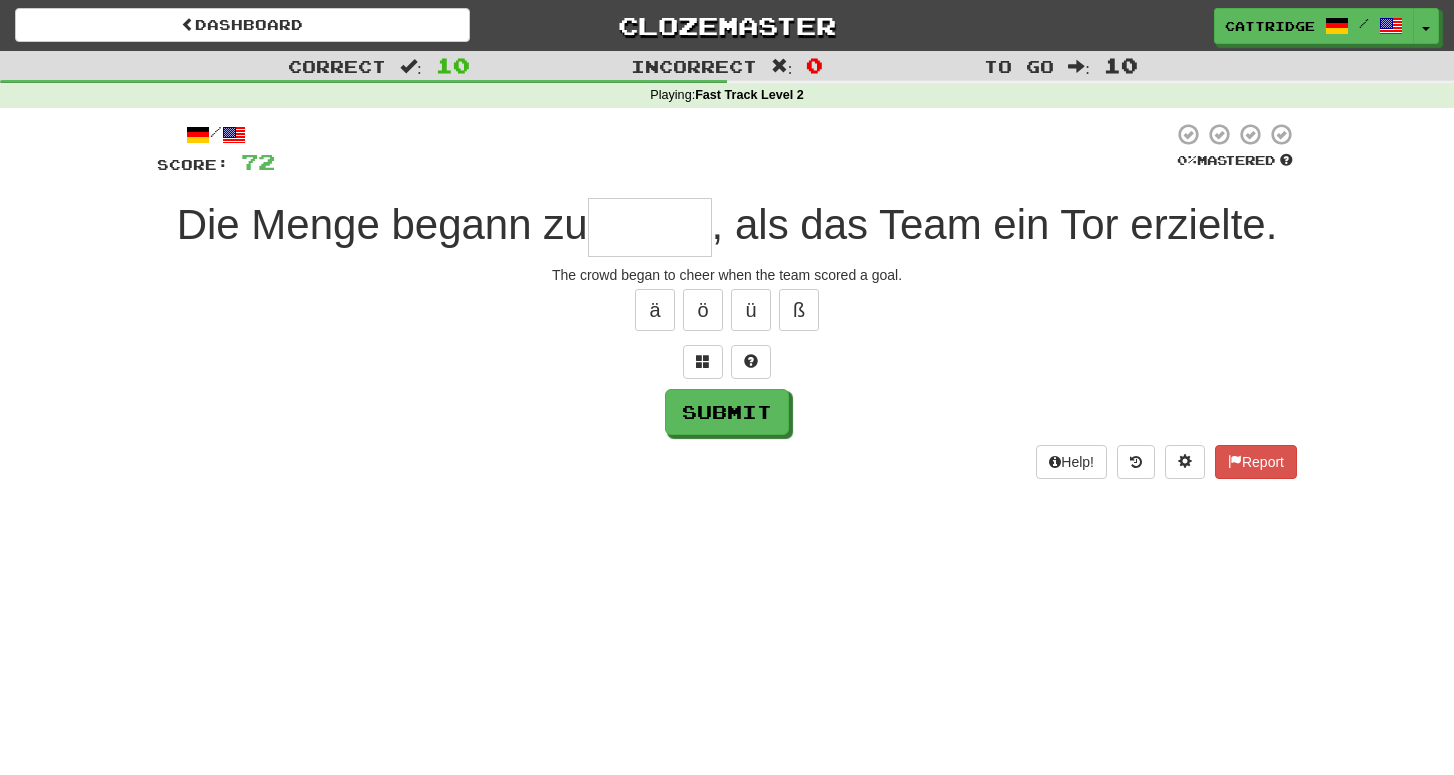 type on "*" 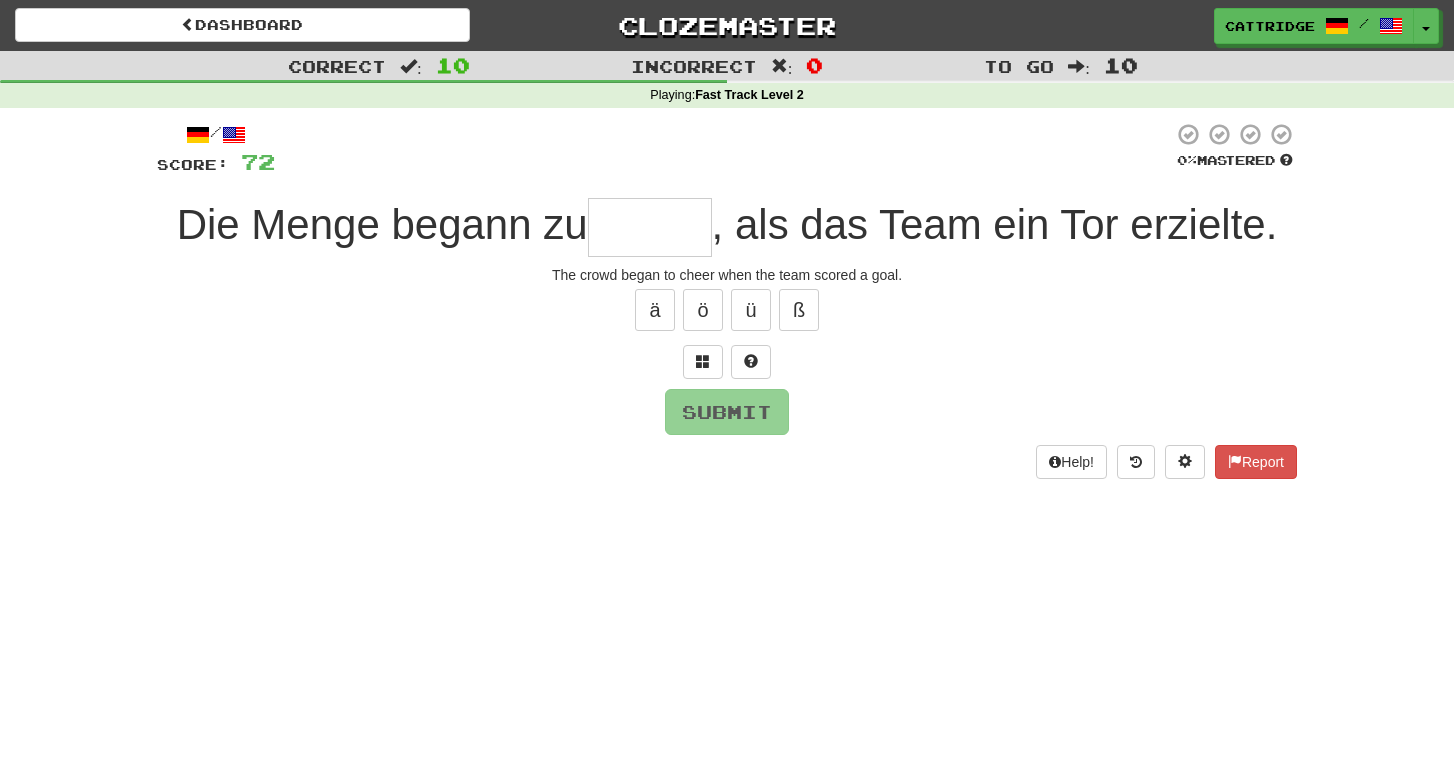 type on "*" 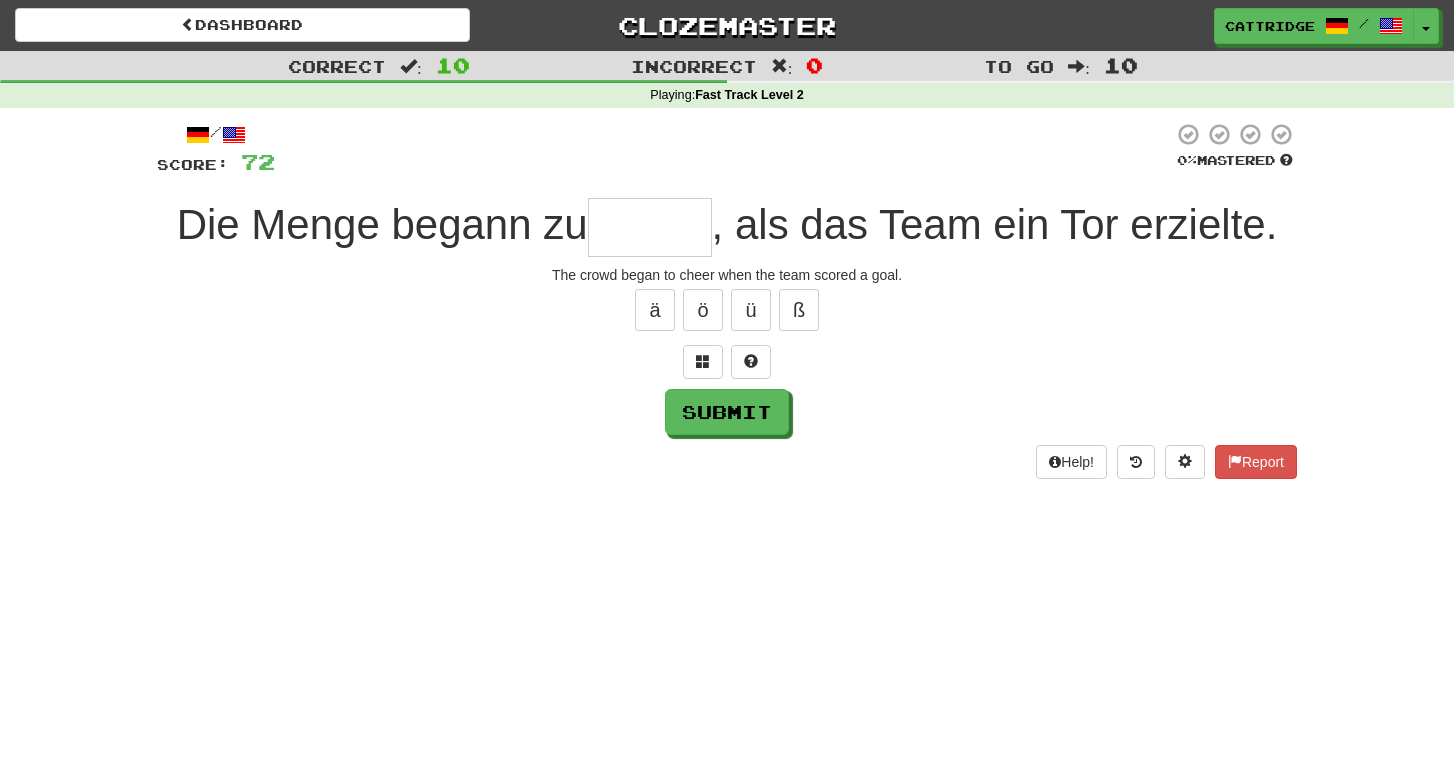 type on "*" 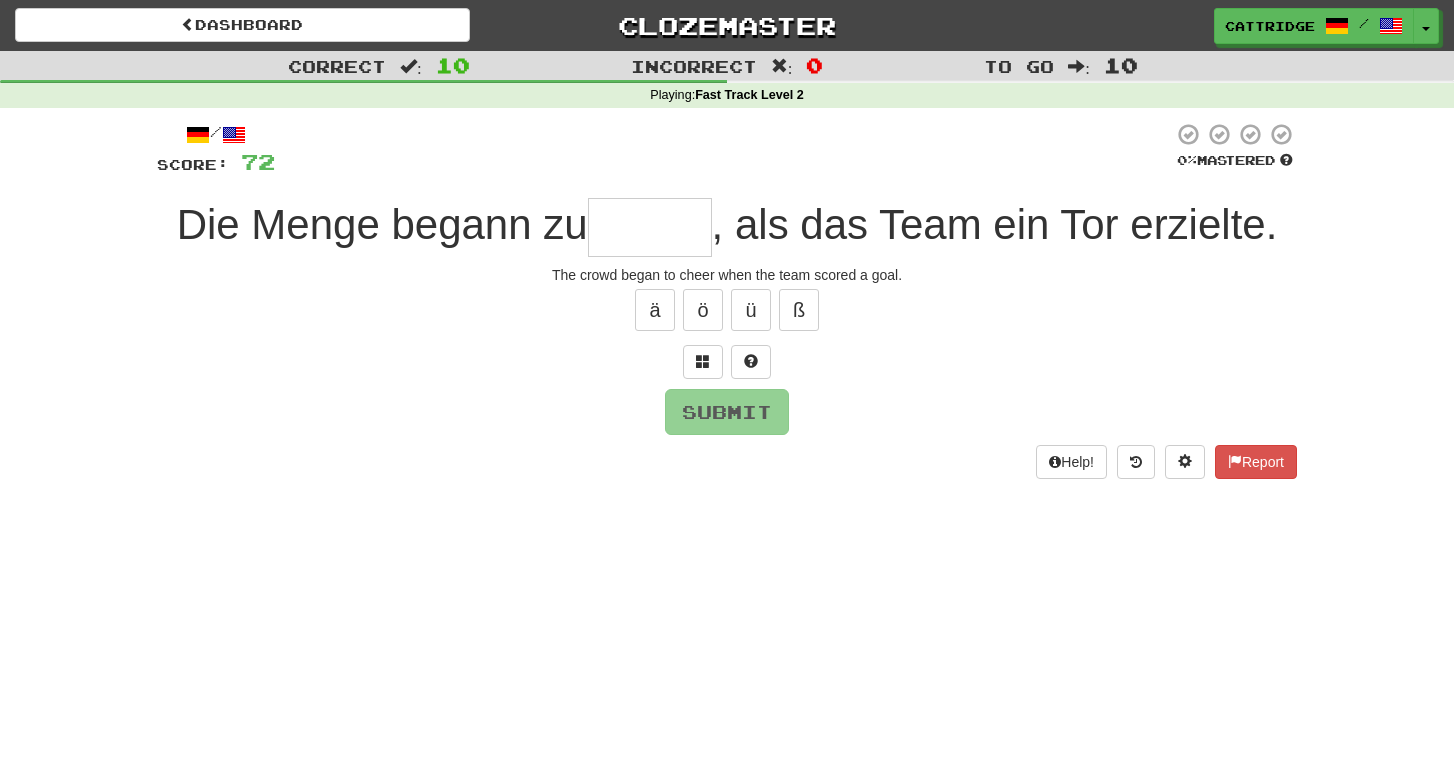 type on "*" 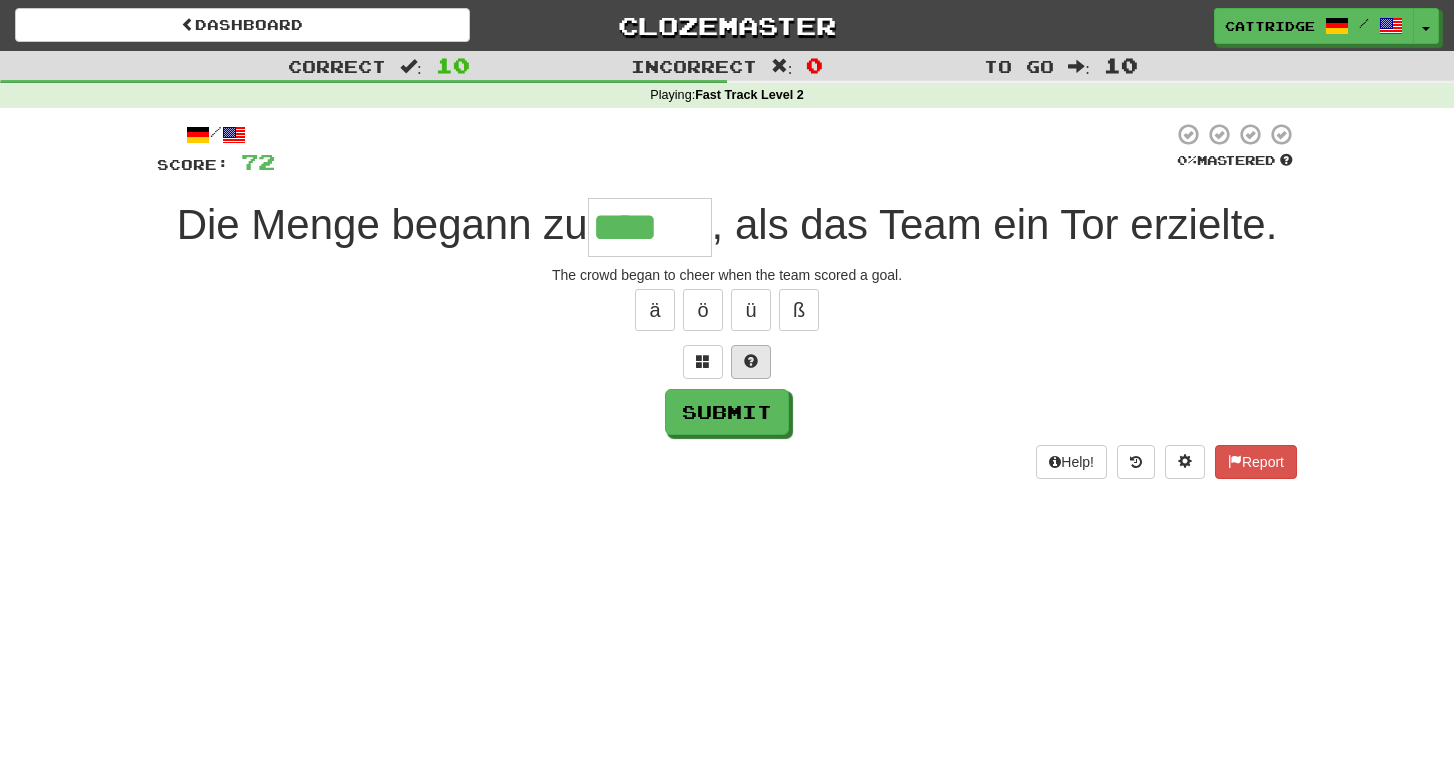 click at bounding box center [751, 361] 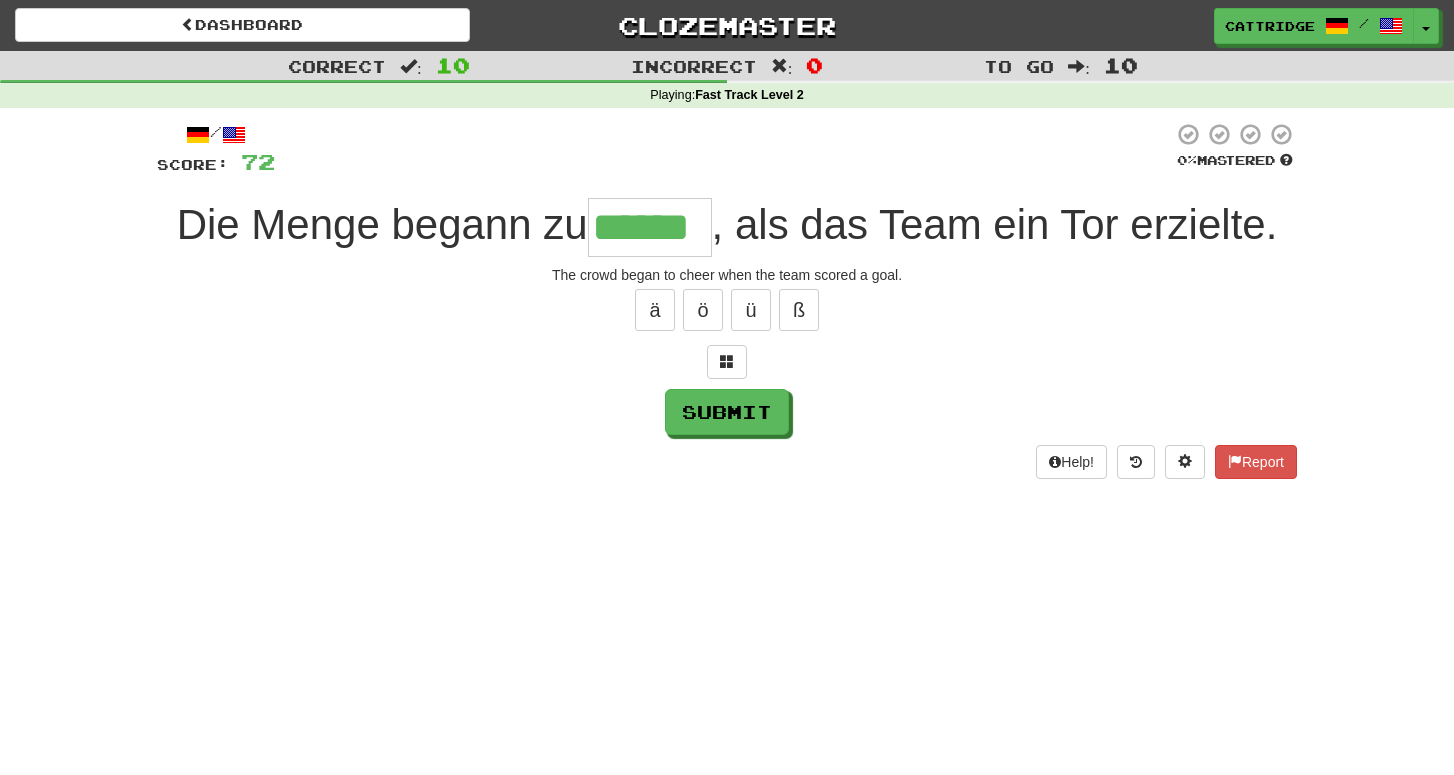 type on "******" 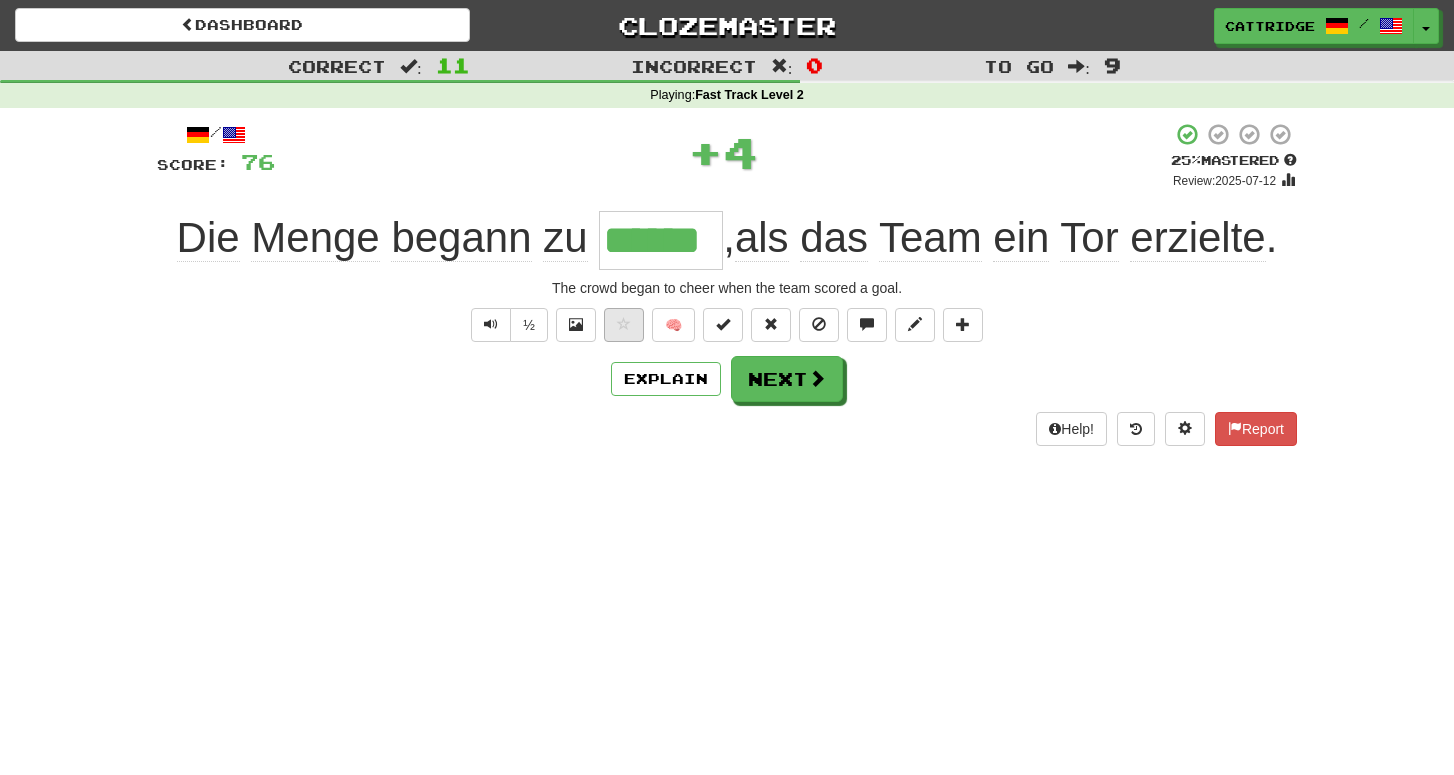 click at bounding box center [624, 325] 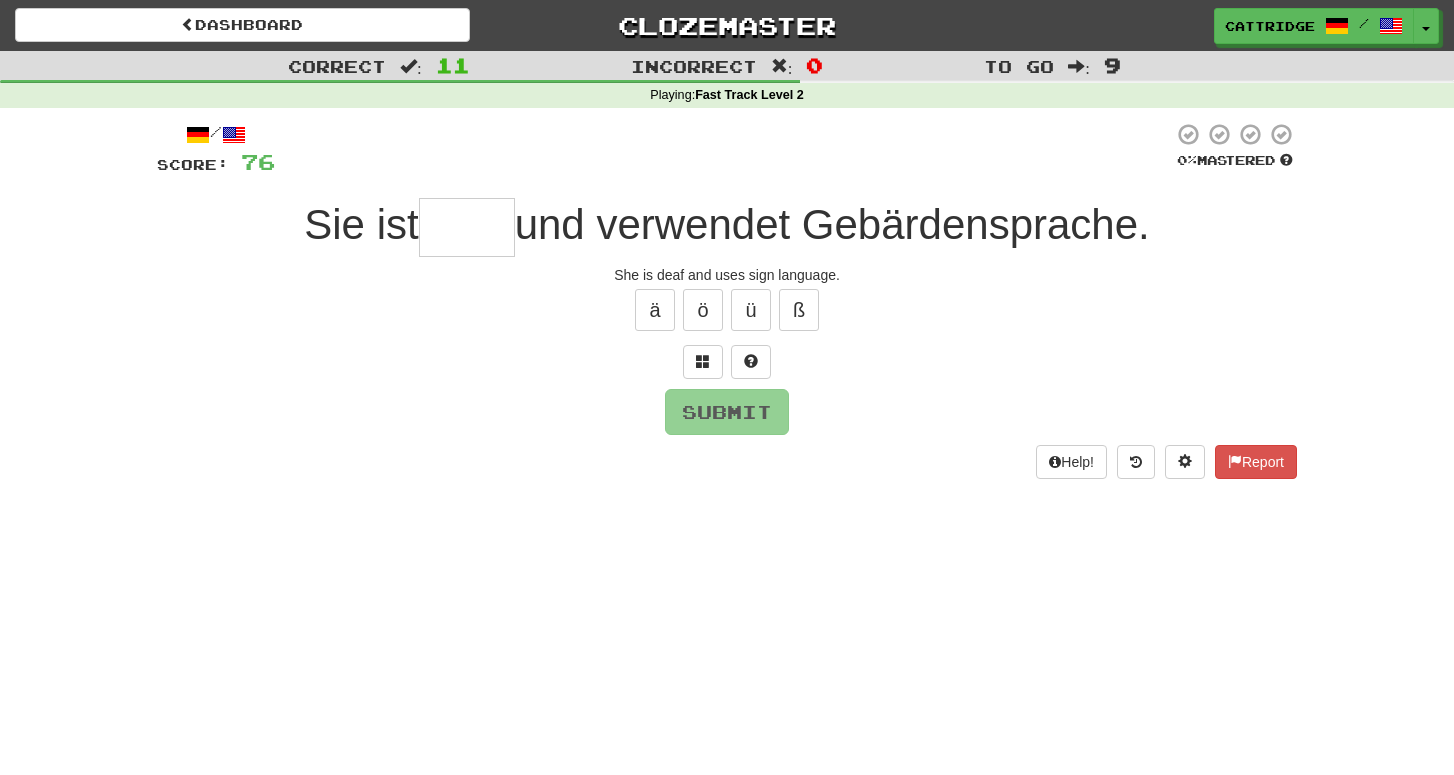 type on "*" 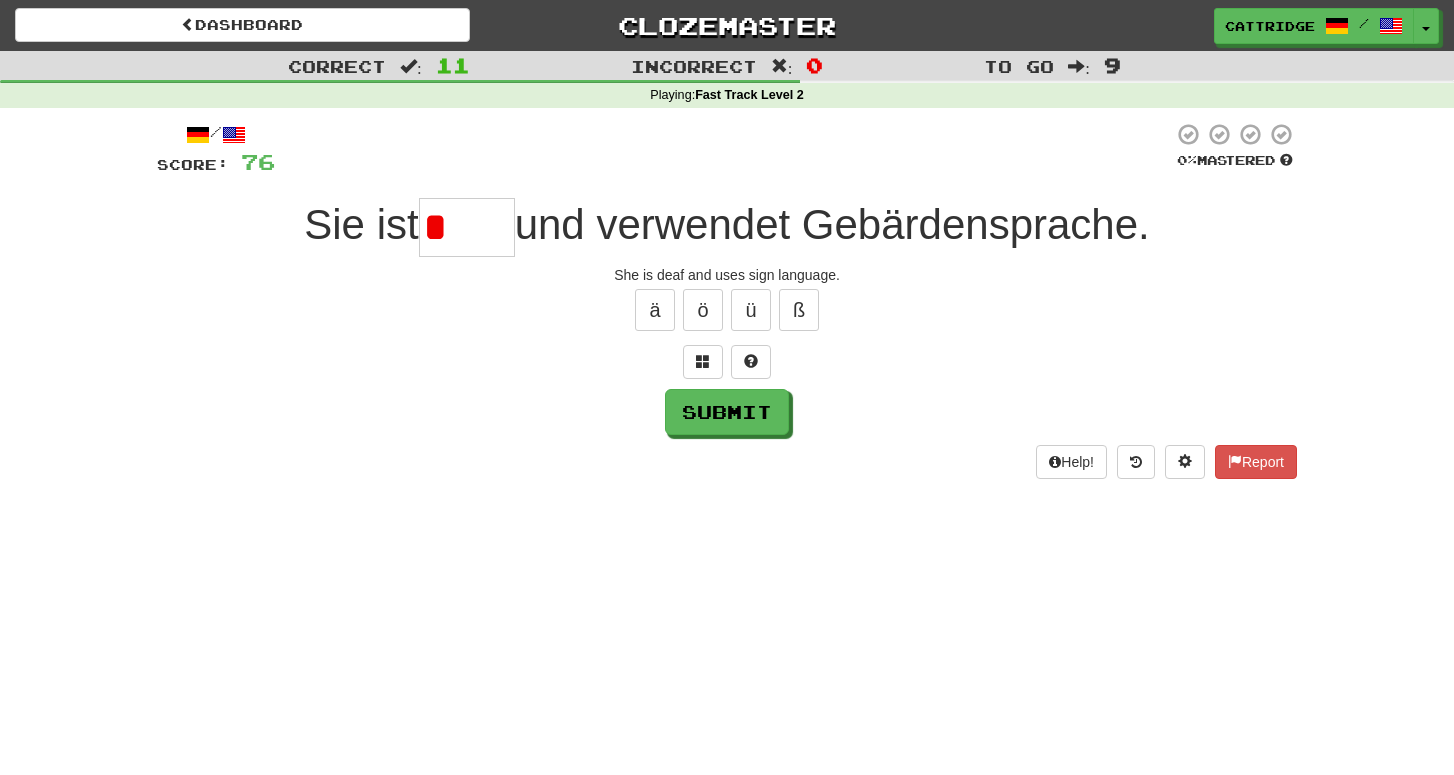 type on "*" 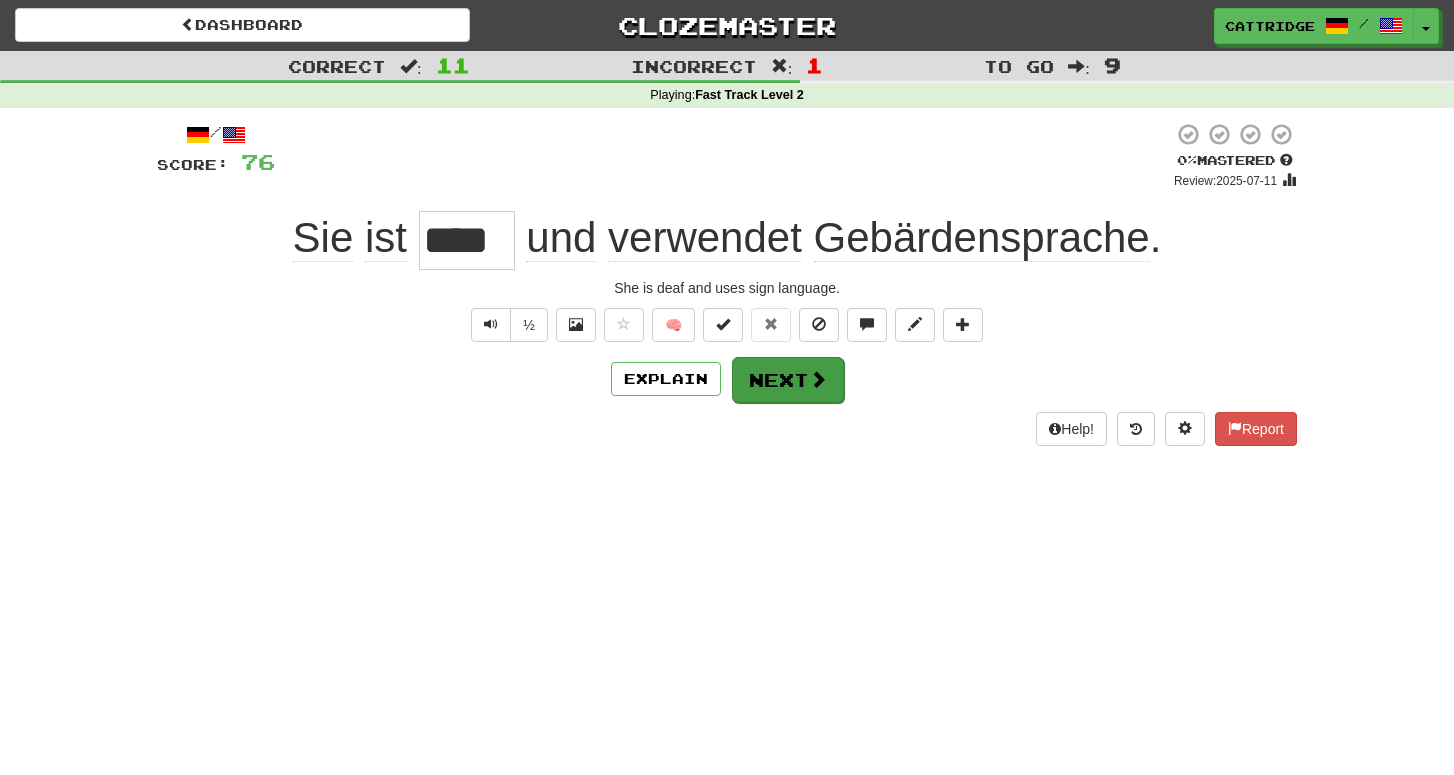 click on "/  Score:   76 0 %  Mastered Review:  2025-07-11 Sie   ist   ****   und   verwendet   Gebärdensprache . She is deaf and uses sign language. ½ 🧠 Explain Next  Help!  Report" at bounding box center (727, 284) 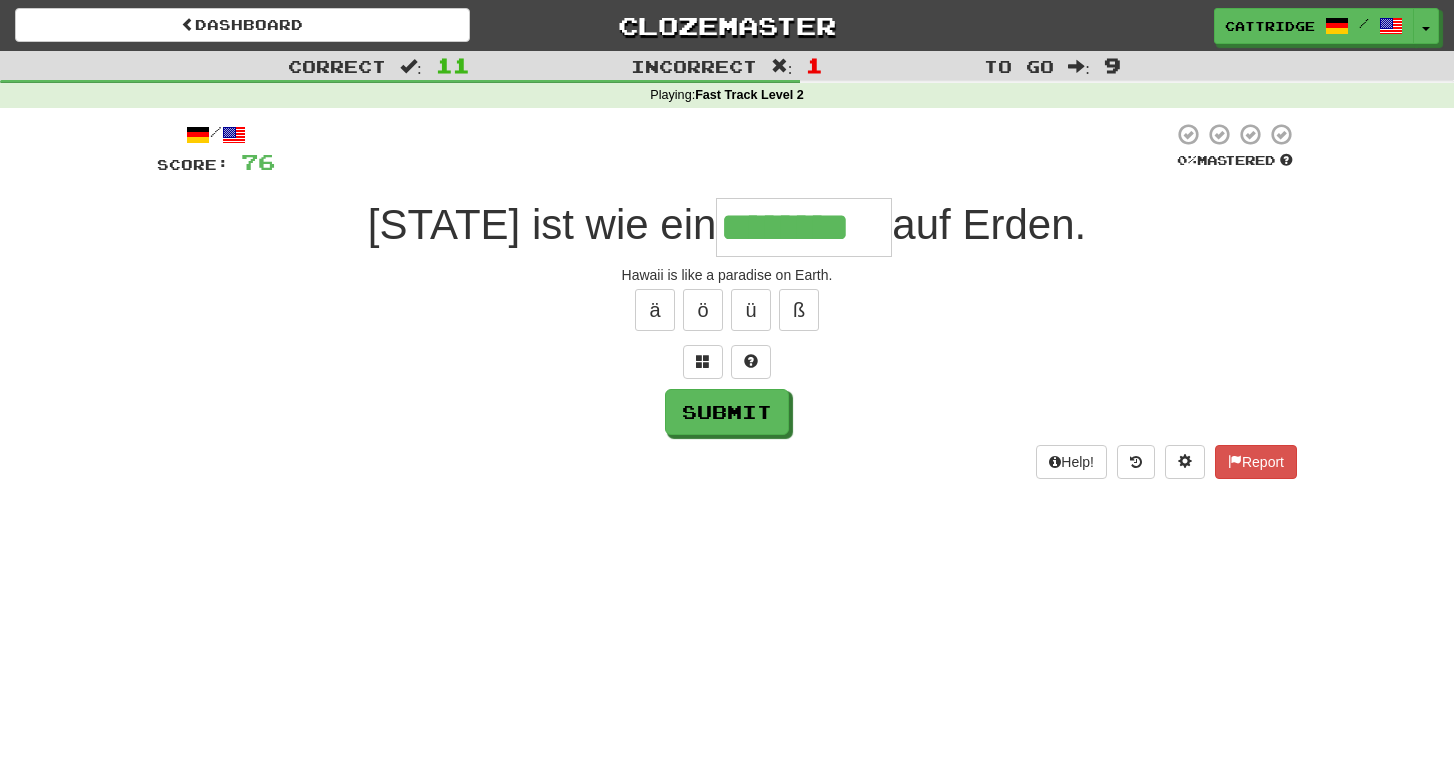 type on "********" 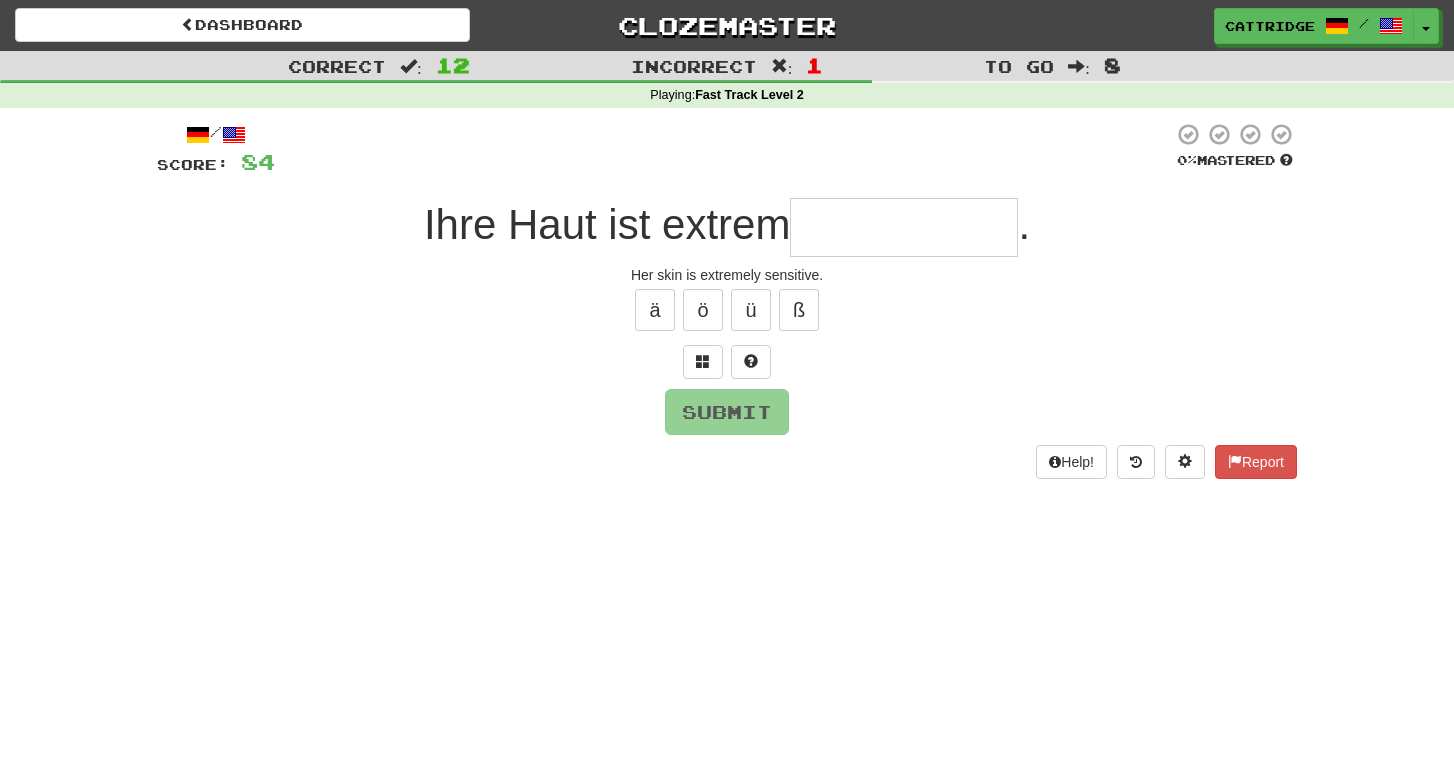 type on "*" 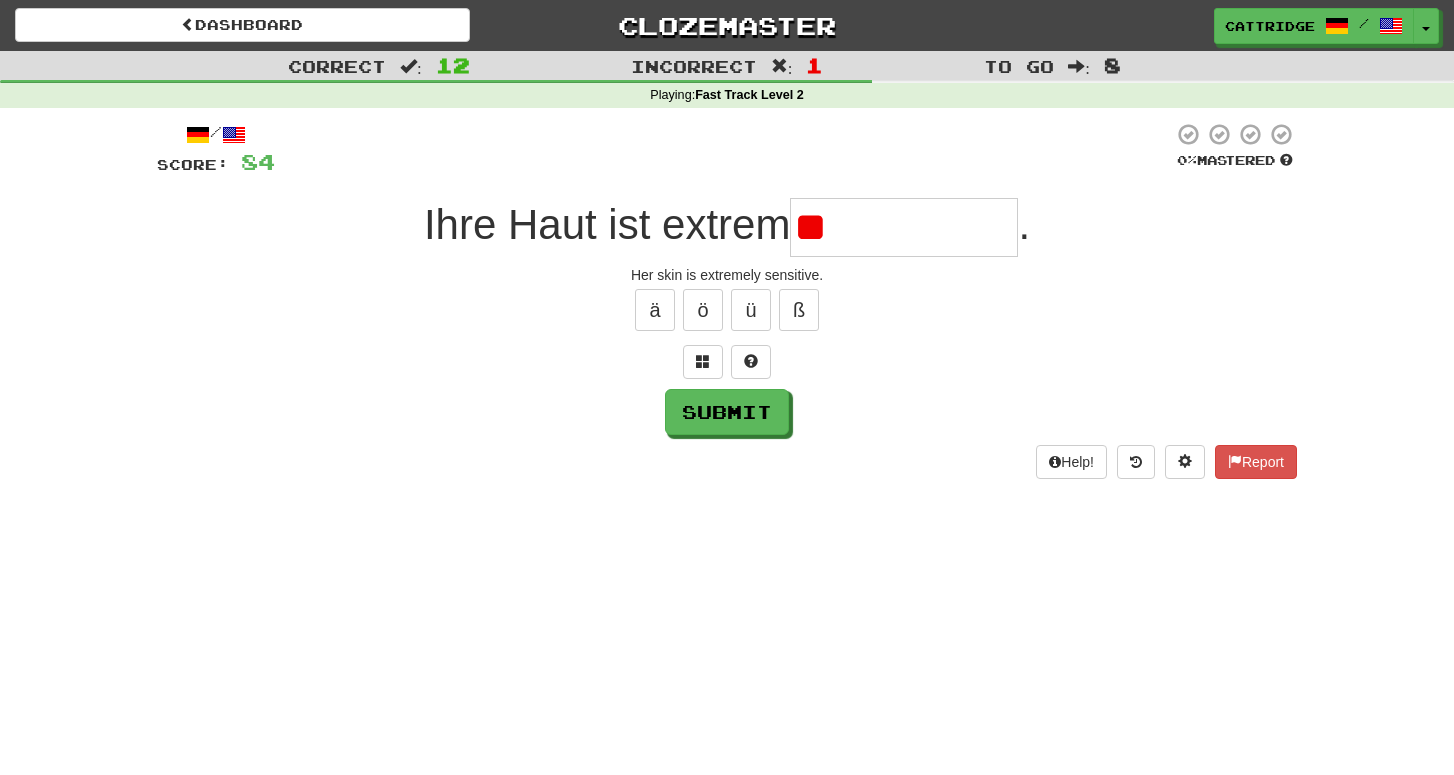 type on "*" 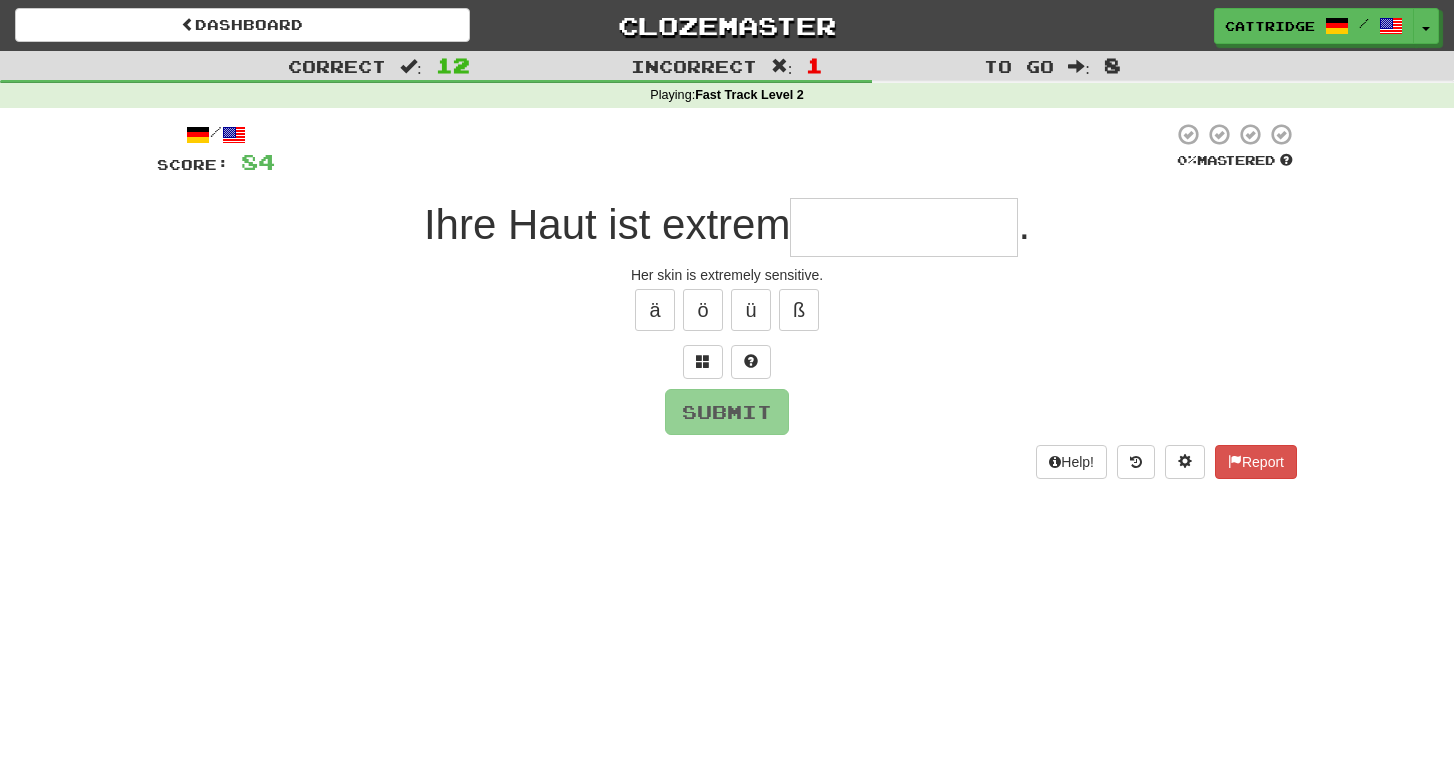 type on "*" 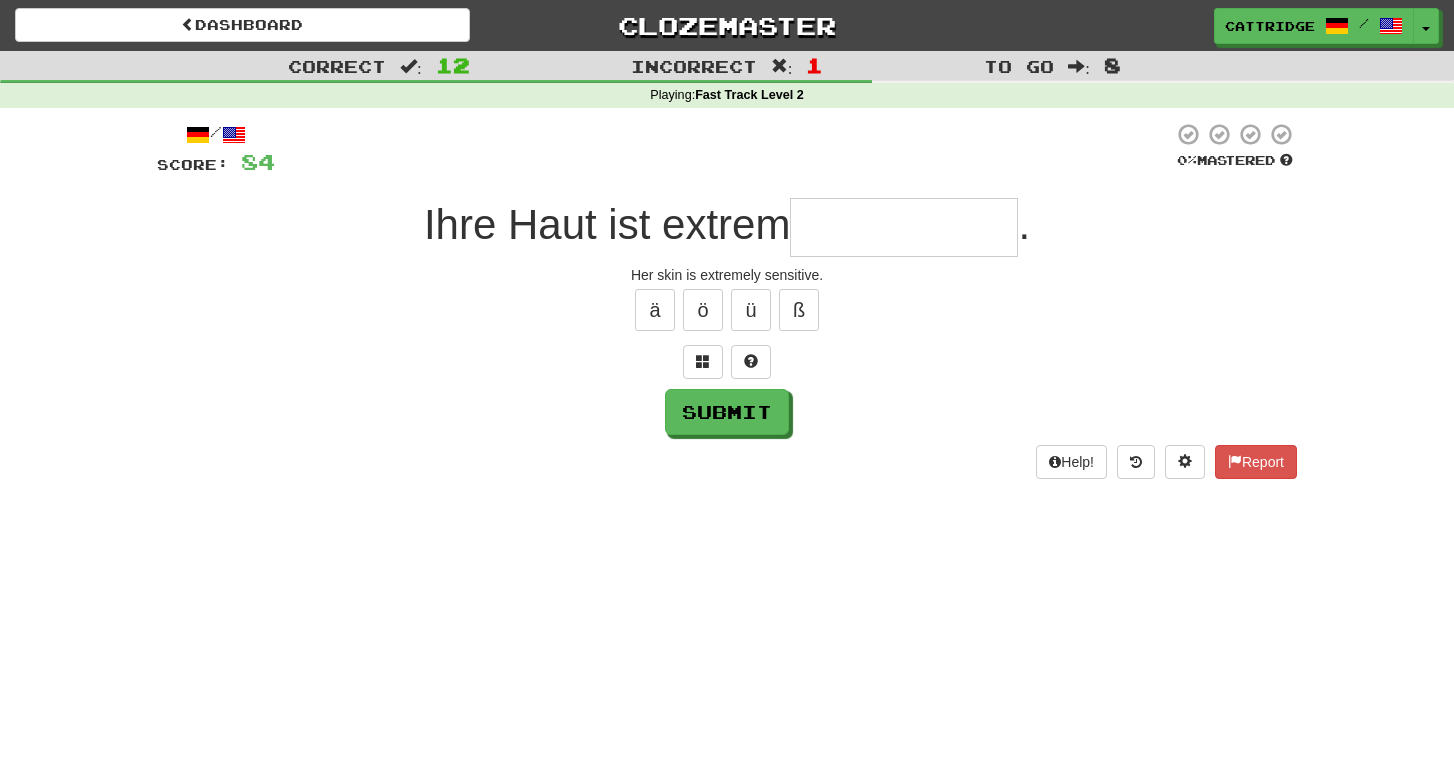 type on "*" 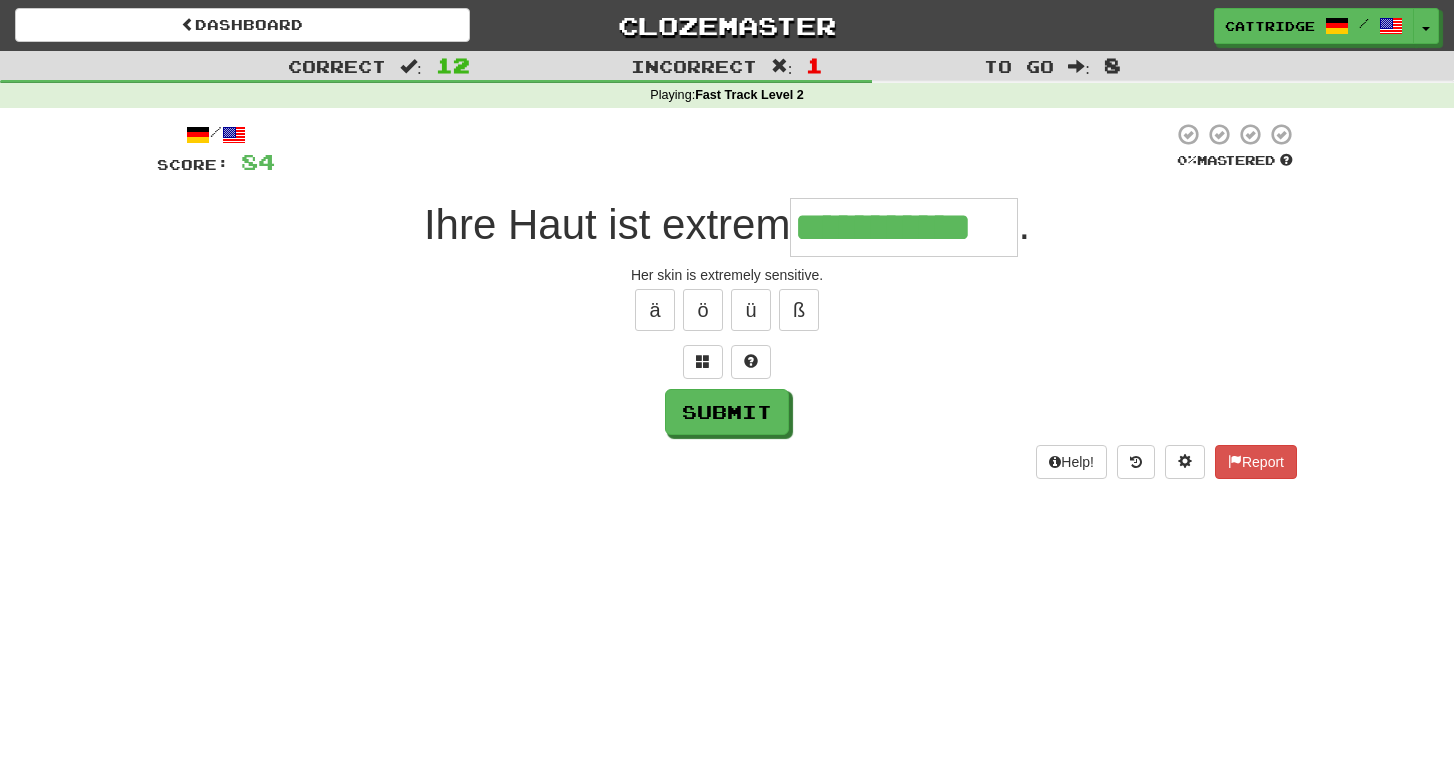 type on "**********" 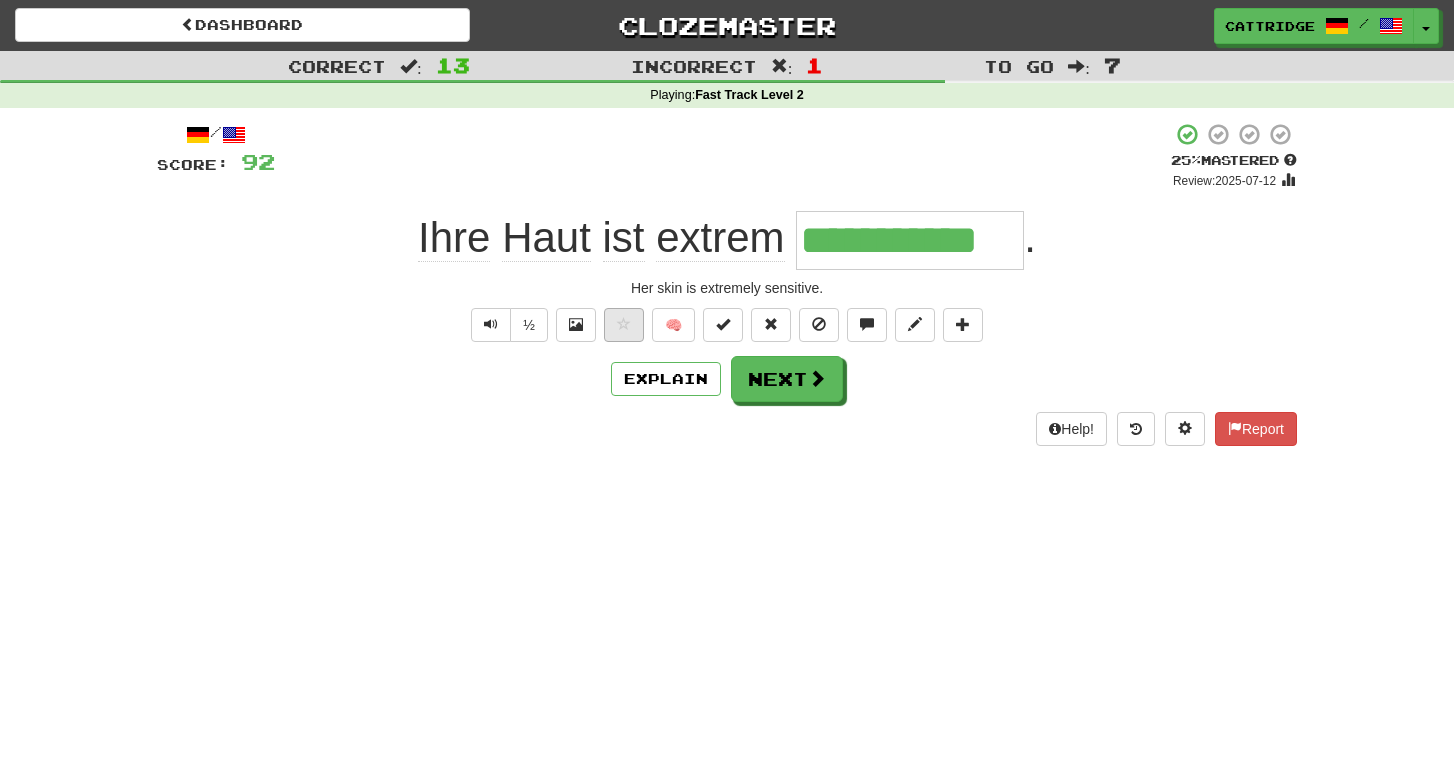 click at bounding box center [624, 324] 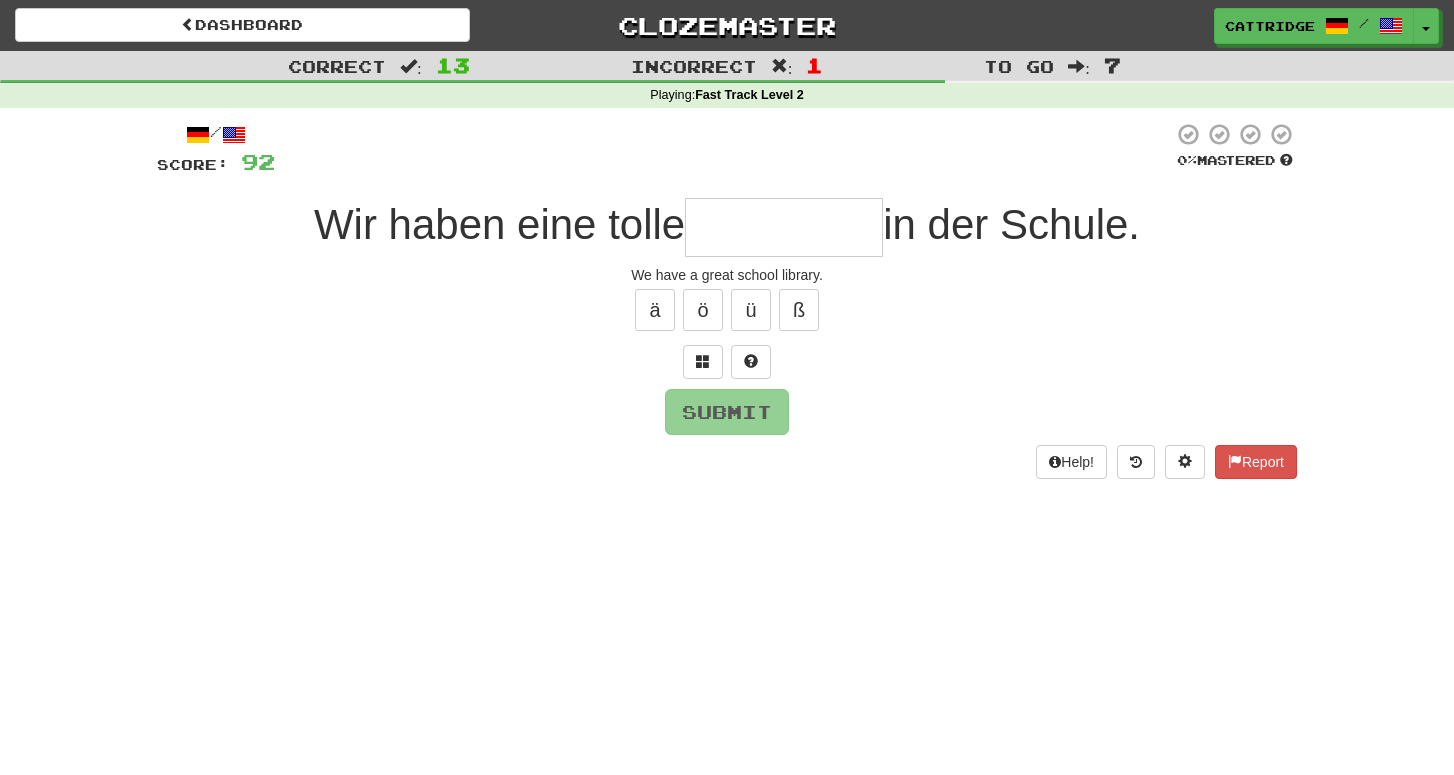 type on "*" 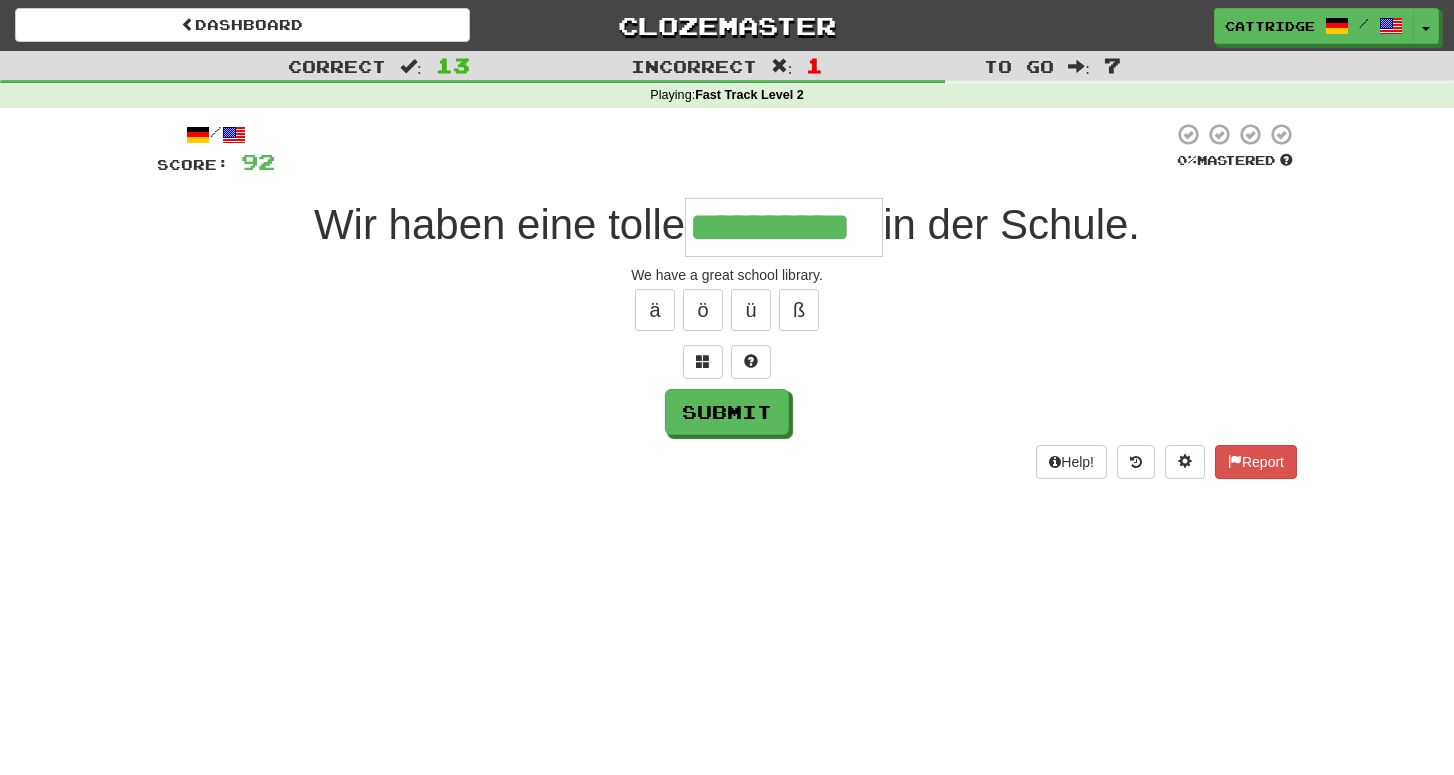 type on "**********" 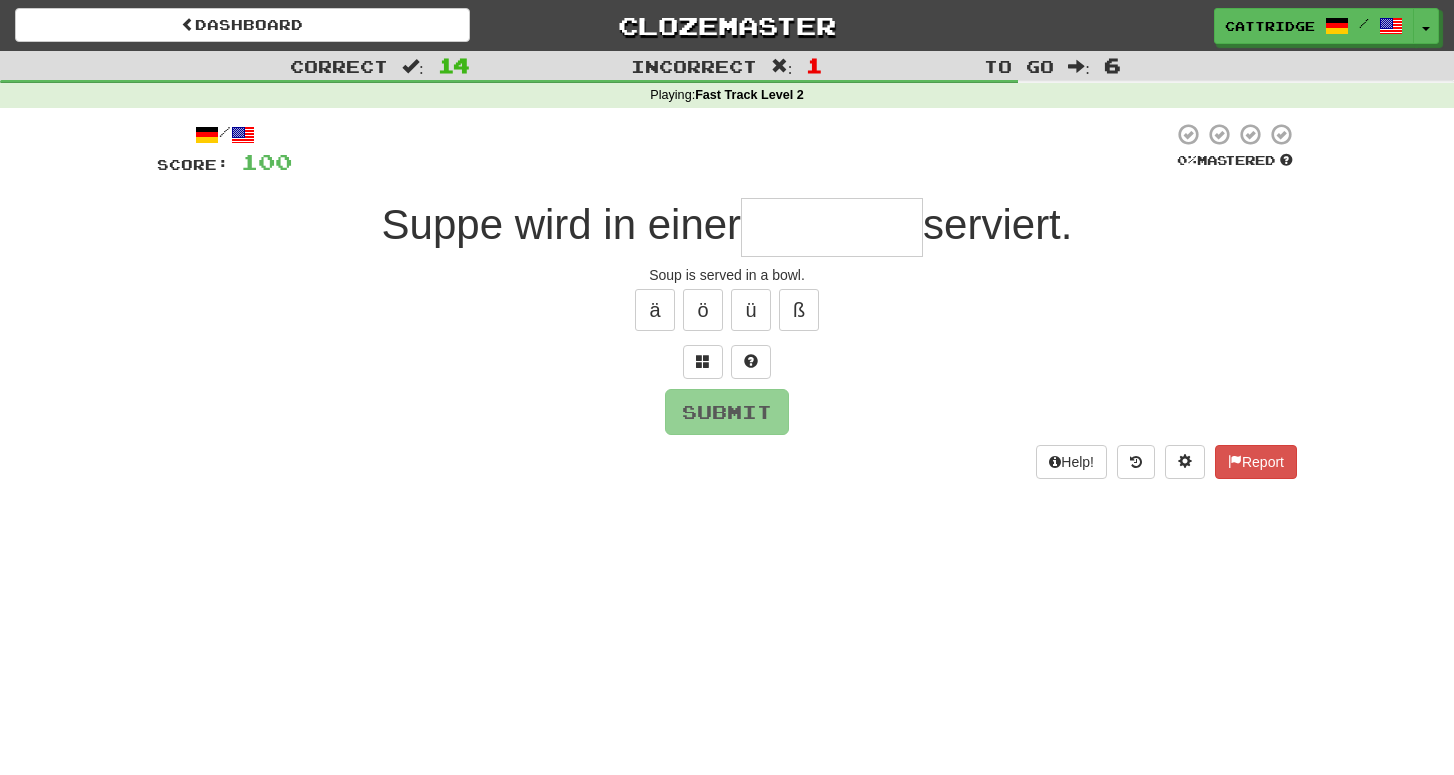 type on "*" 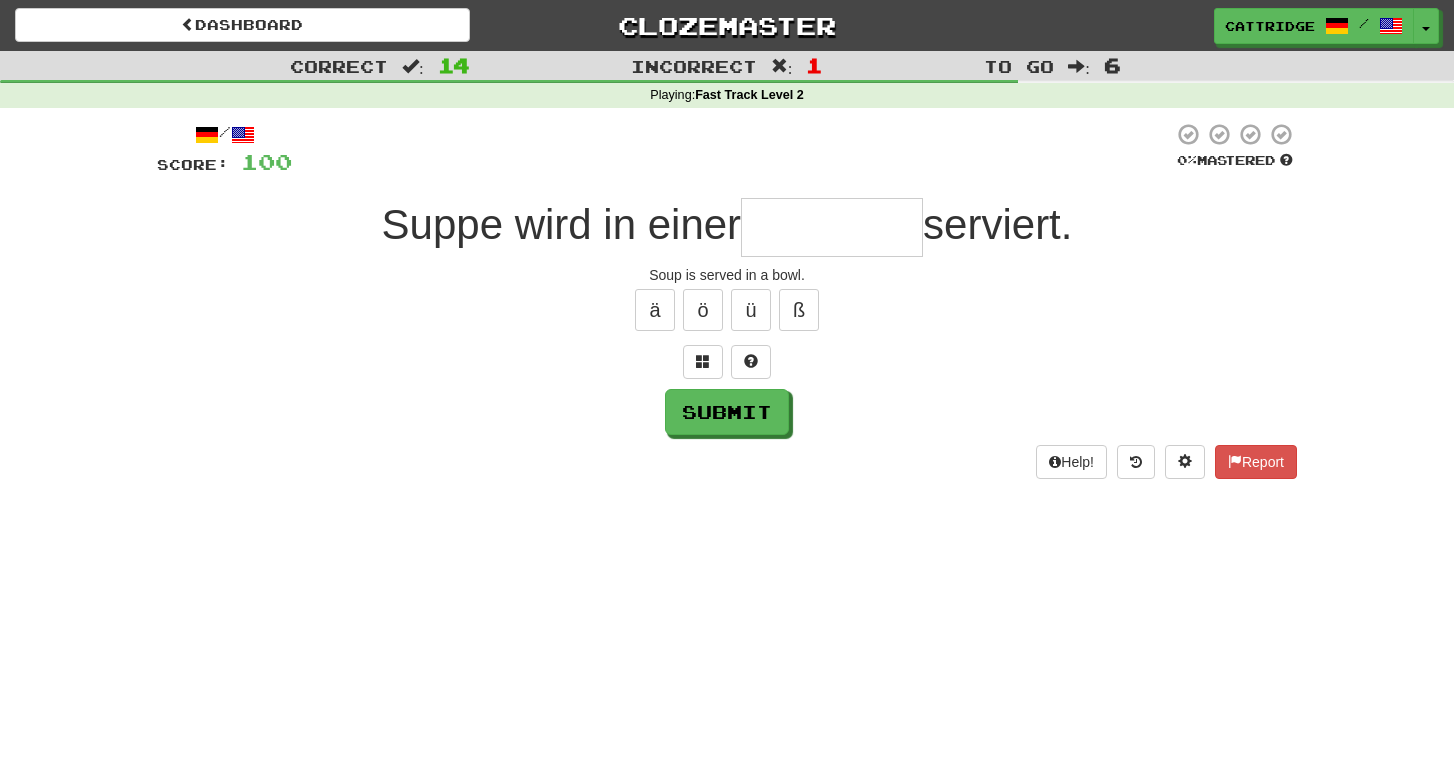 type on "*" 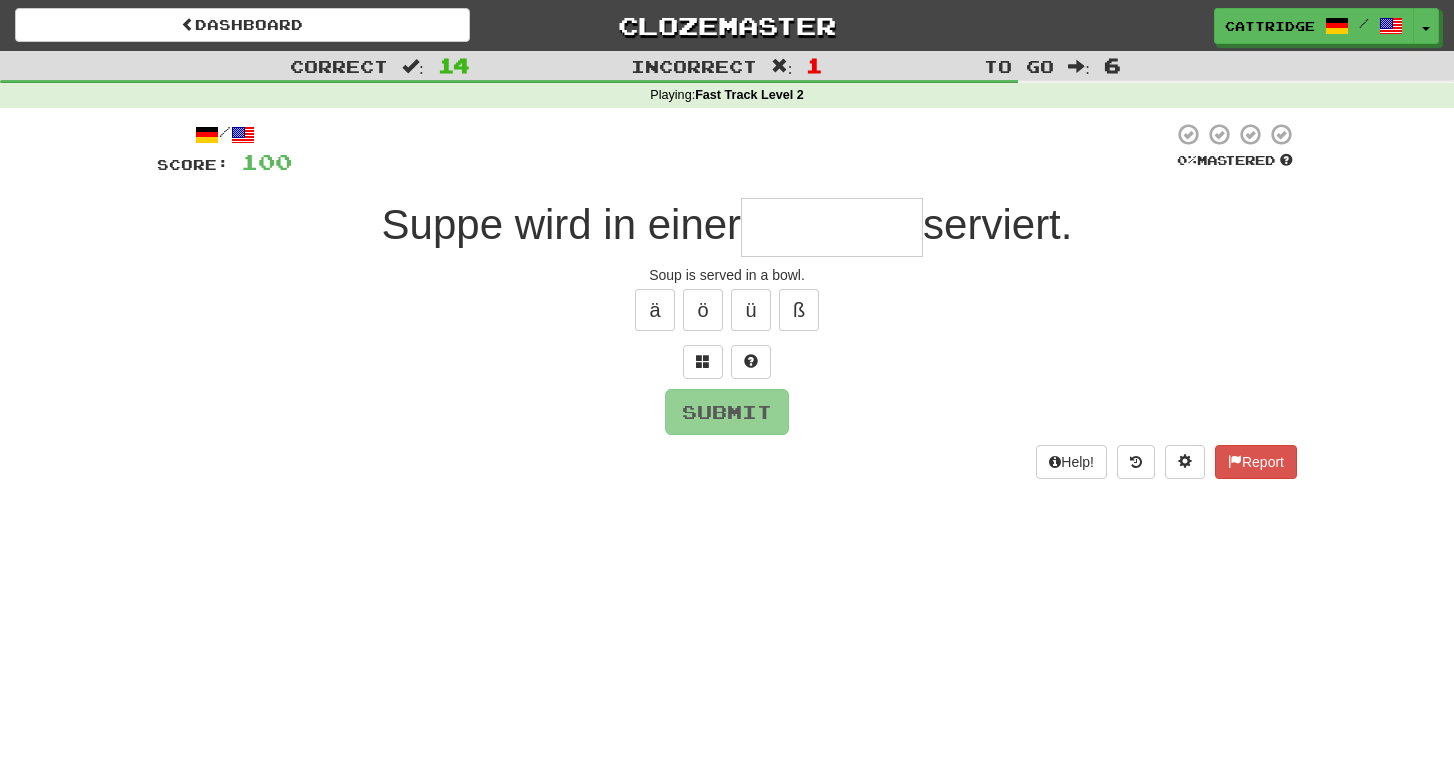 type on "*" 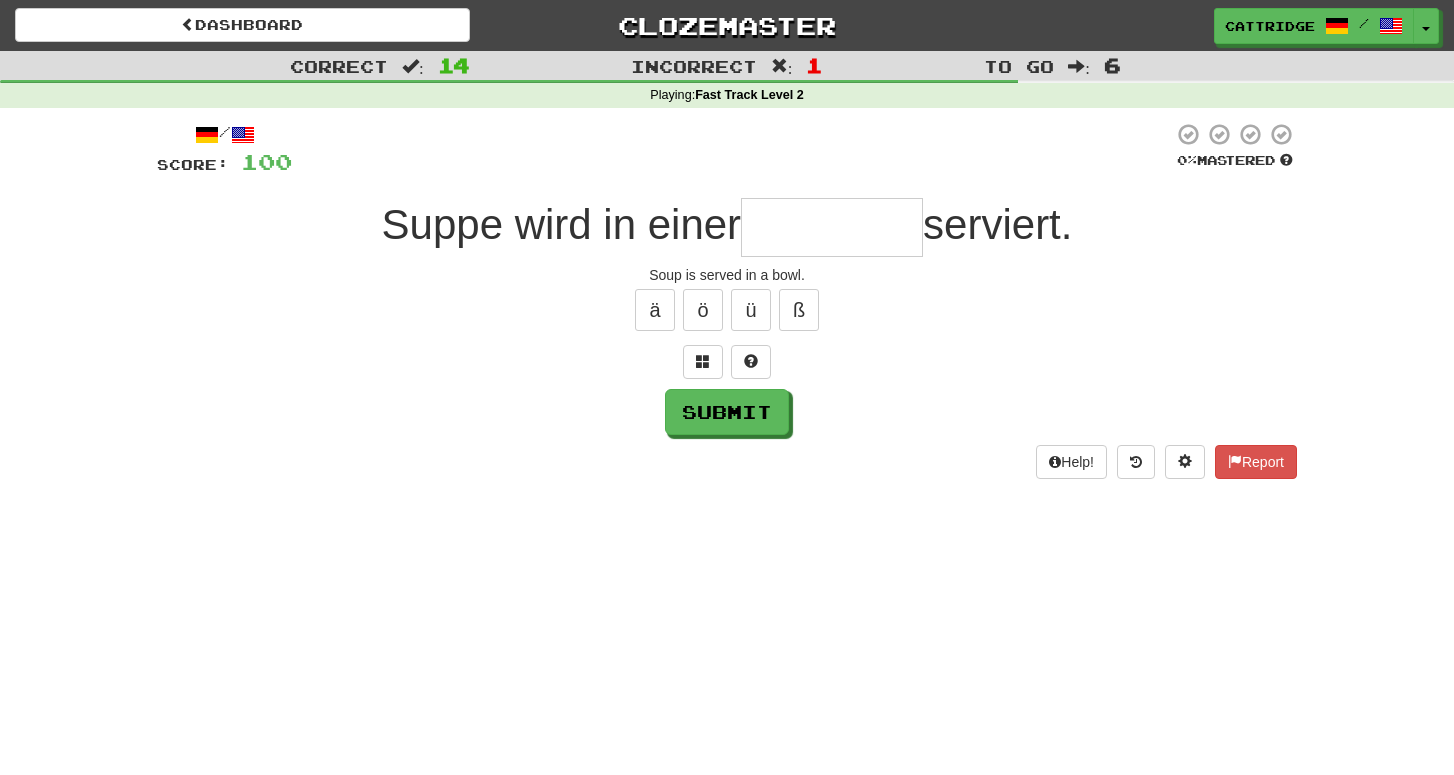 type on "*" 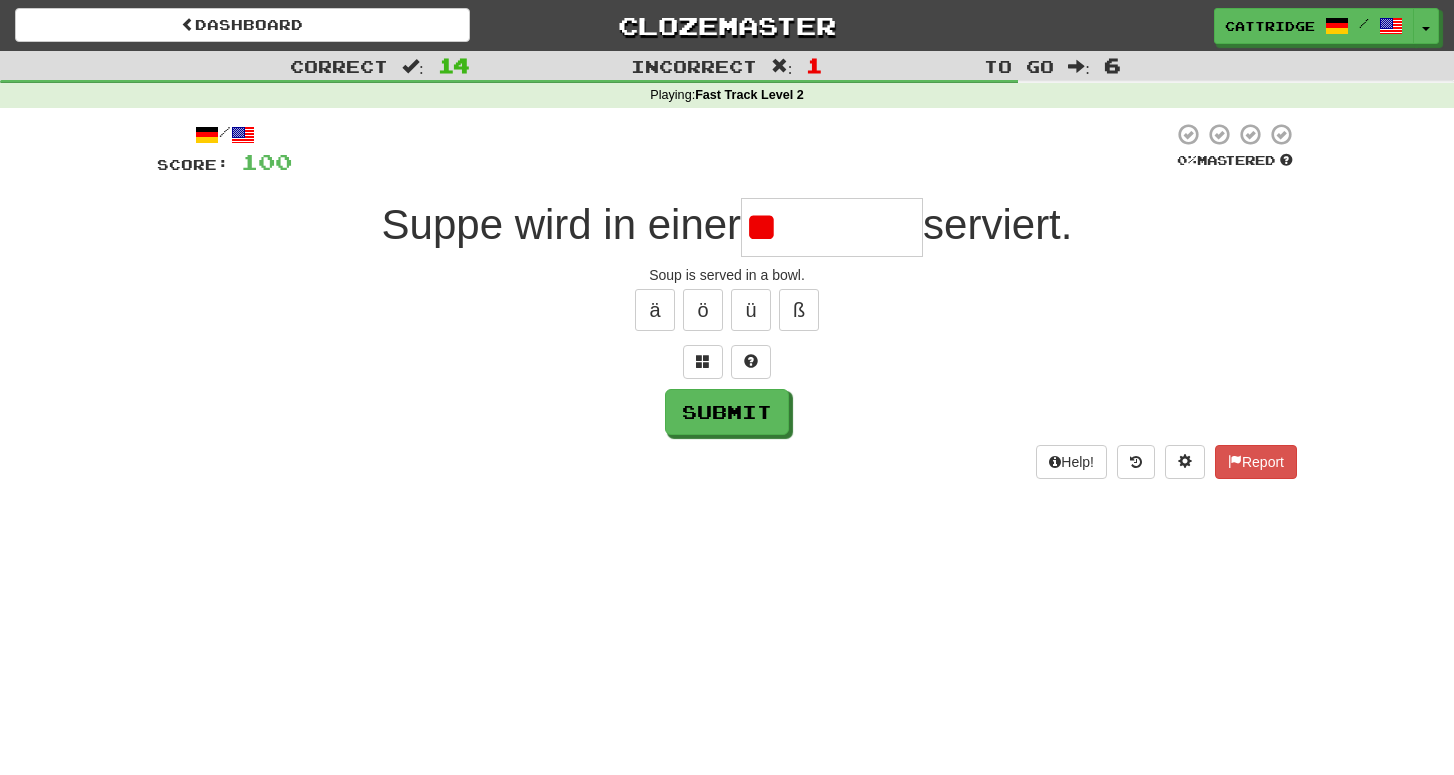 type on "*" 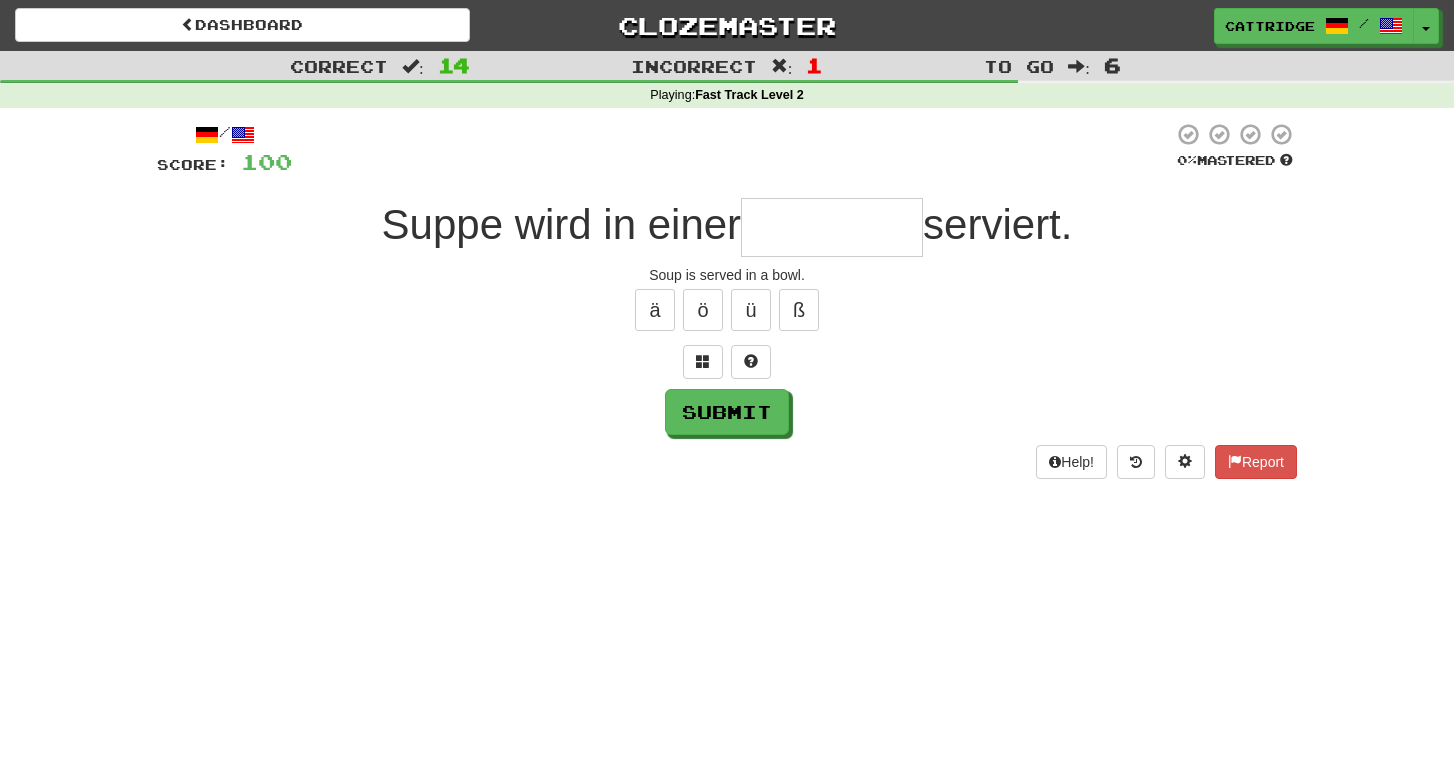 type on "*" 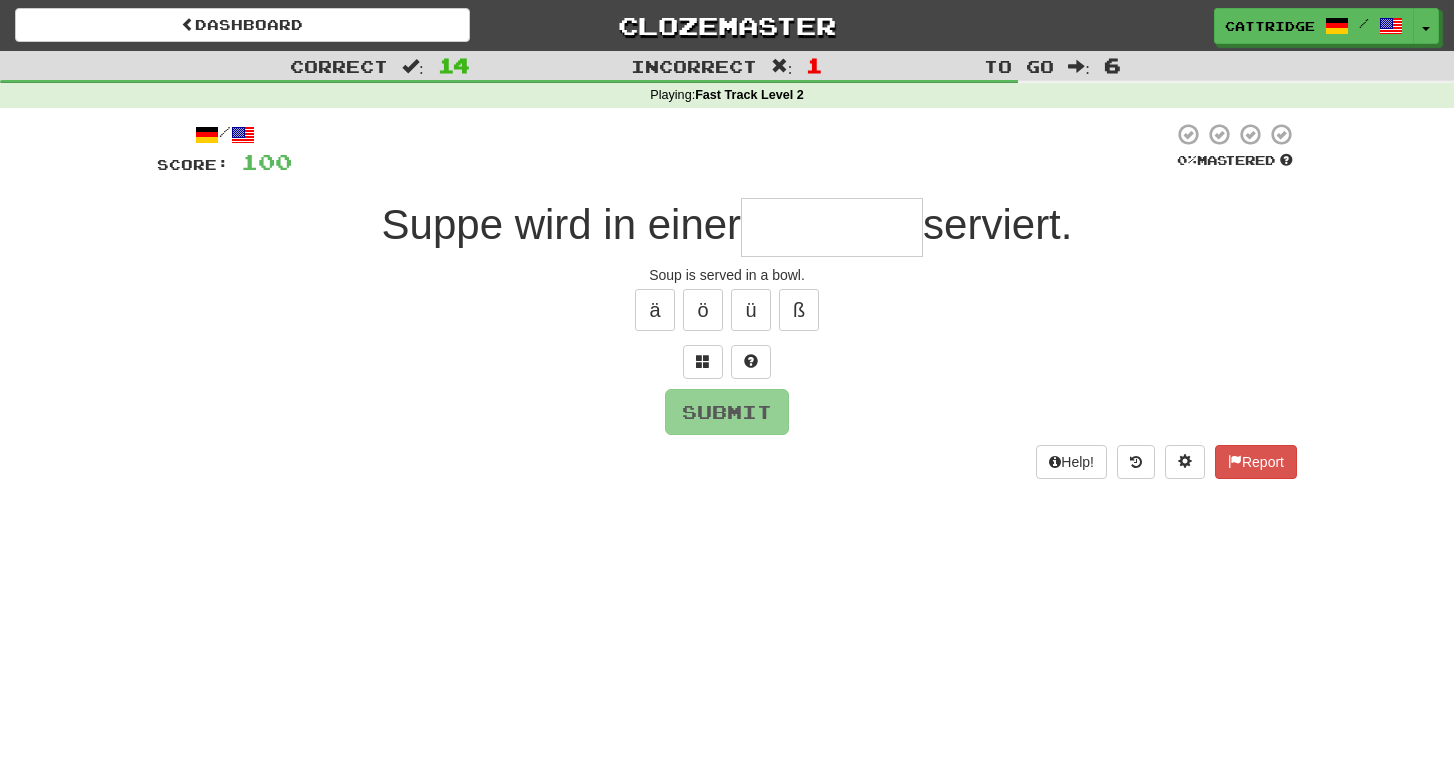 type on "*" 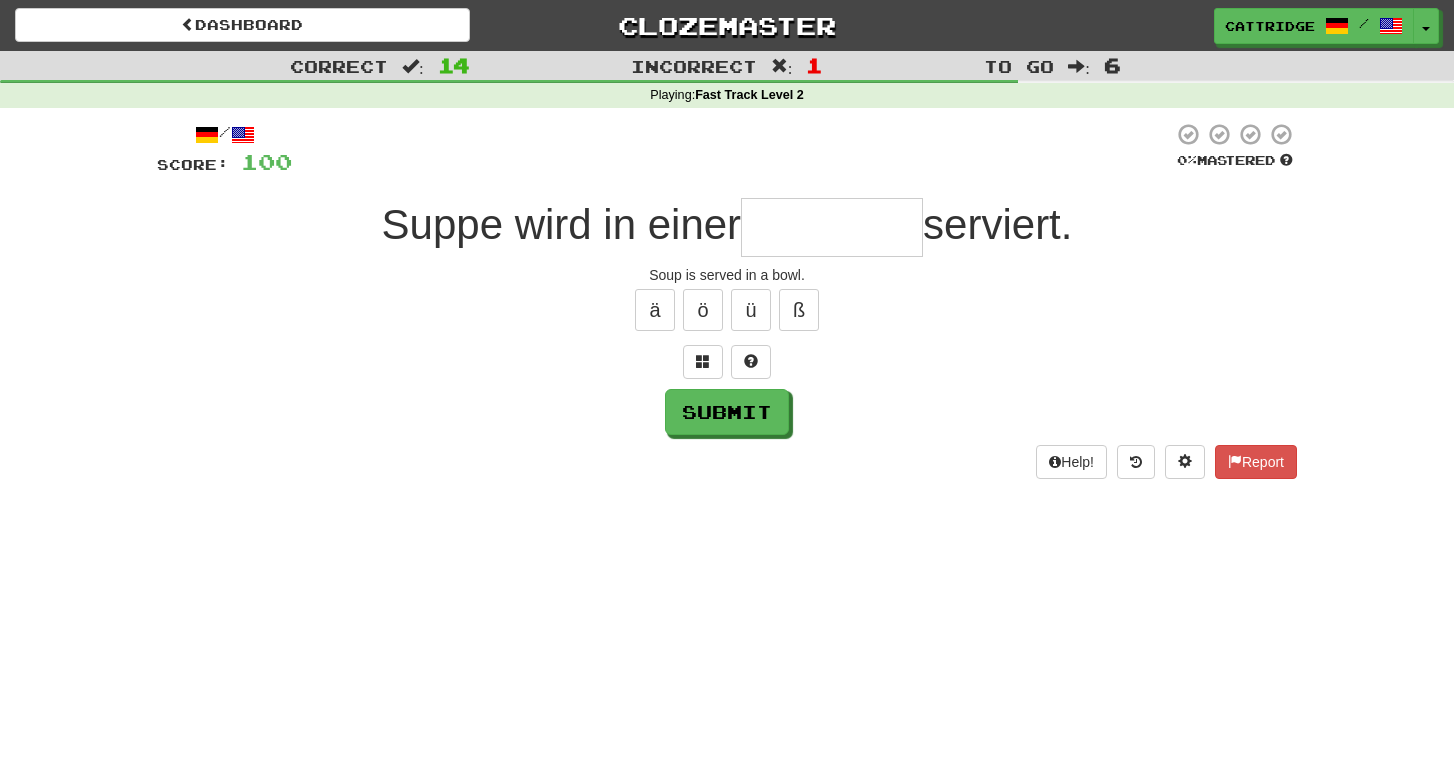 type on "*" 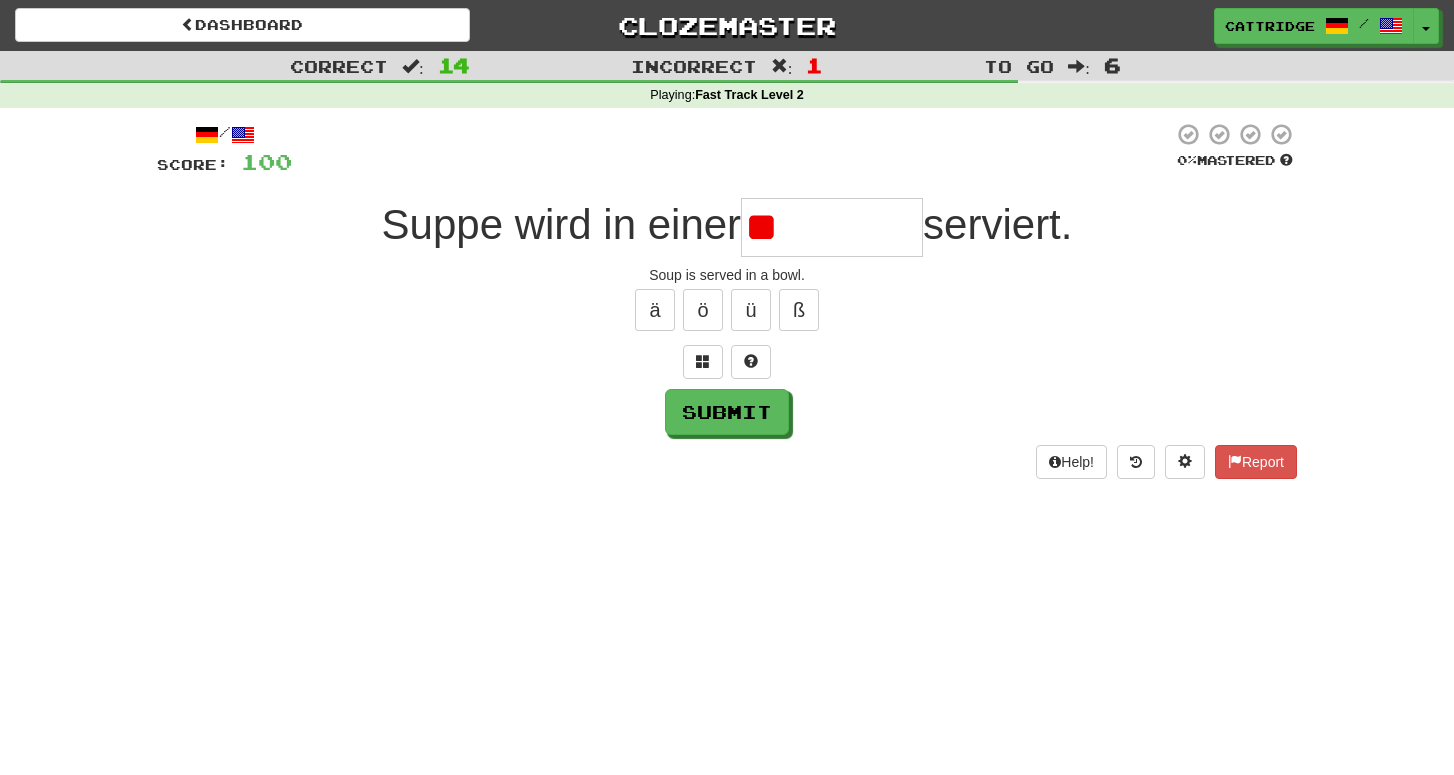 type on "*" 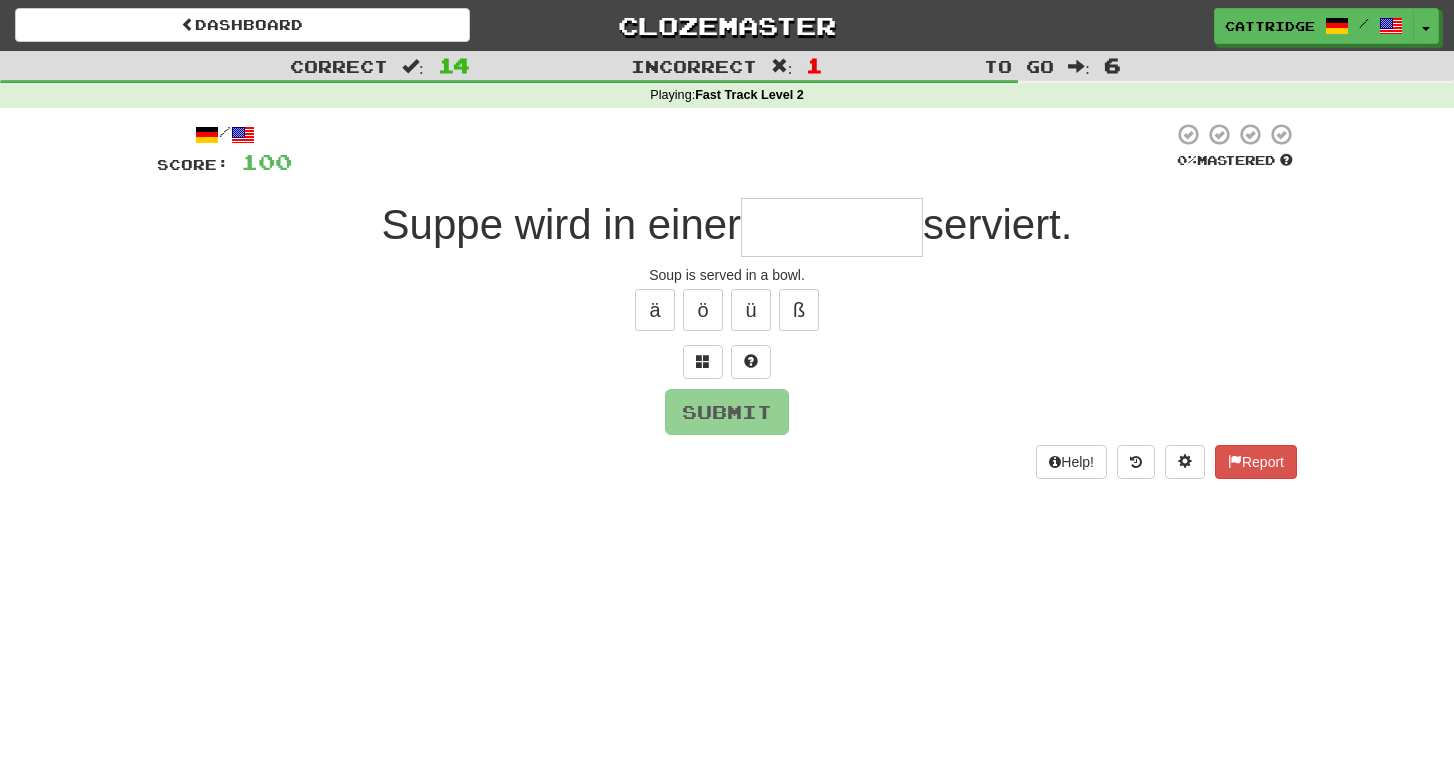 type on "*" 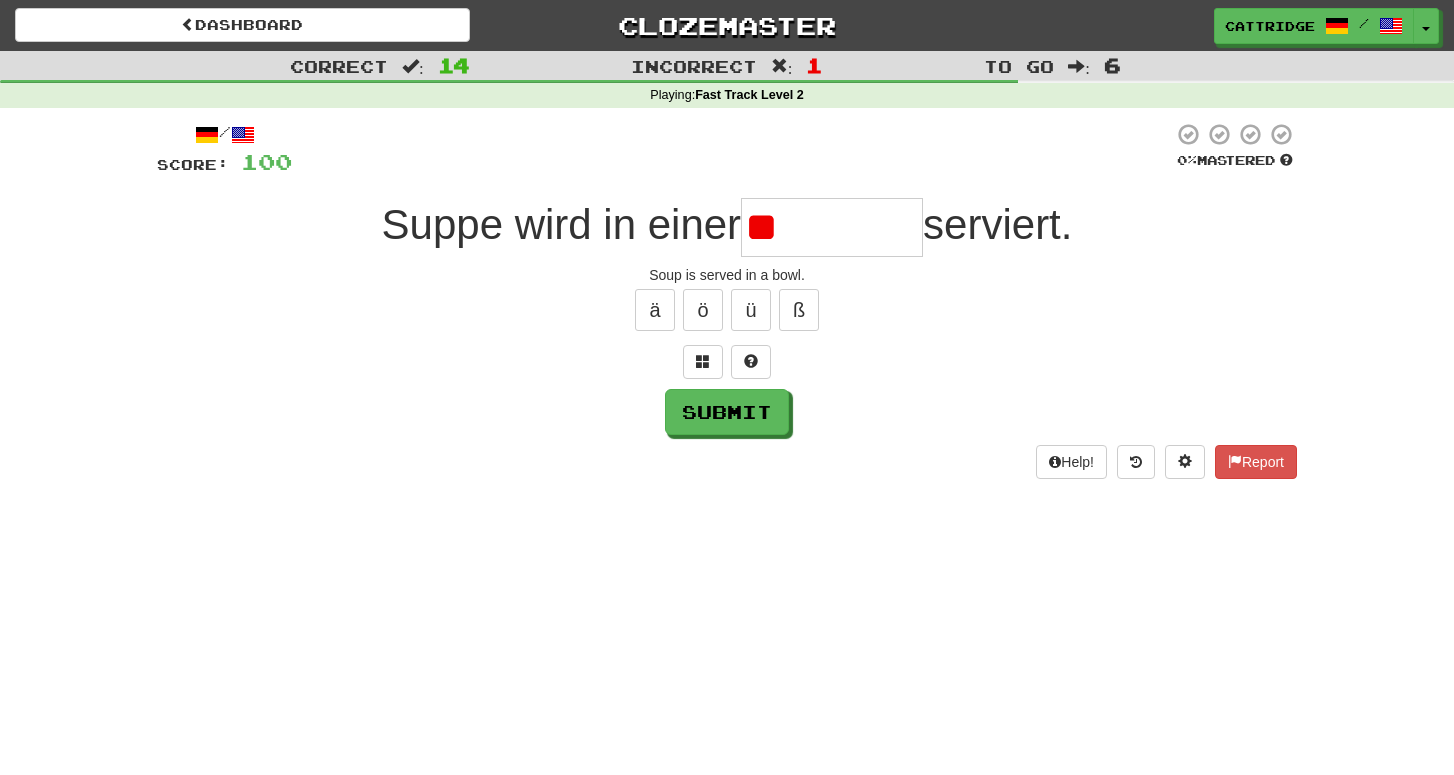 type on "*" 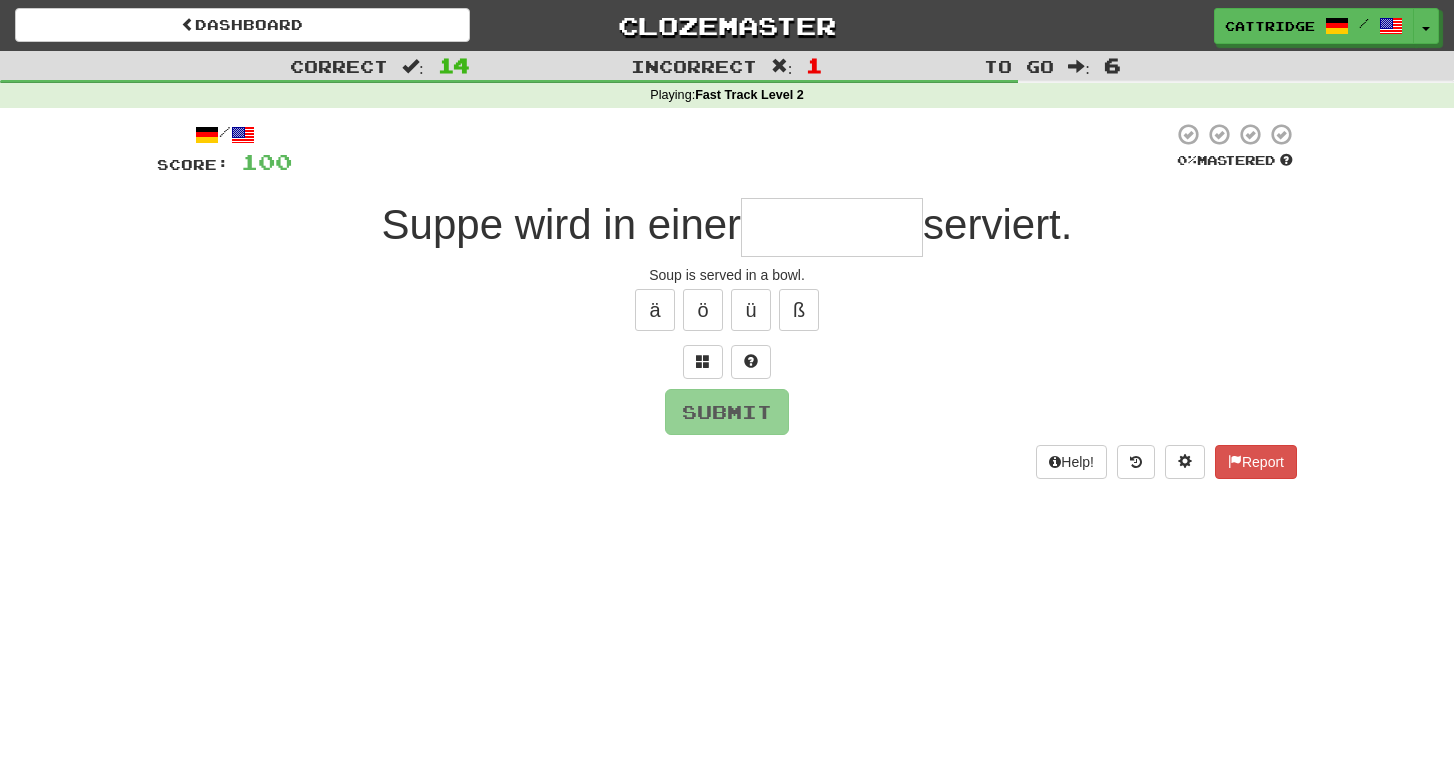 type on "*" 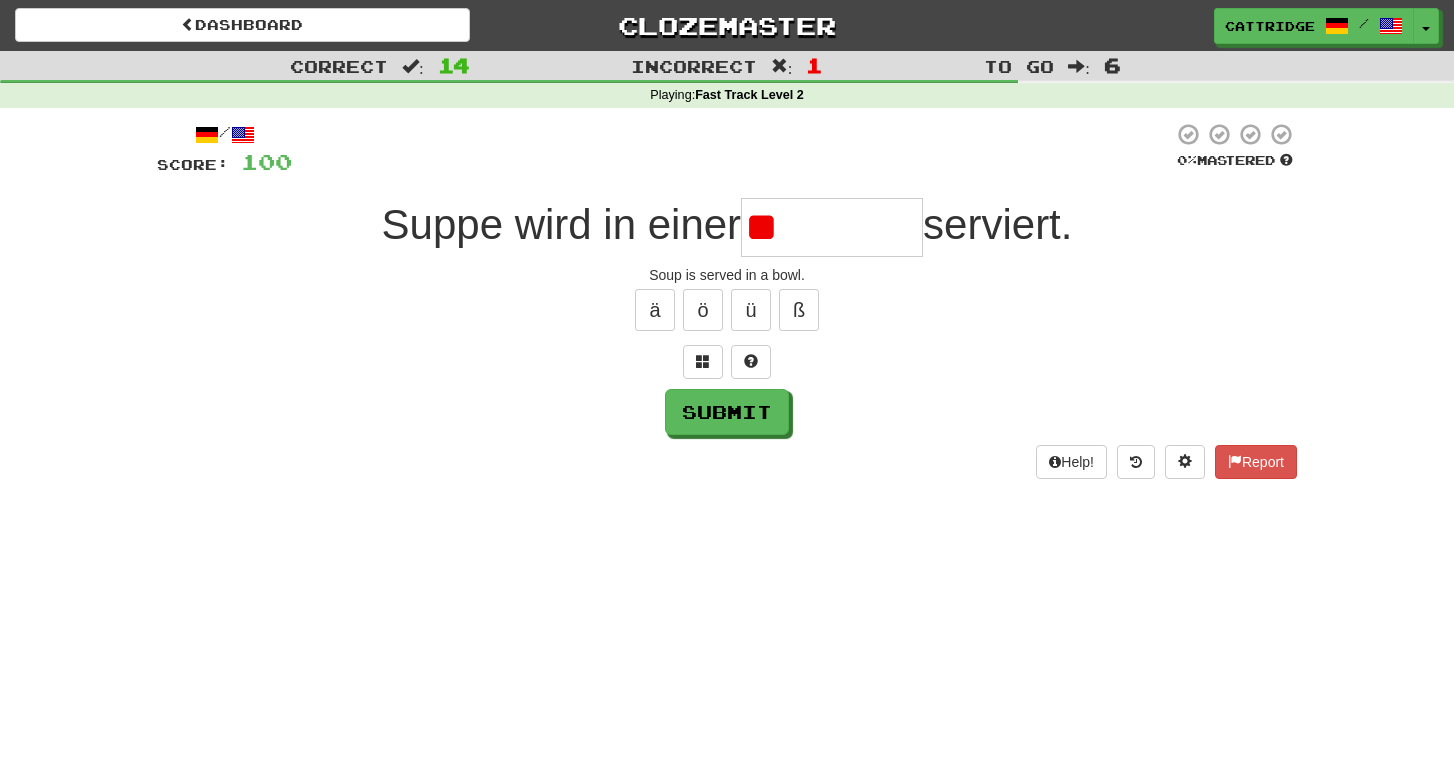 type on "*" 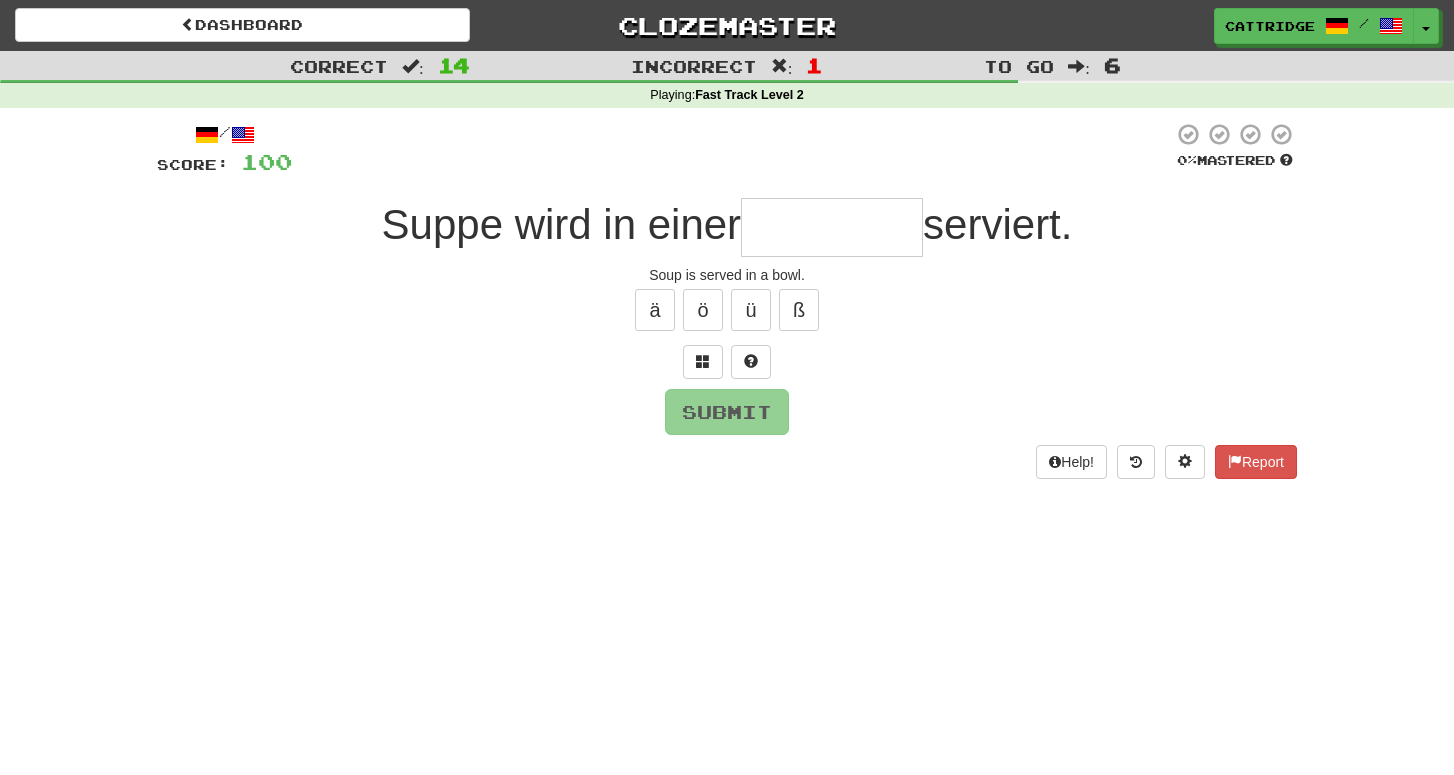 type on "*" 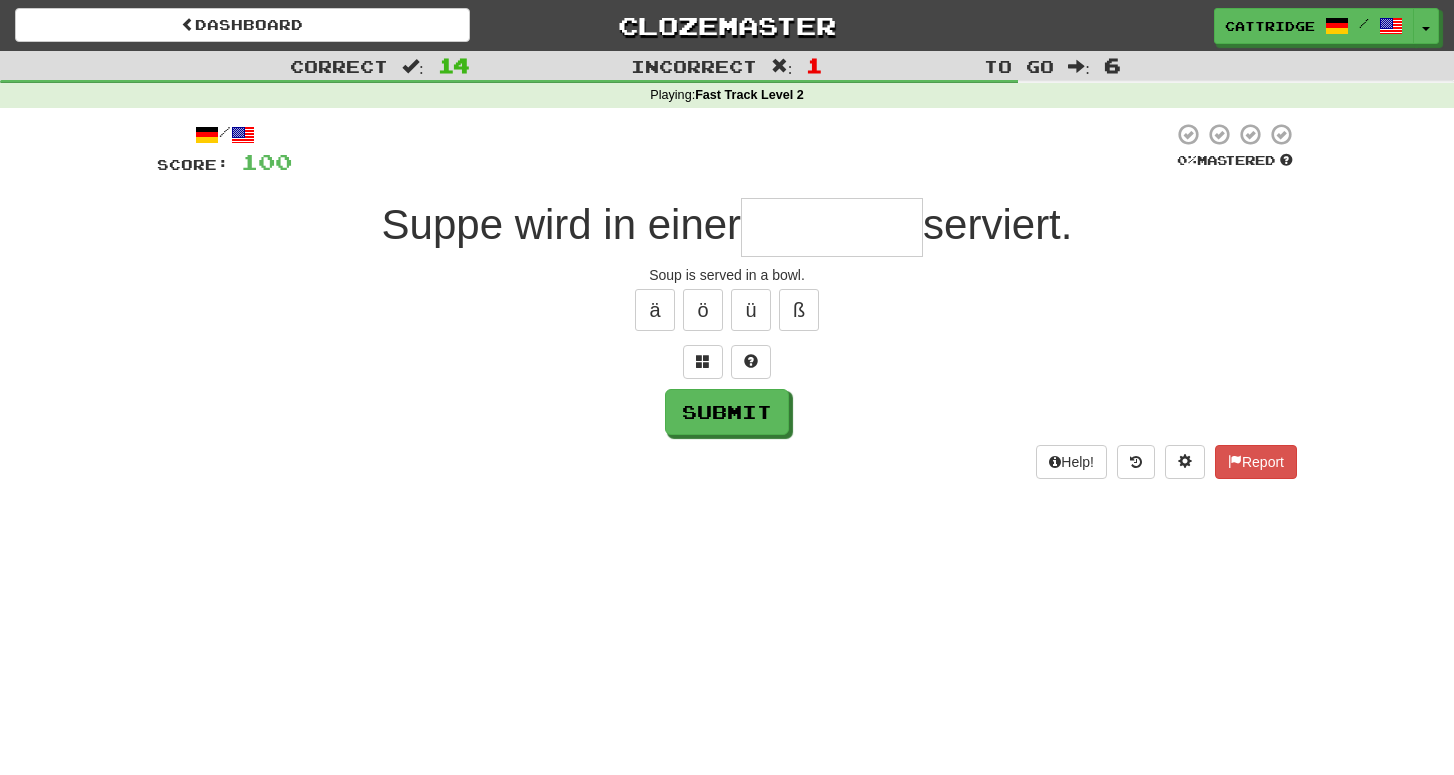 type on "*" 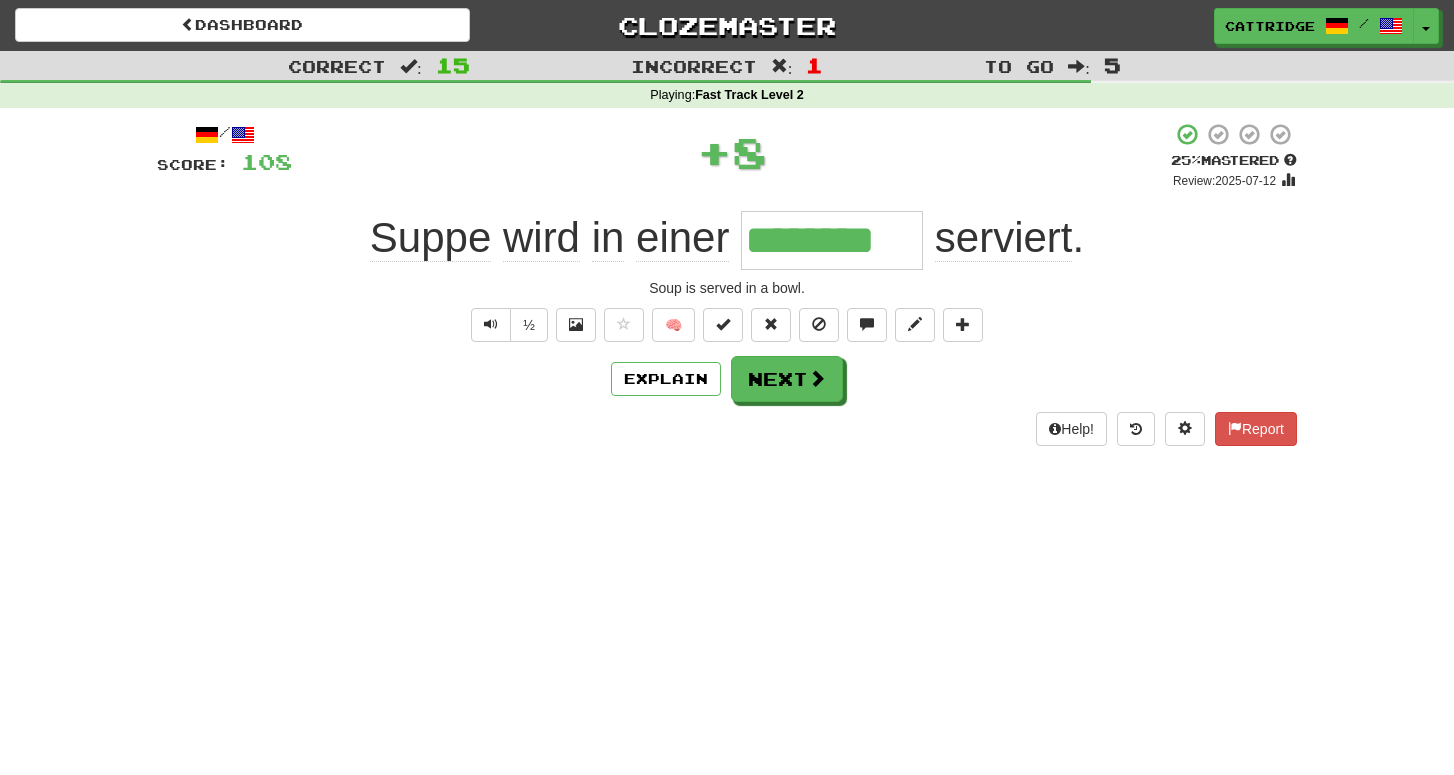 type on "********" 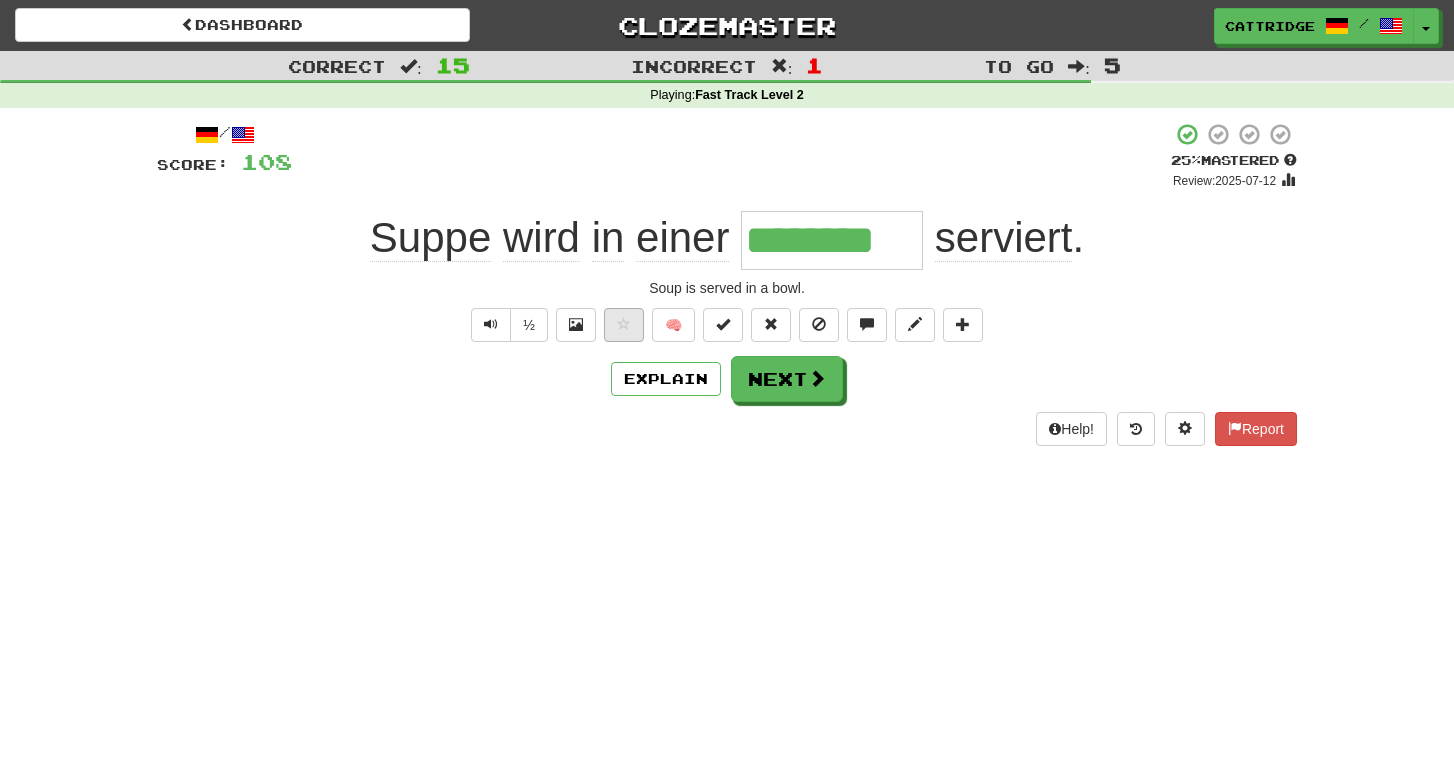 click at bounding box center (624, 325) 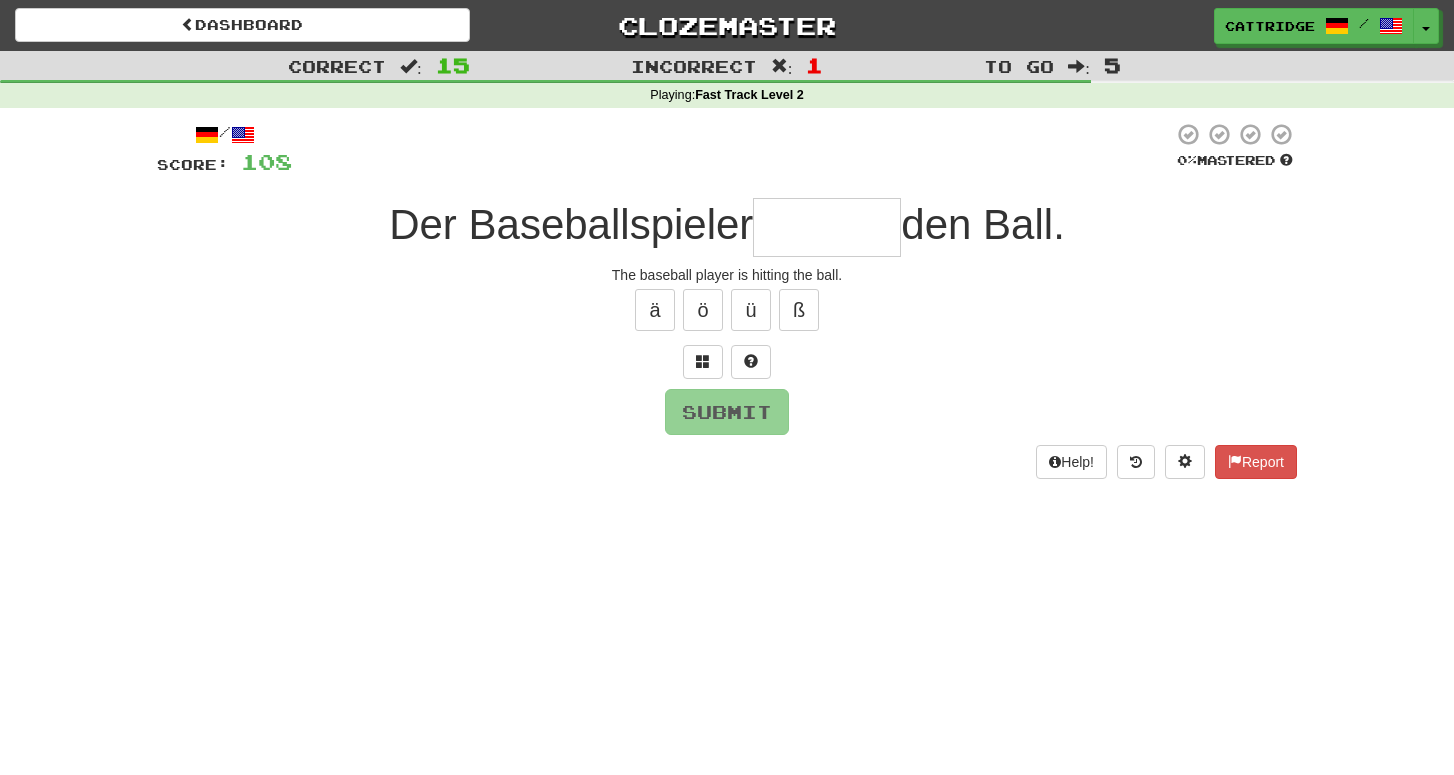 type on "*" 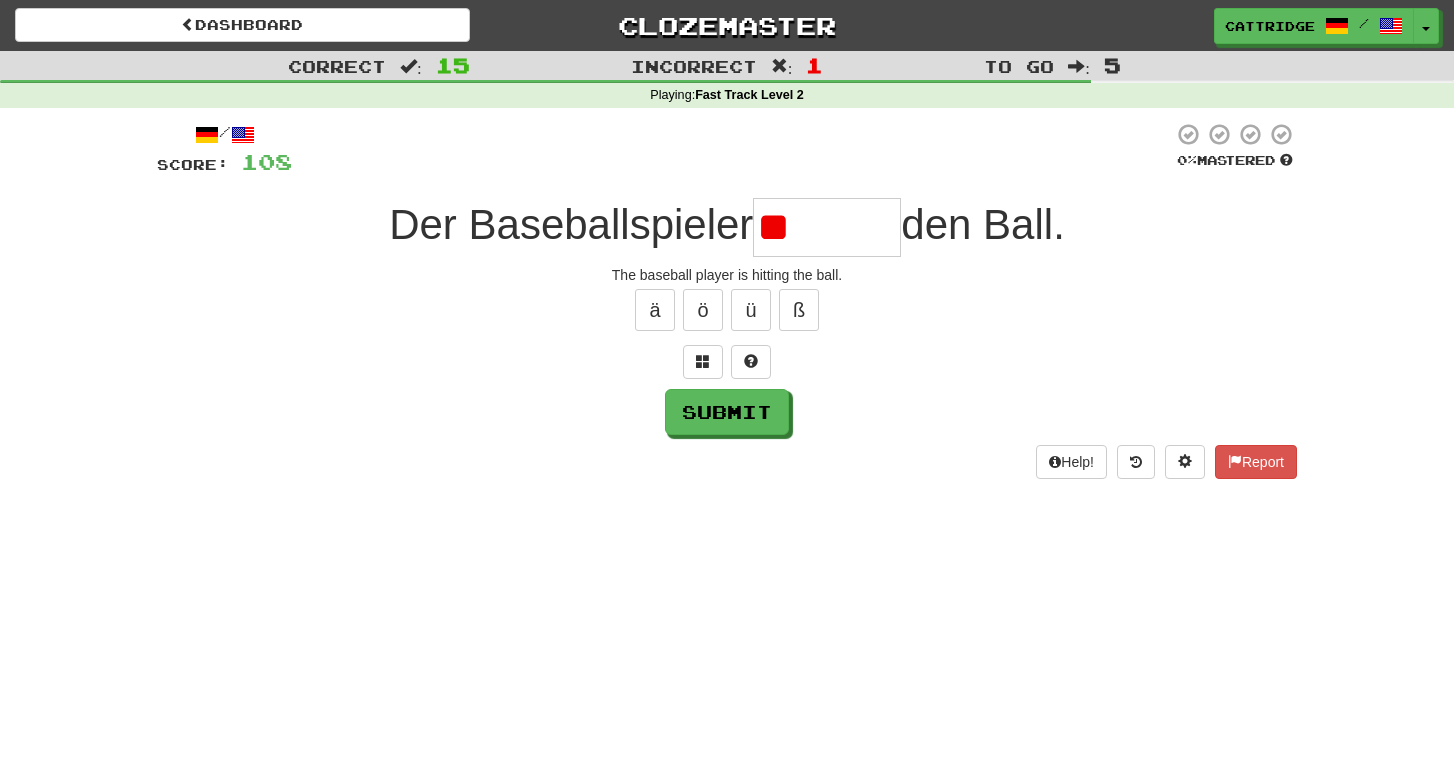 type on "*" 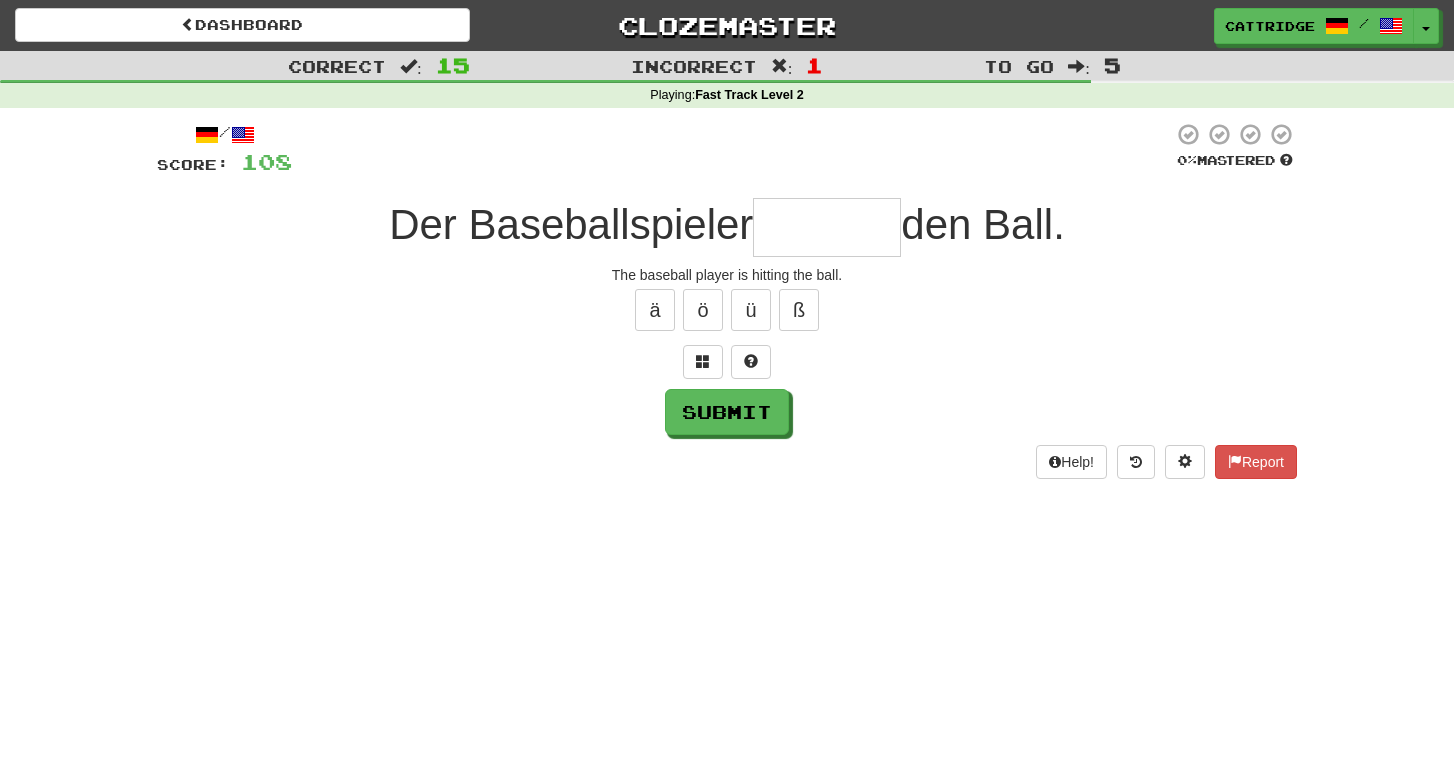 type on "*" 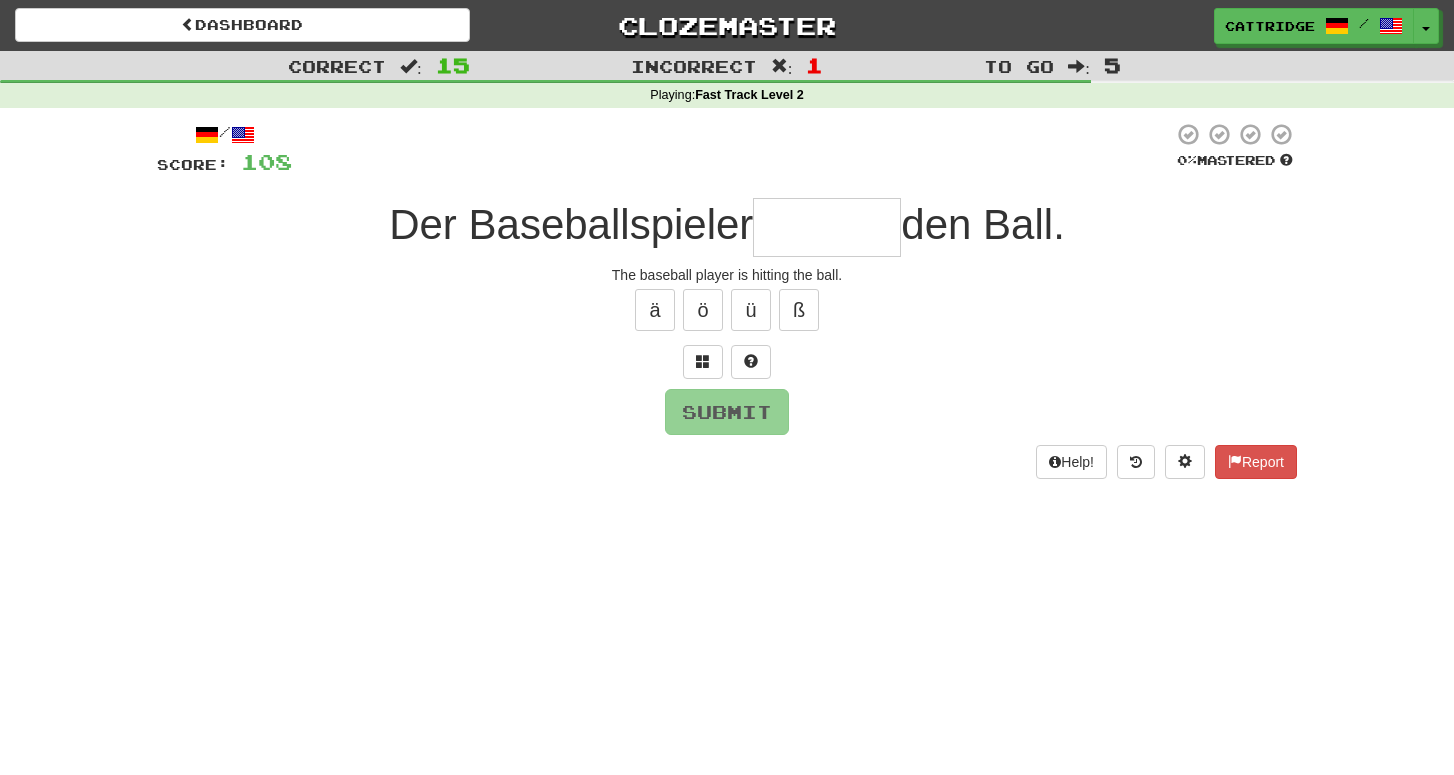 type on "*" 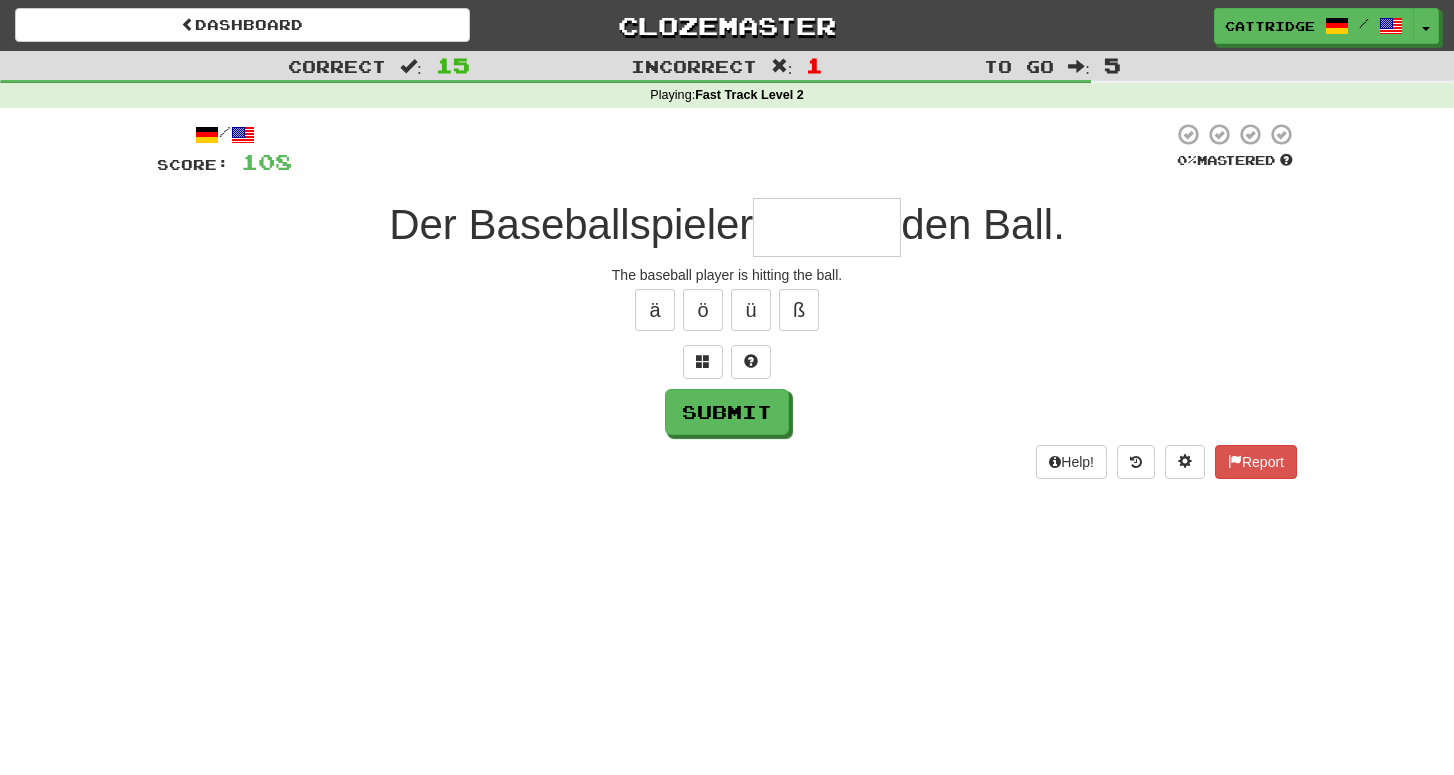 type on "*" 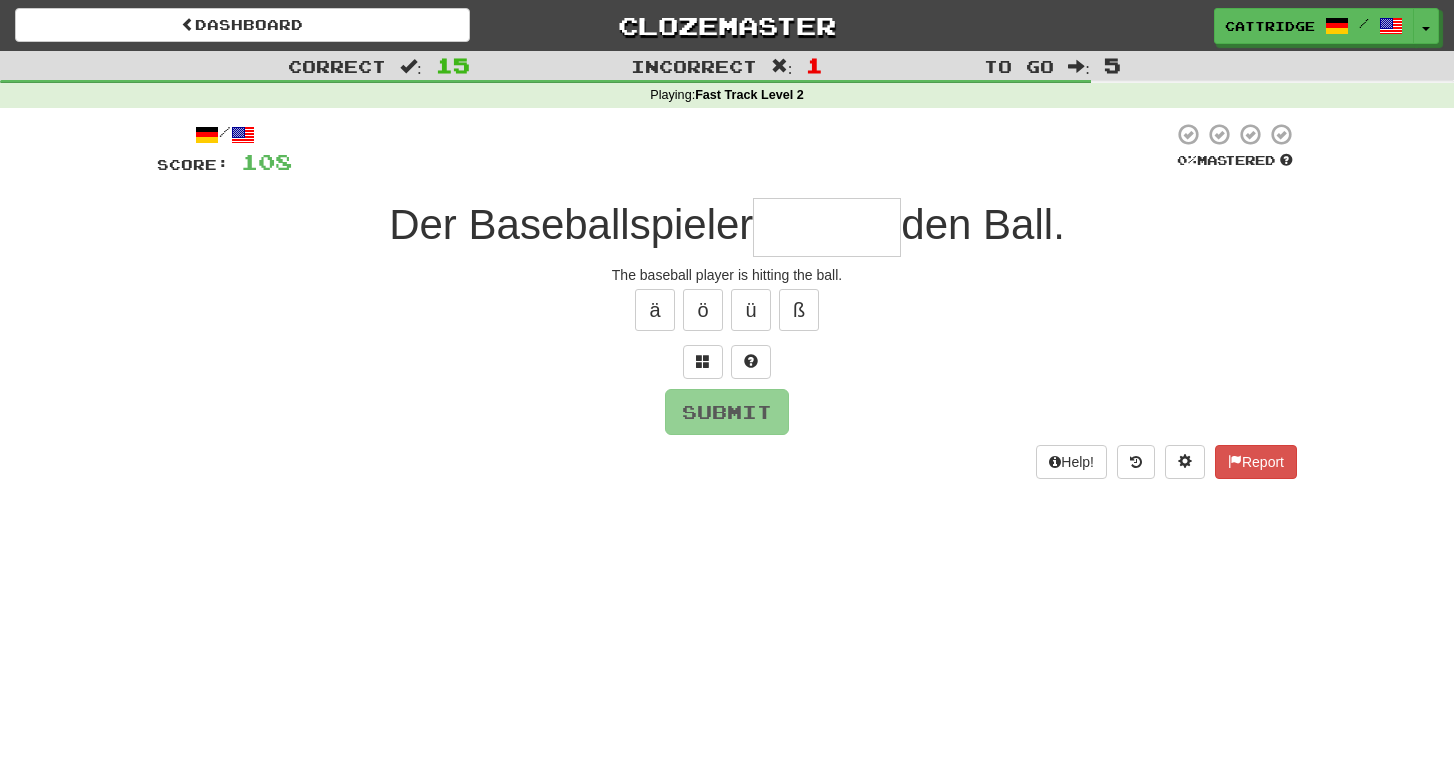 type on "*" 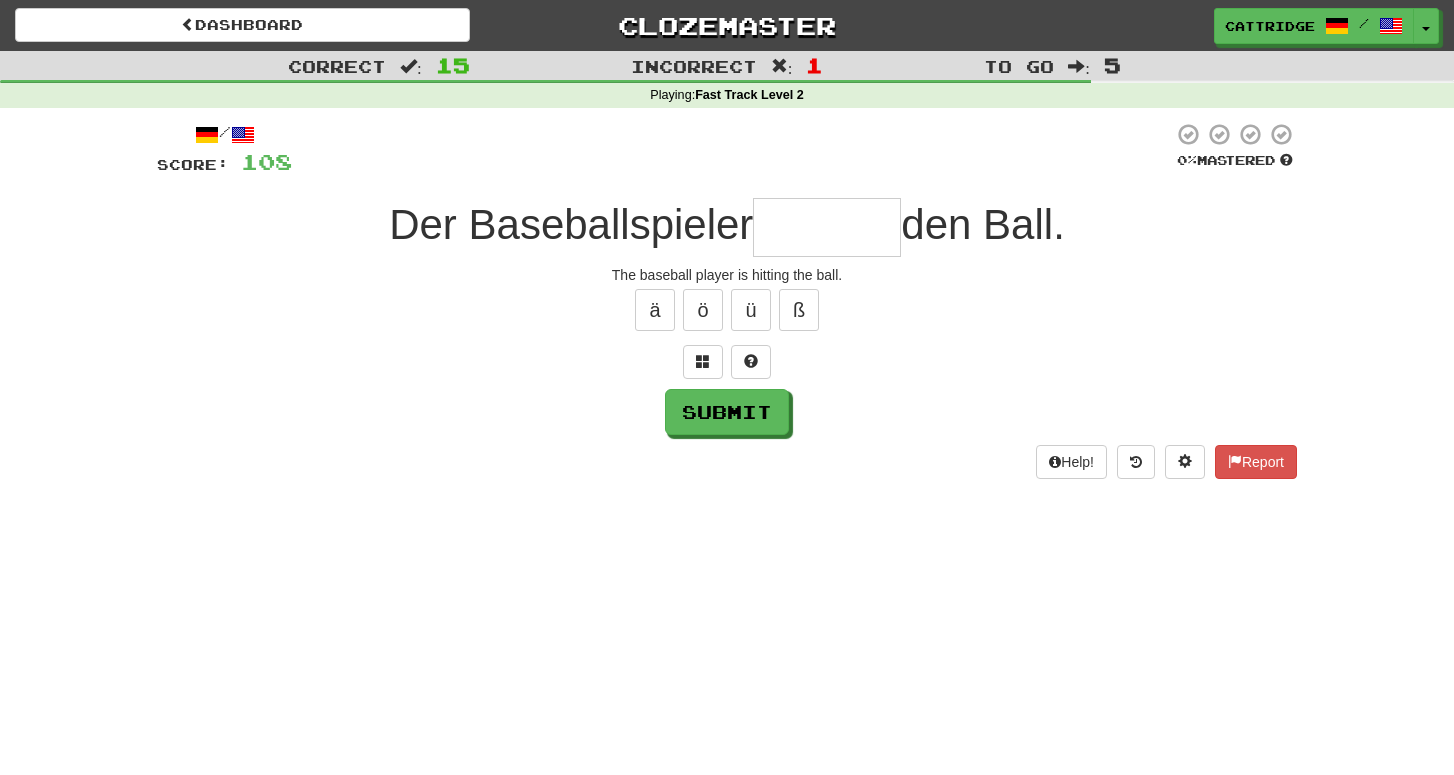 type on "*" 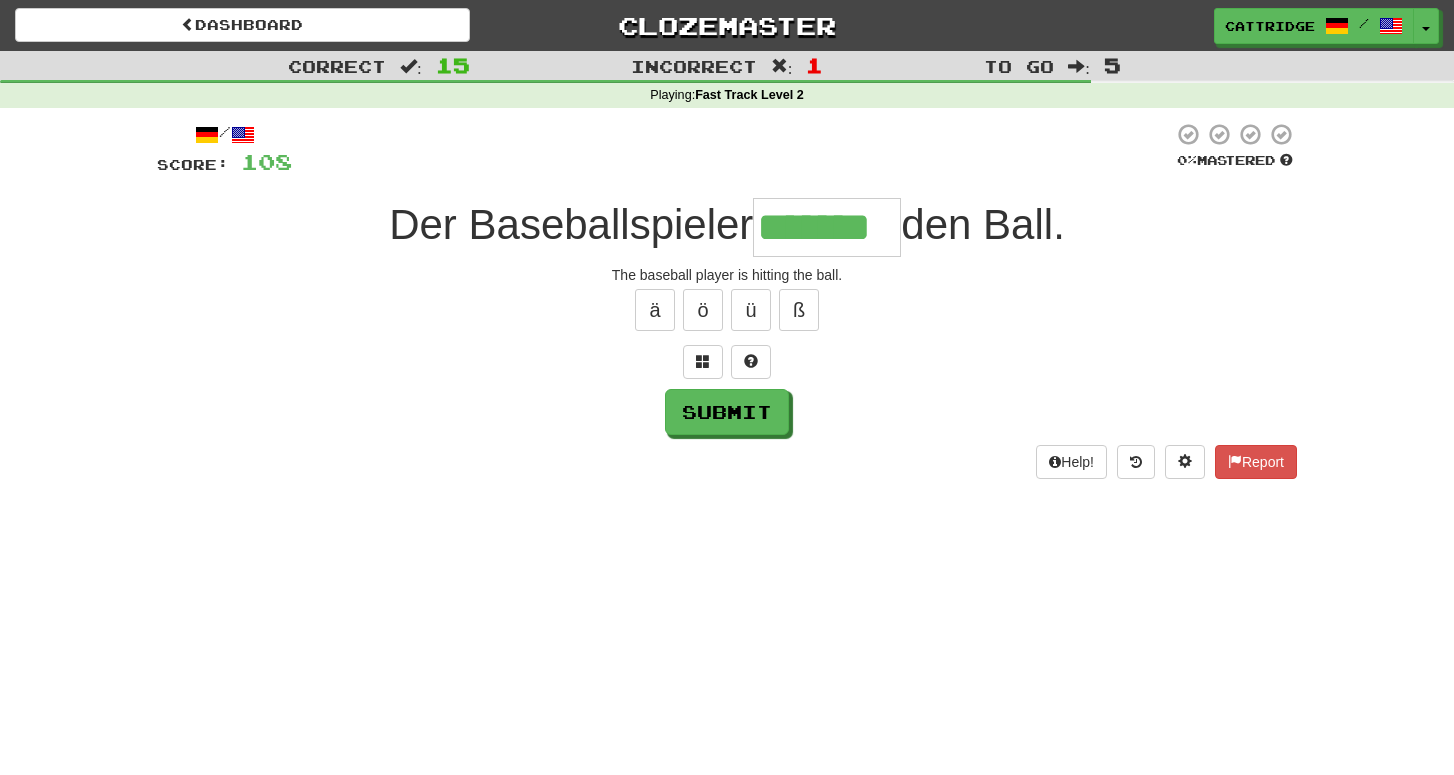type on "*******" 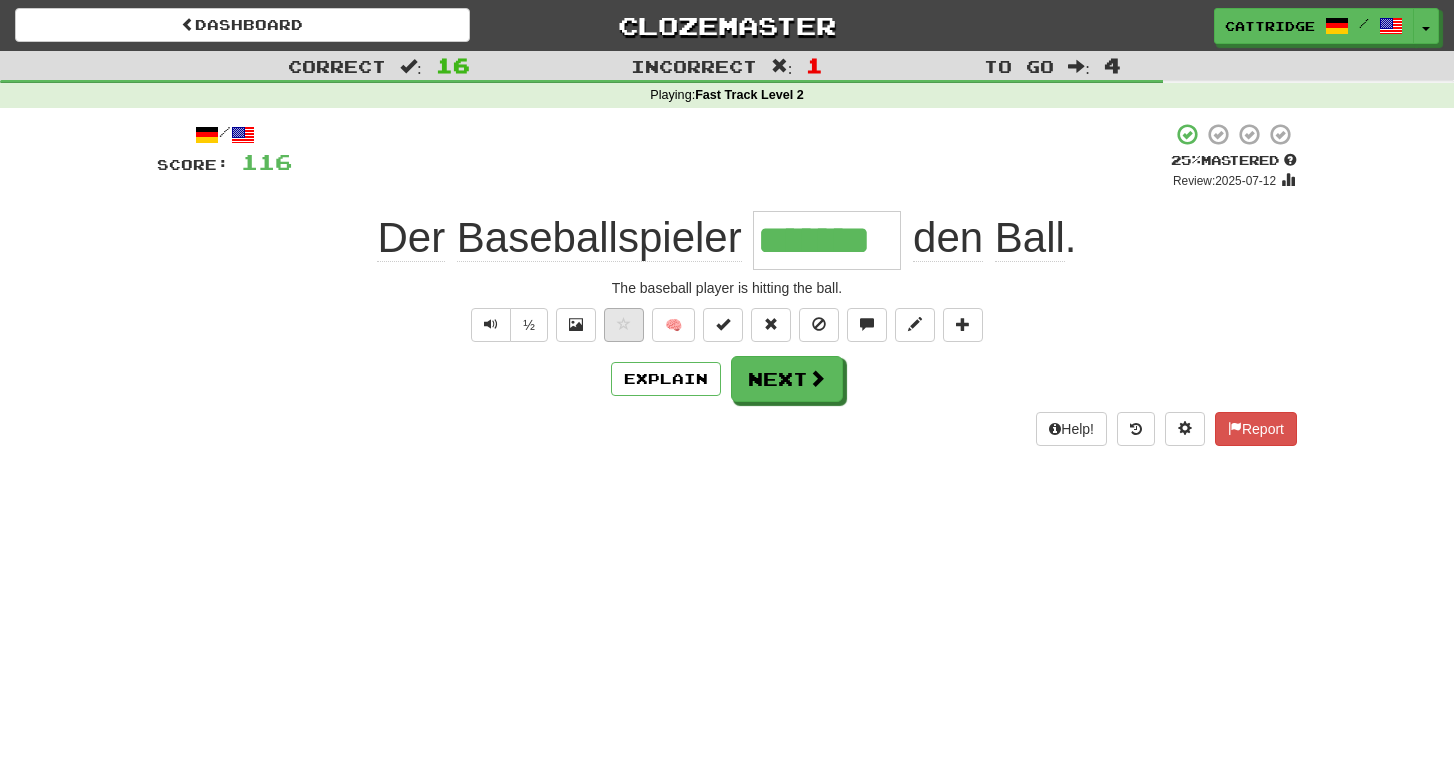click at bounding box center [624, 324] 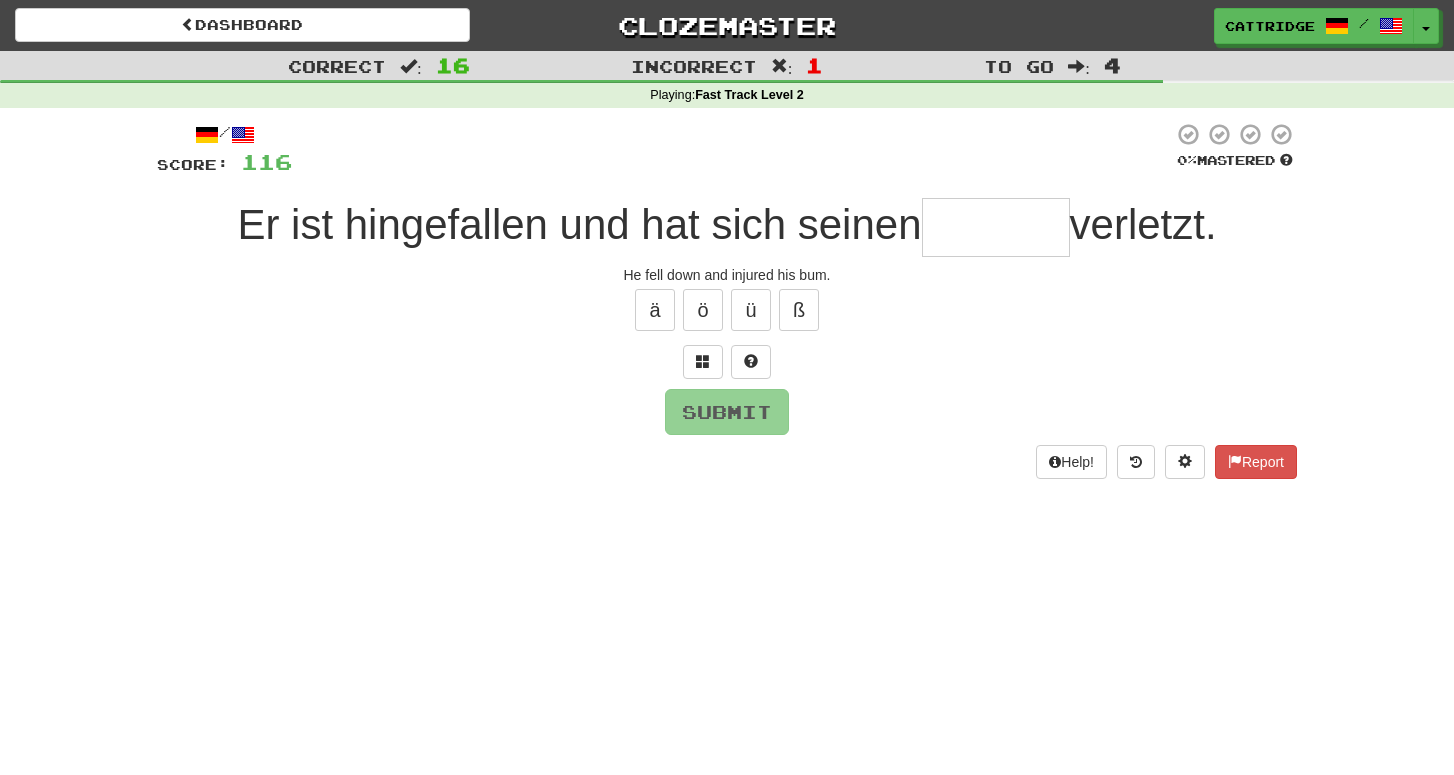 type on "*" 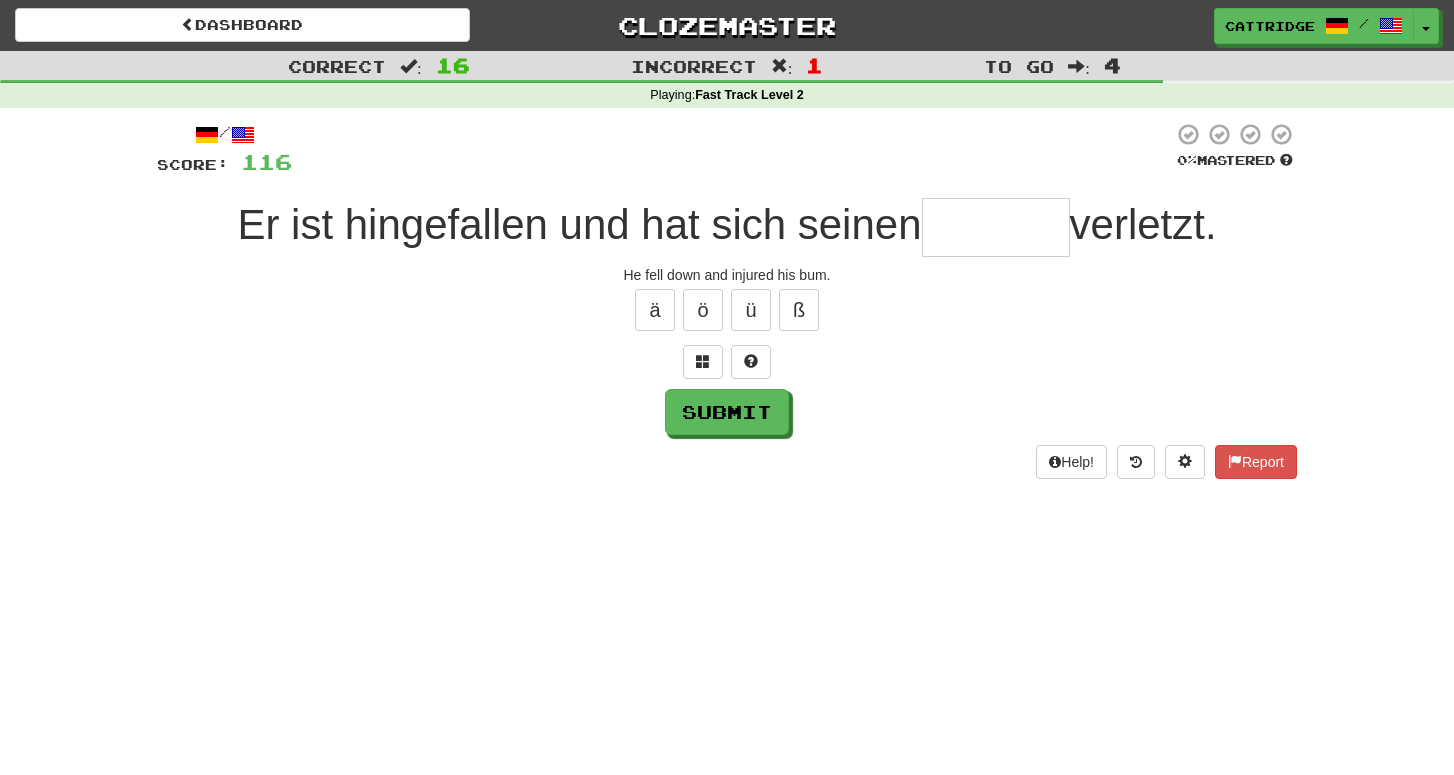 type on "*" 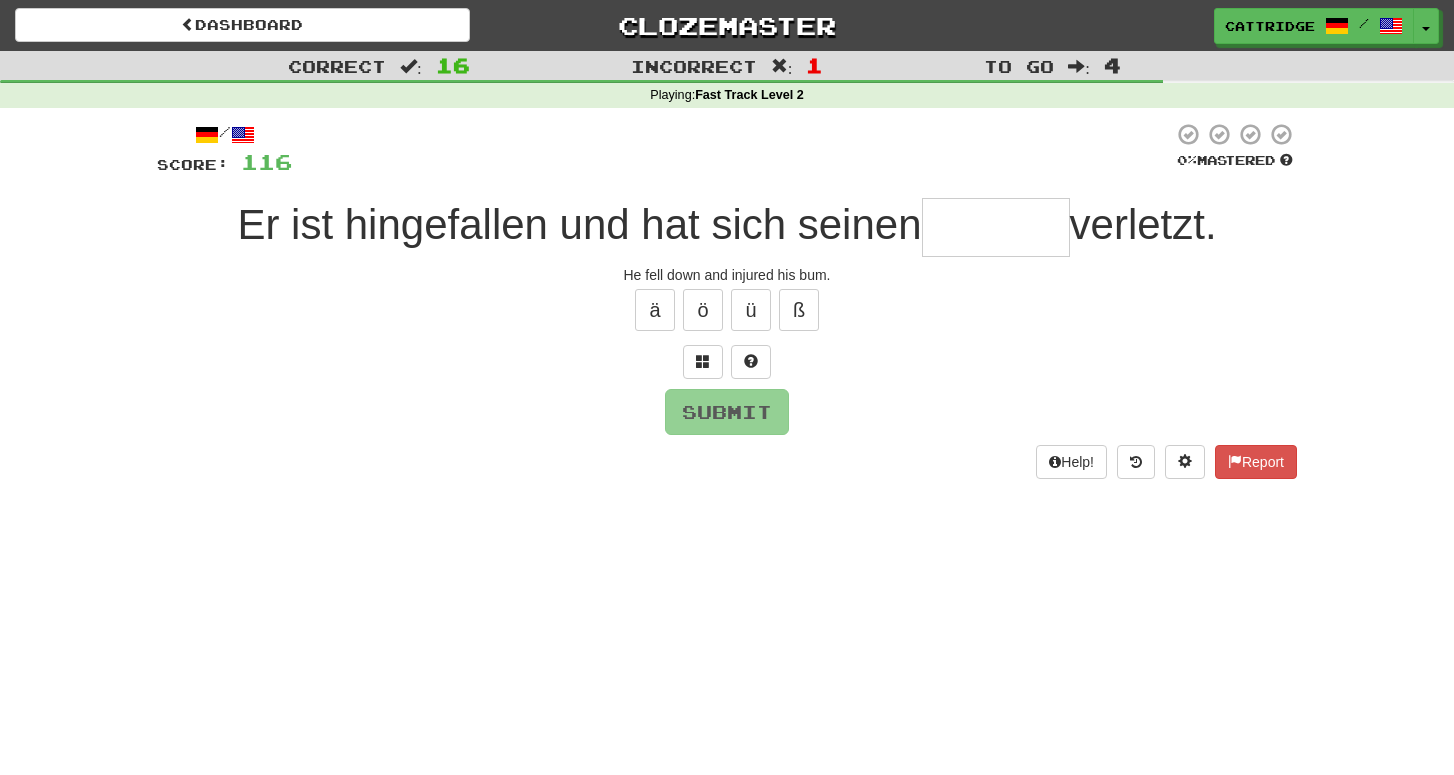 type on "*" 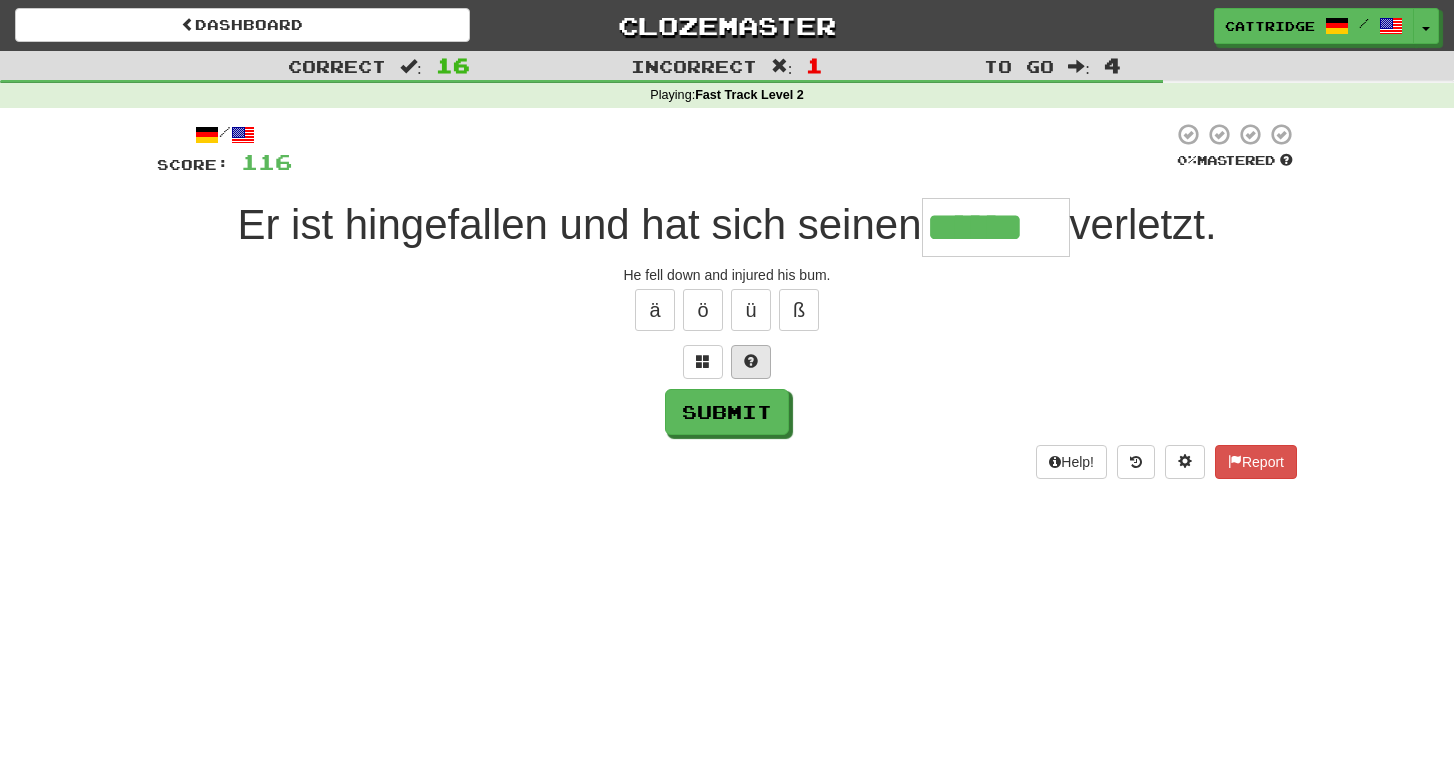 click at bounding box center [751, 362] 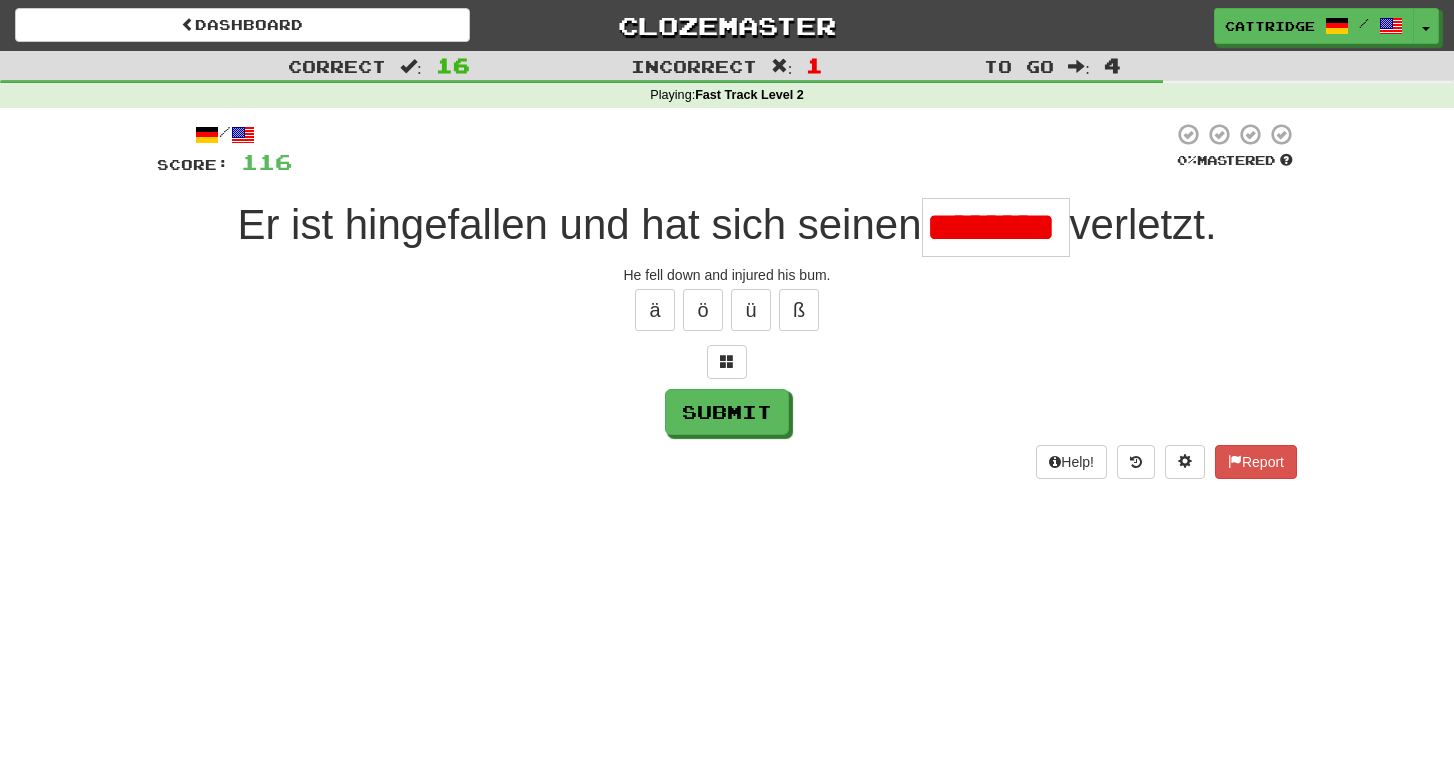 type on "*******" 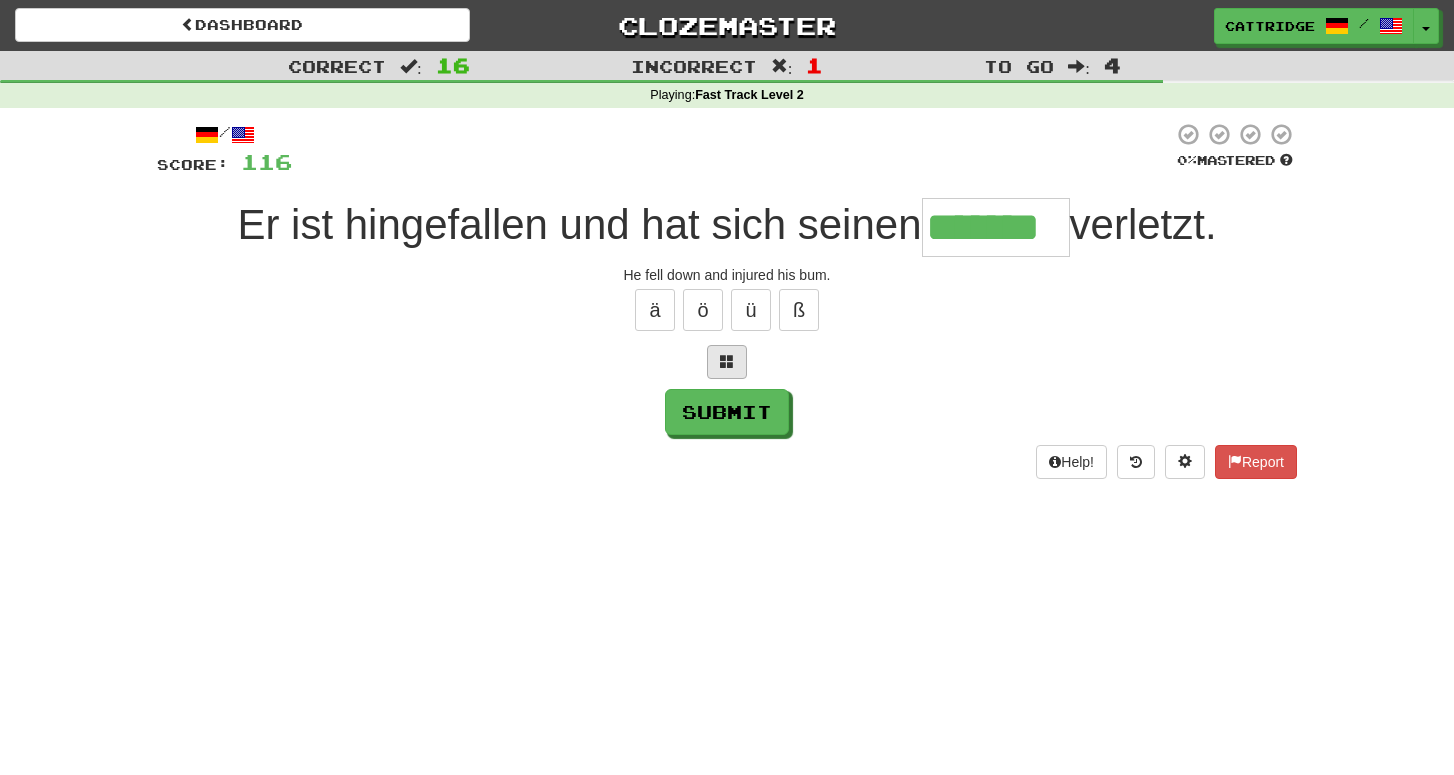 click at bounding box center [727, 361] 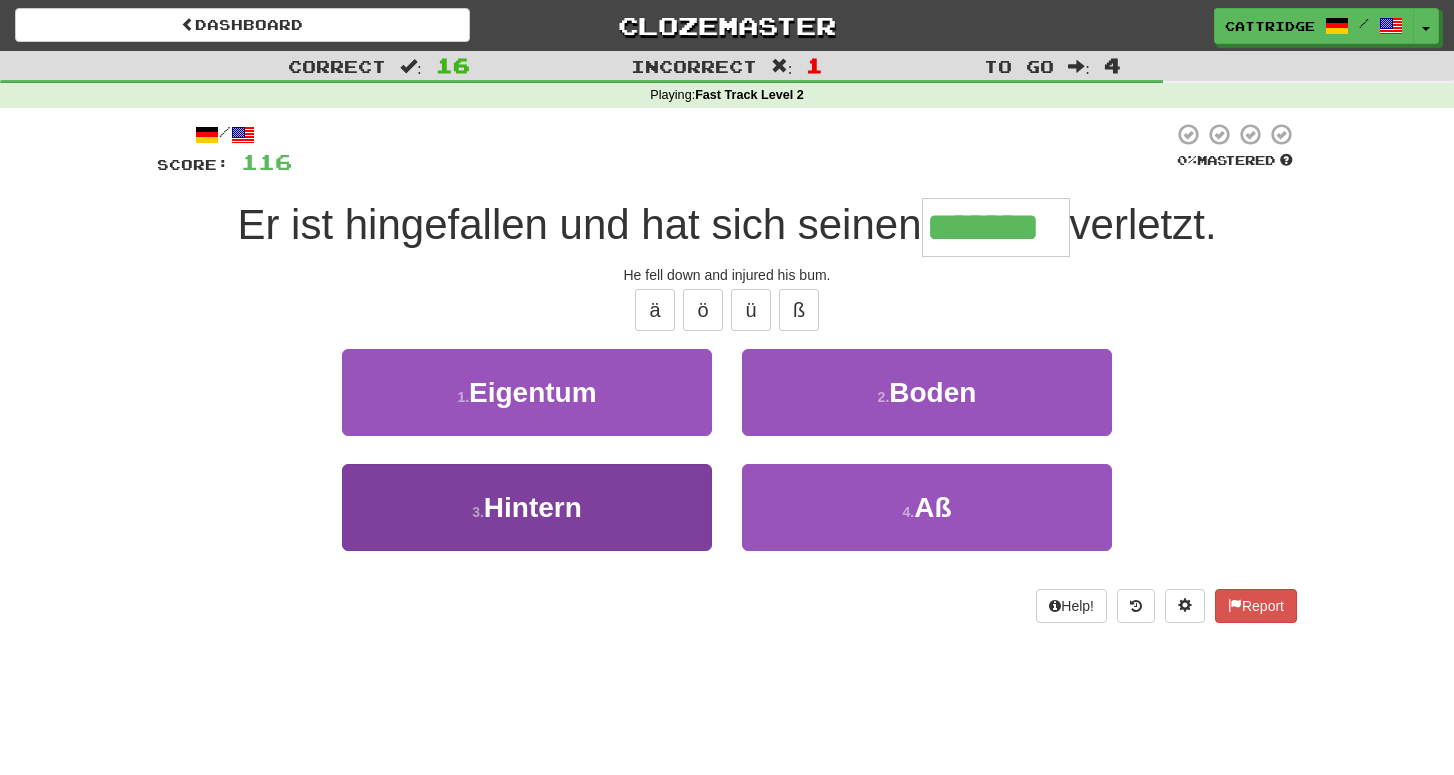 click on "3 .  Hintern" at bounding box center [527, 507] 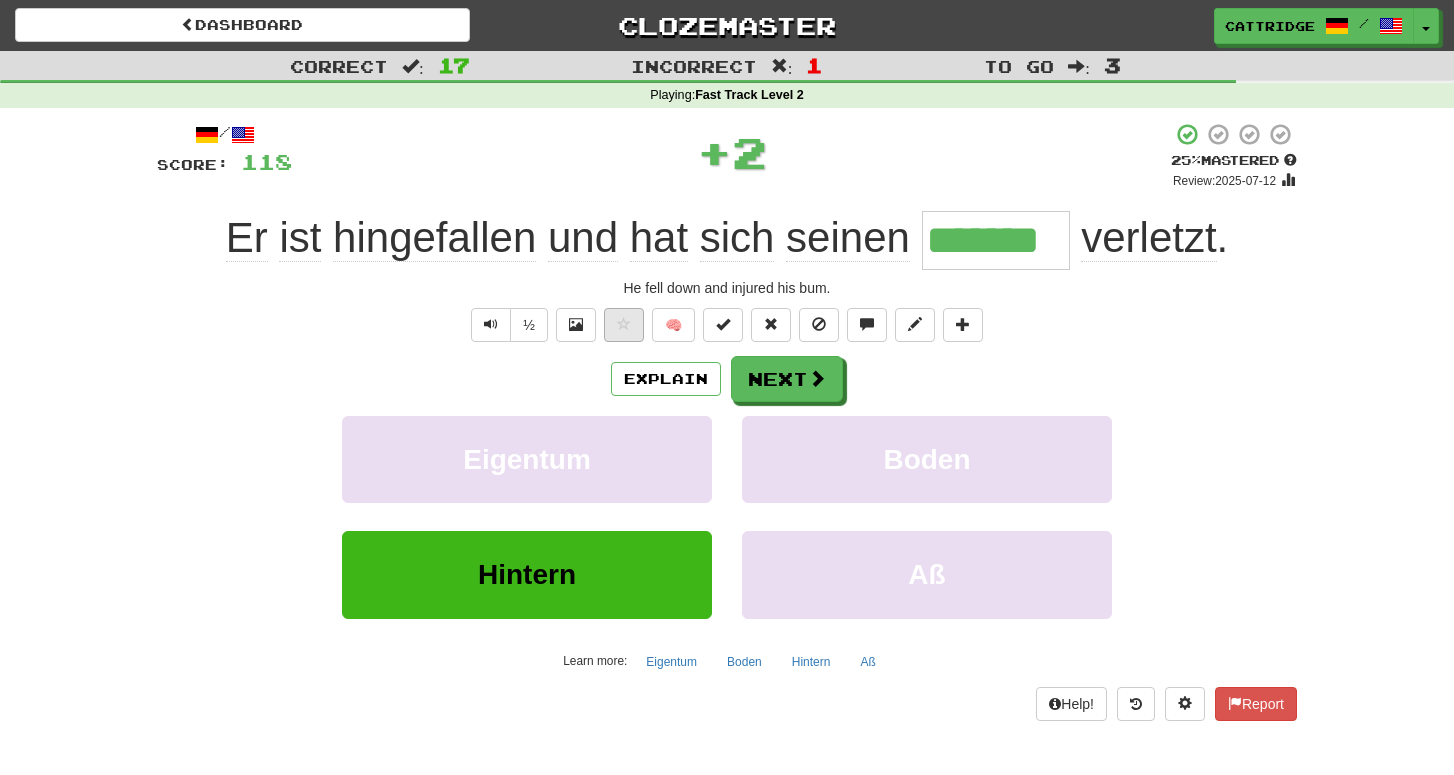 click at bounding box center (624, 325) 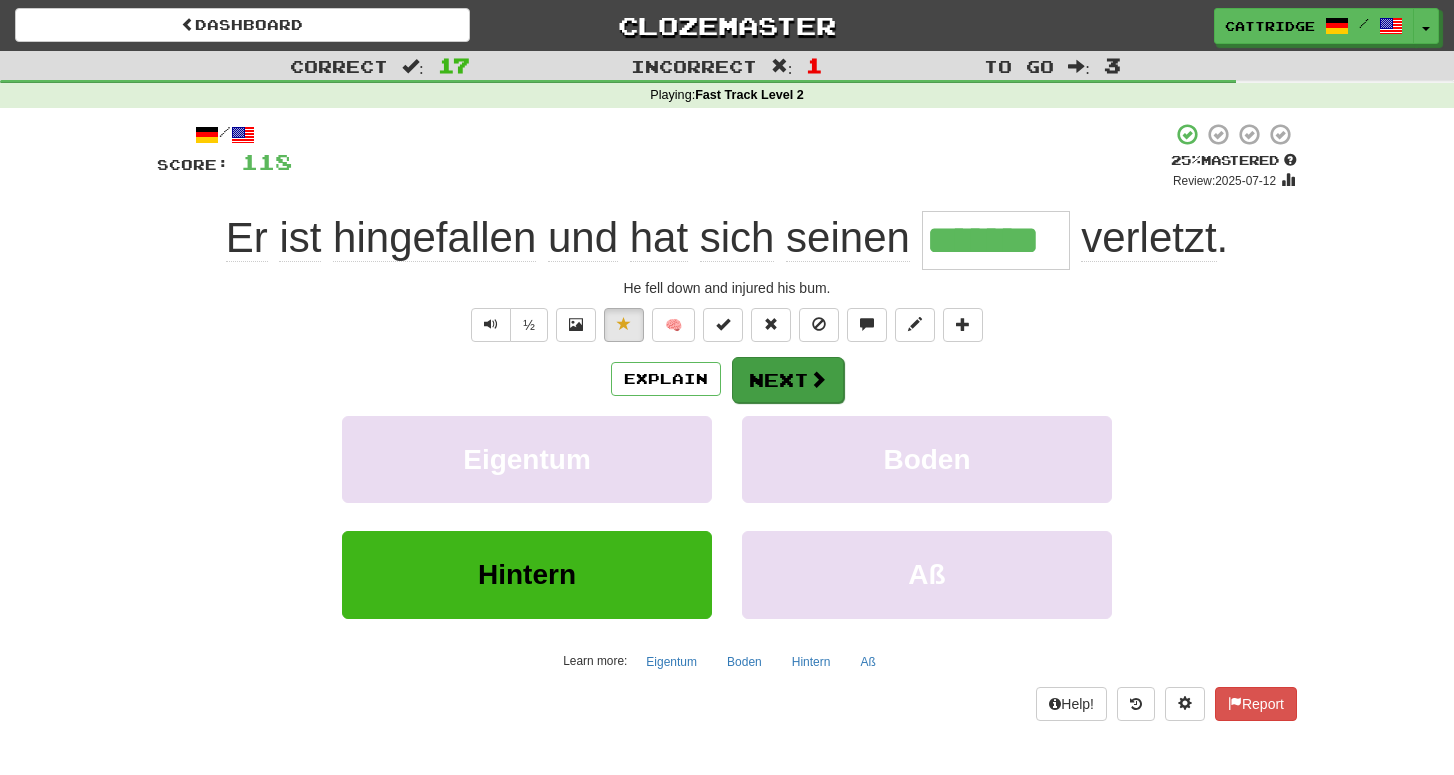 click on "Next" at bounding box center (788, 380) 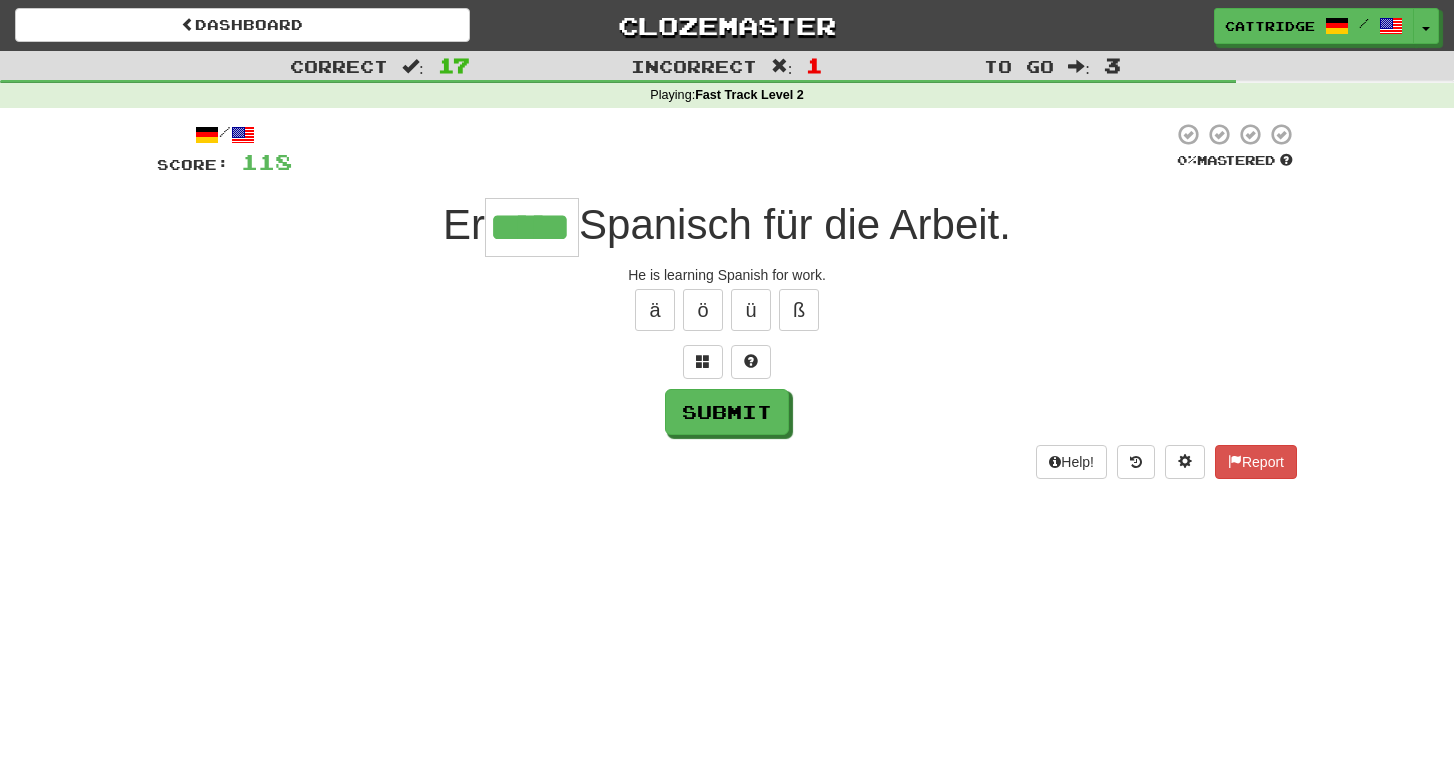 type on "*****" 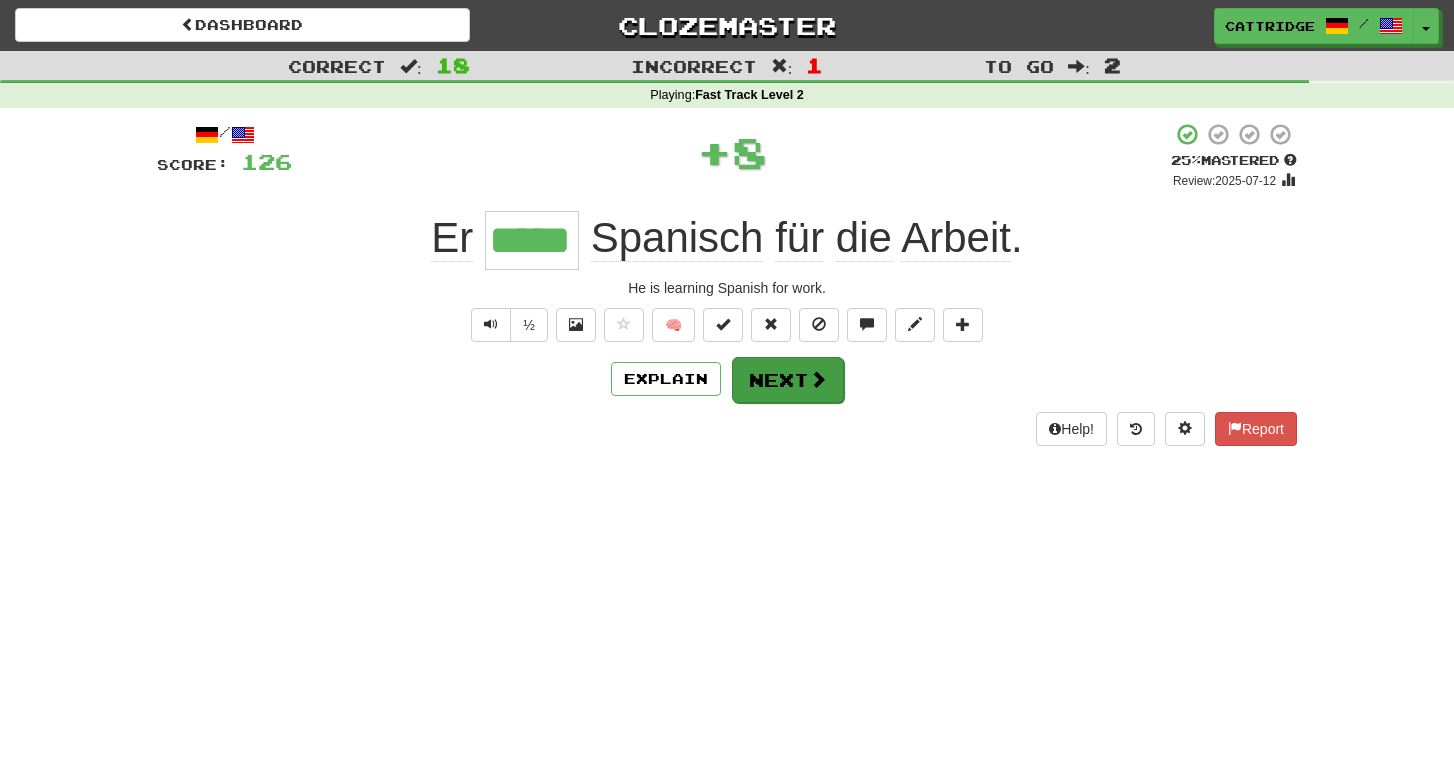 click on "Next" at bounding box center (788, 380) 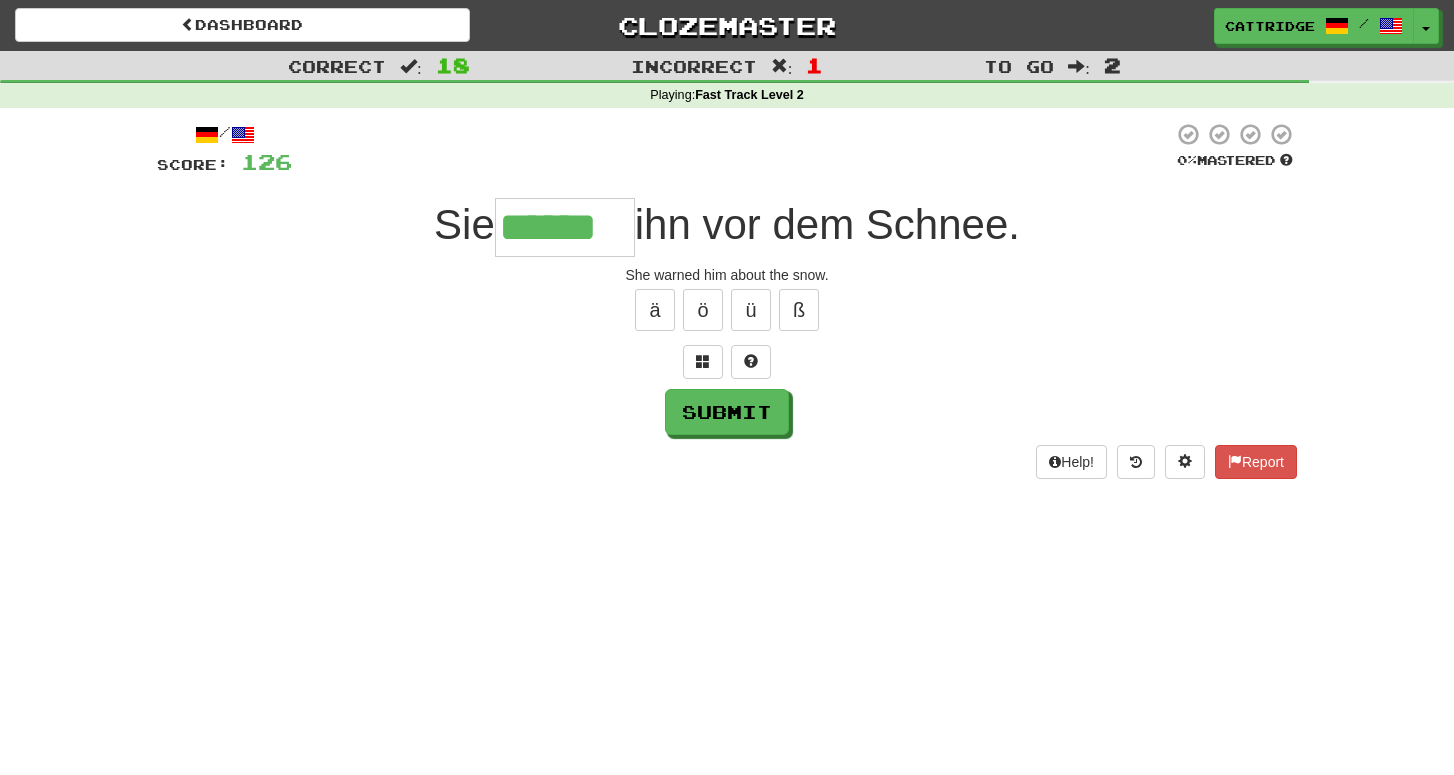 type on "******" 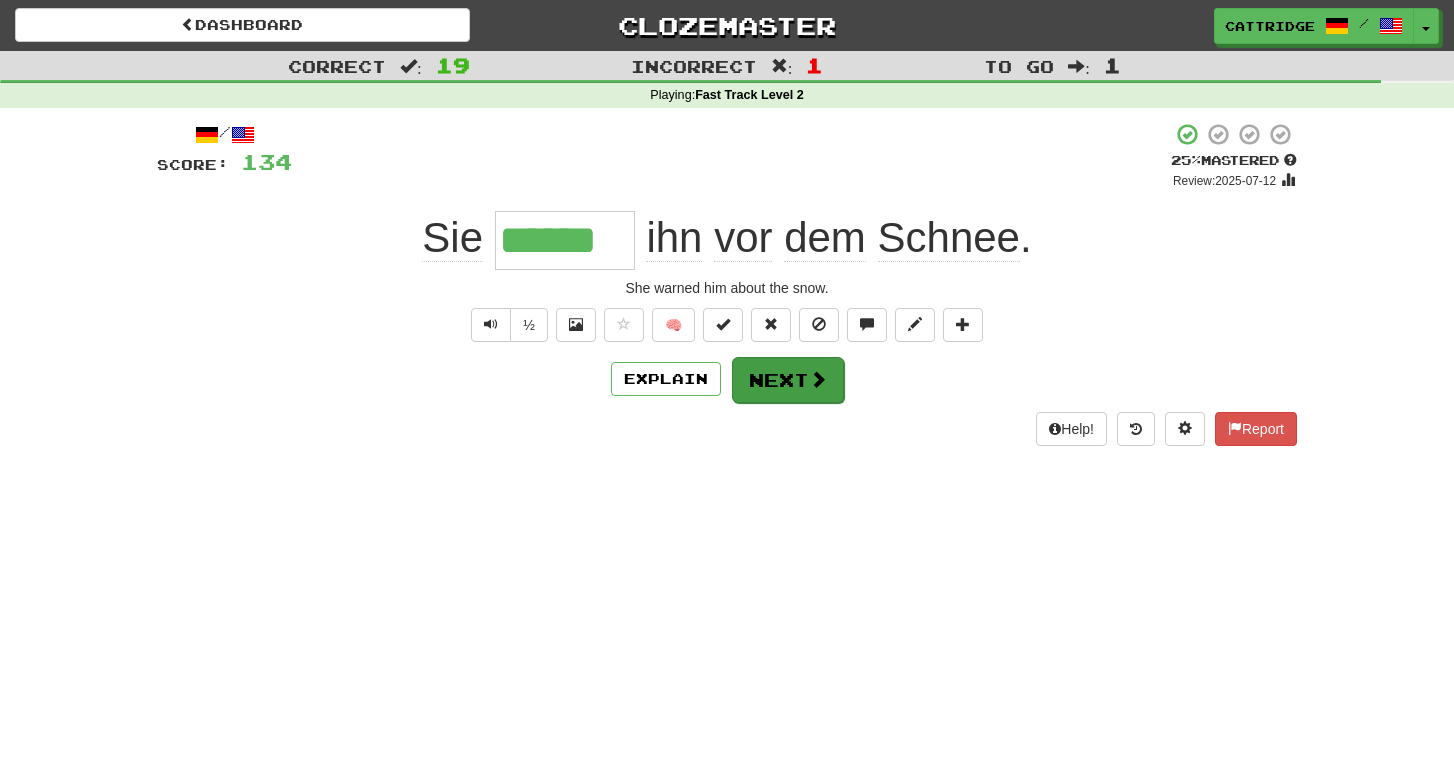 click on "Next" at bounding box center [788, 380] 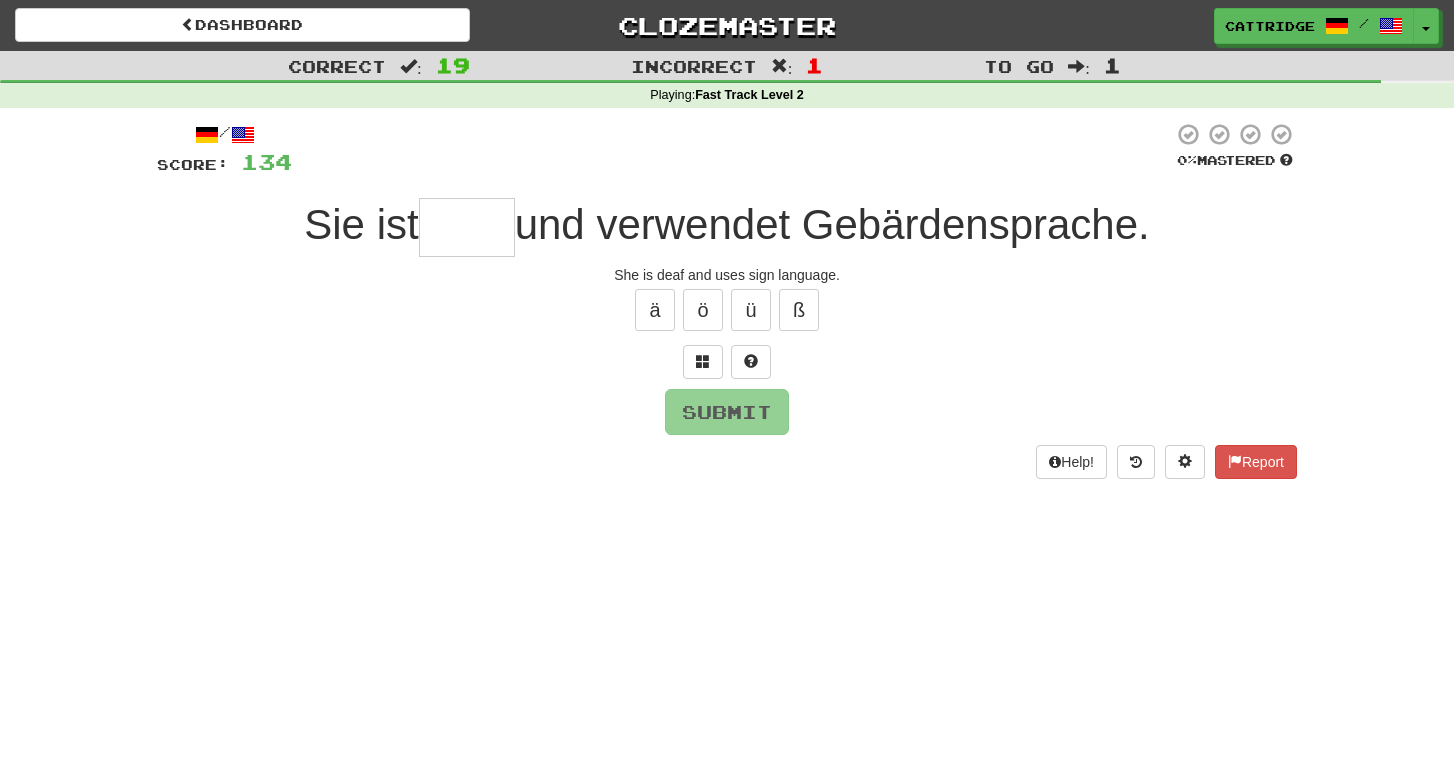 type on "*" 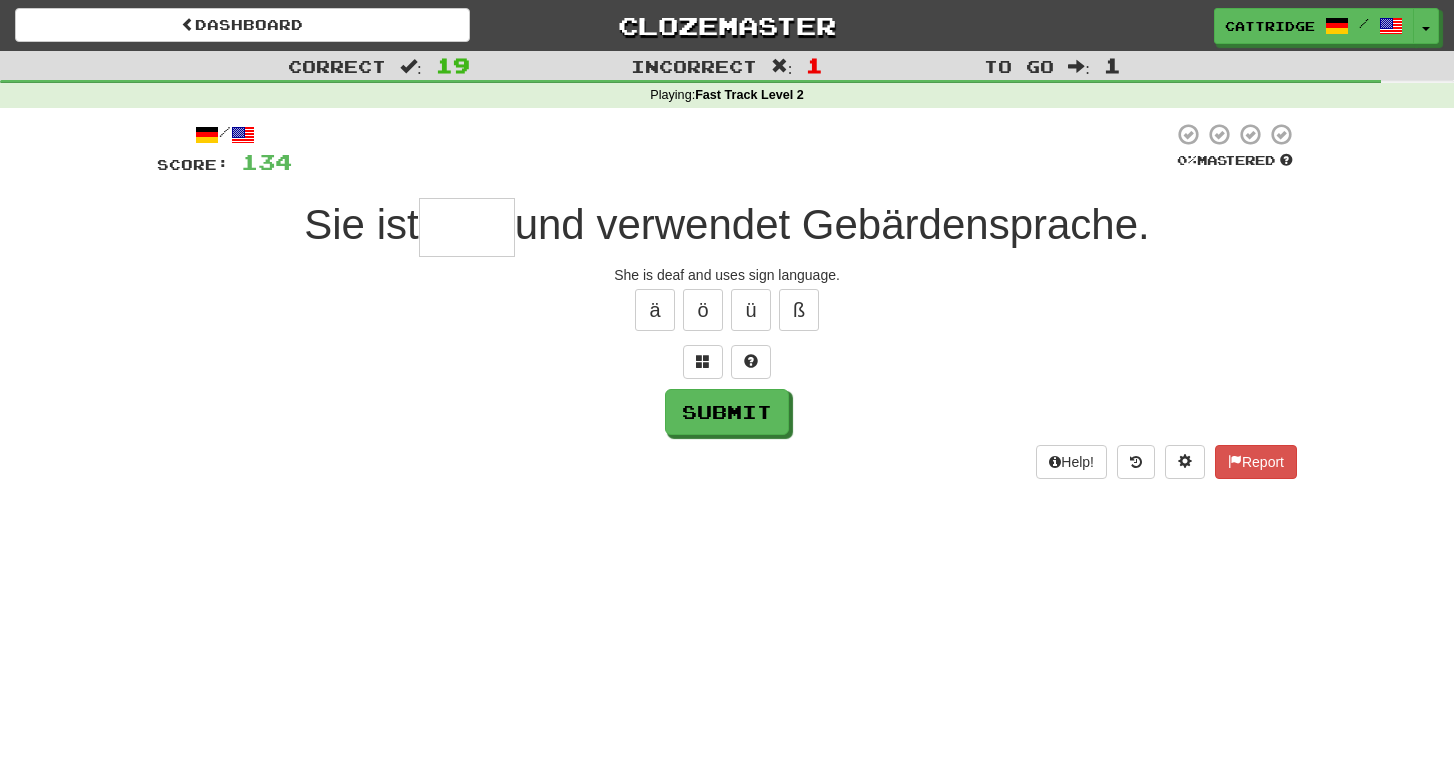 type on "*" 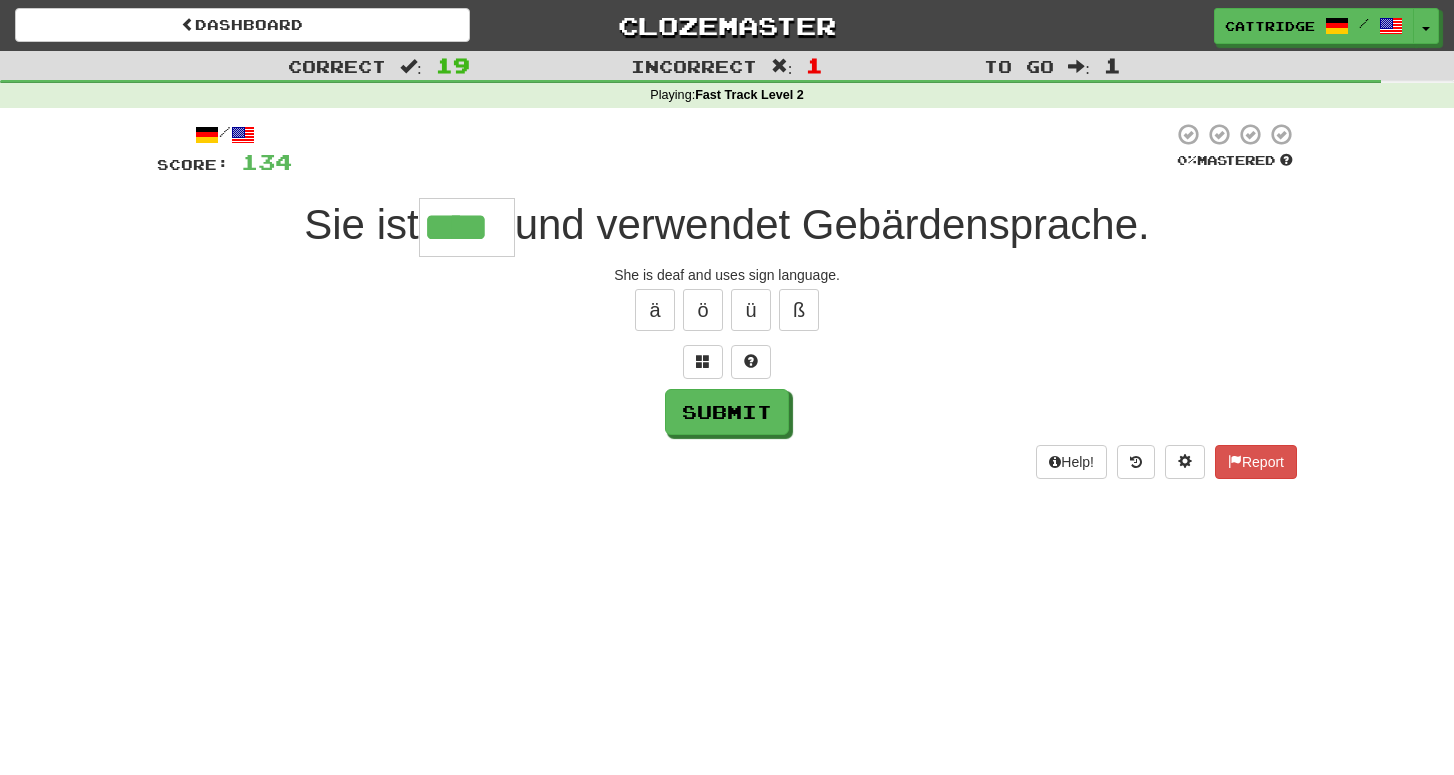 type on "****" 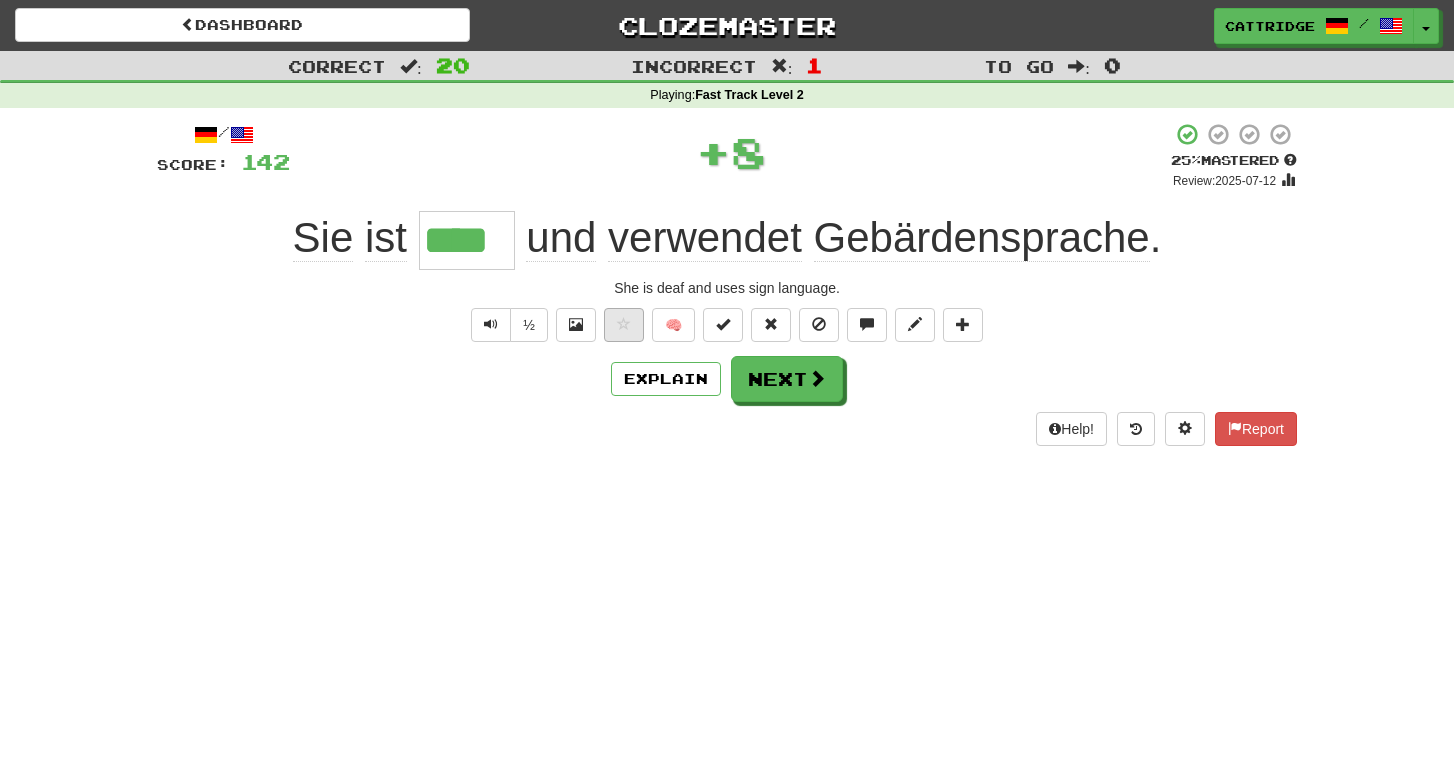 click at bounding box center [624, 325] 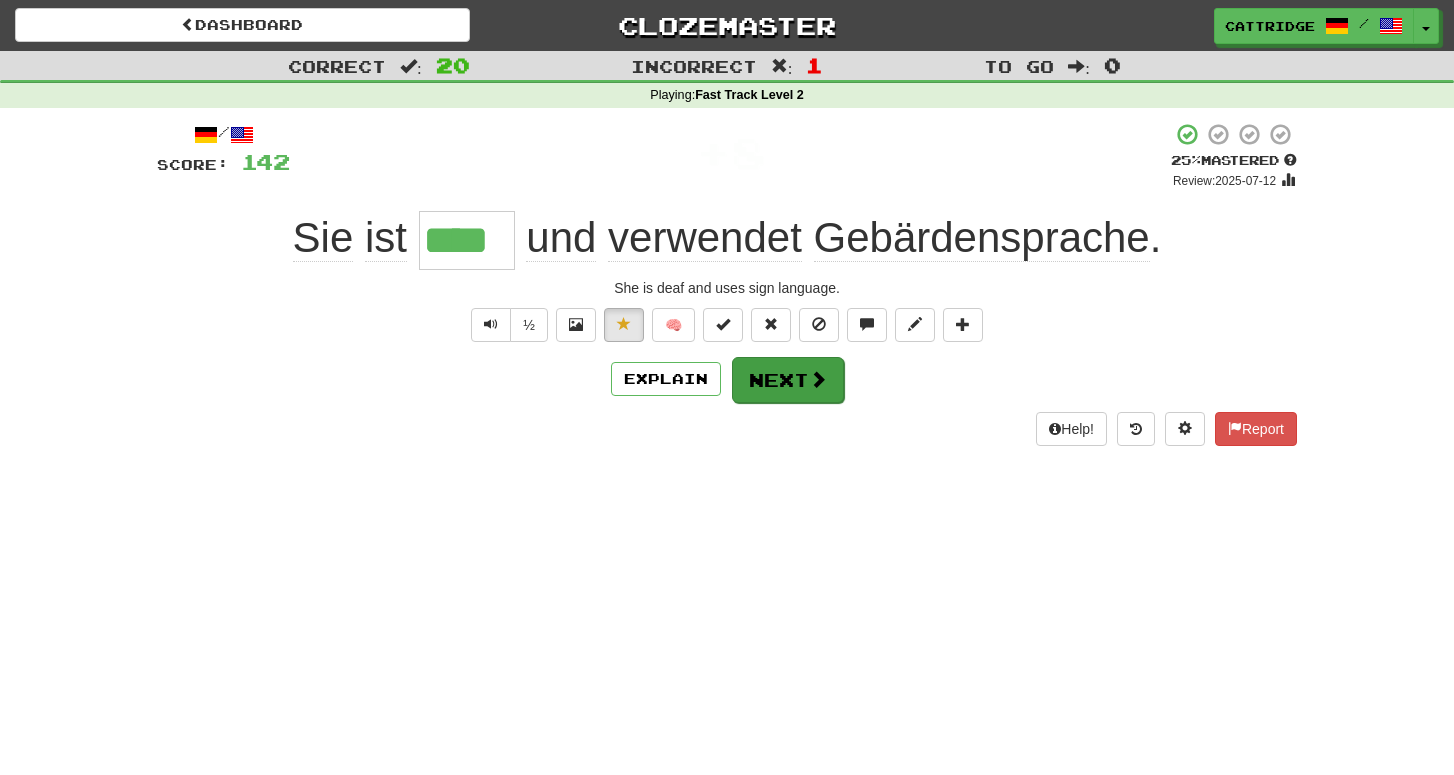 click on "Next" at bounding box center [788, 380] 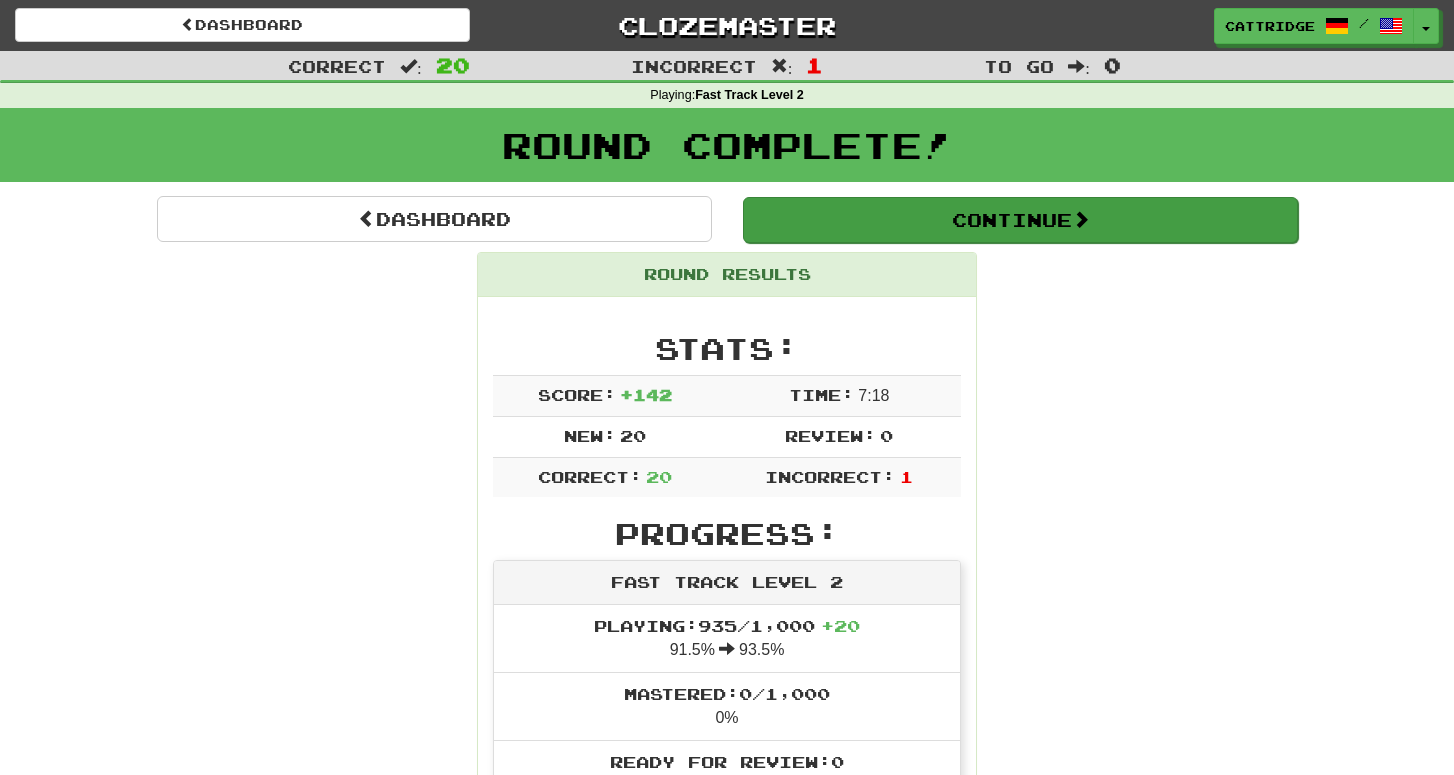 click on "Continue" at bounding box center (1020, 220) 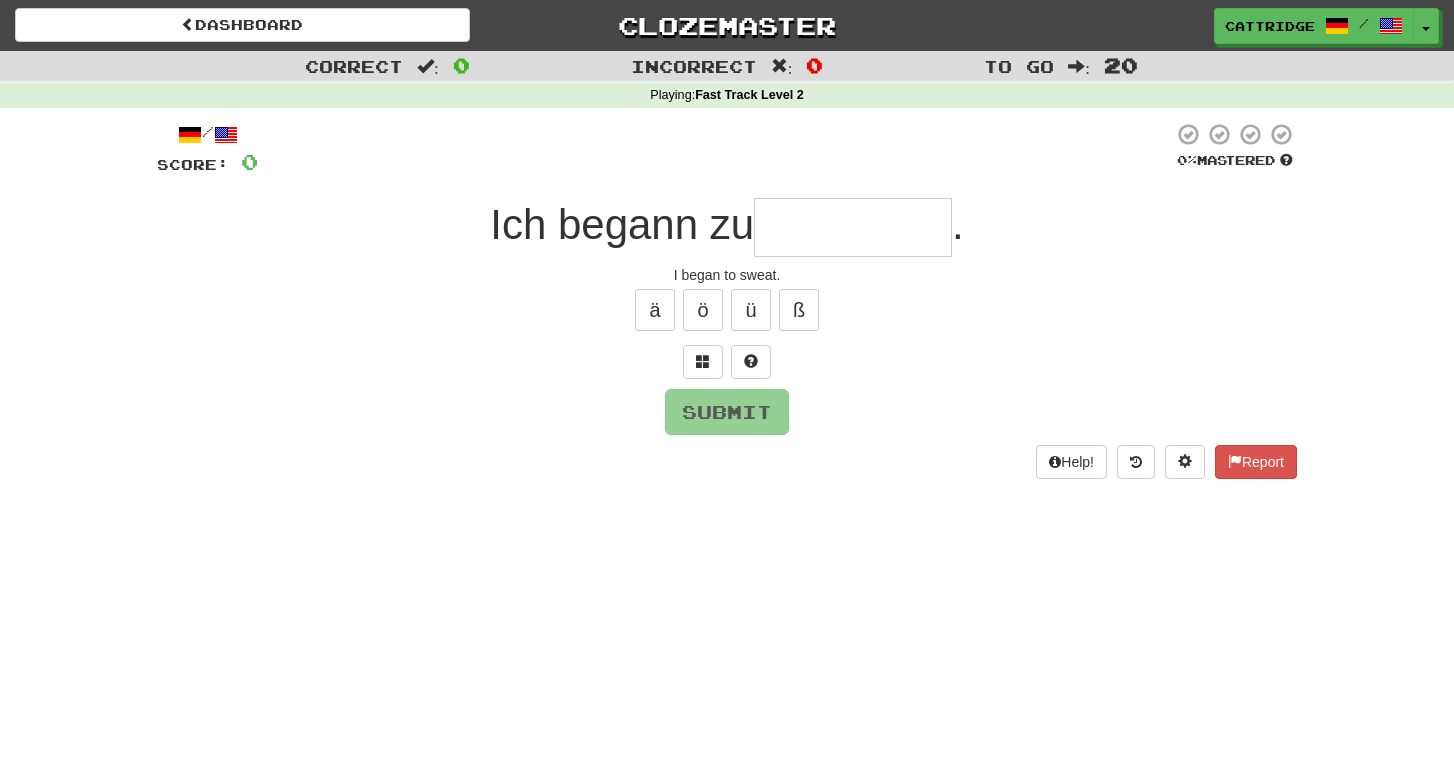 click on "Clozemaster" at bounding box center (727, 25) 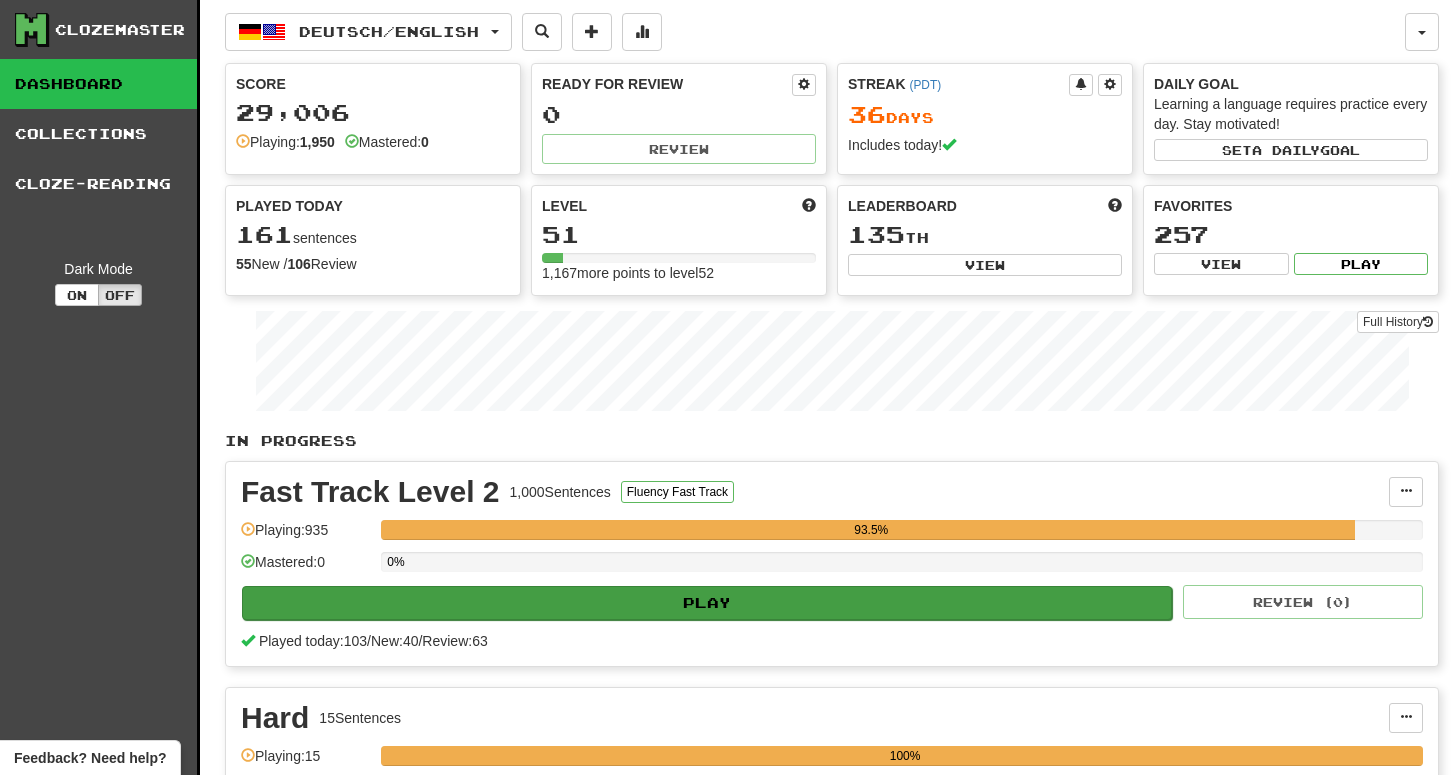 scroll, scrollTop: 0, scrollLeft: 0, axis: both 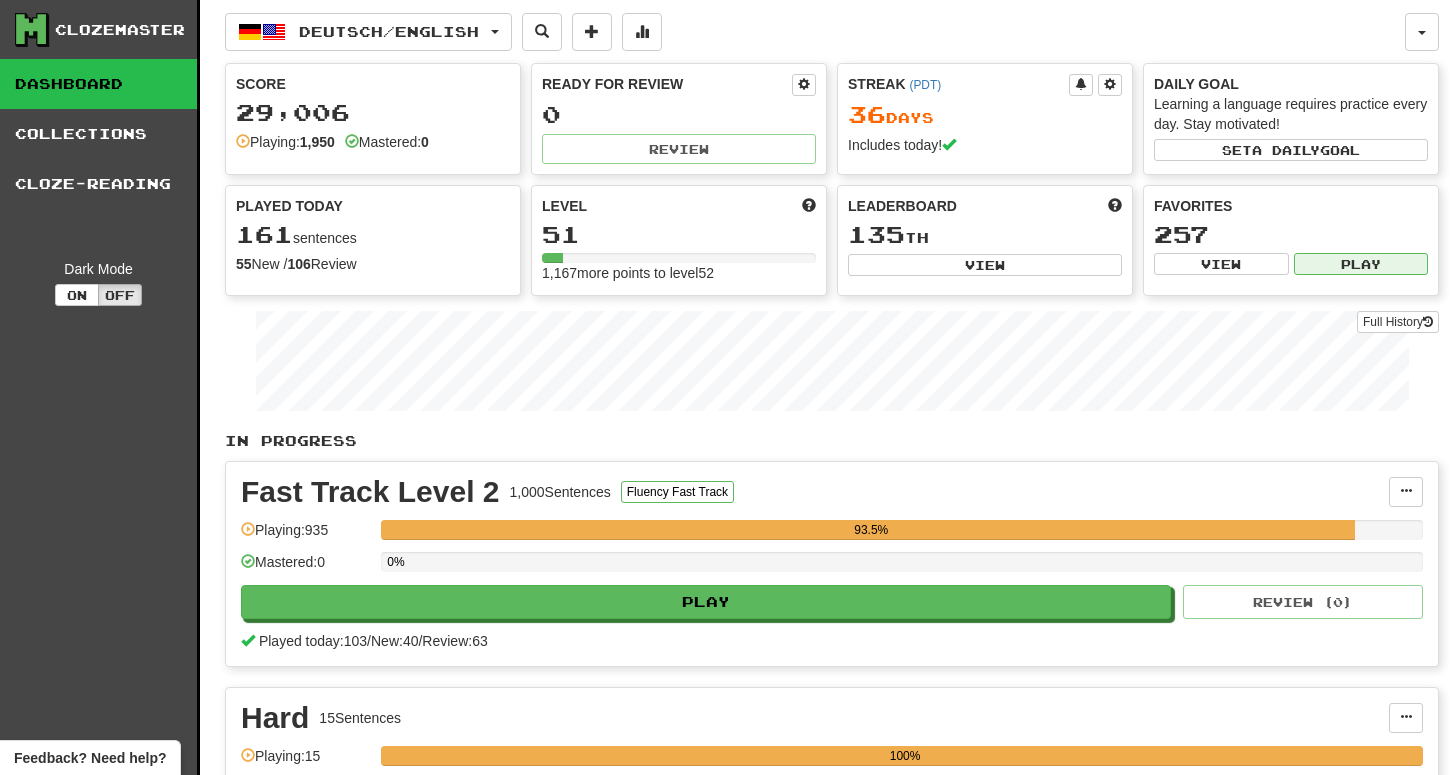 click on "Play" at bounding box center [1361, 264] 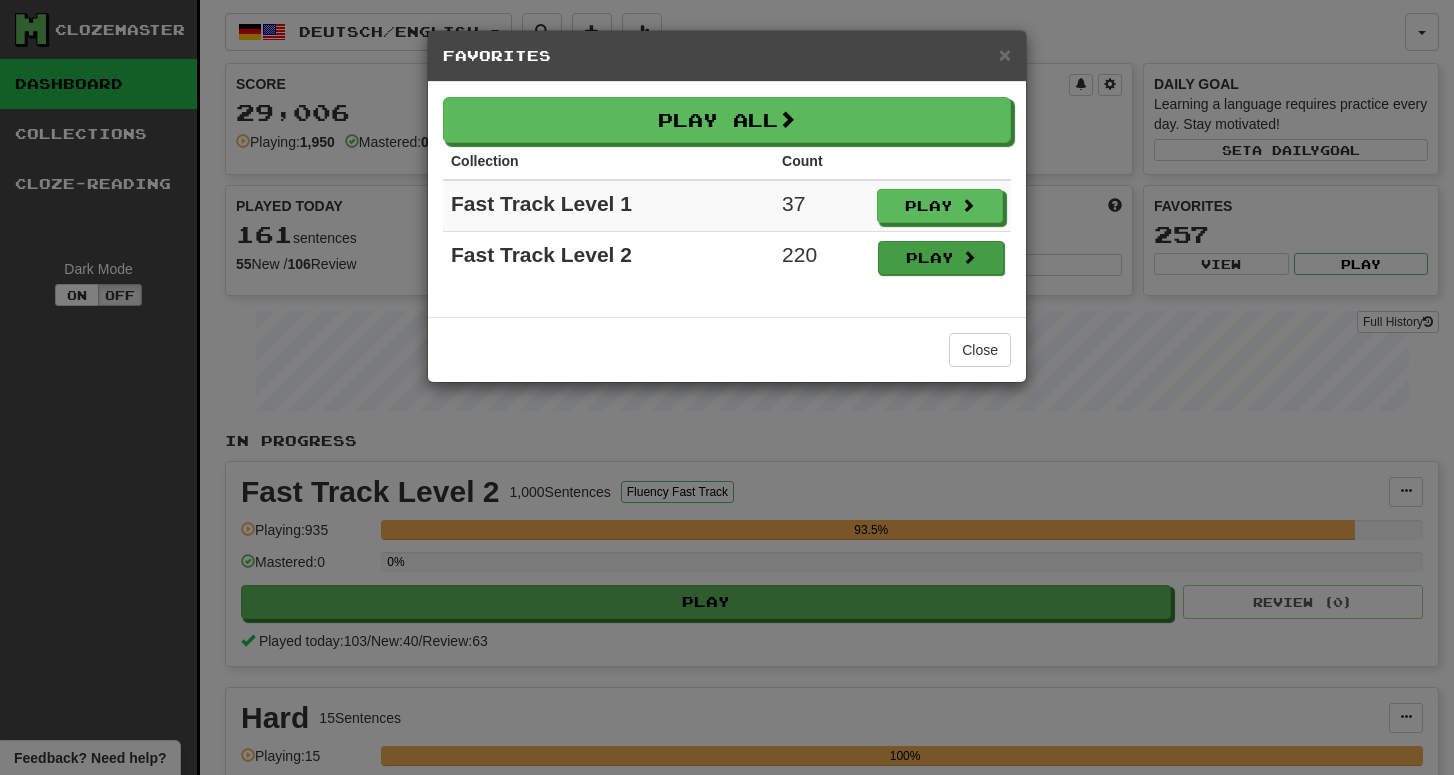 click on "Play" at bounding box center (941, 258) 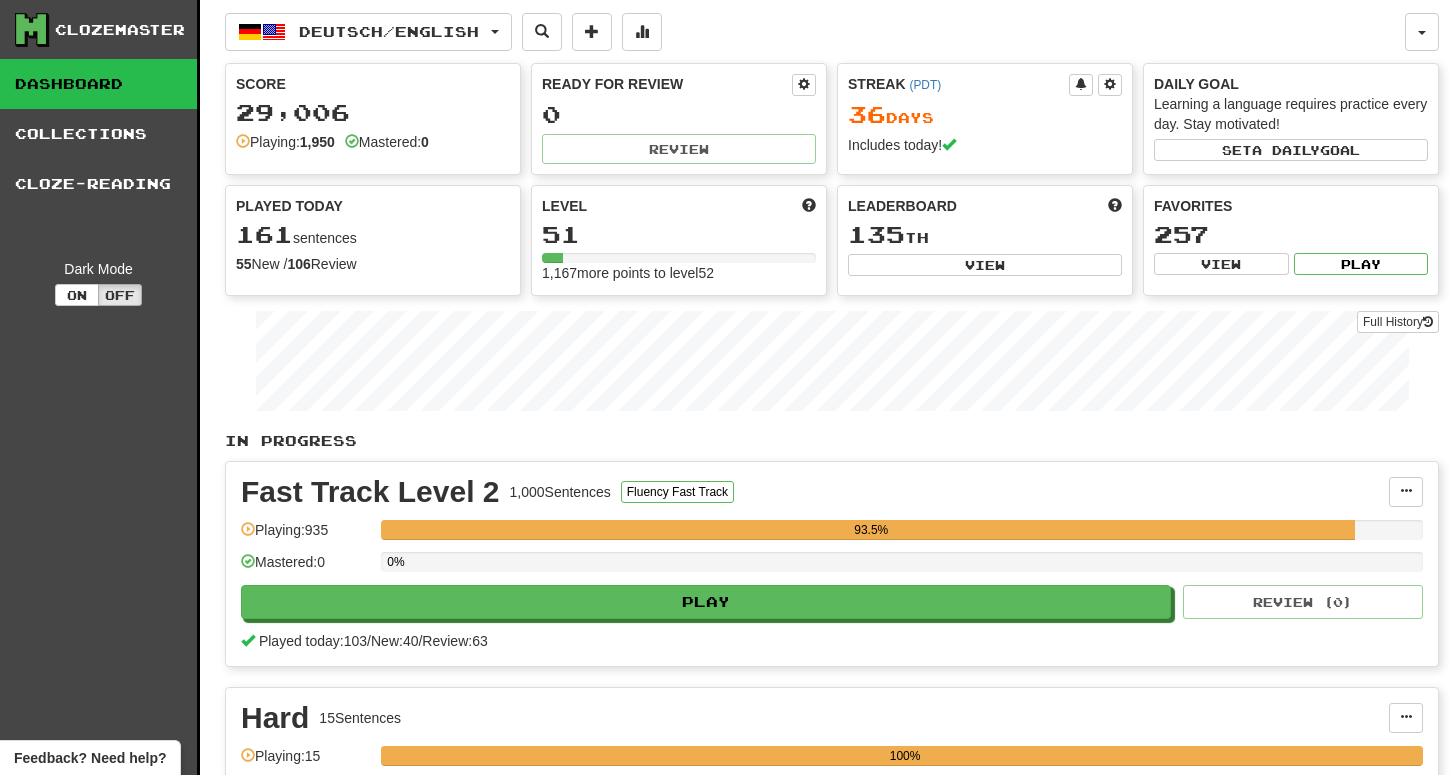 select on "**" 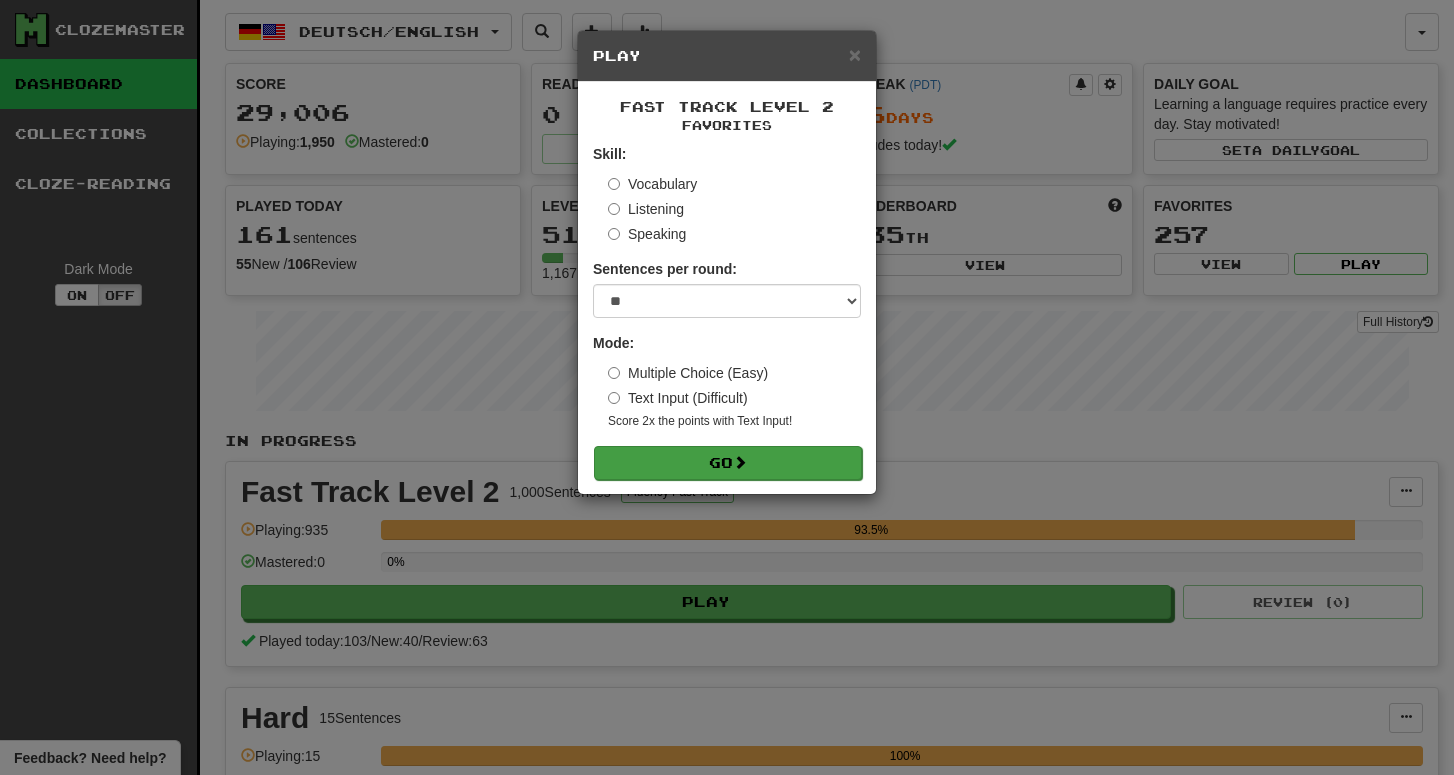 click on "Go" at bounding box center [728, 463] 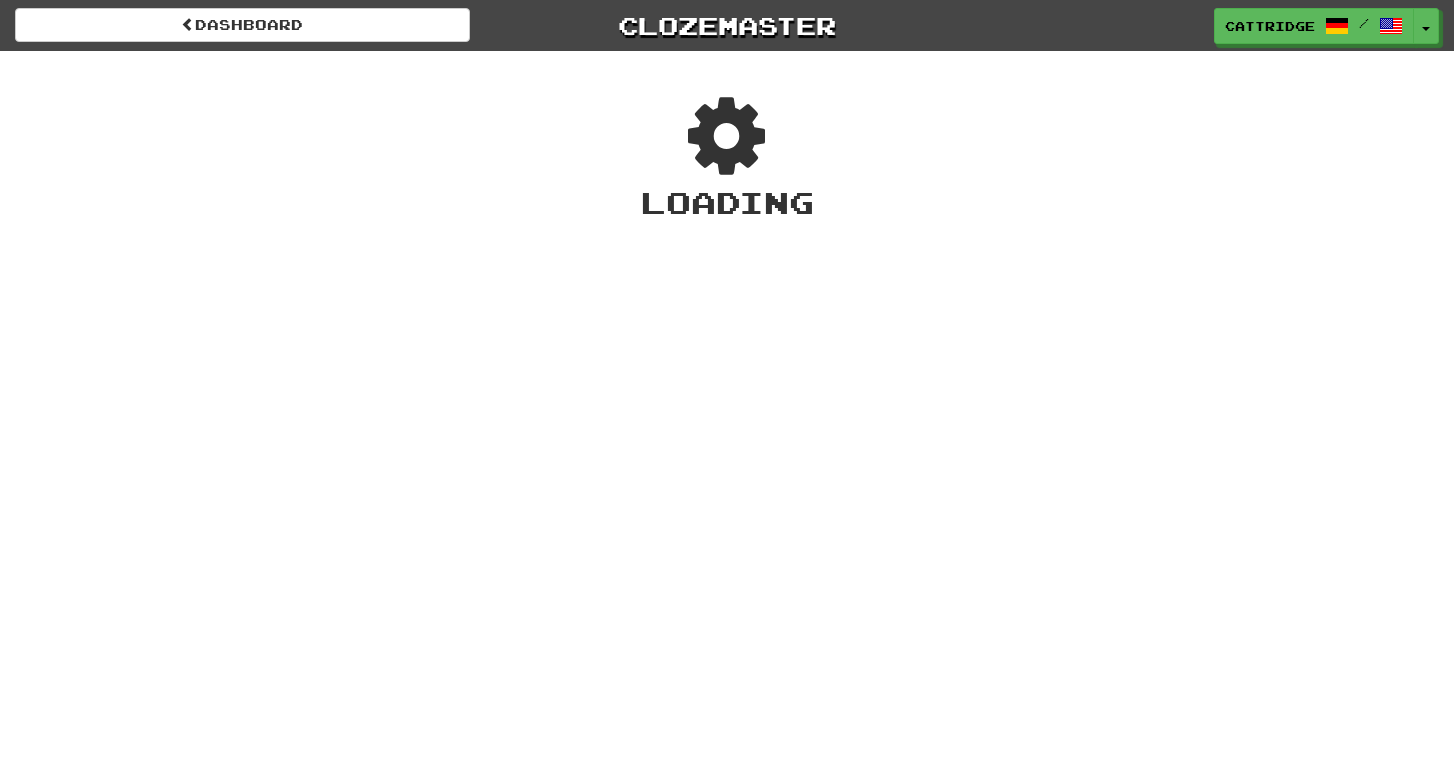 scroll, scrollTop: 0, scrollLeft: 0, axis: both 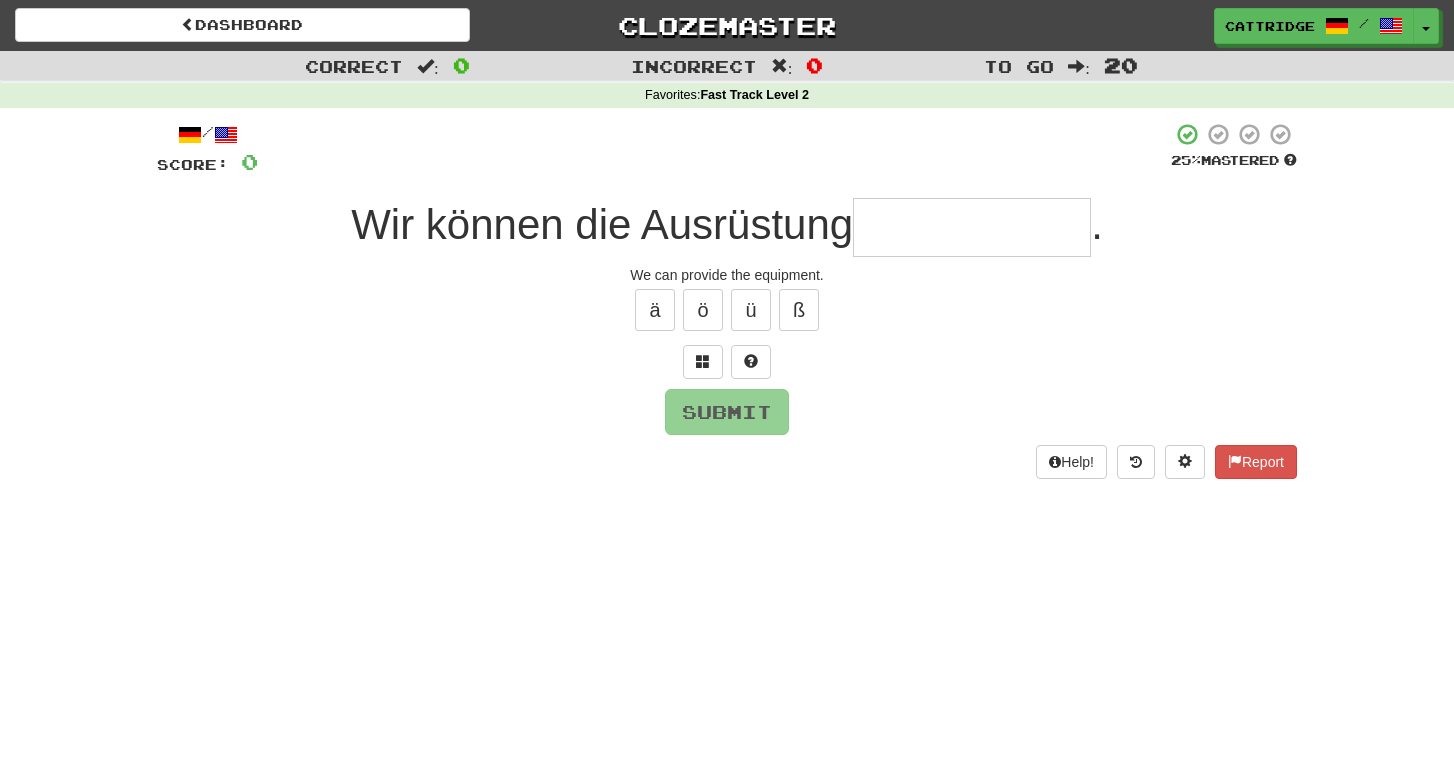type on "*" 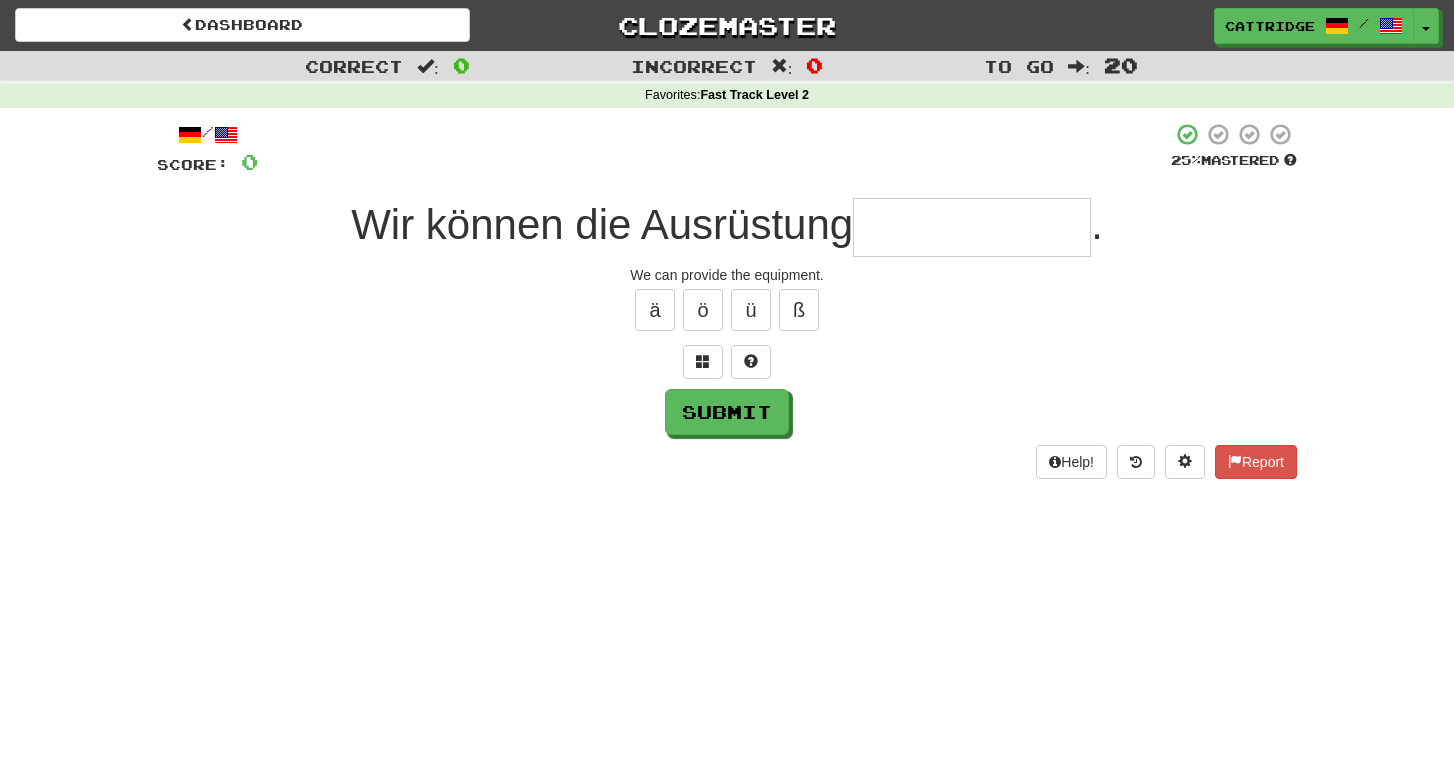 type on "*" 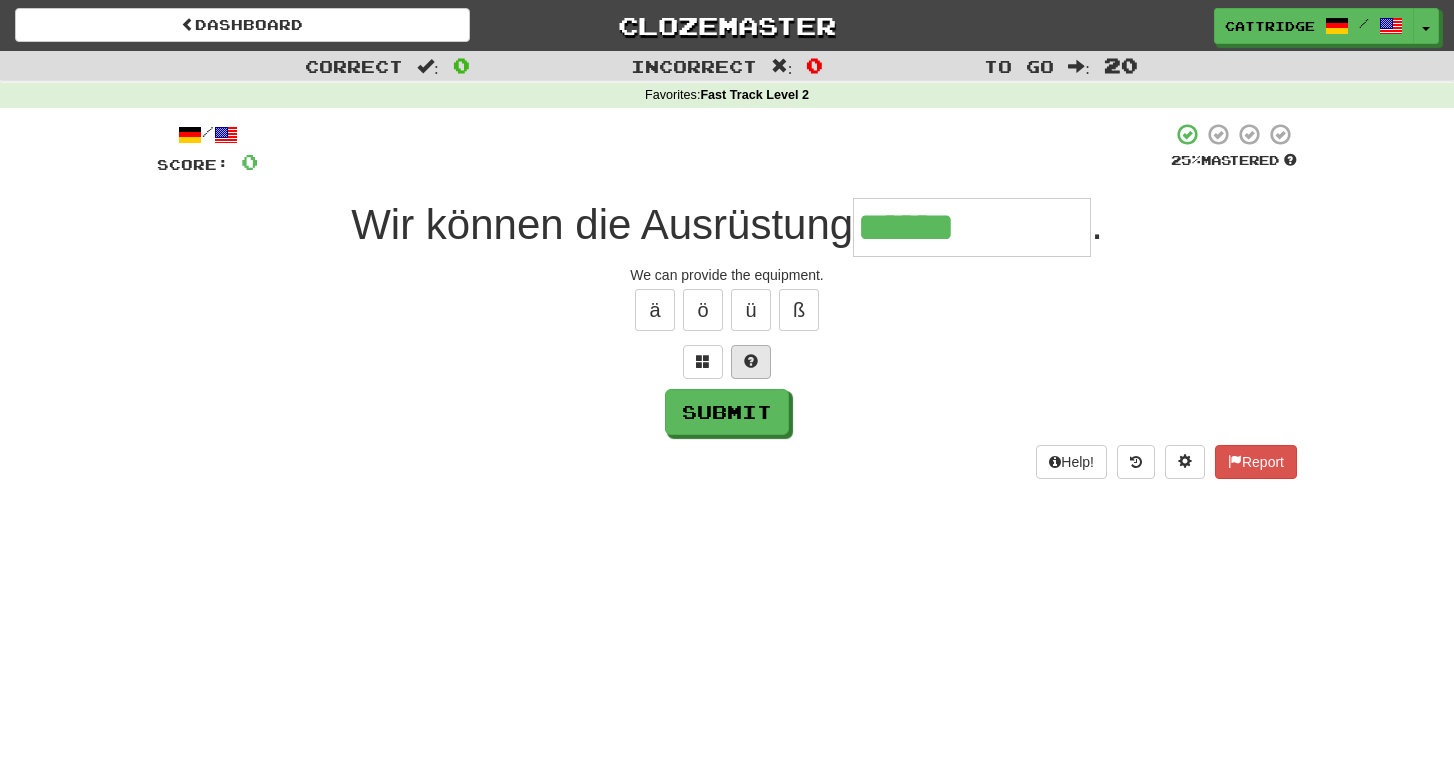 click at bounding box center [751, 361] 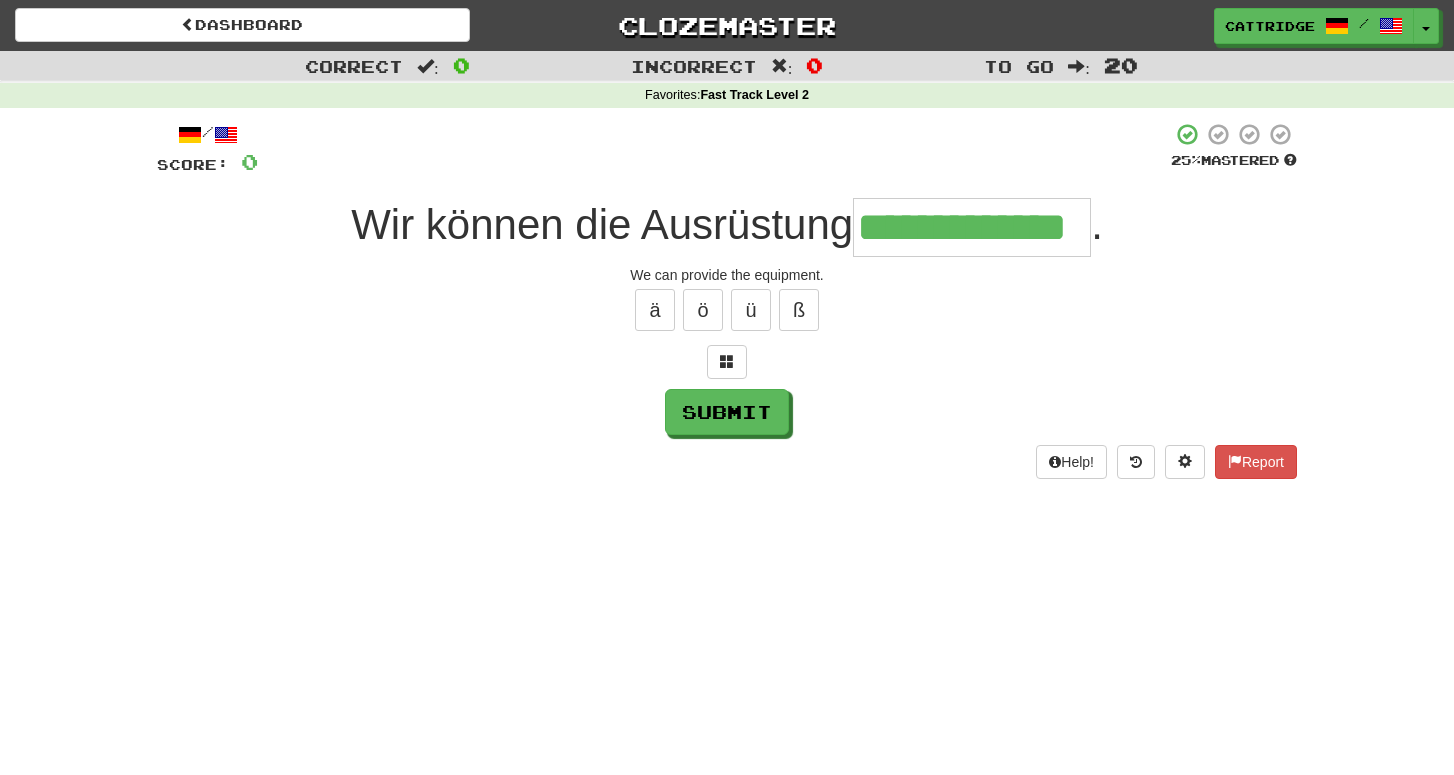 type on "**********" 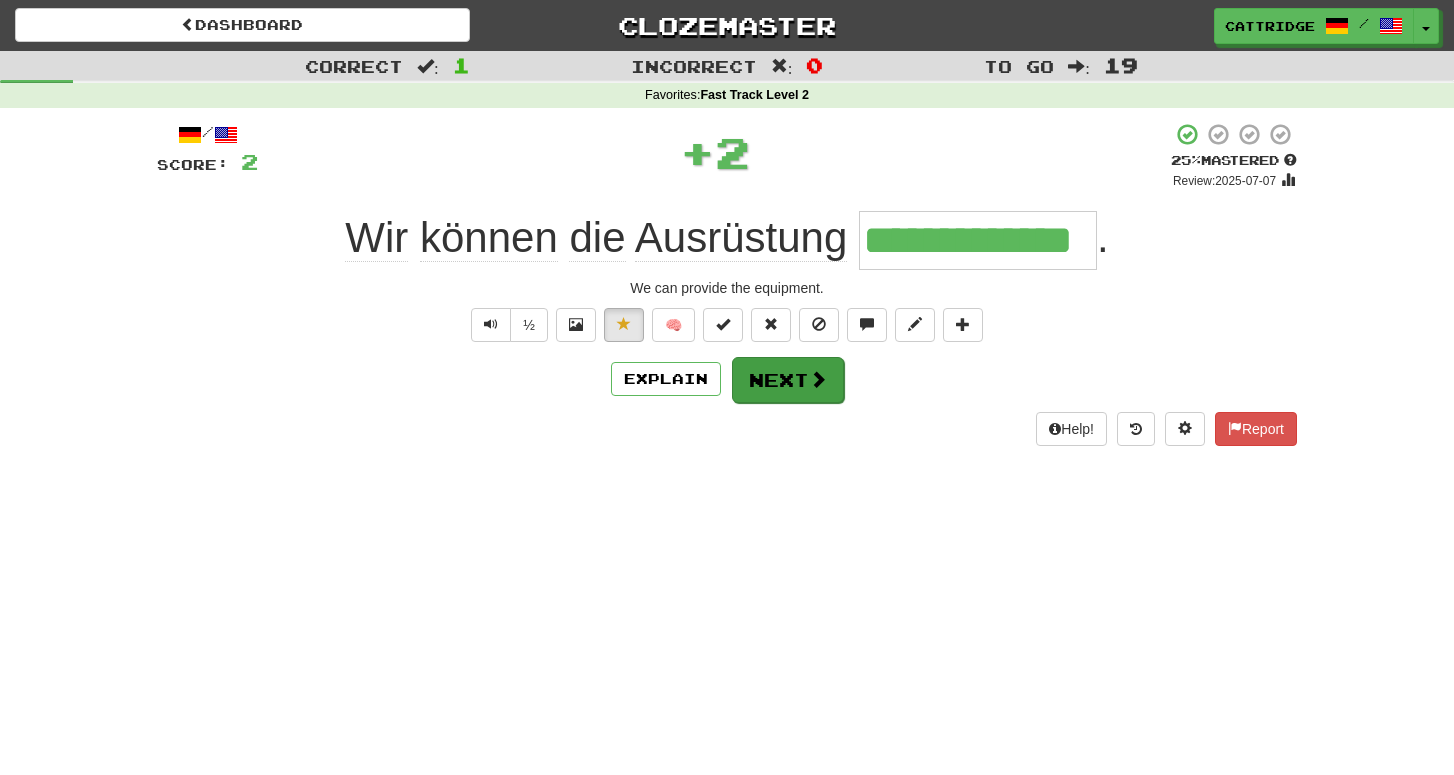click at bounding box center (818, 379) 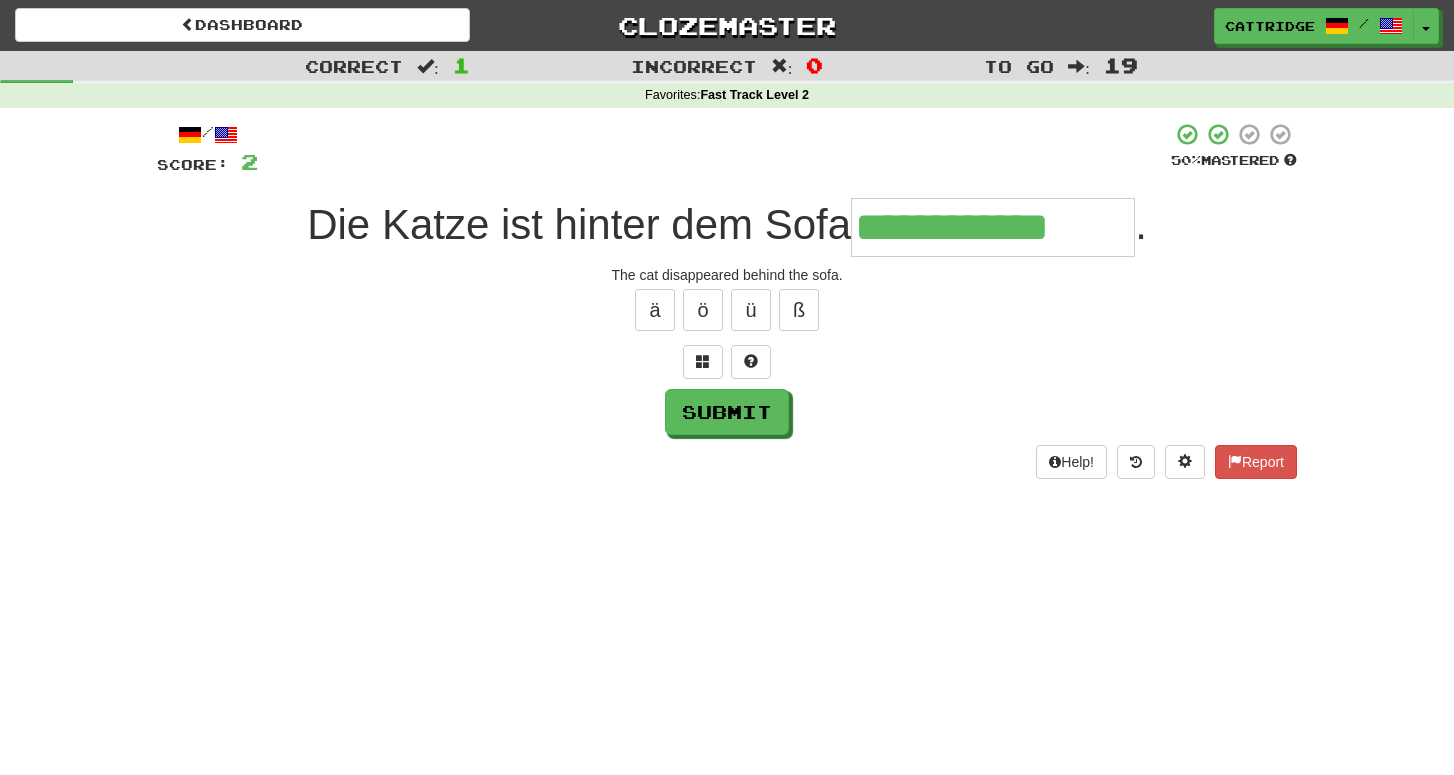 type on "**********" 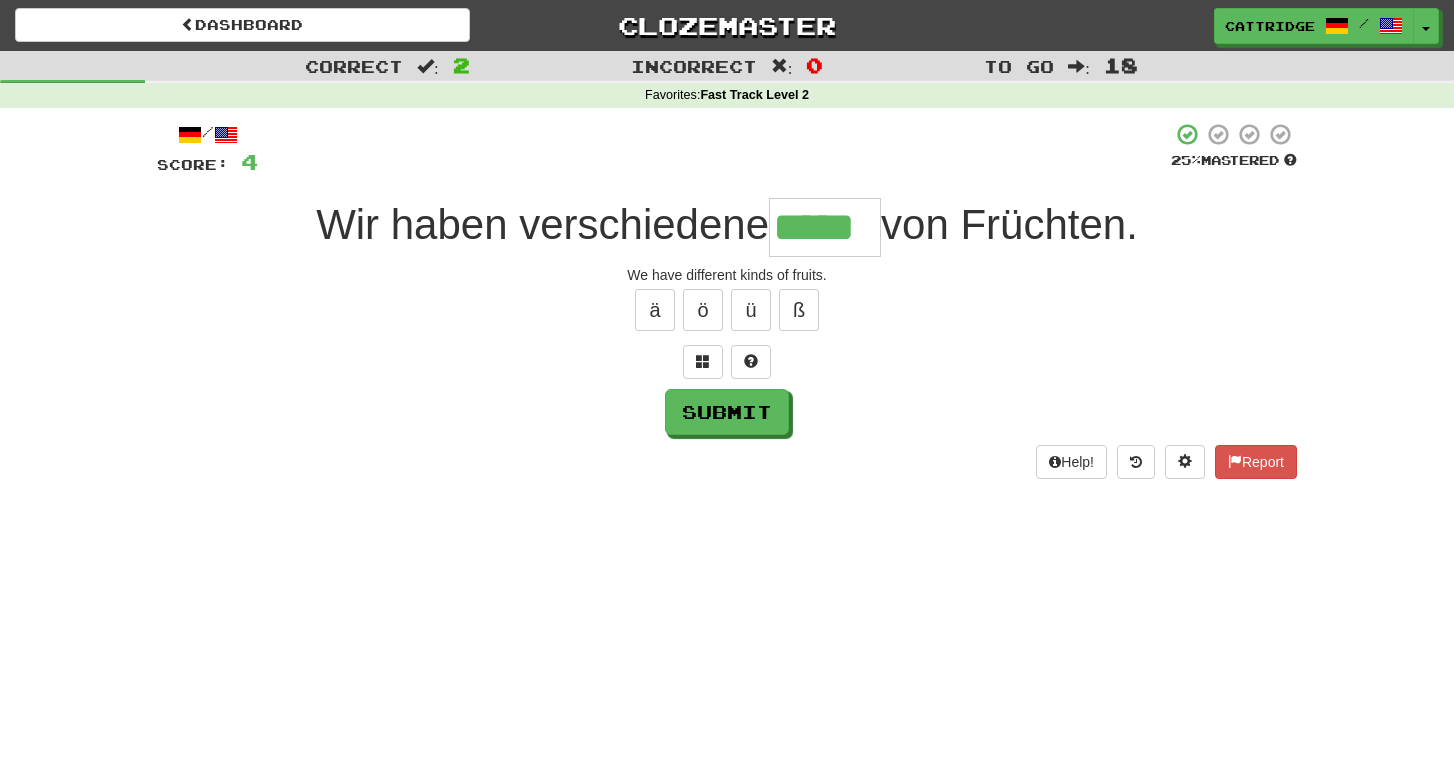 type on "*****" 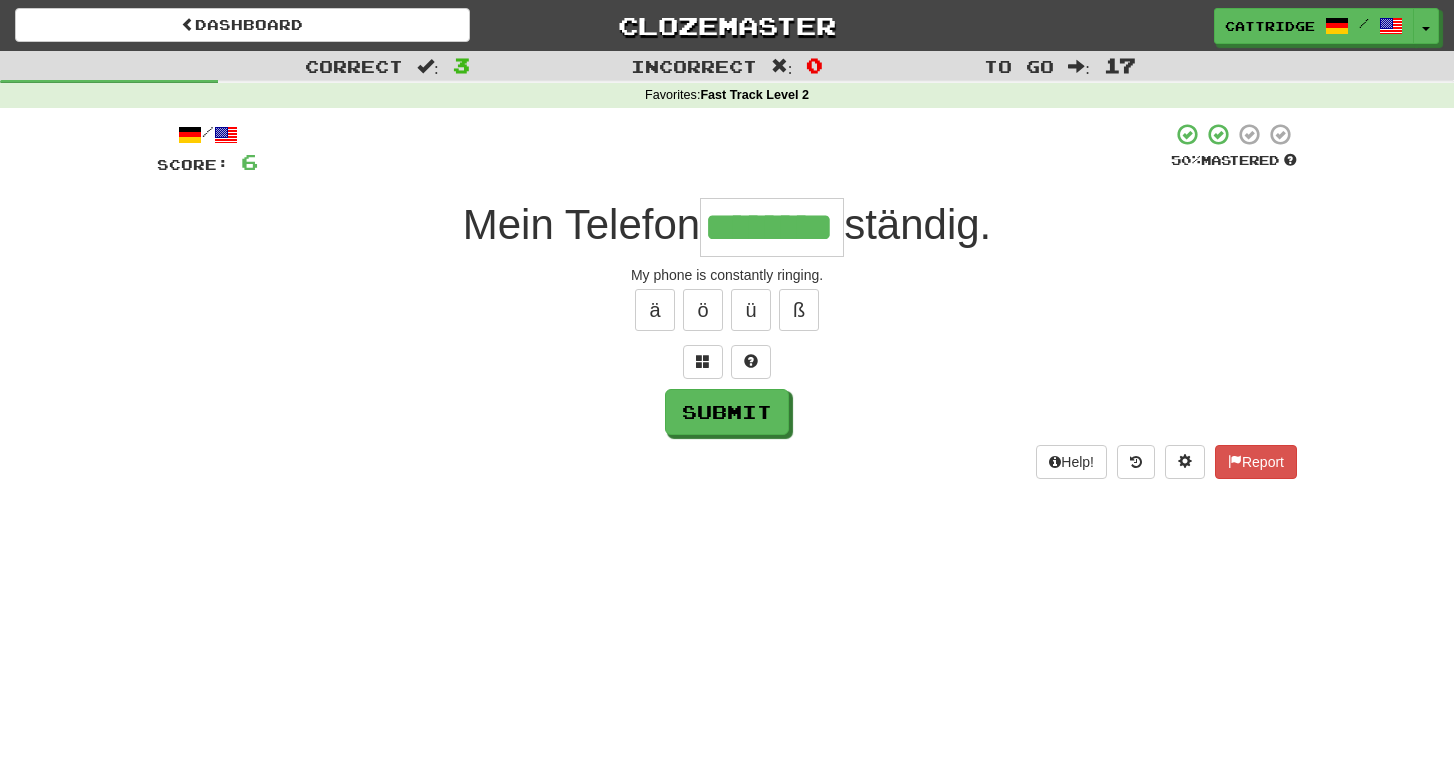 type on "********" 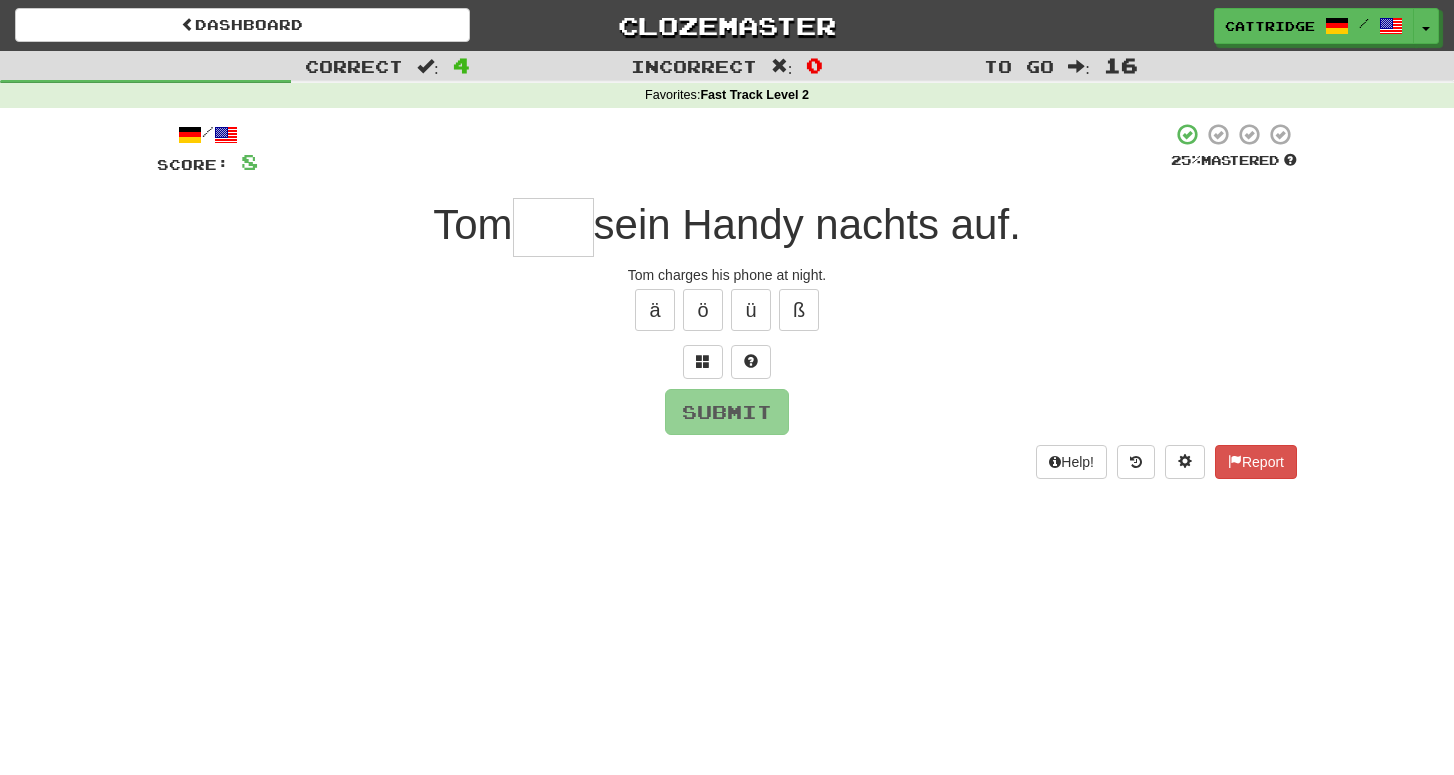 type on "*" 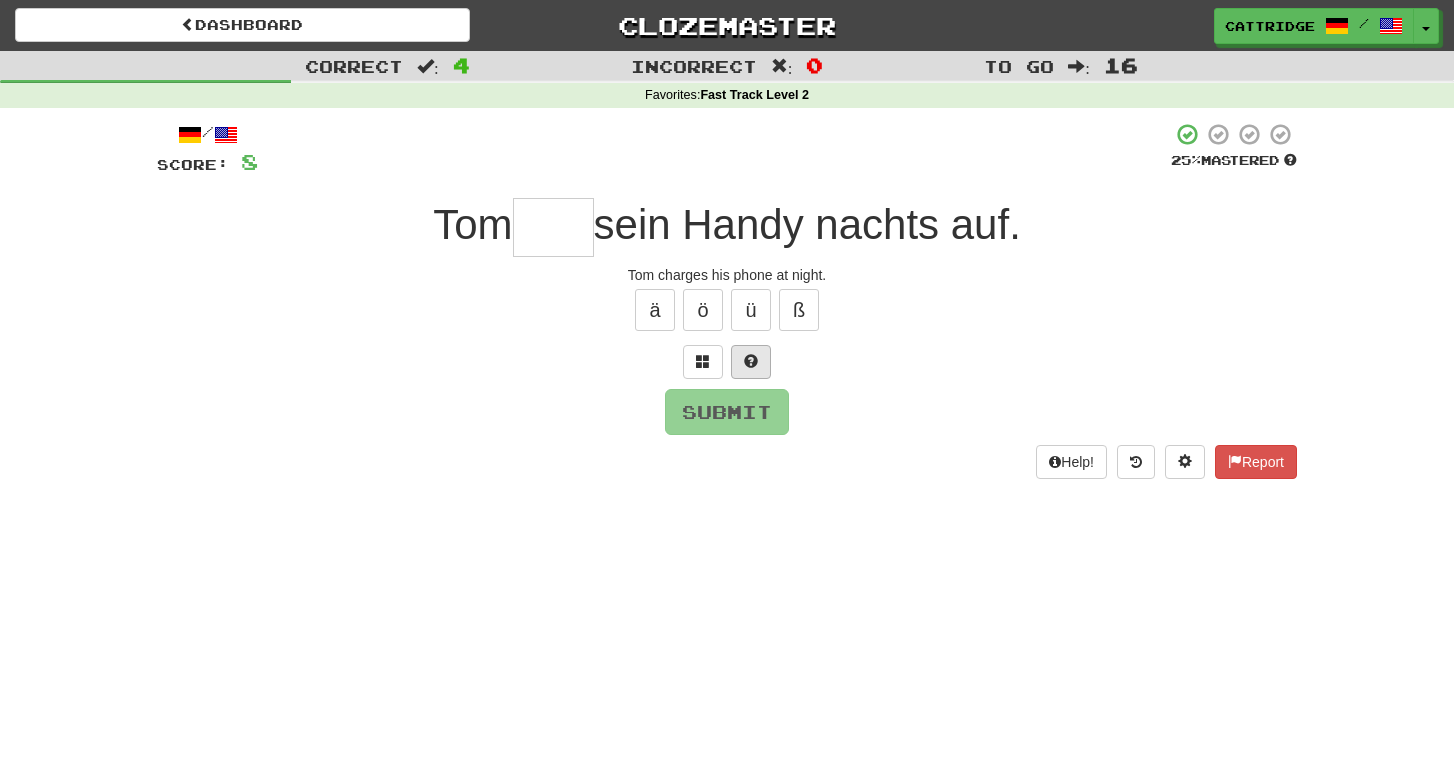 click at bounding box center (751, 361) 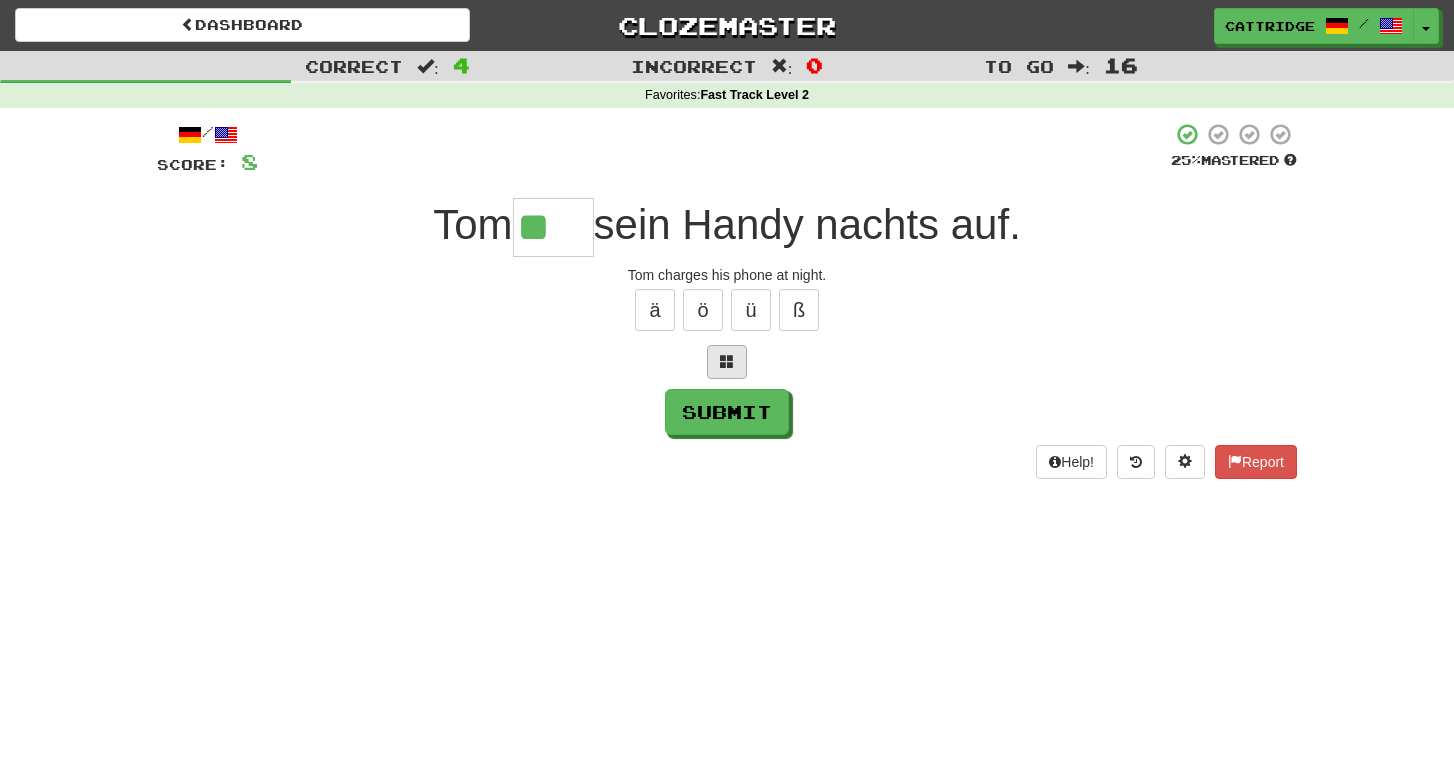 click at bounding box center (727, 362) 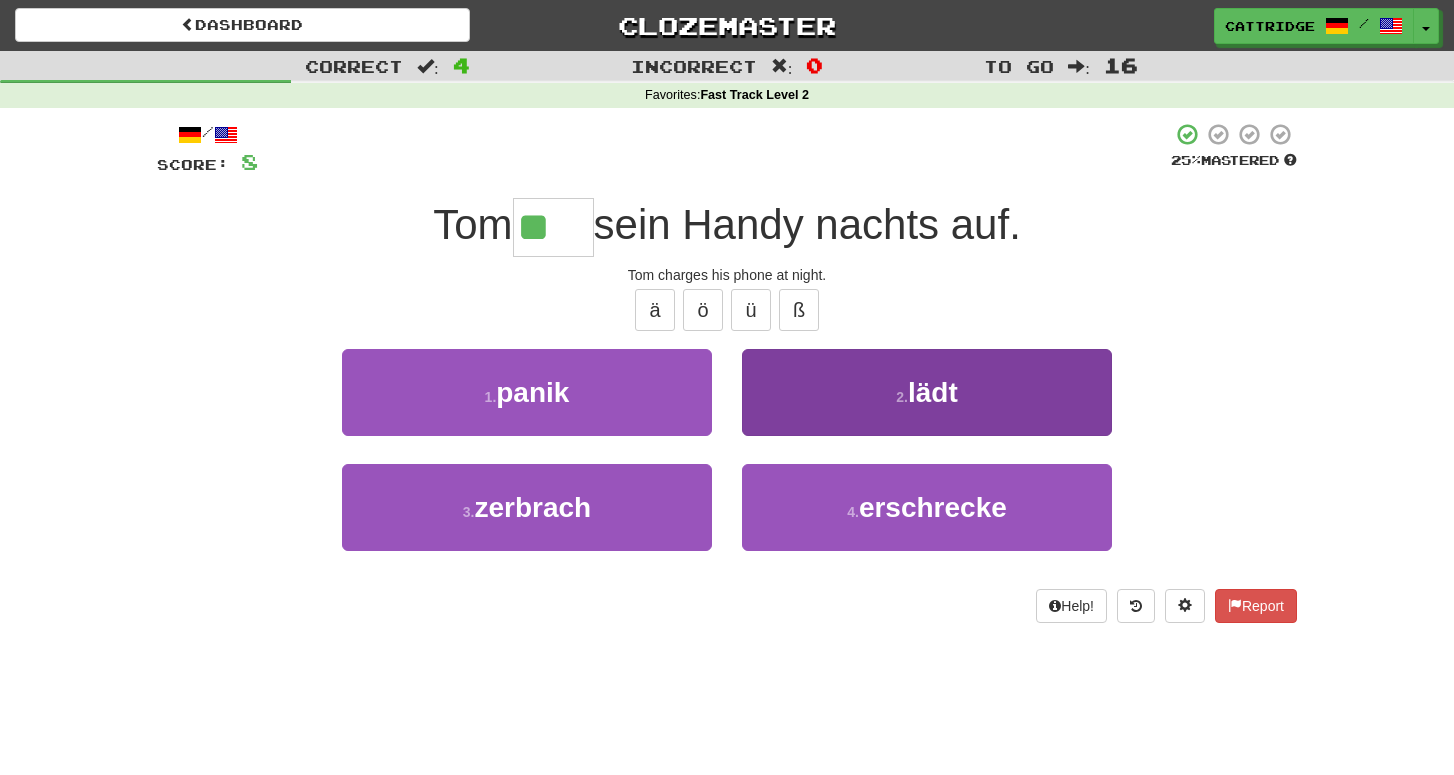 click on "2 .  lädt" at bounding box center (927, 392) 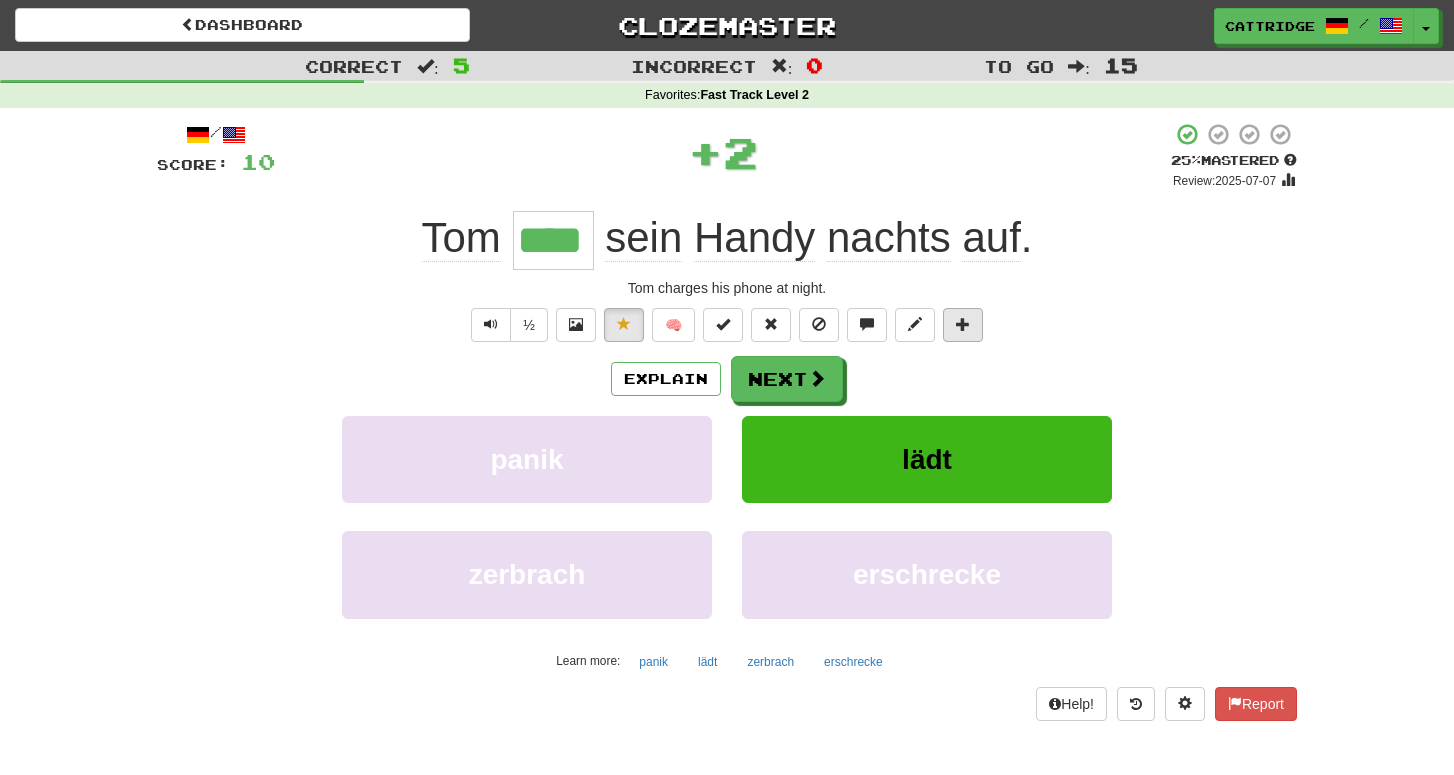click at bounding box center [963, 324] 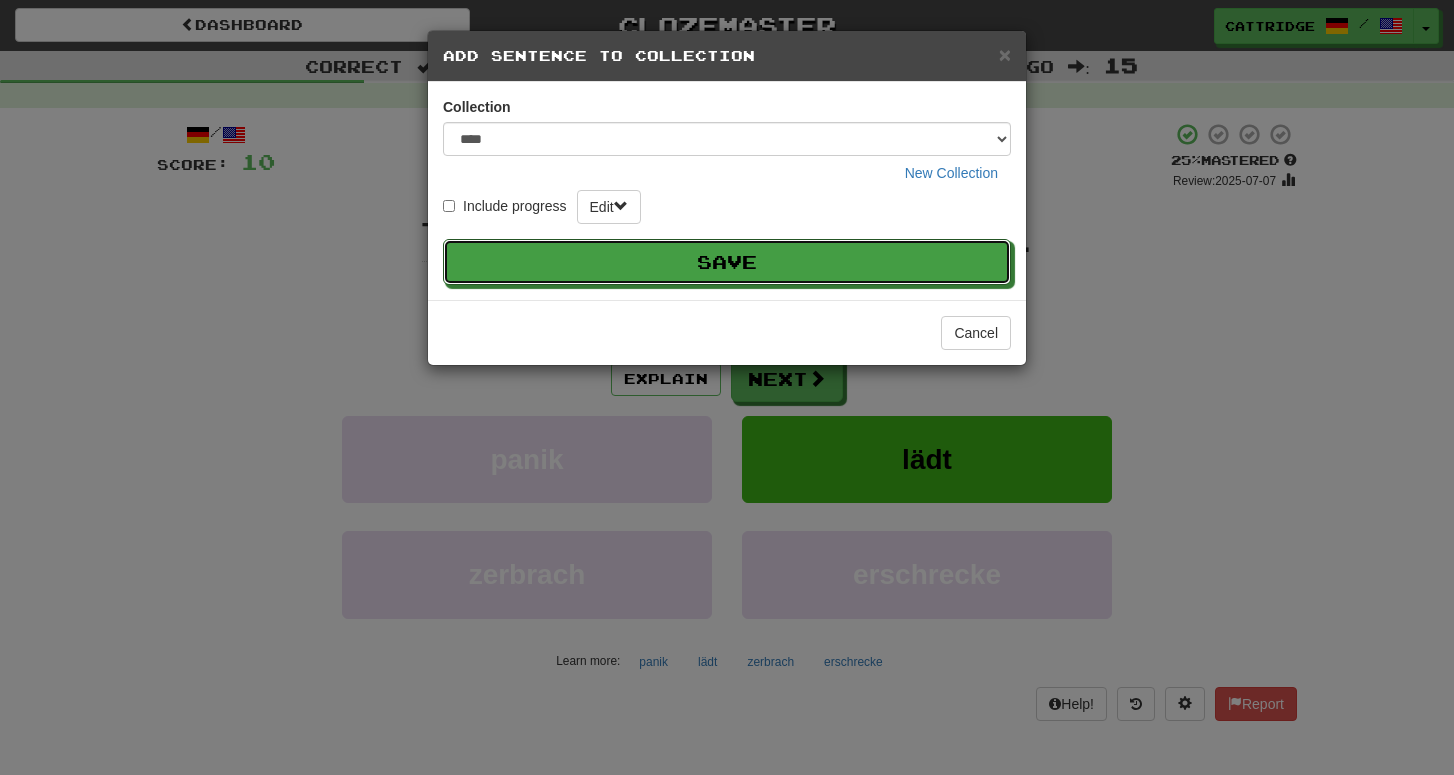 type 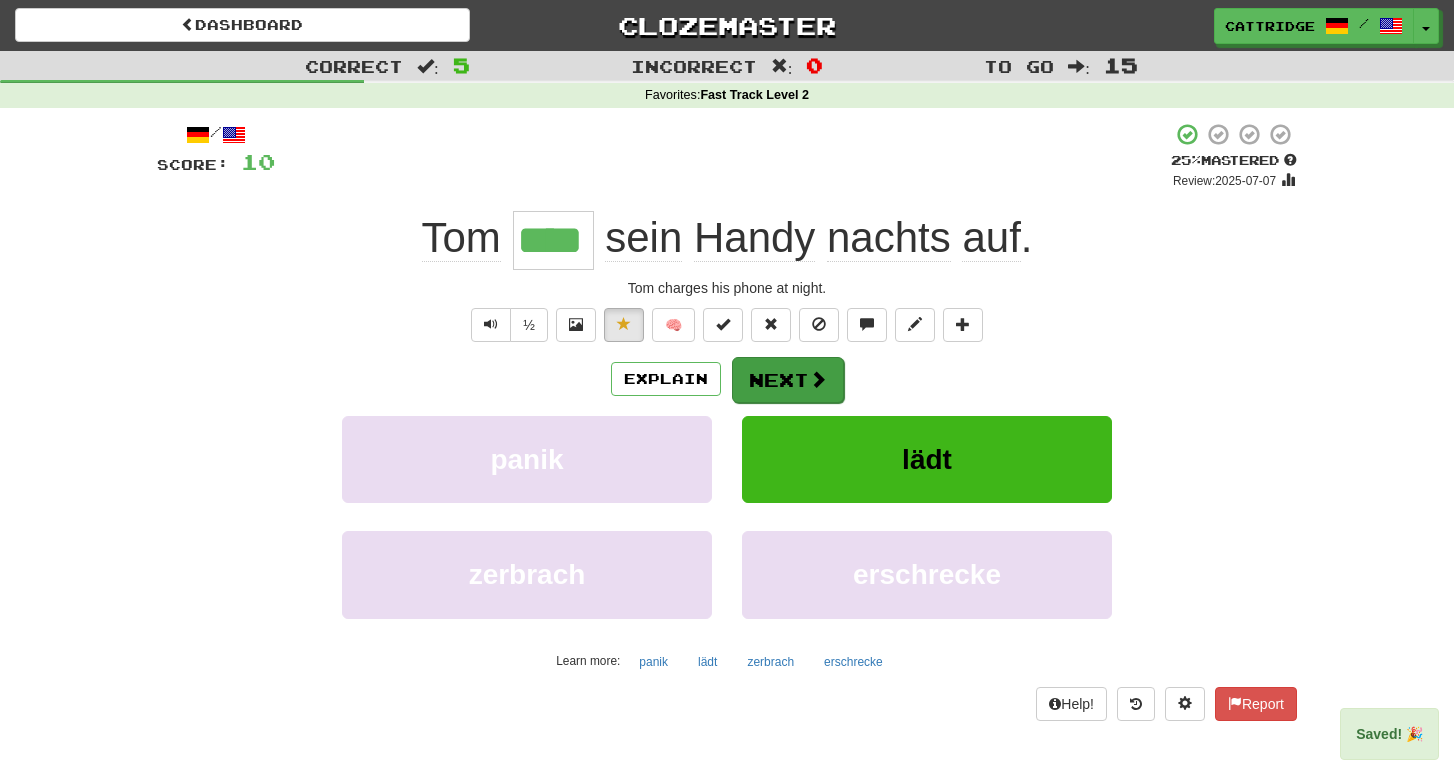 click on "Next" at bounding box center (788, 380) 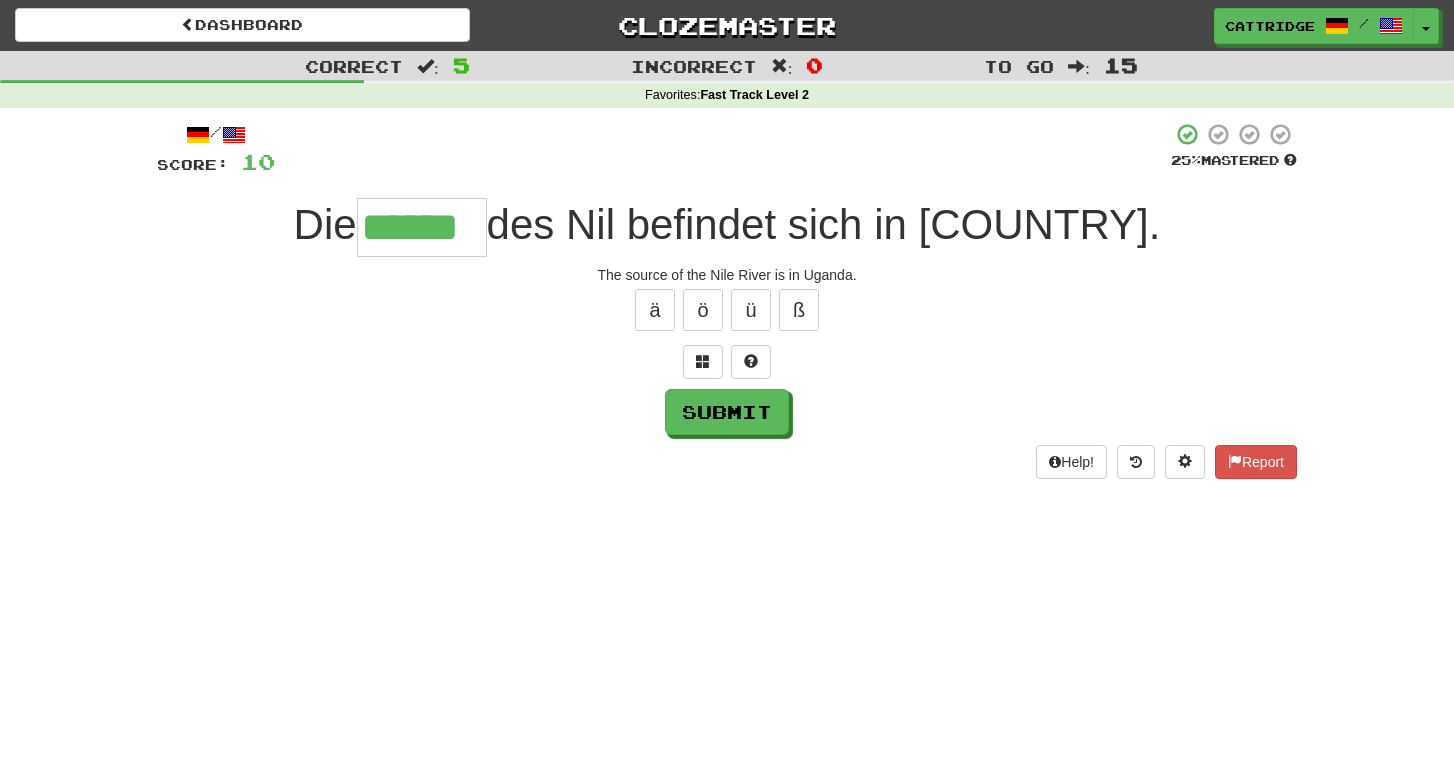 type on "******" 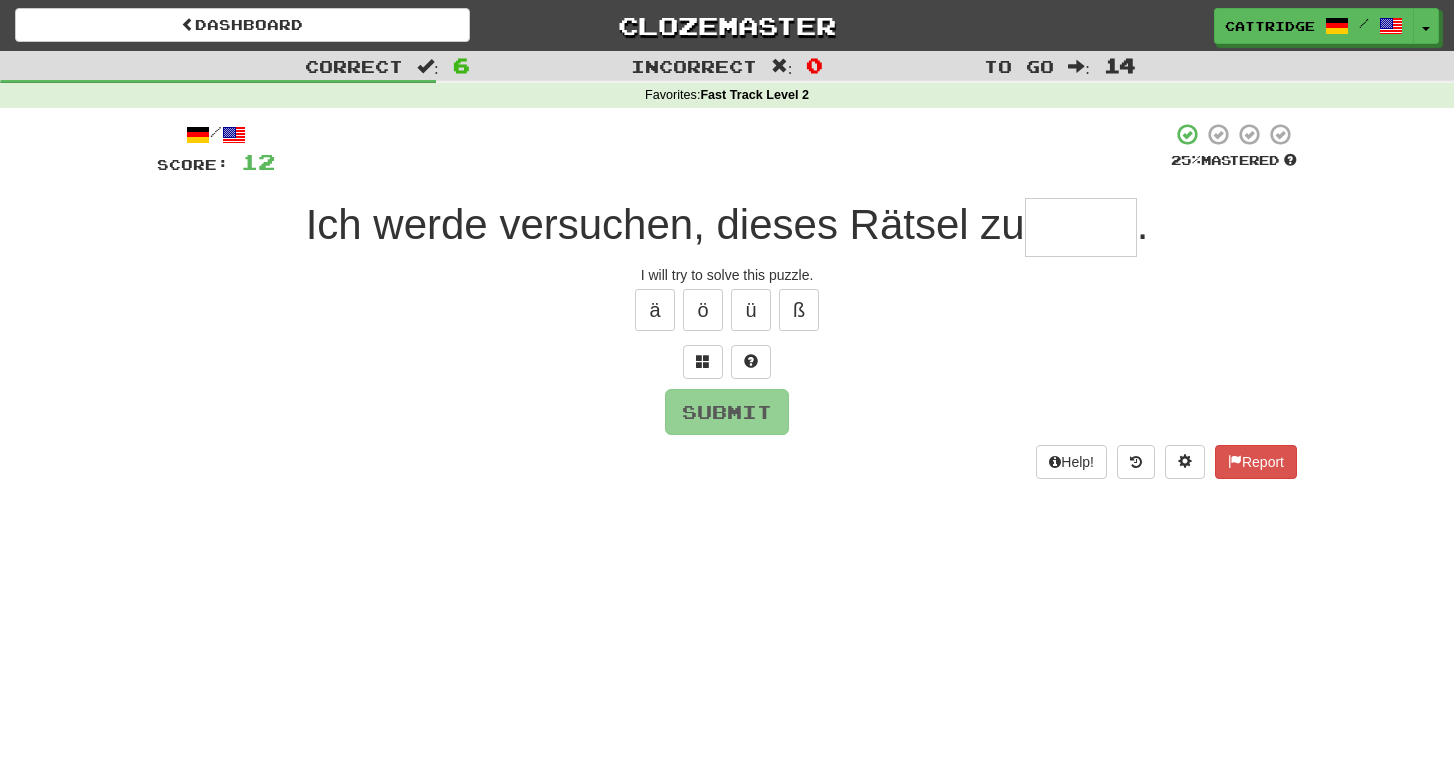 type on "*" 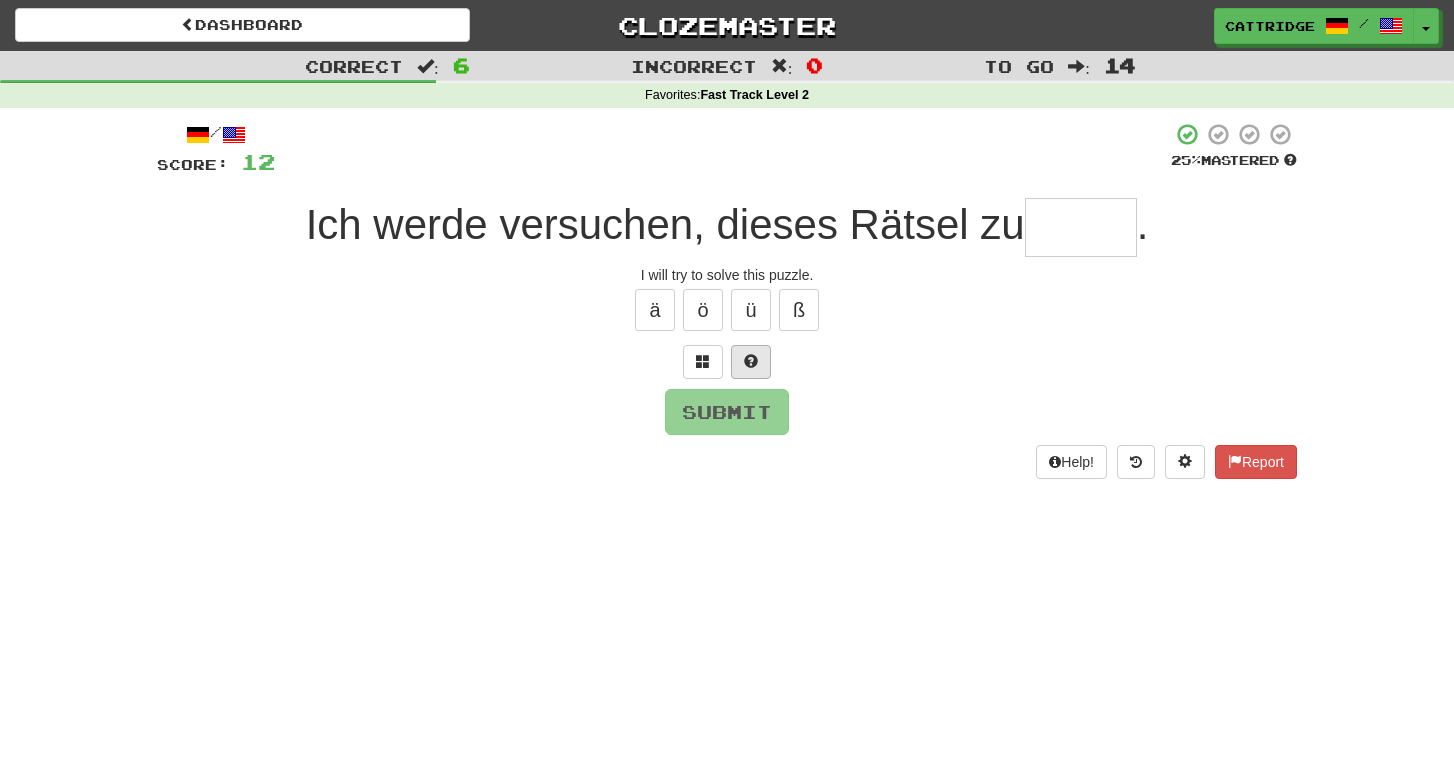 click at bounding box center (751, 362) 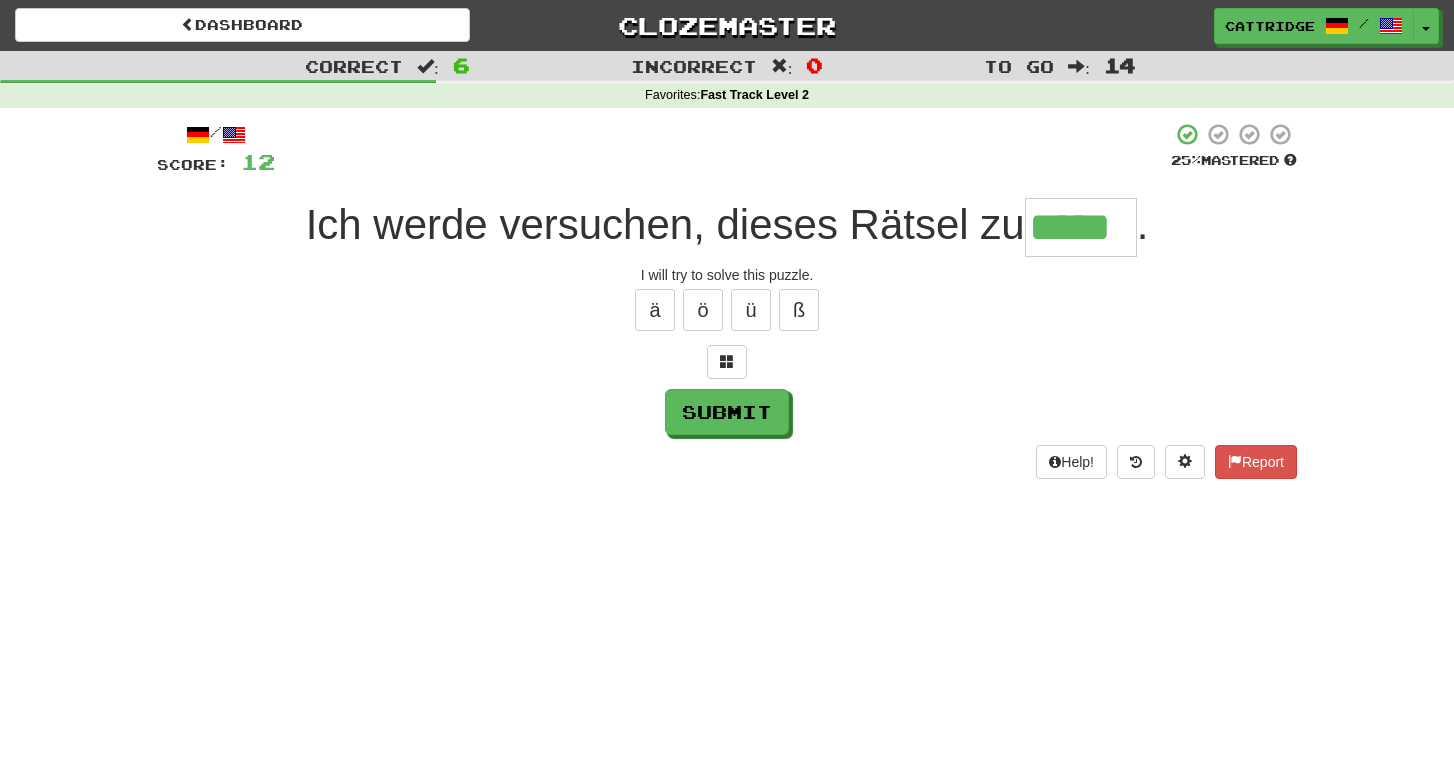 type on "*****" 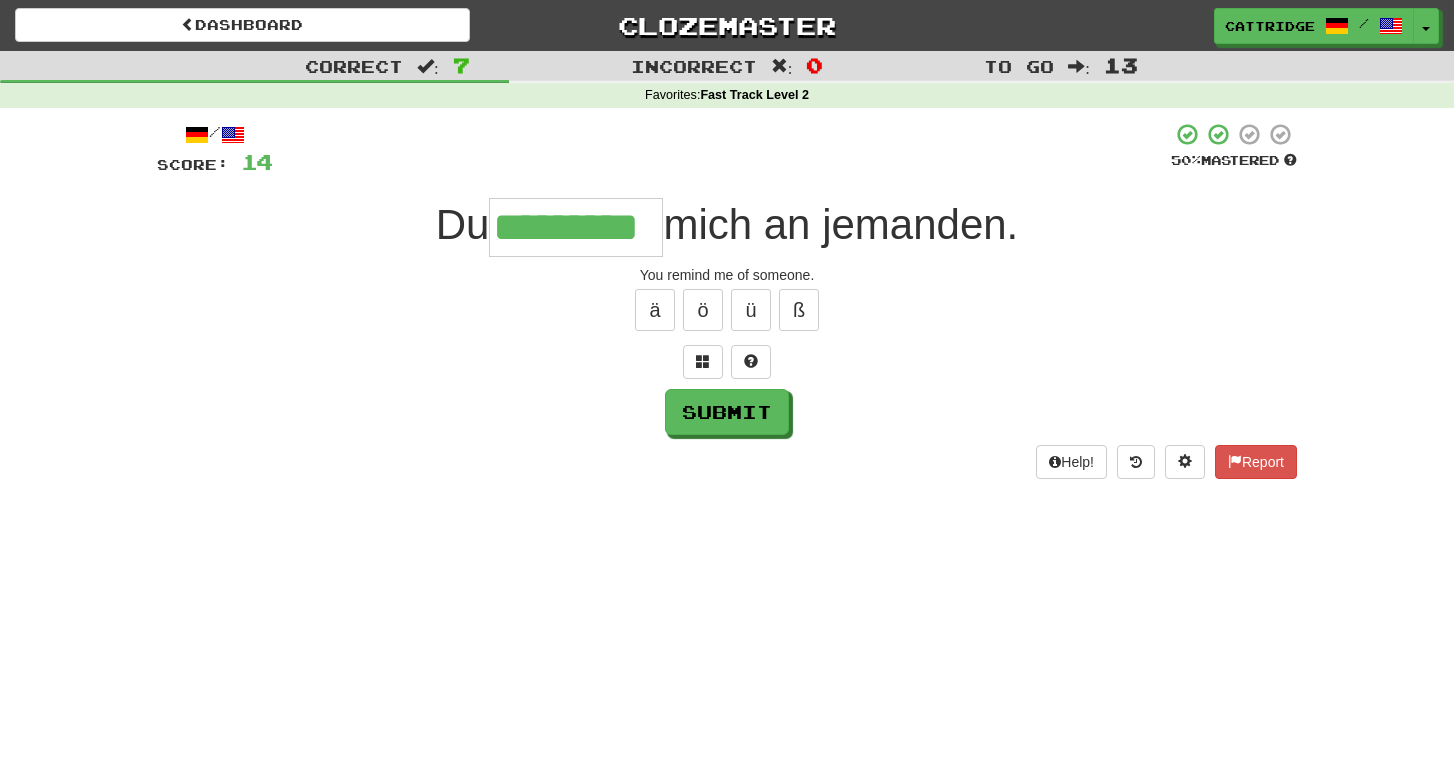 type on "*********" 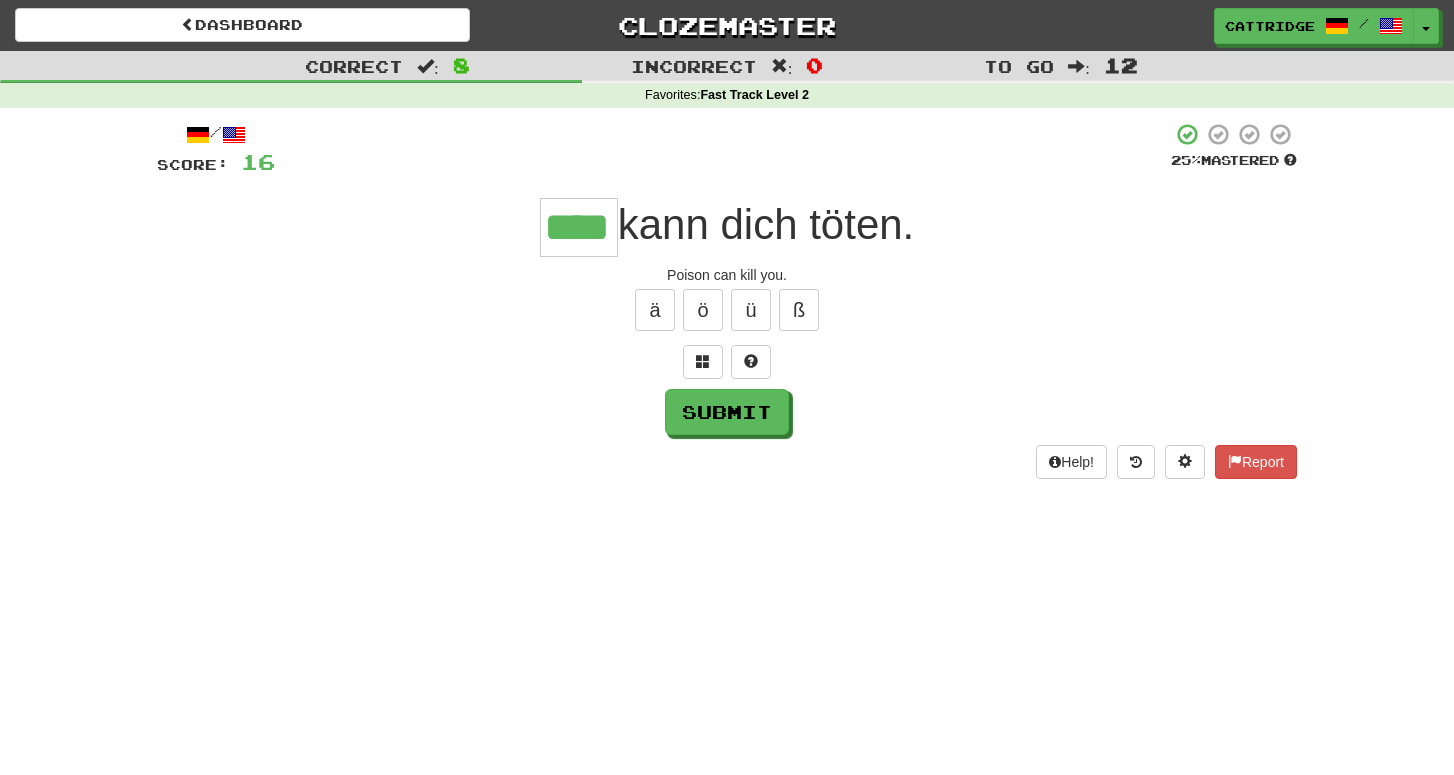 type on "****" 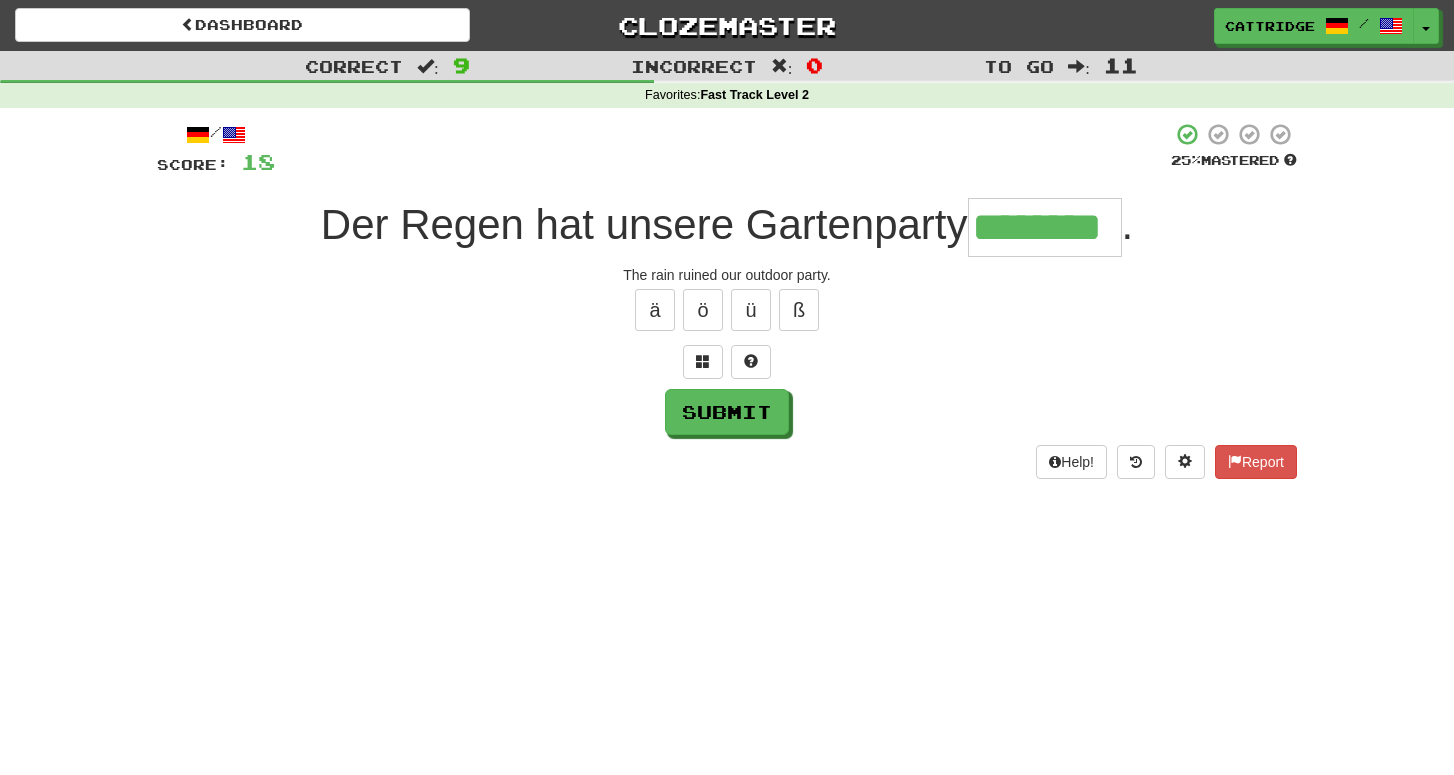 type on "********" 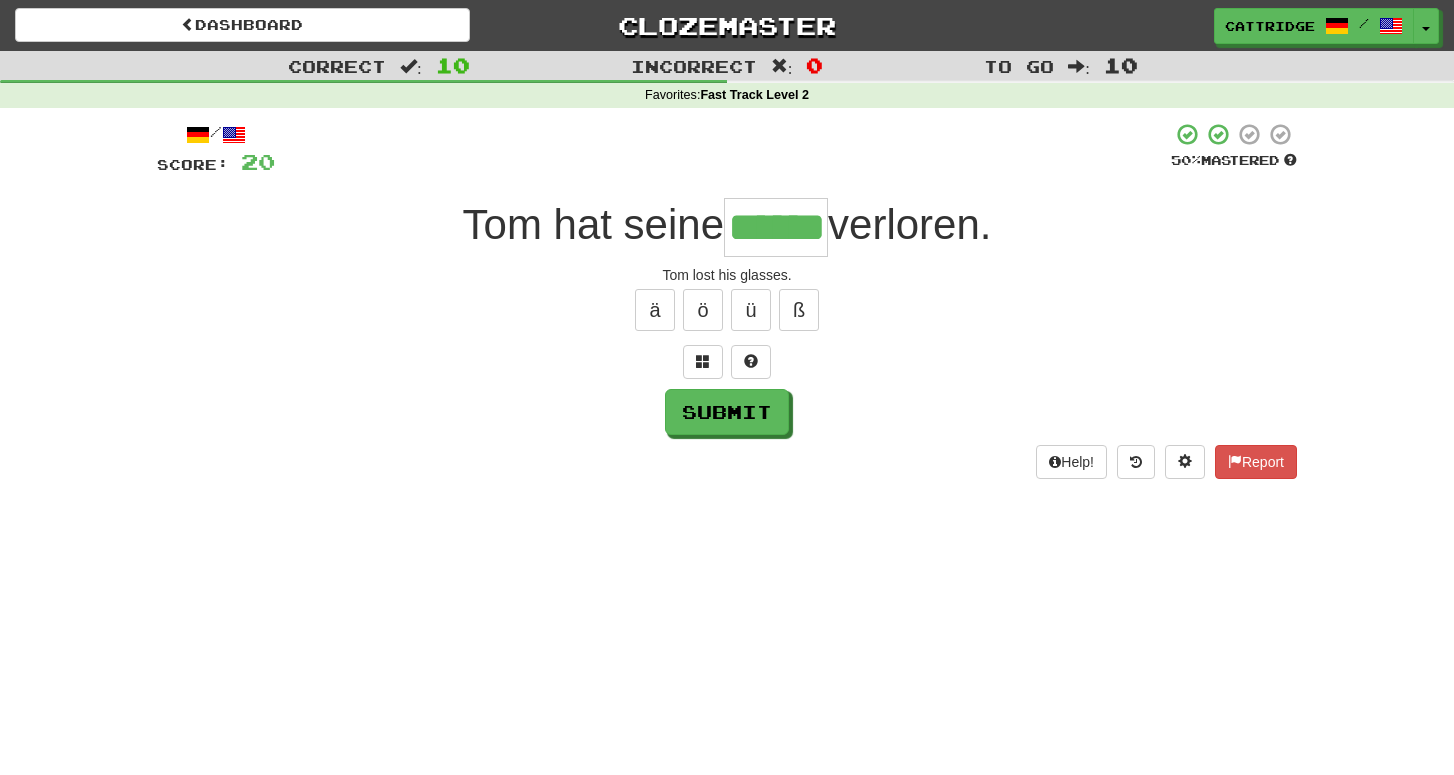 type on "******" 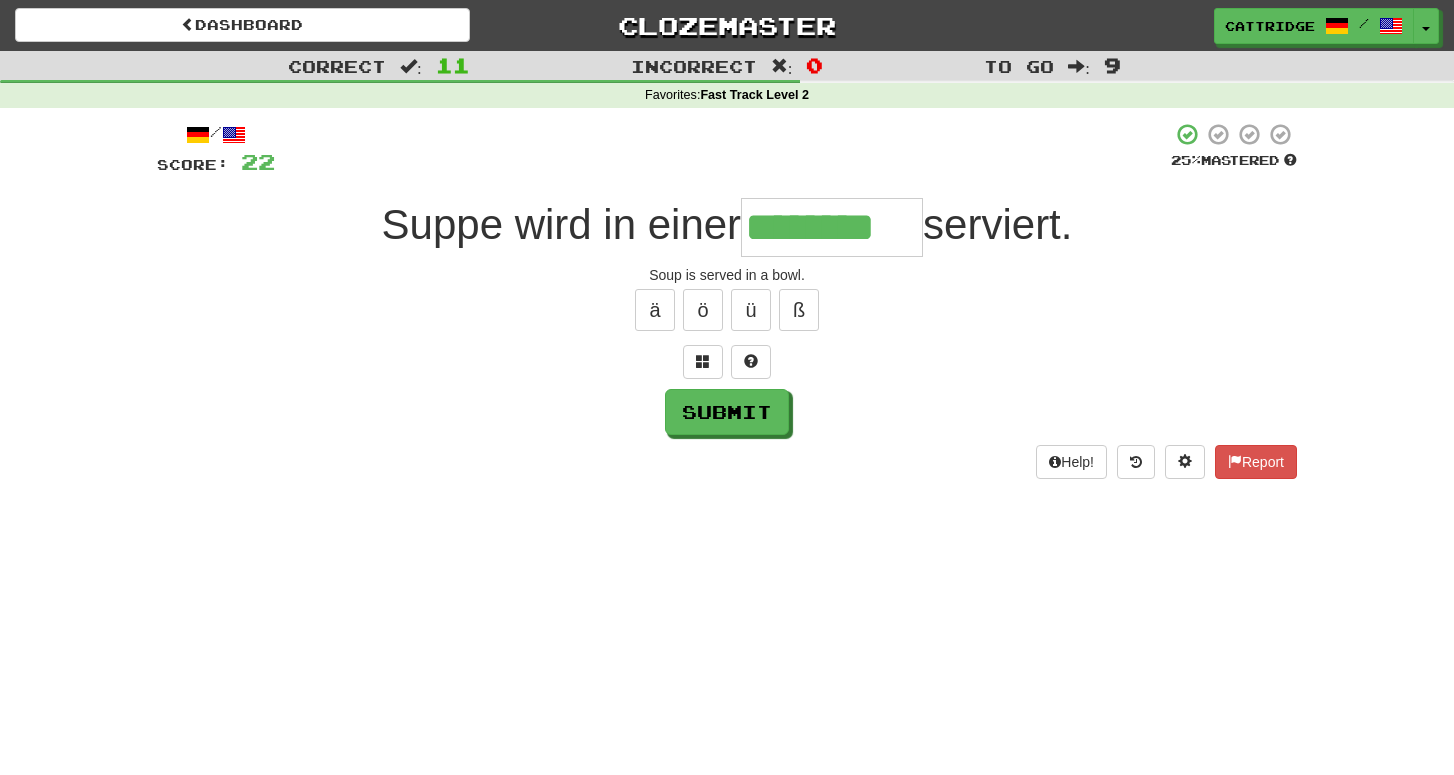 type on "********" 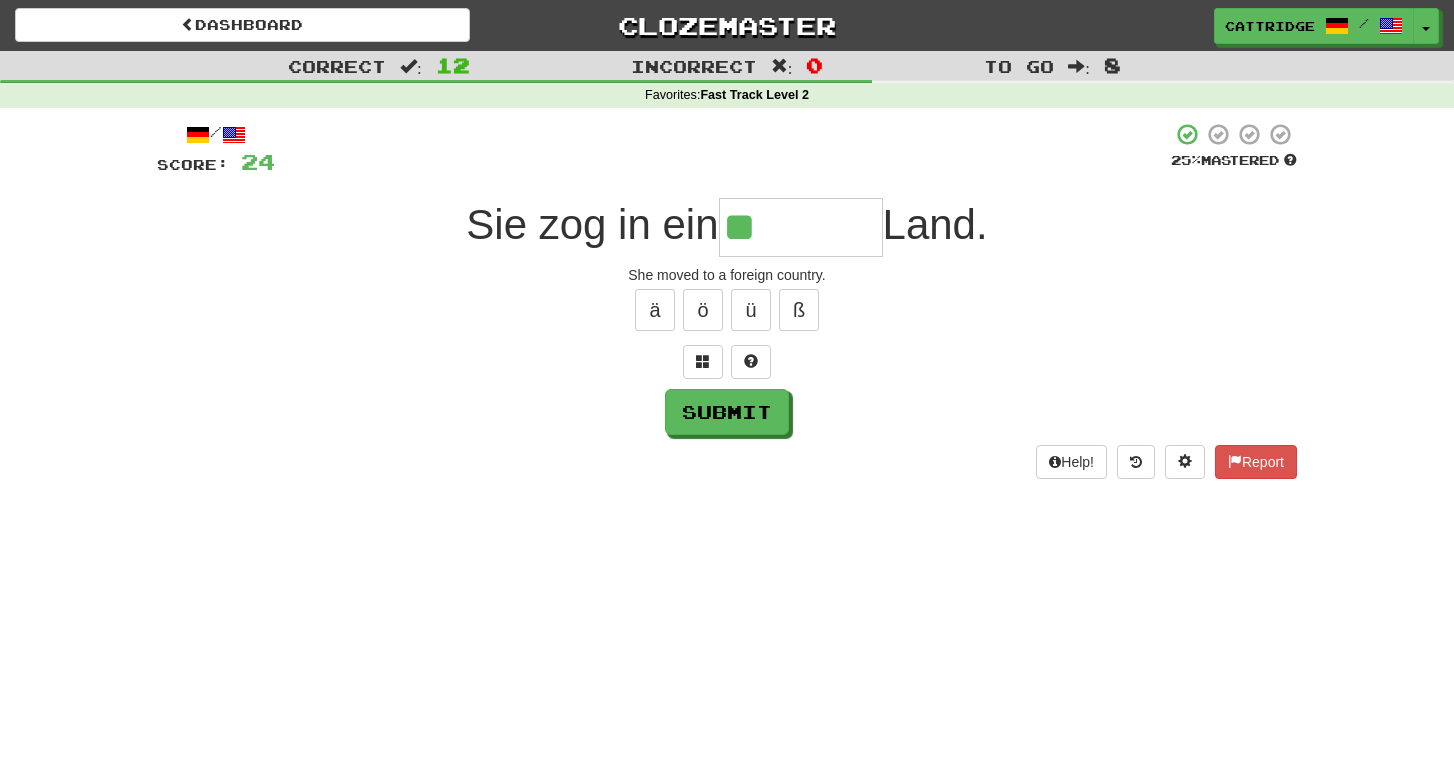 type on "*" 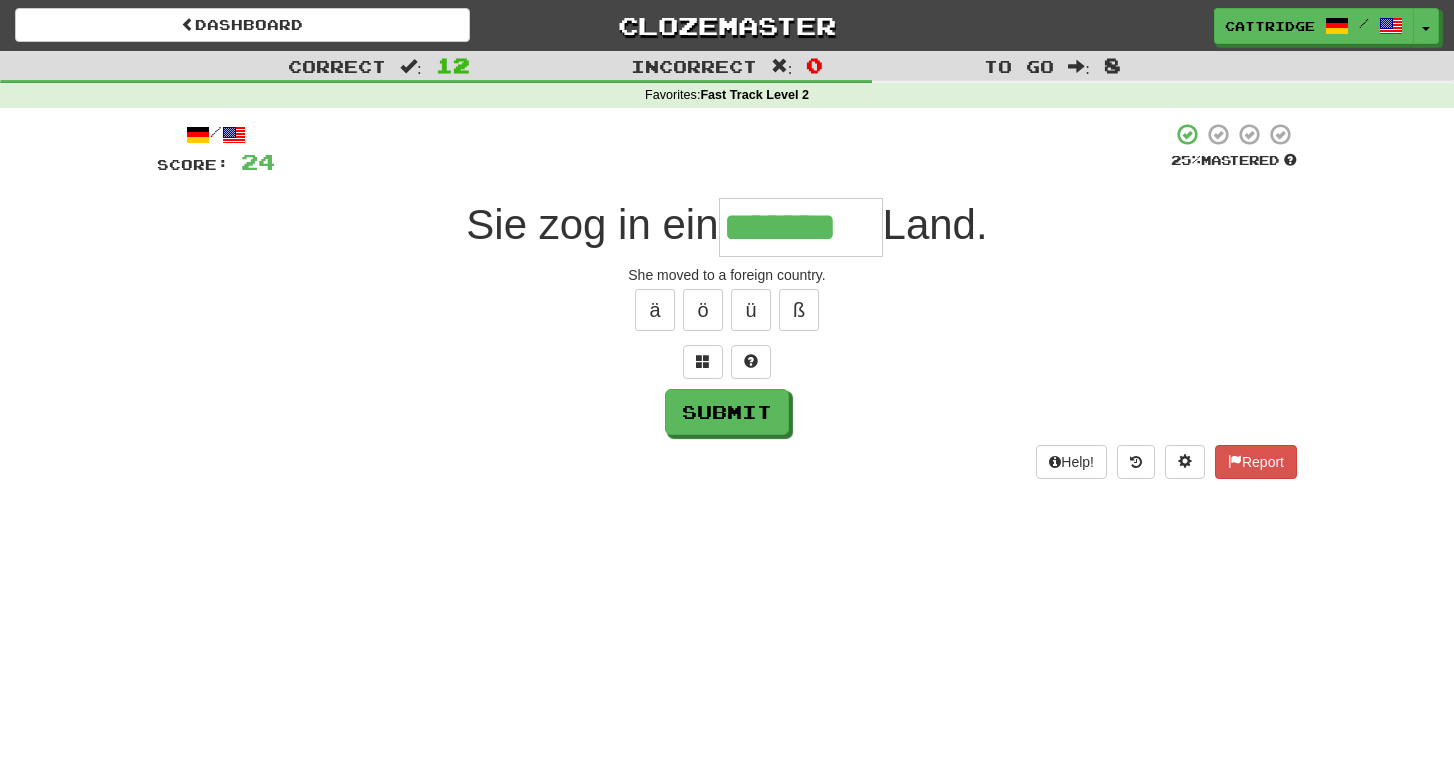 type on "*******" 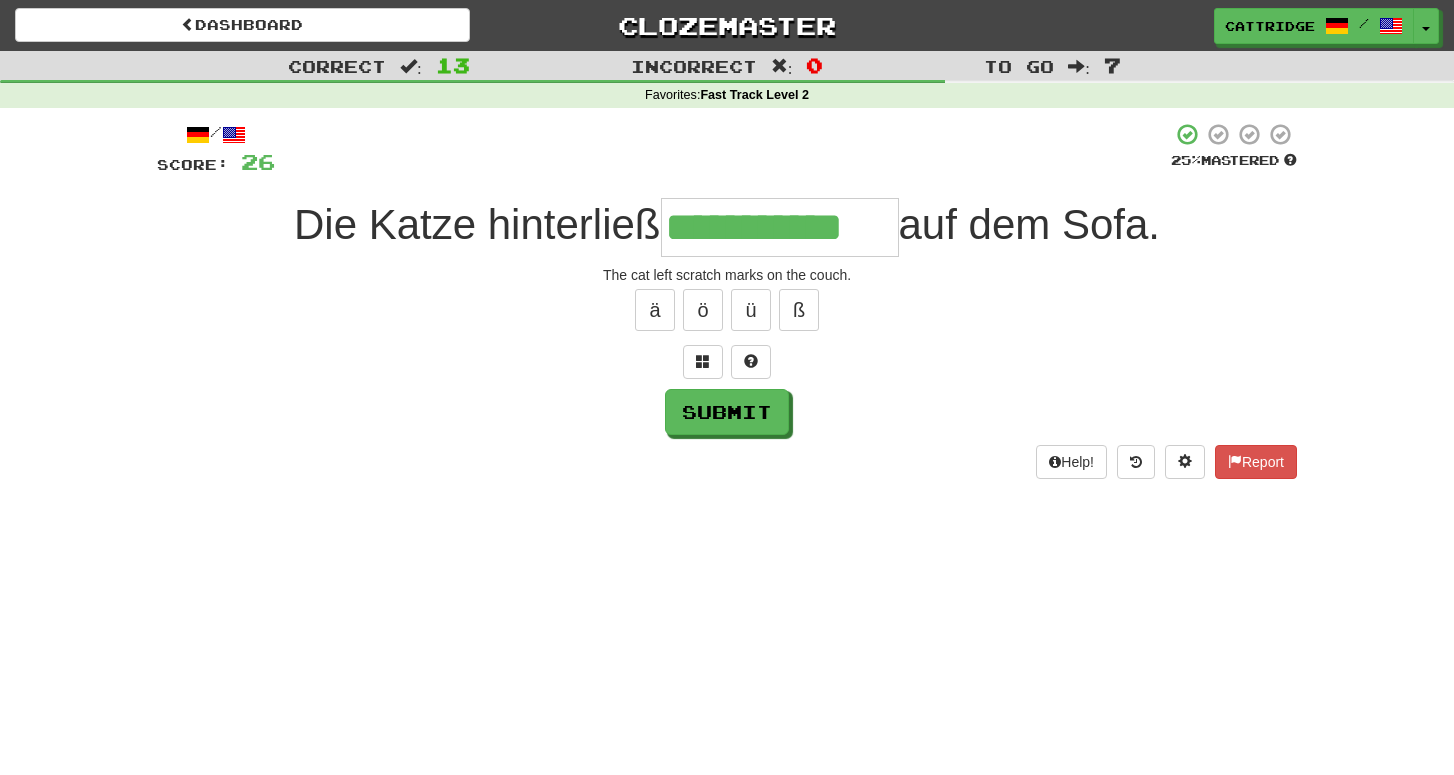 type on "**********" 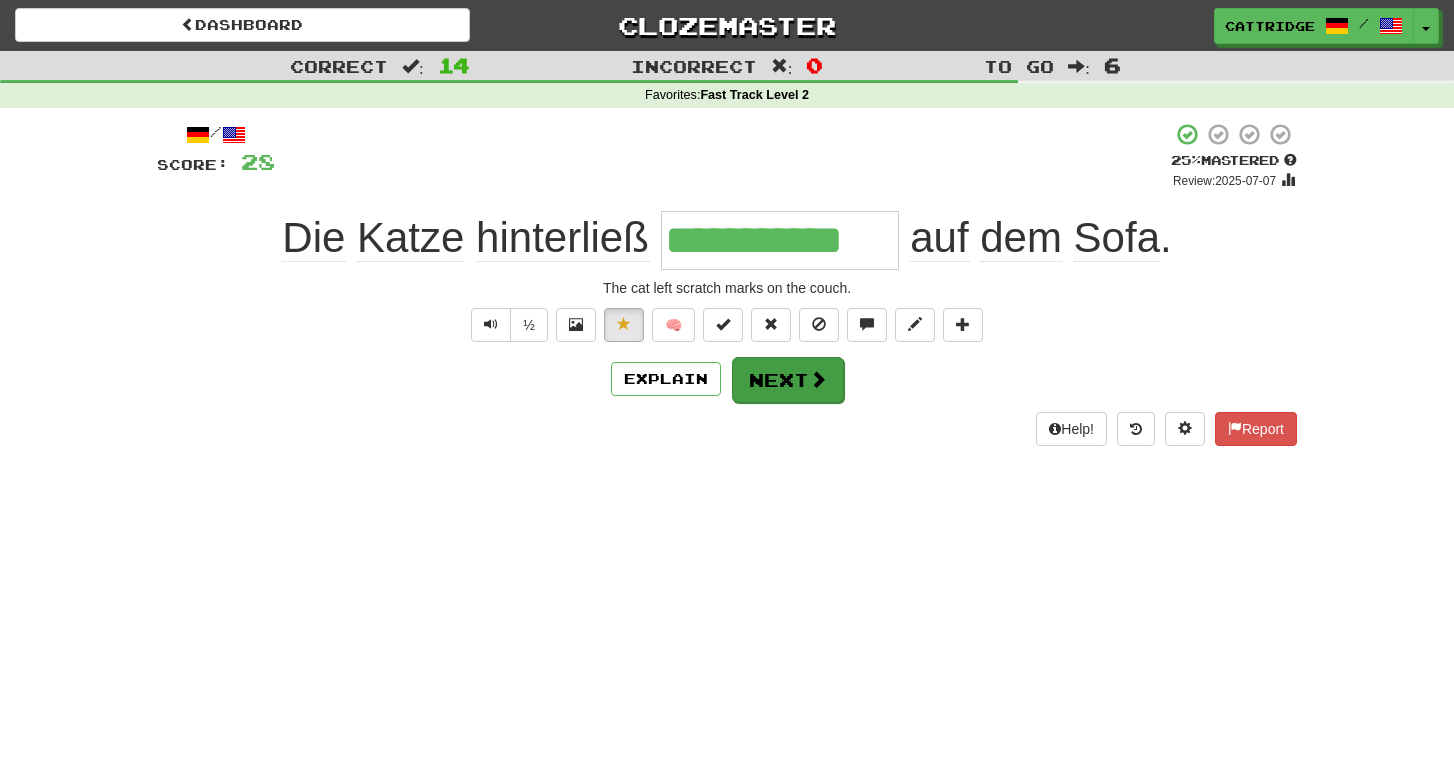 click on "Next" at bounding box center [788, 380] 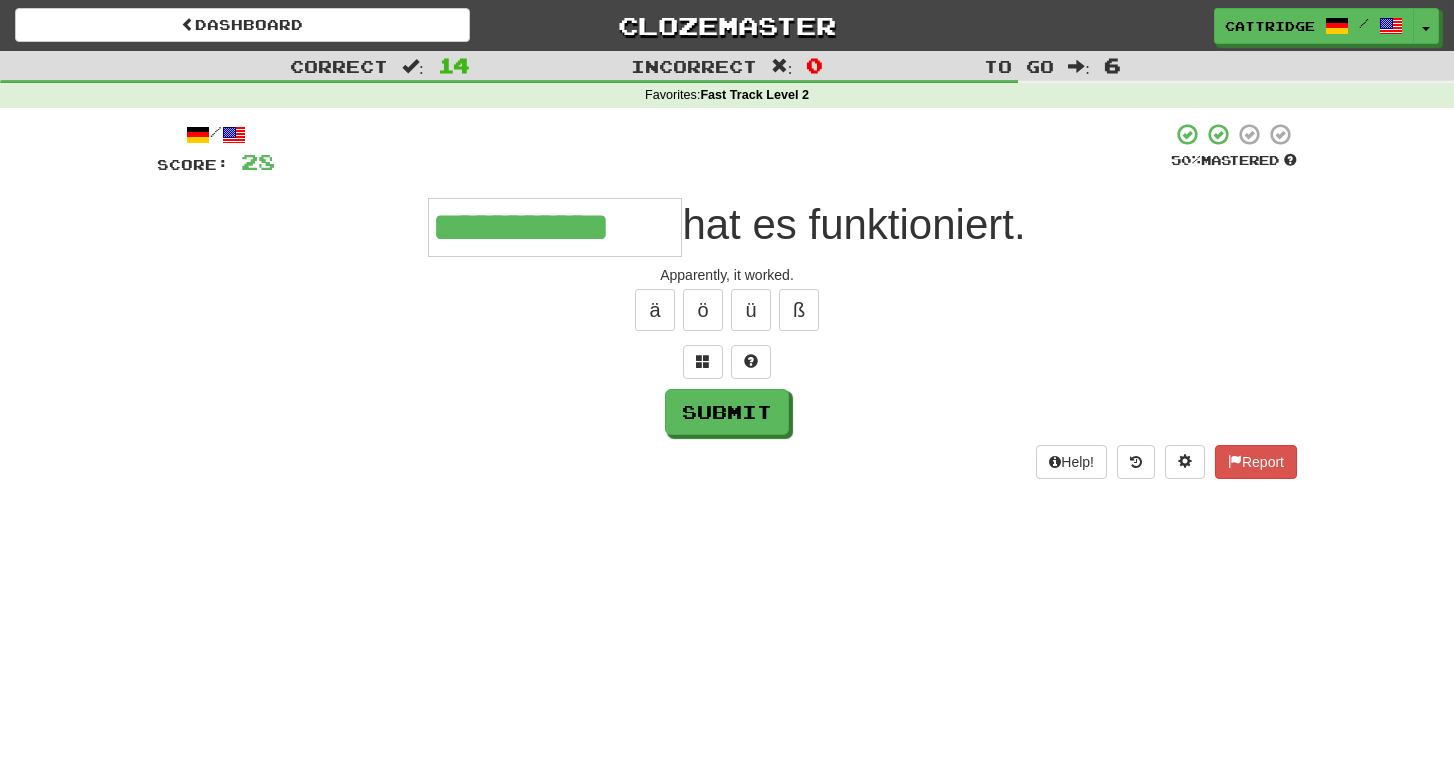 type on "**********" 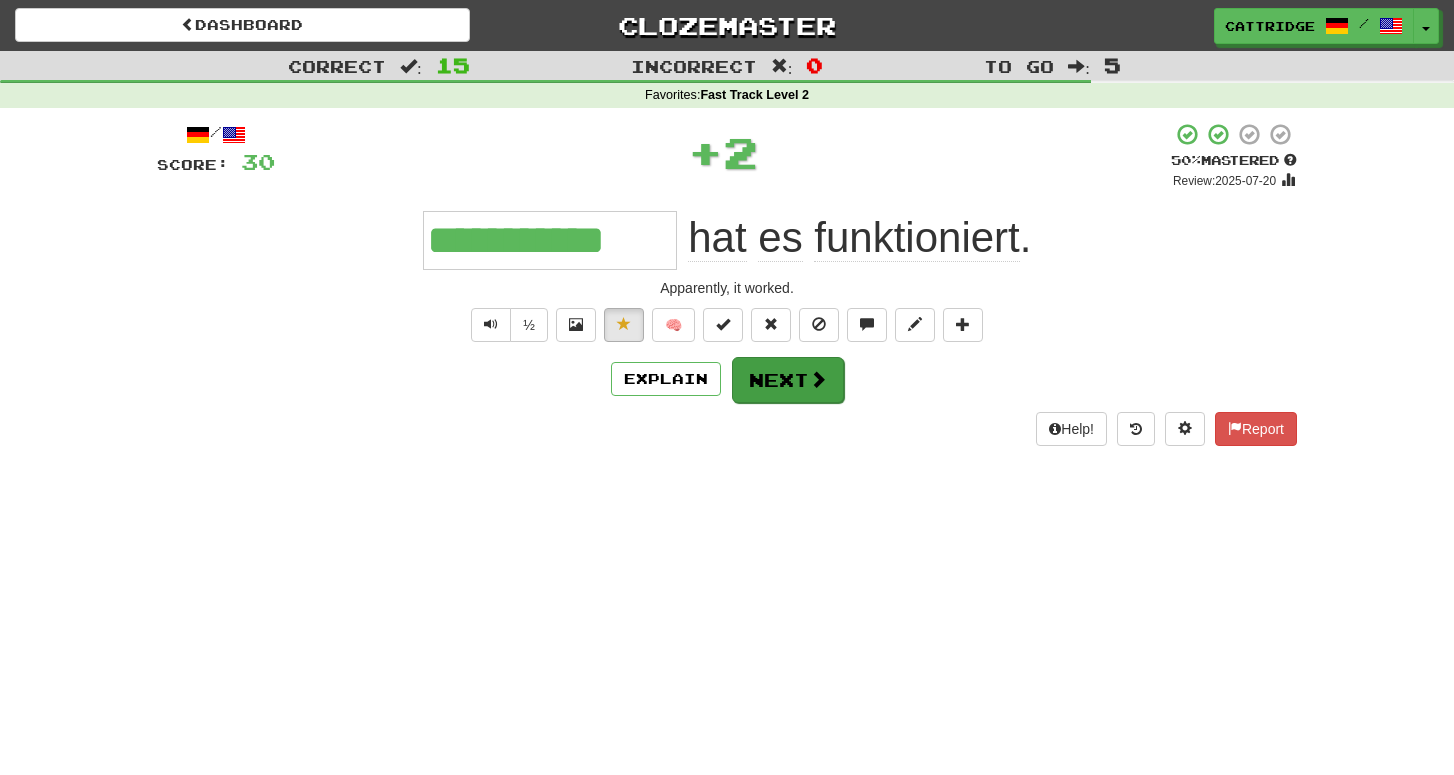 click on "Next" at bounding box center (788, 380) 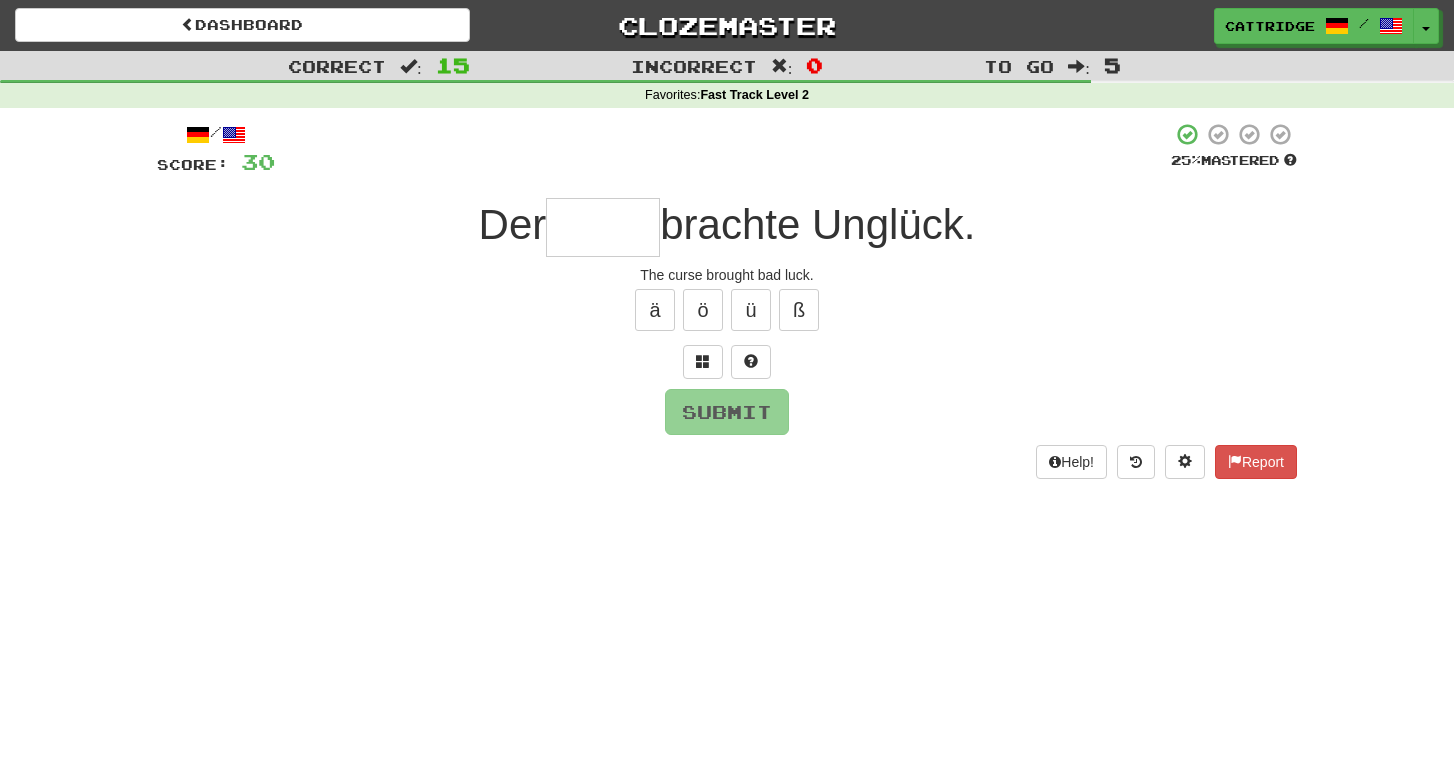 type on "*" 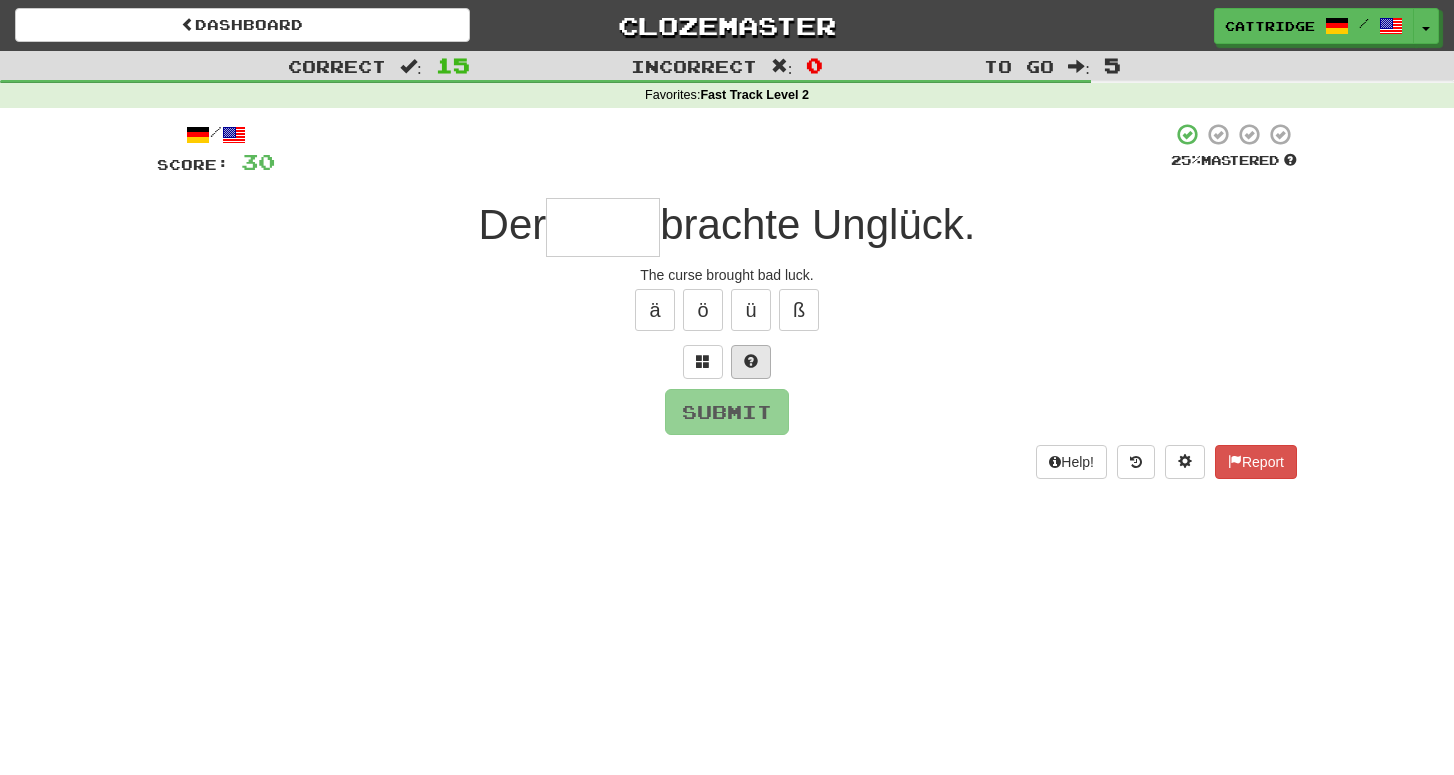 click at bounding box center (751, 361) 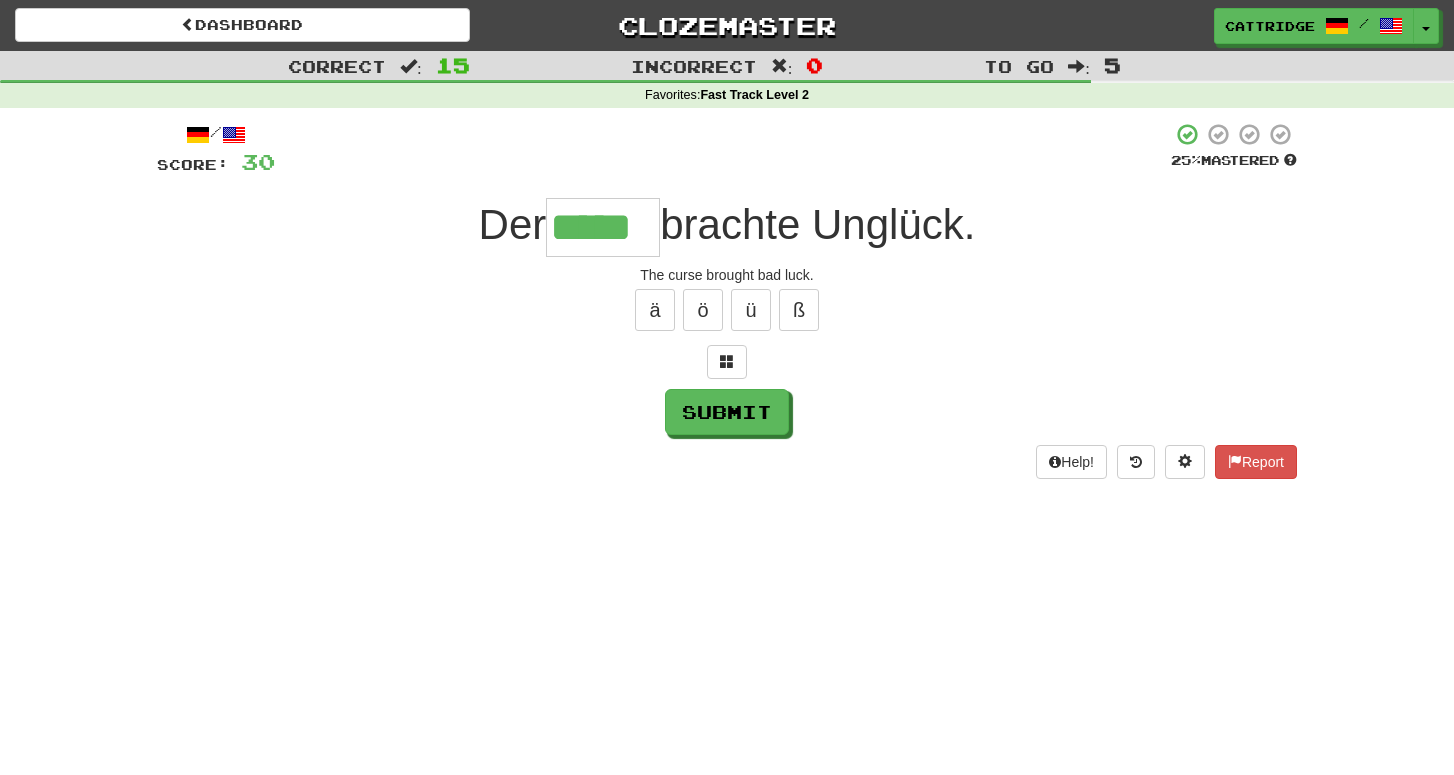 type on "*****" 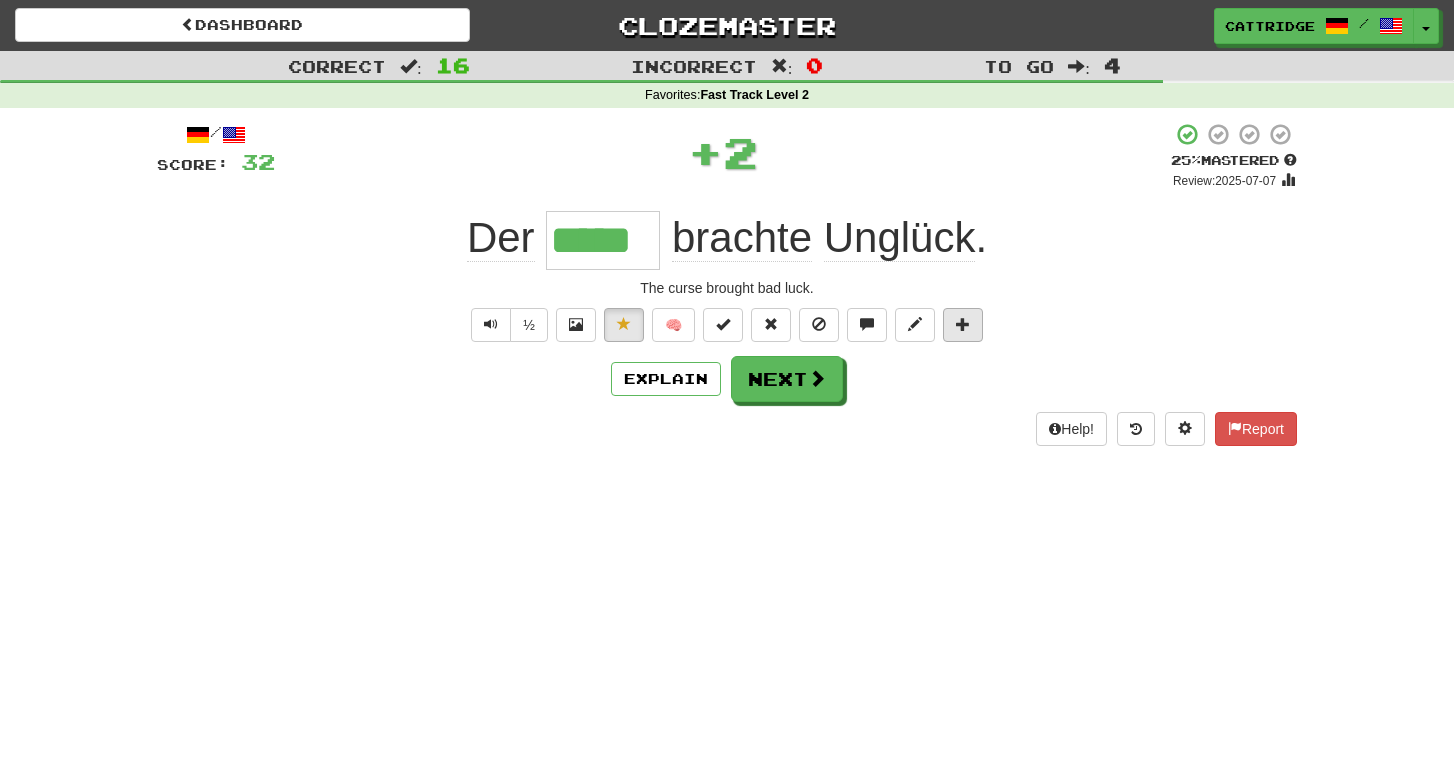 click at bounding box center (963, 324) 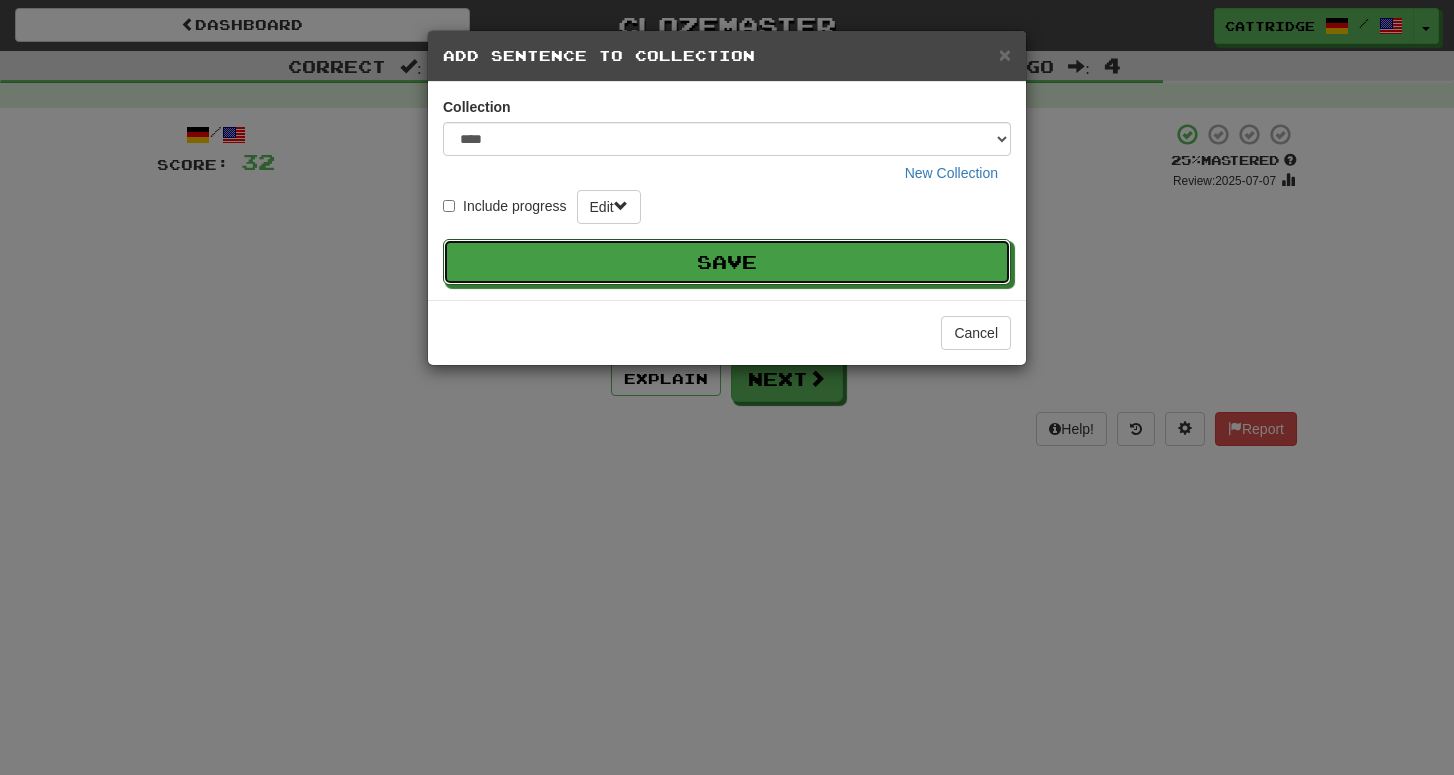 type 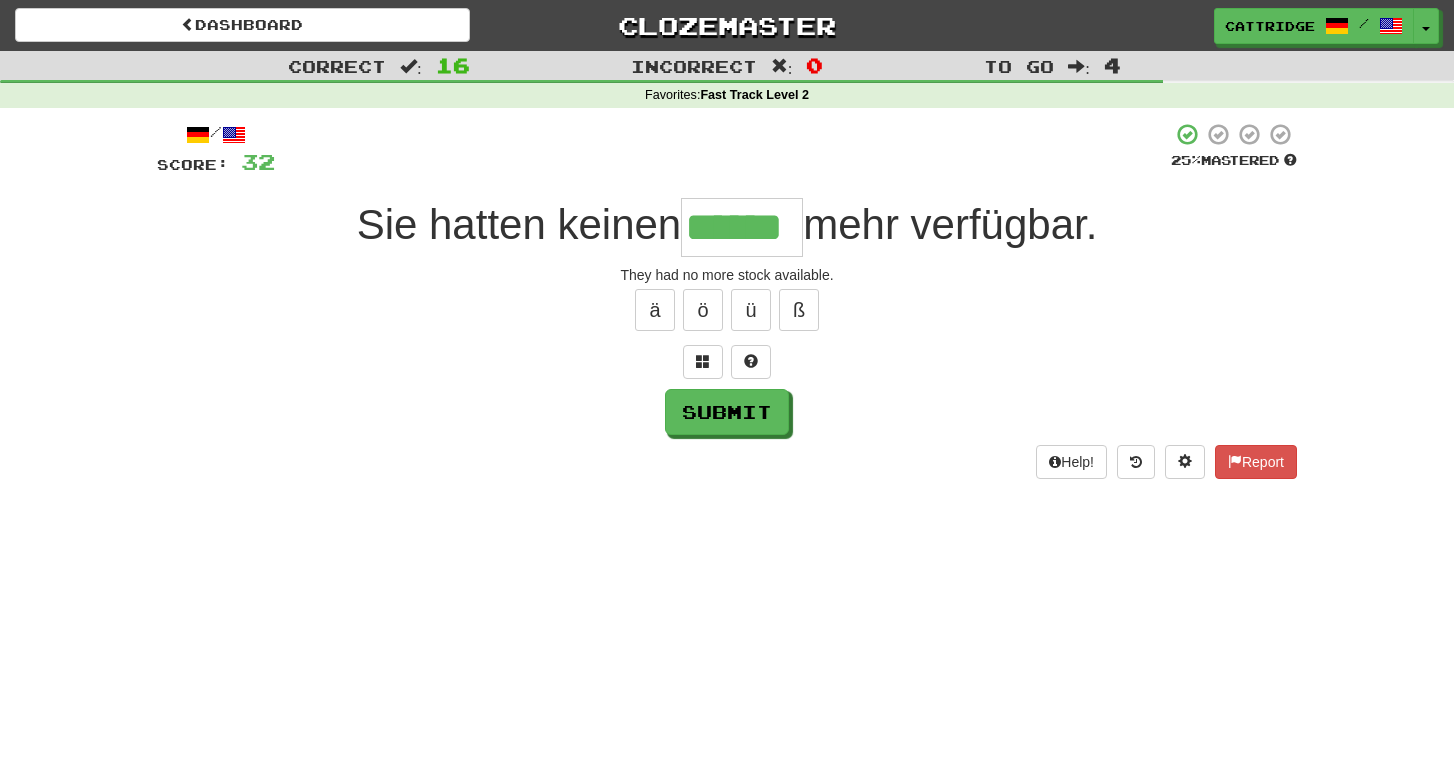 type on "******" 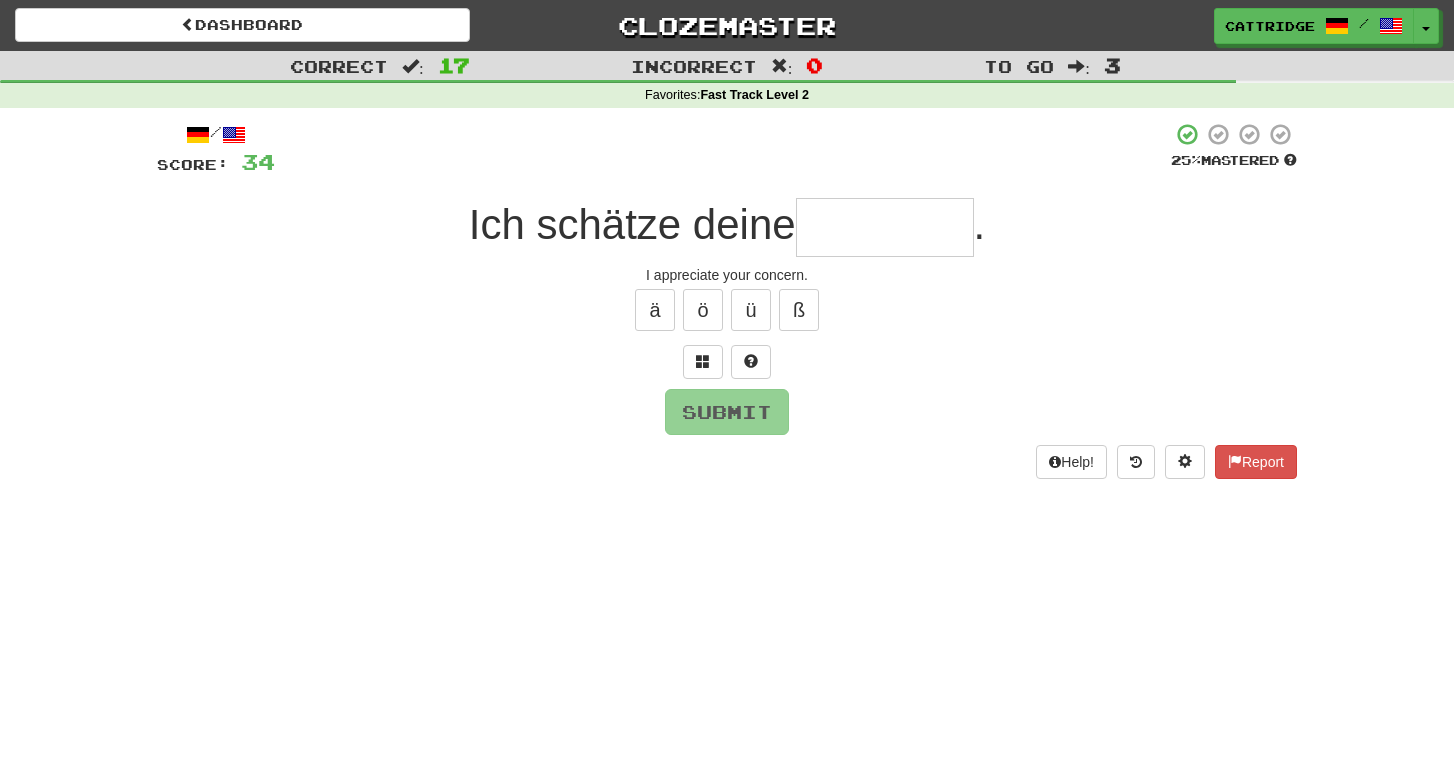 type on "*" 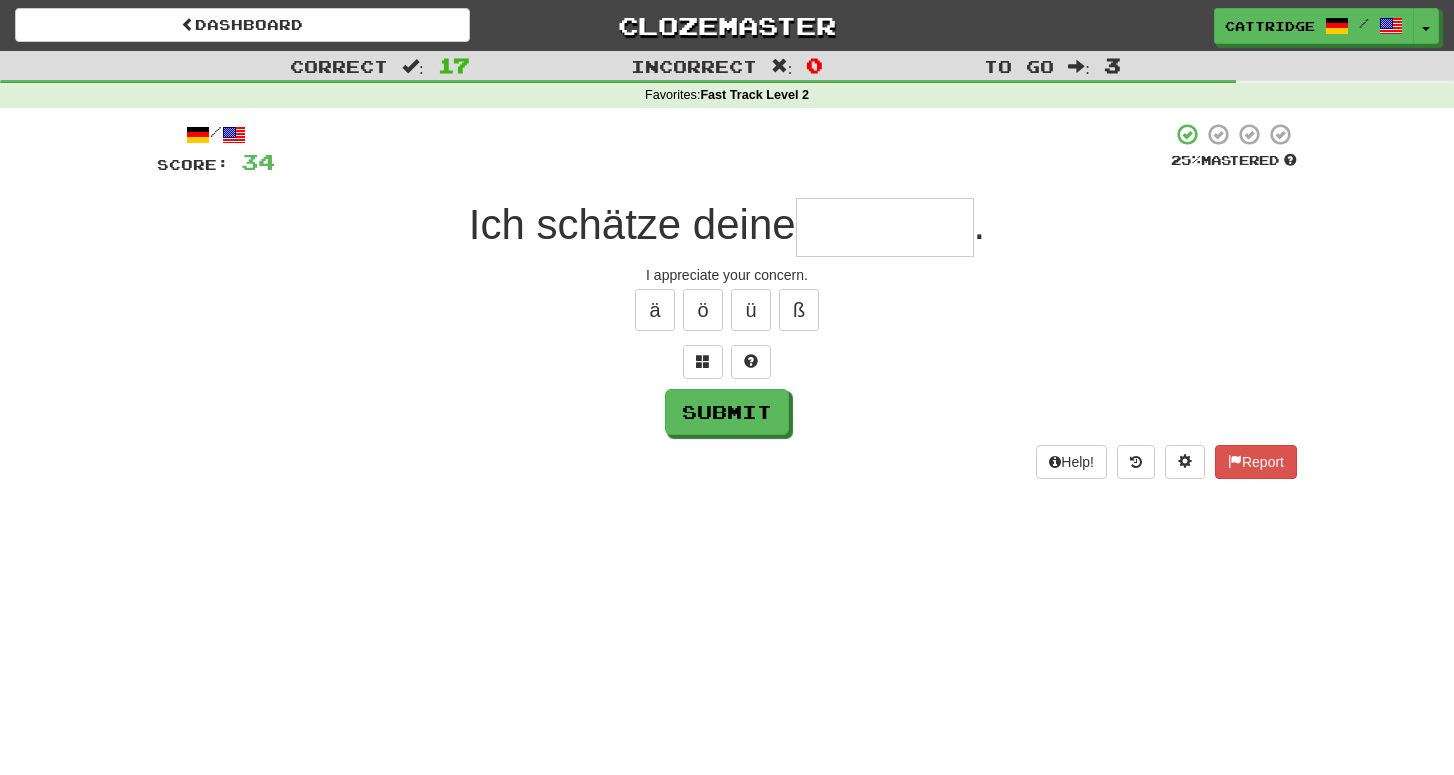 type on "*" 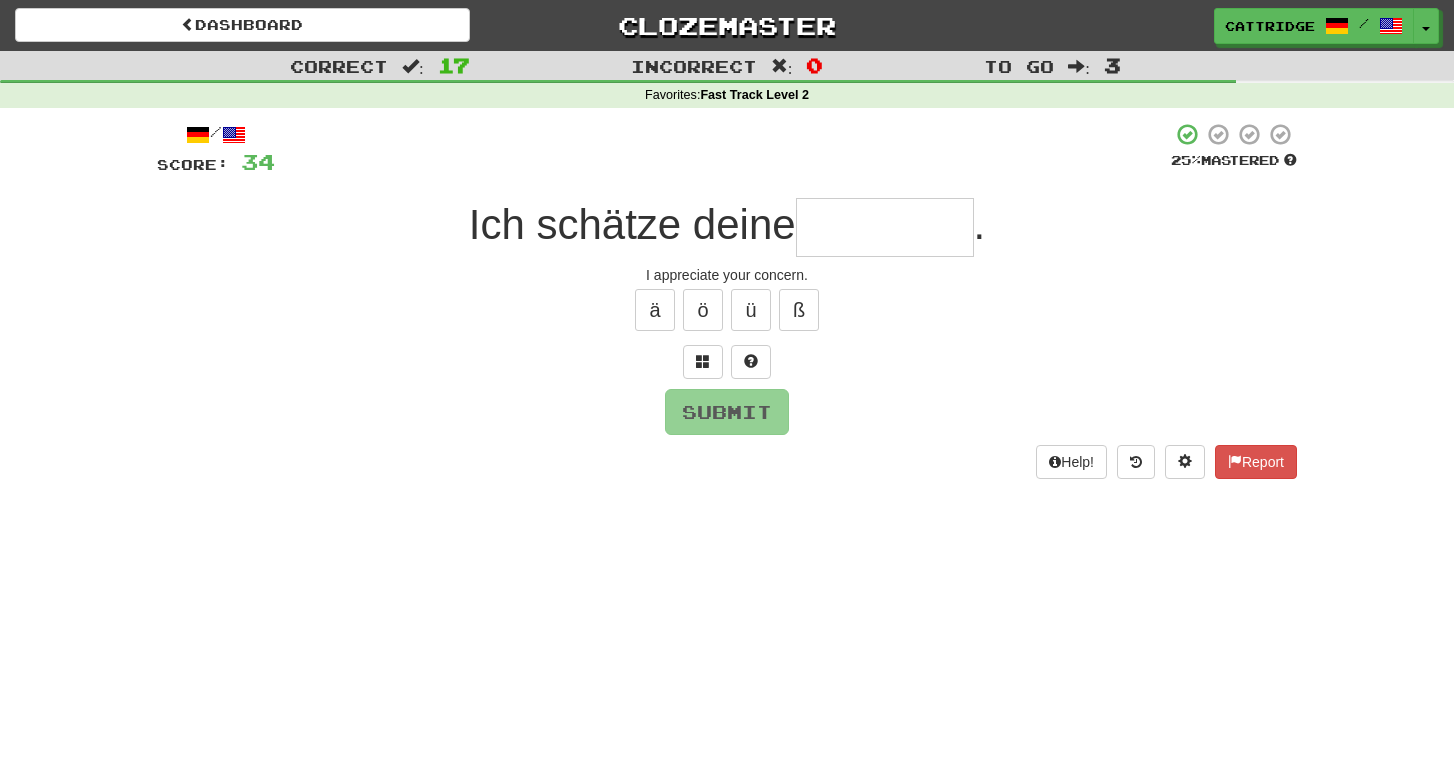 type on "*" 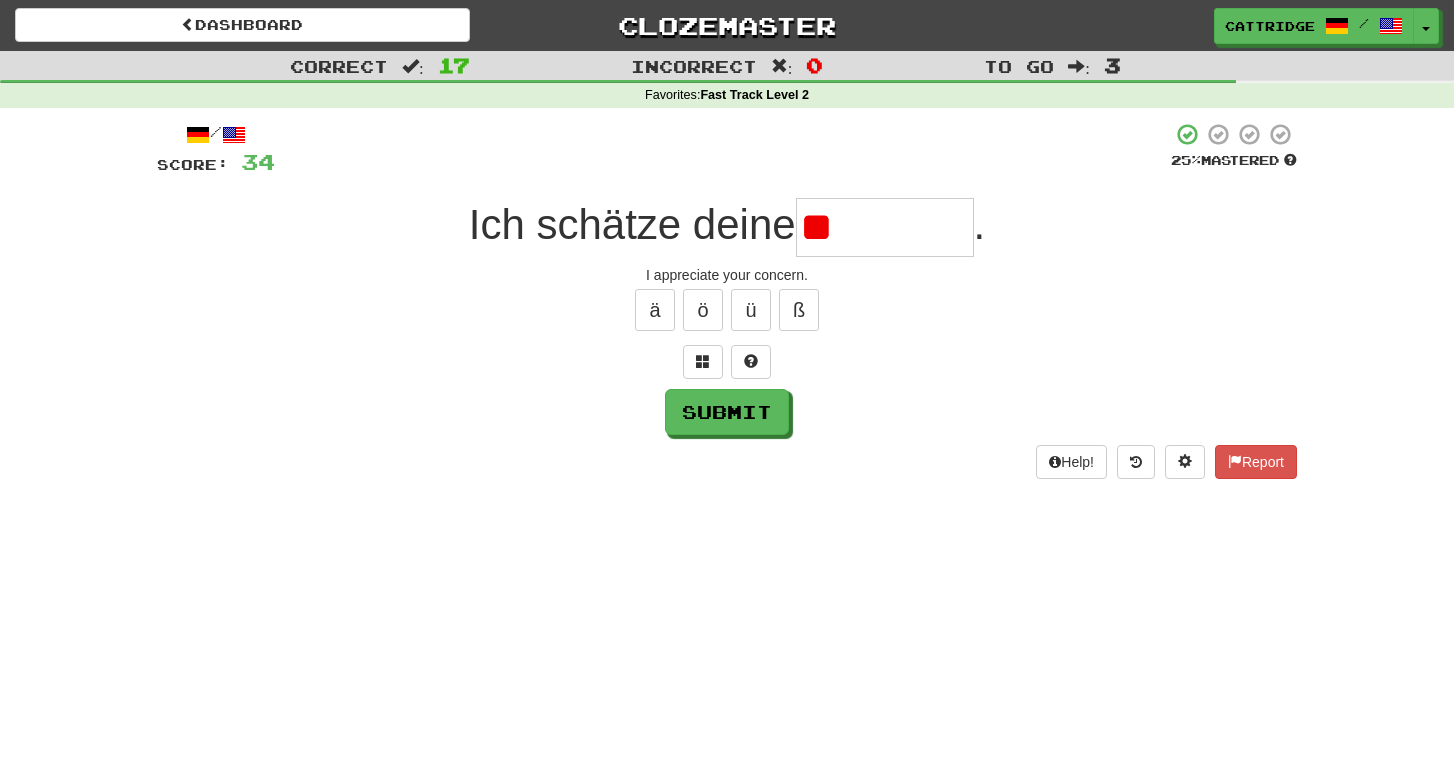 type on "*" 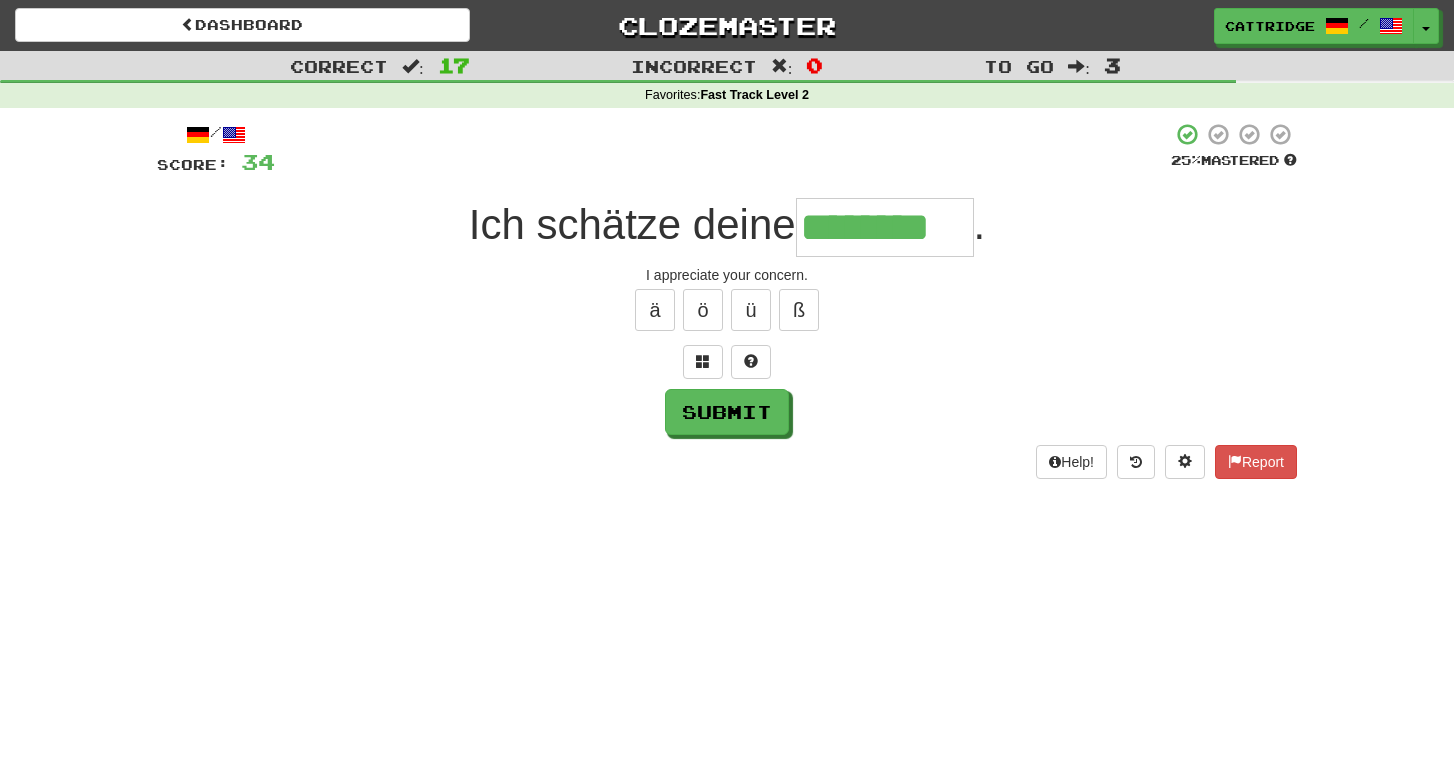 type on "********" 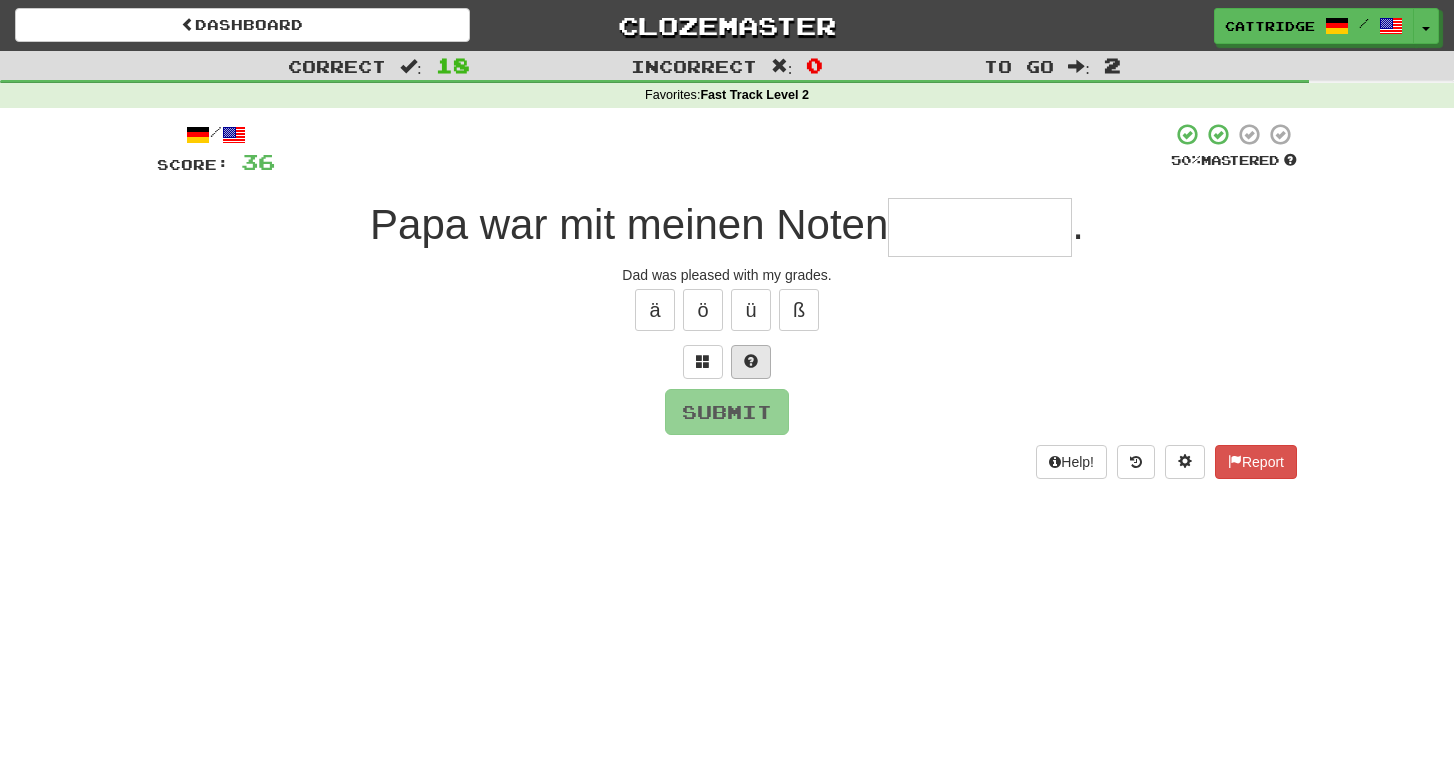 click at bounding box center (751, 362) 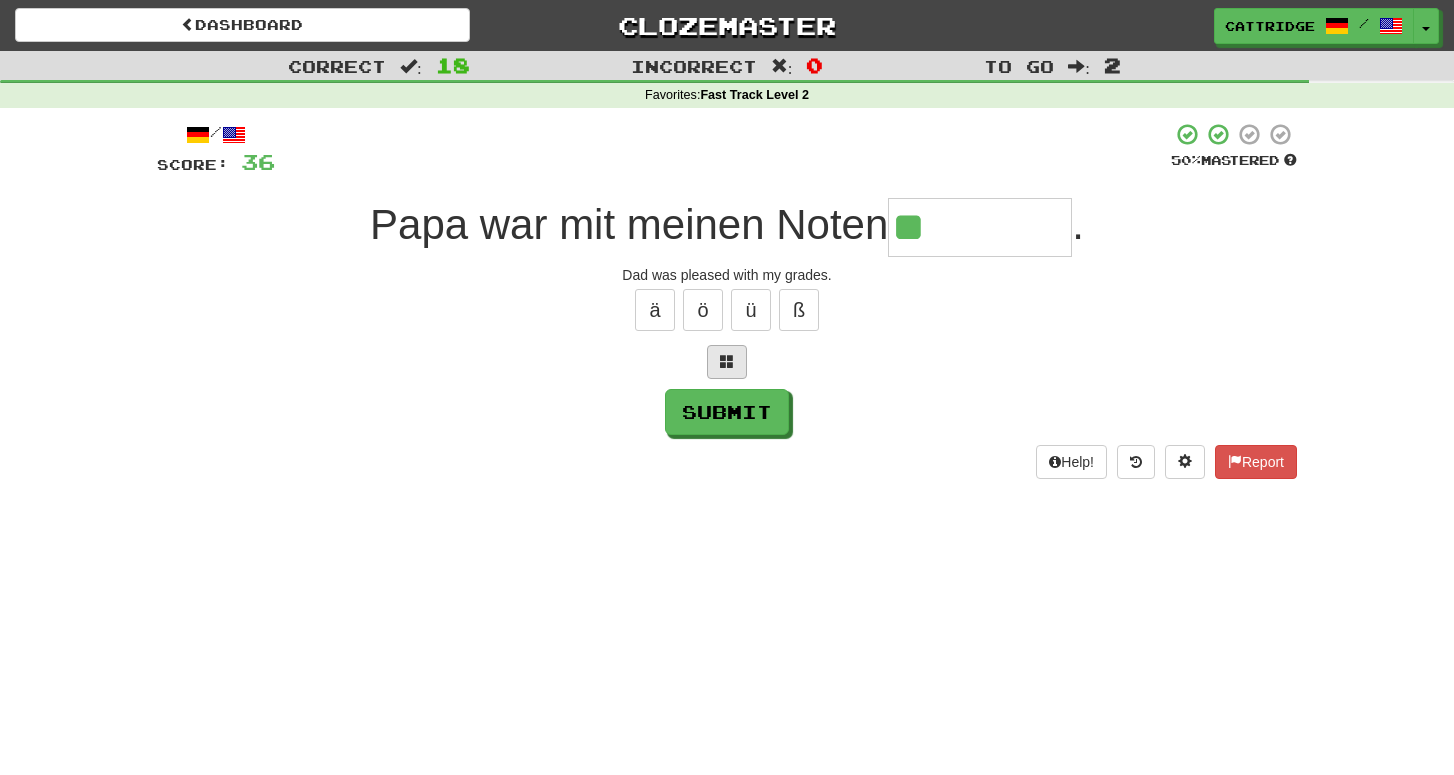 click at bounding box center [727, 362] 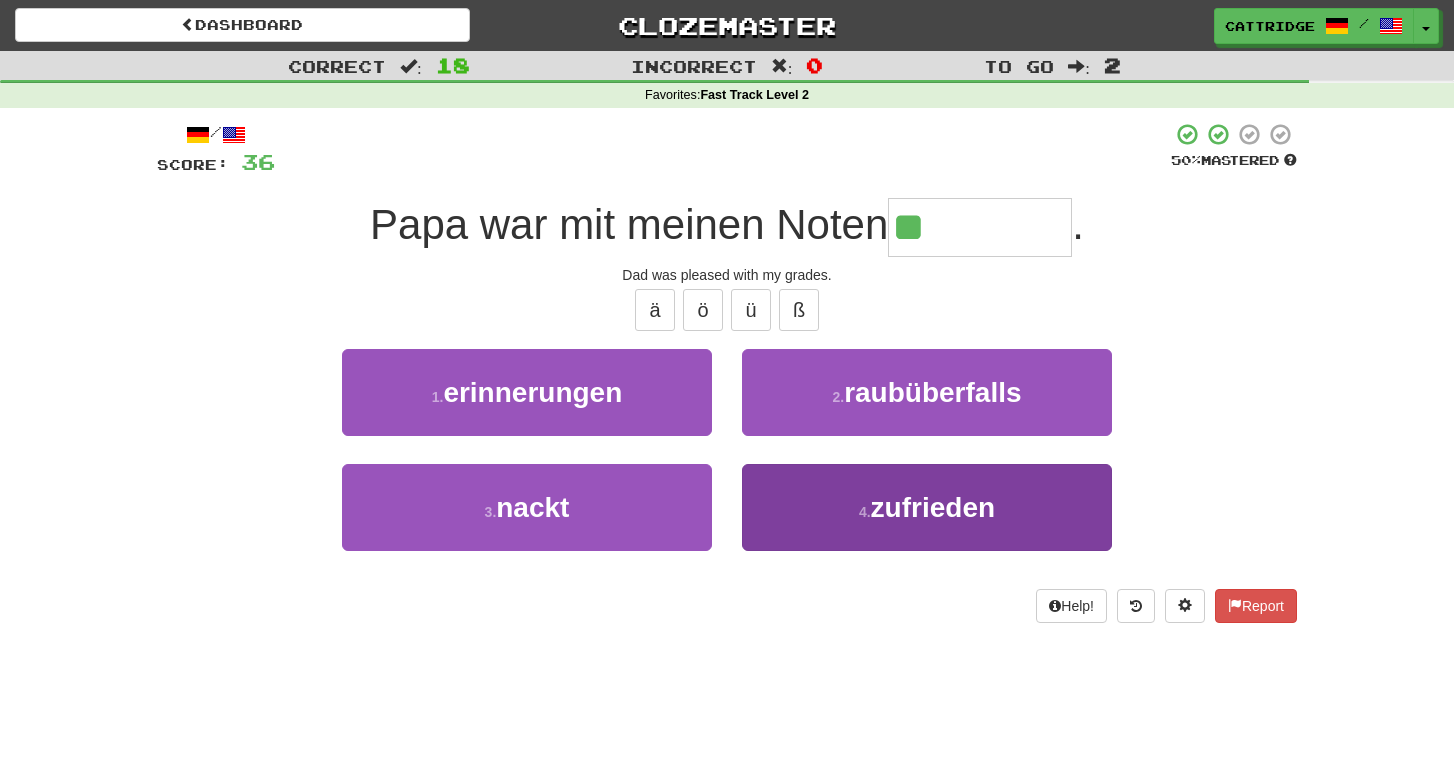click on "4 .  zufrieden" at bounding box center [927, 507] 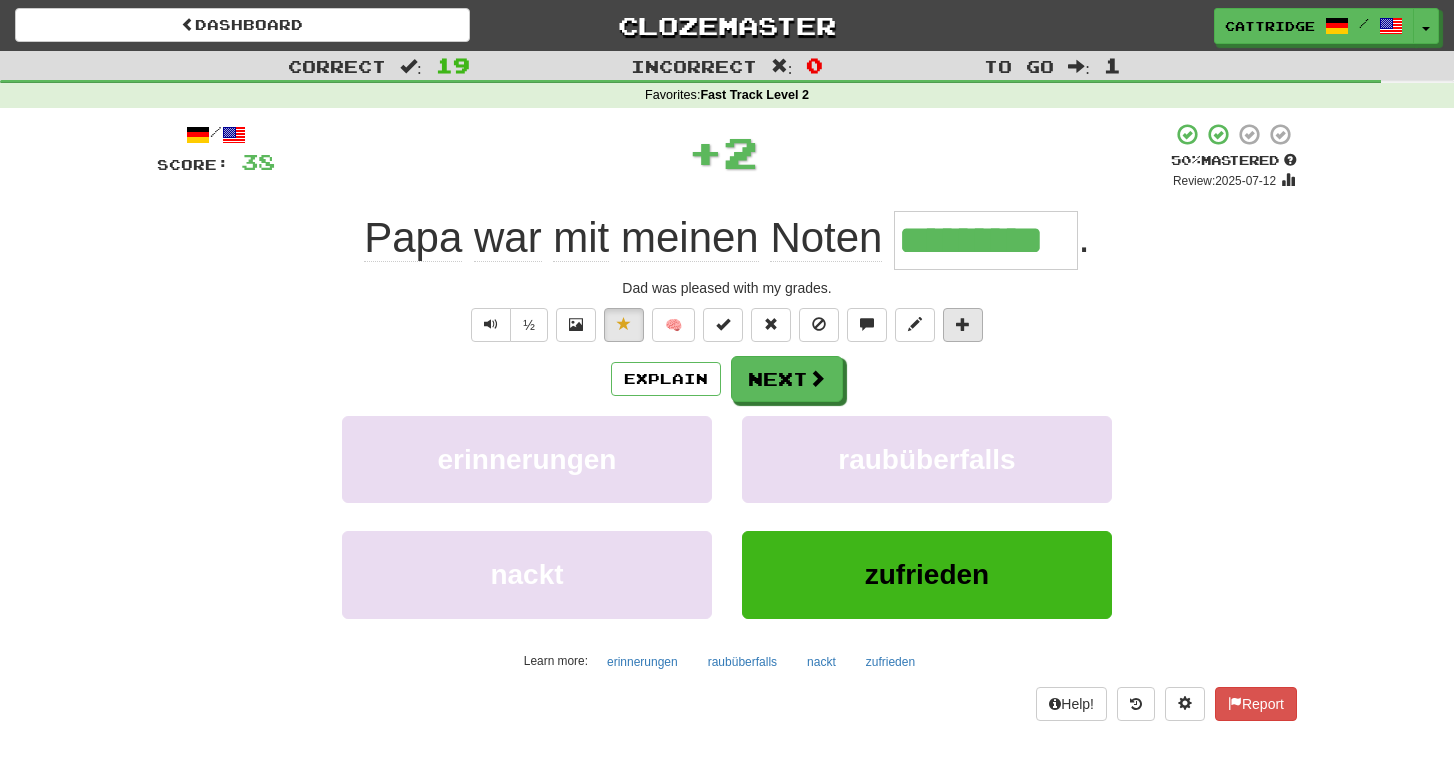 click at bounding box center [963, 325] 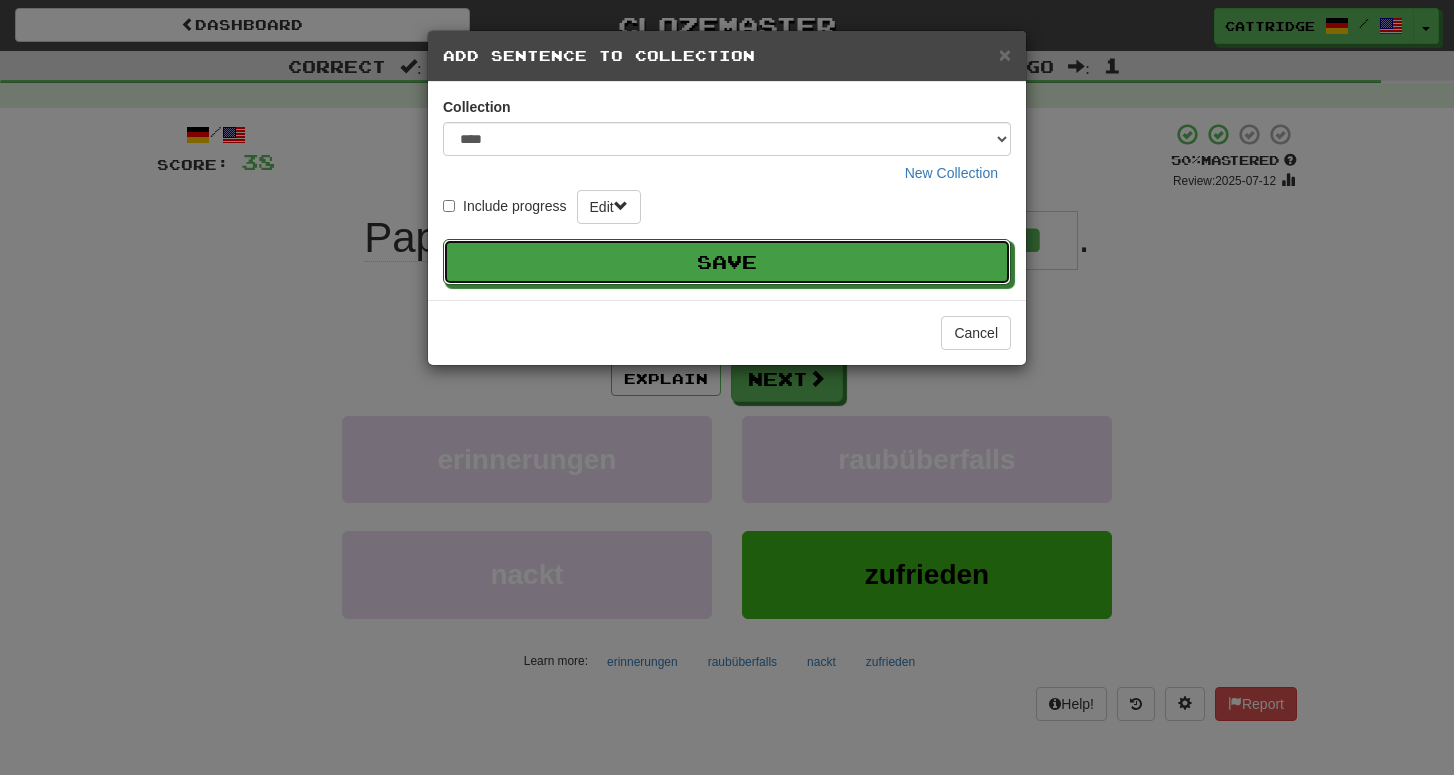type 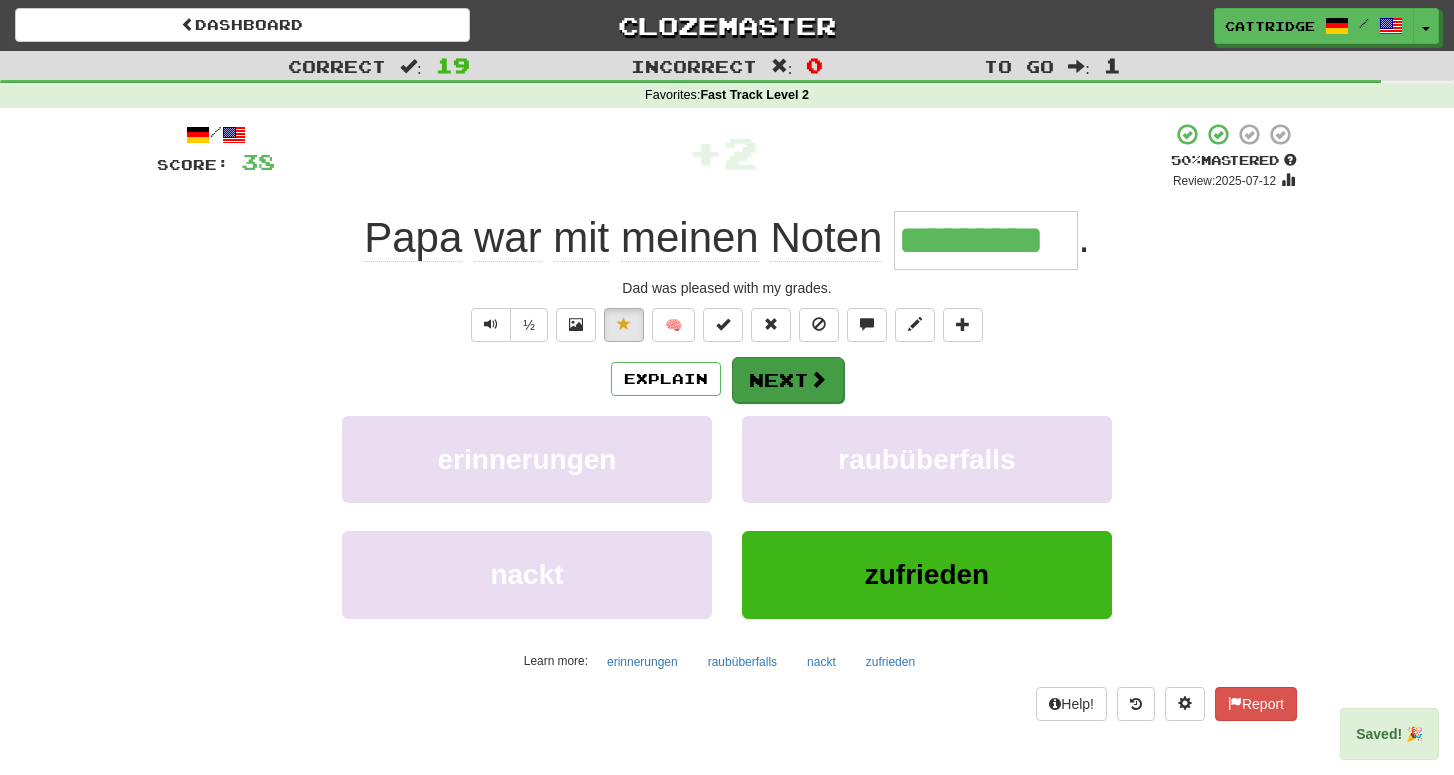 click on "Next" at bounding box center [788, 380] 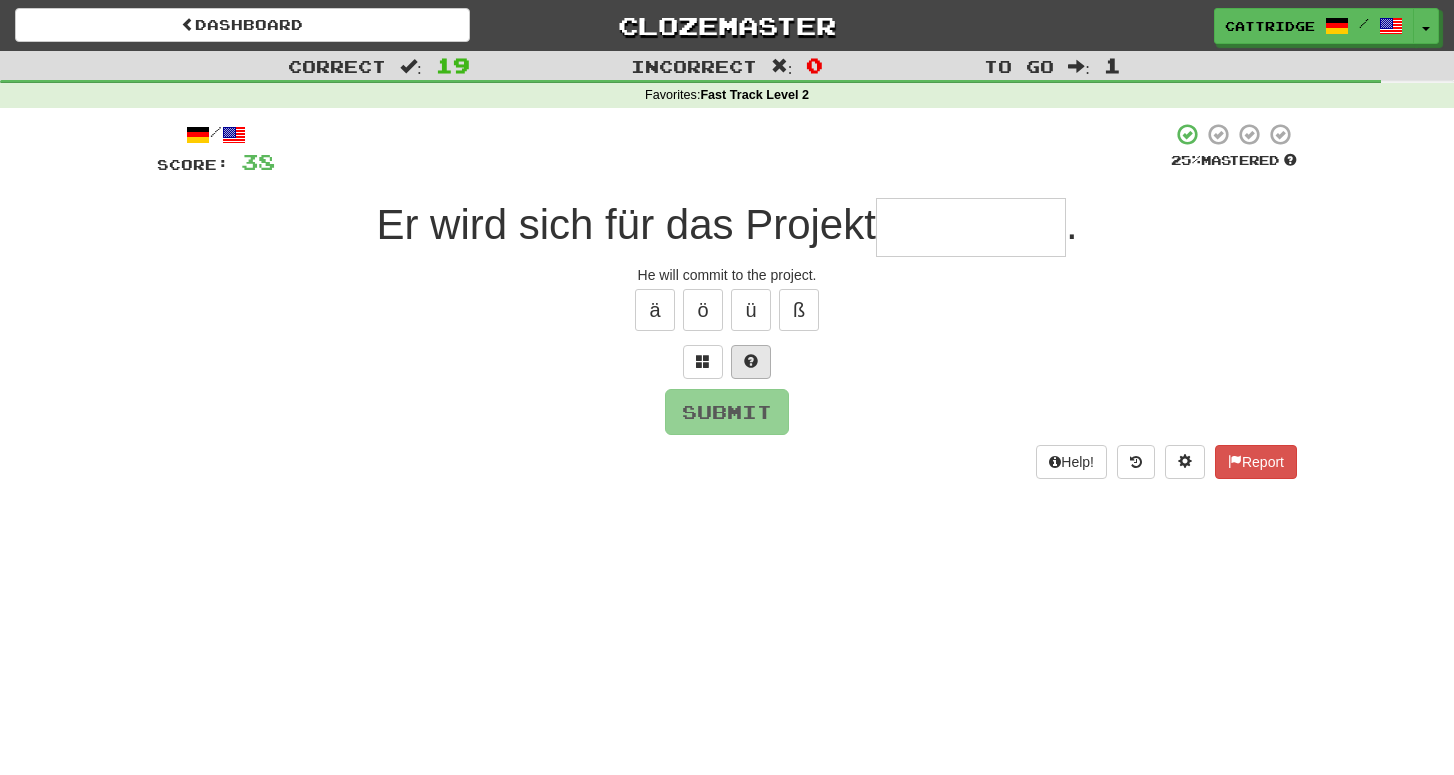 click at bounding box center [751, 361] 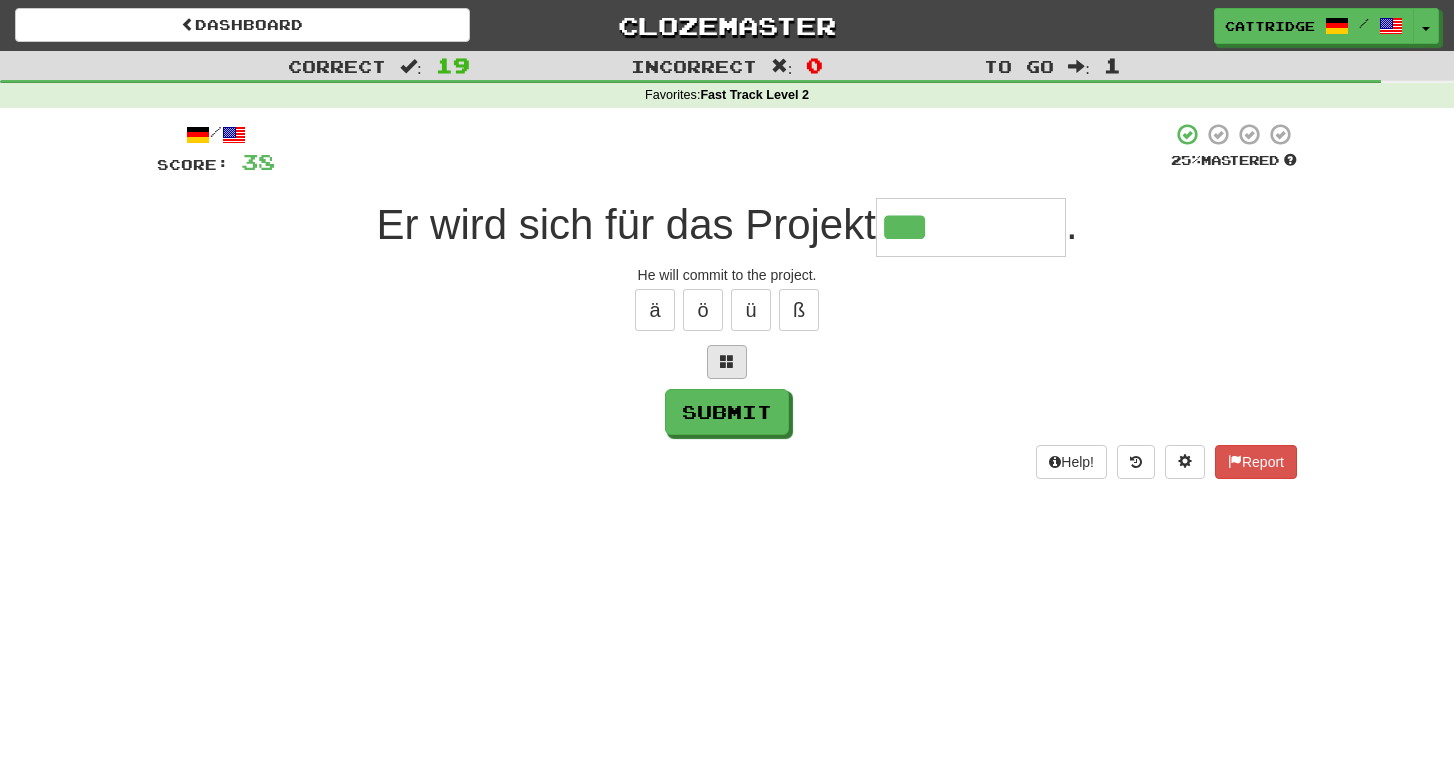 click at bounding box center [727, 361] 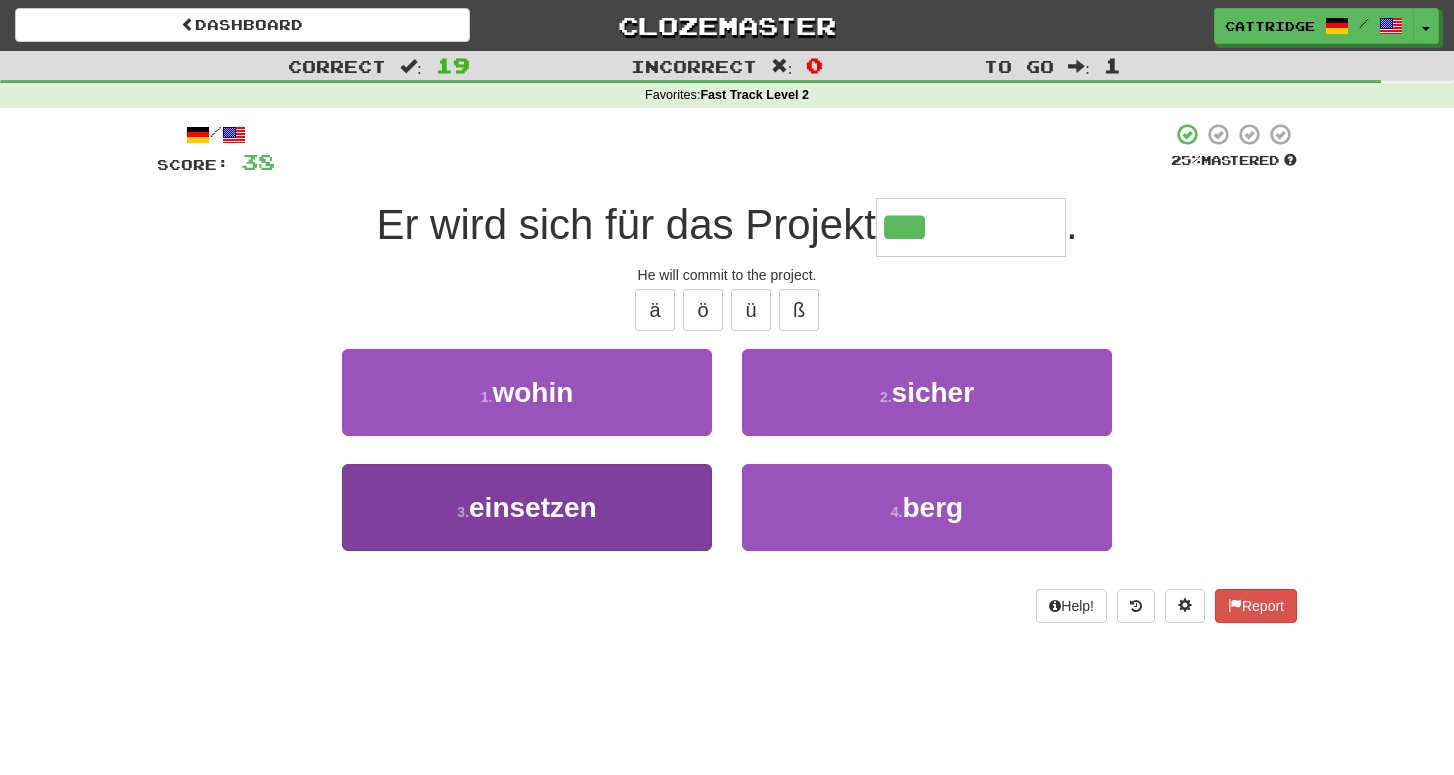 click on "3 .  einsetzen" at bounding box center (527, 507) 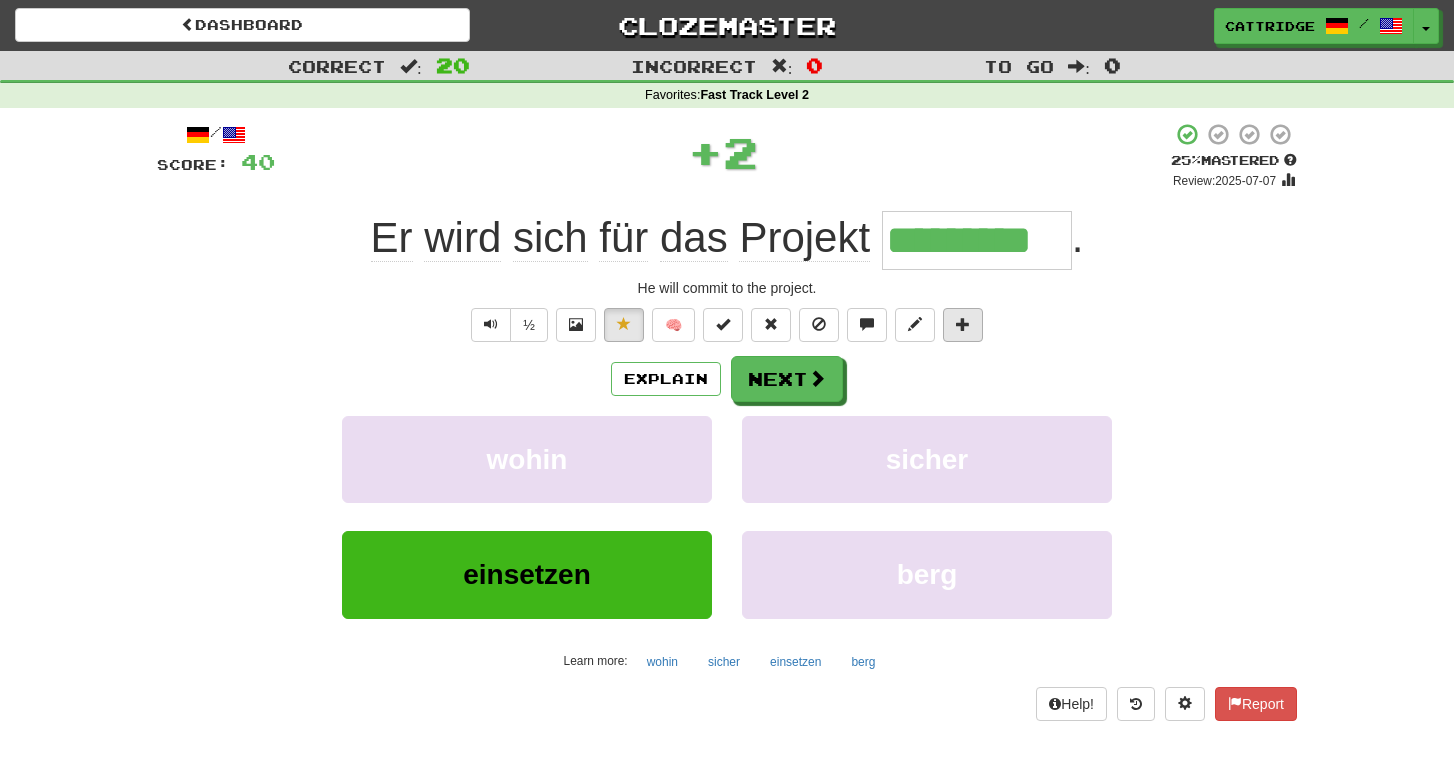 click at bounding box center (963, 324) 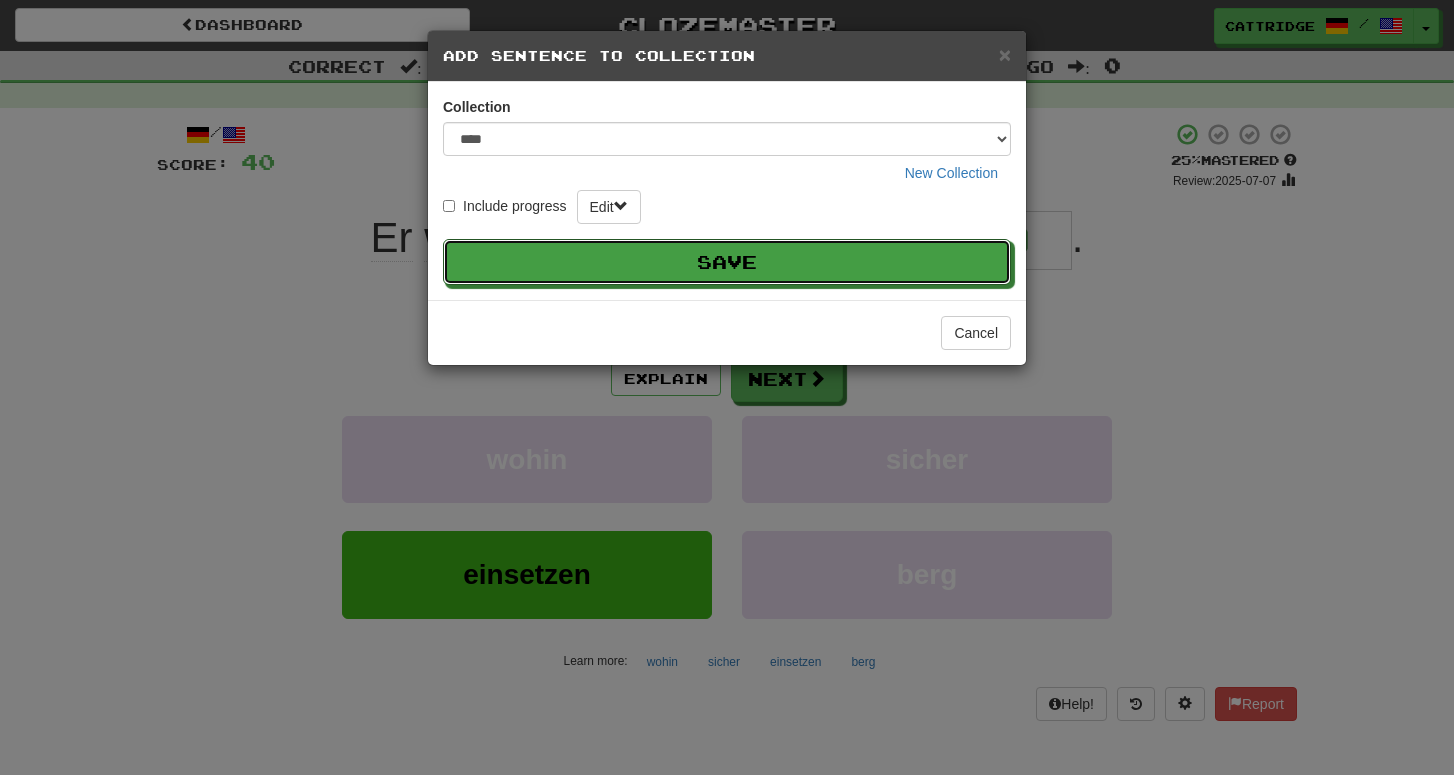 type 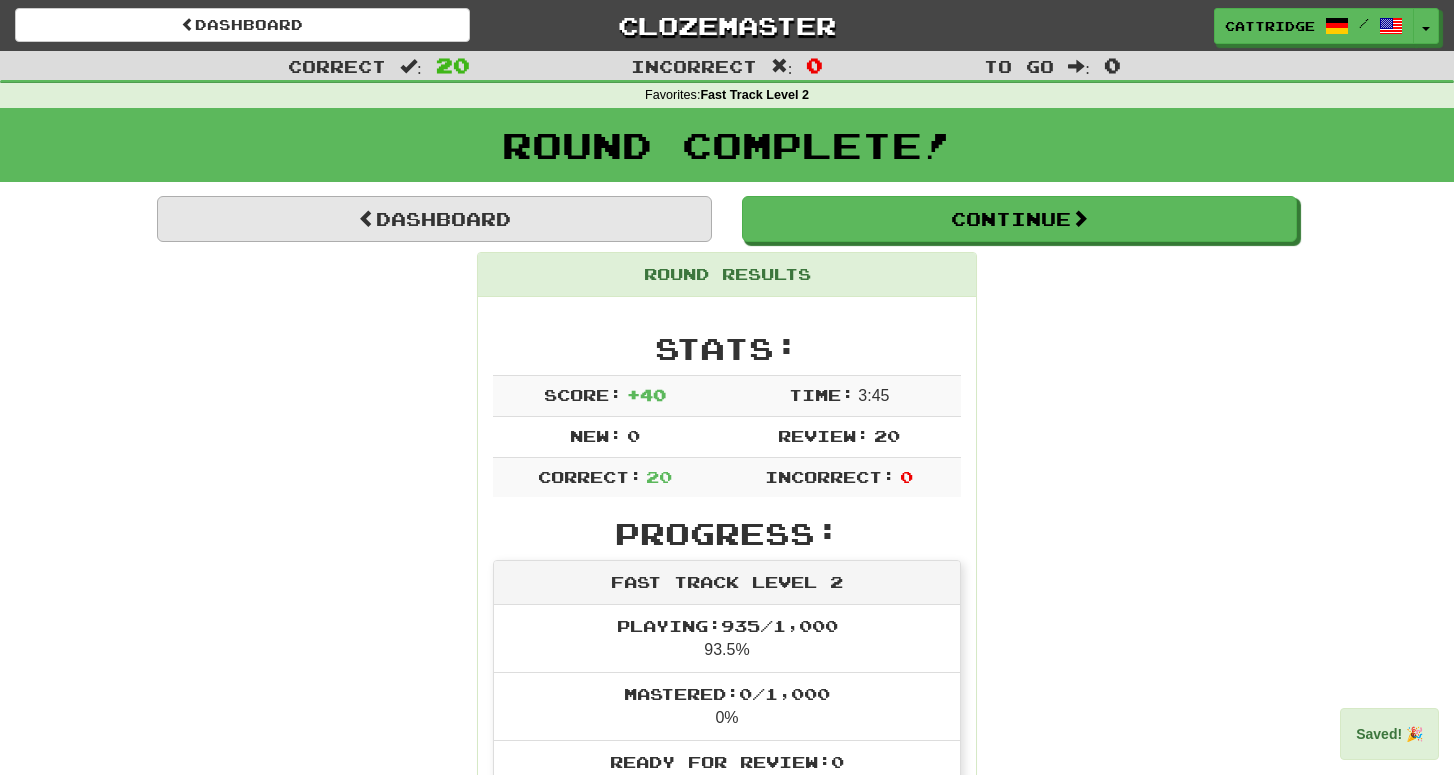 click on "Dashboard" at bounding box center (434, 219) 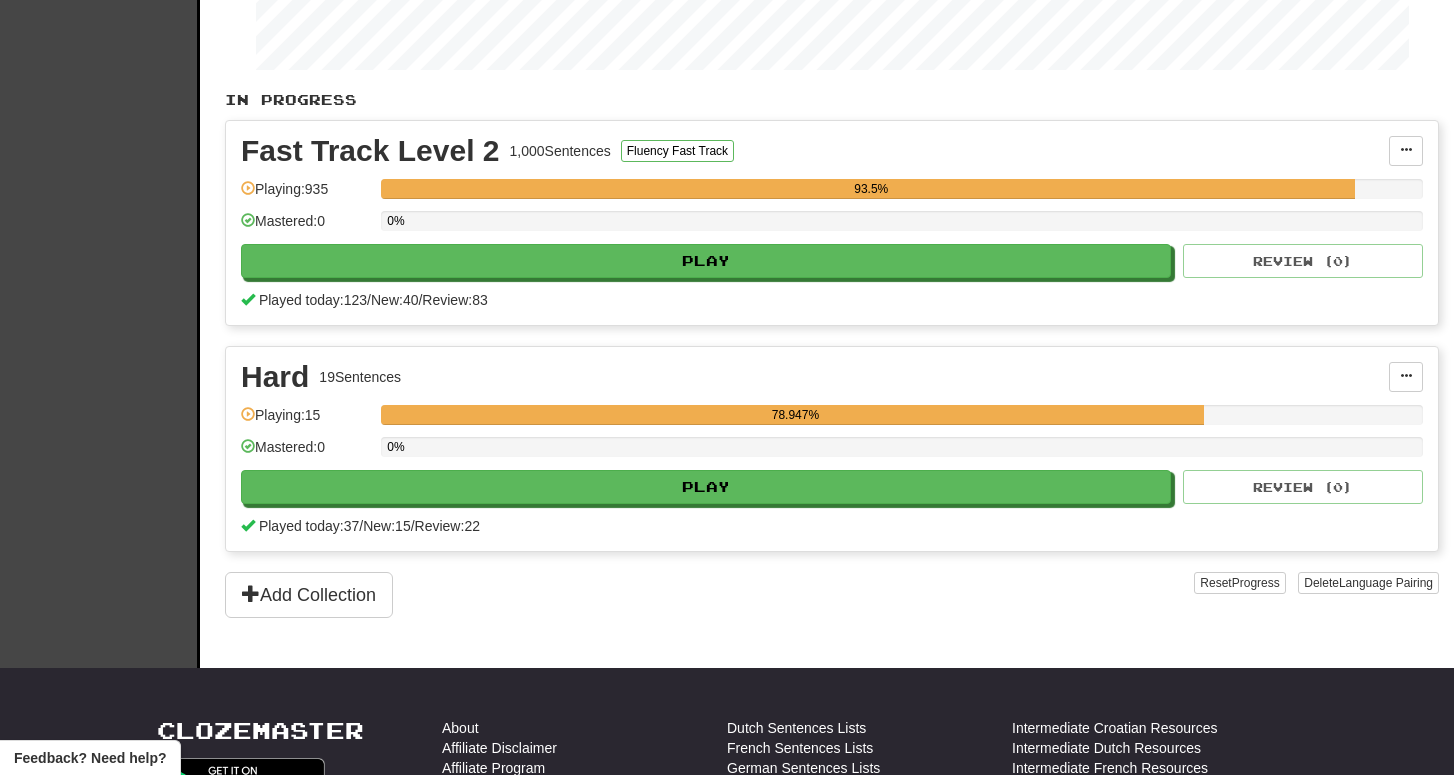 scroll, scrollTop: 349, scrollLeft: 0, axis: vertical 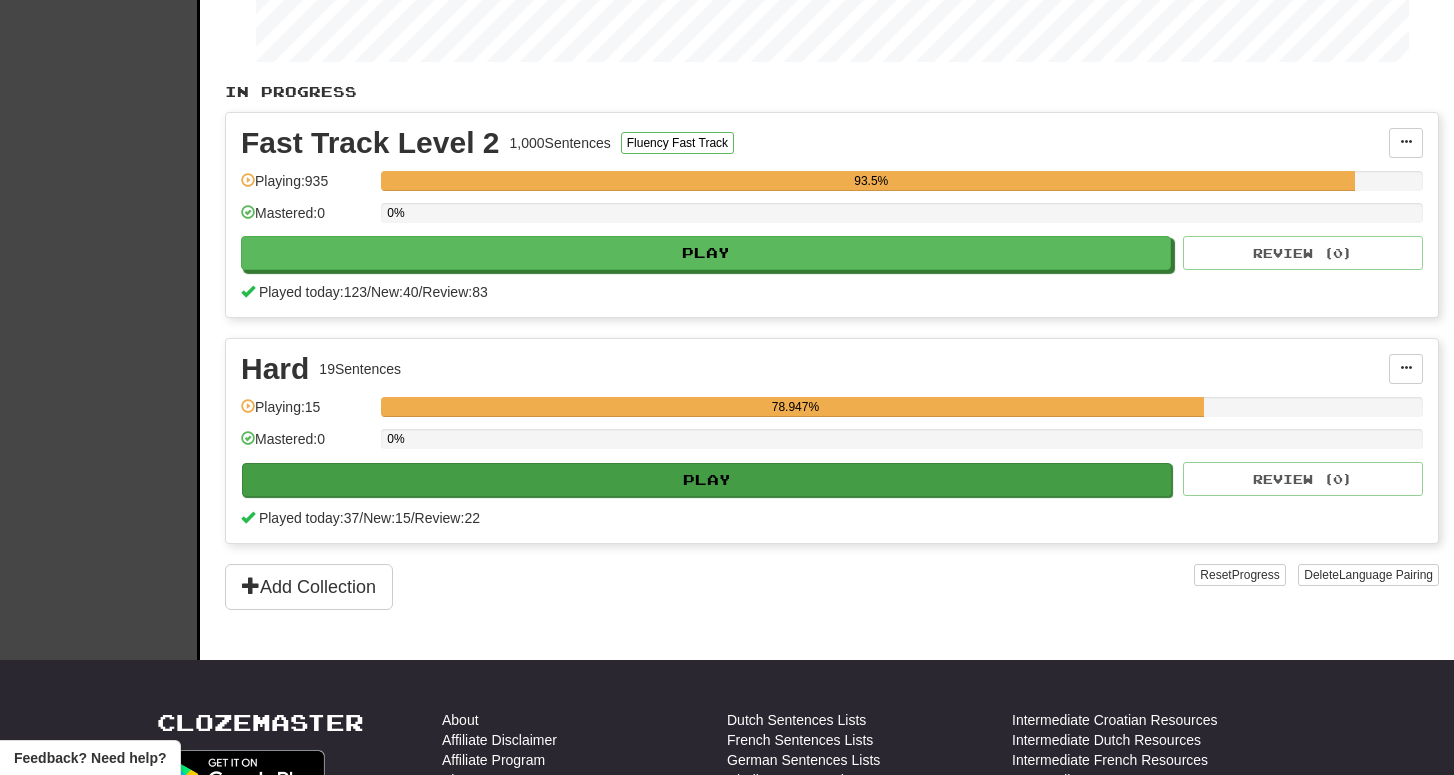 click on "Play" at bounding box center [707, 480] 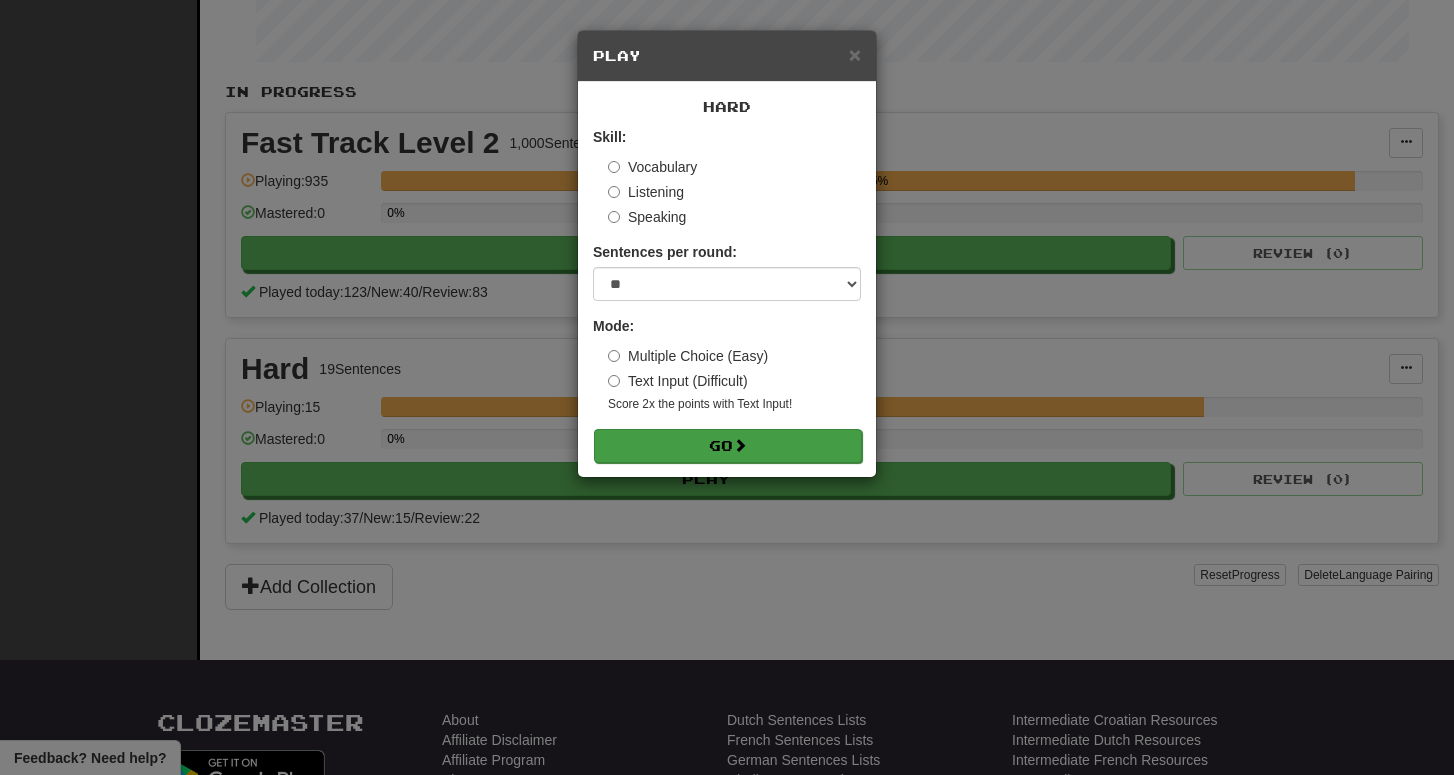click on "Go" at bounding box center [728, 446] 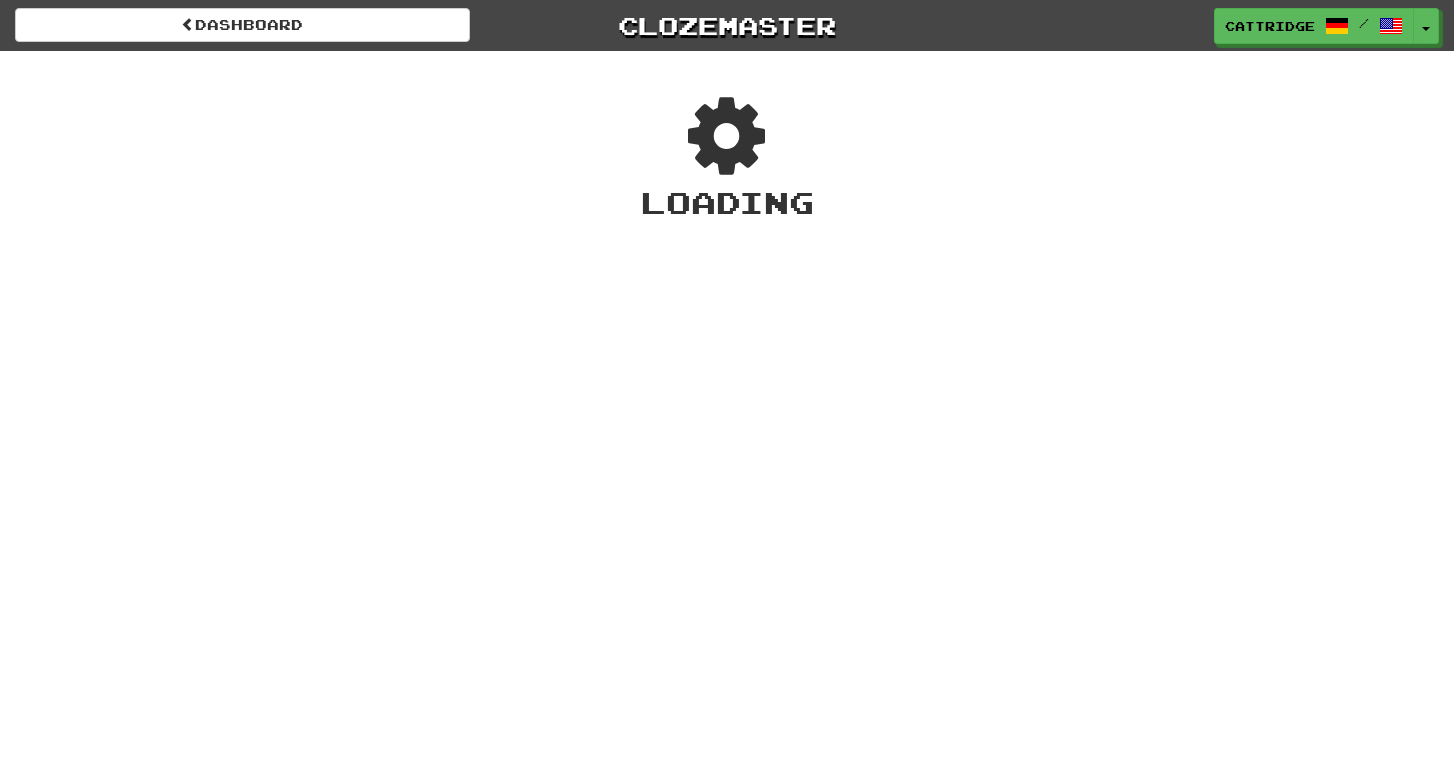 scroll, scrollTop: 0, scrollLeft: 0, axis: both 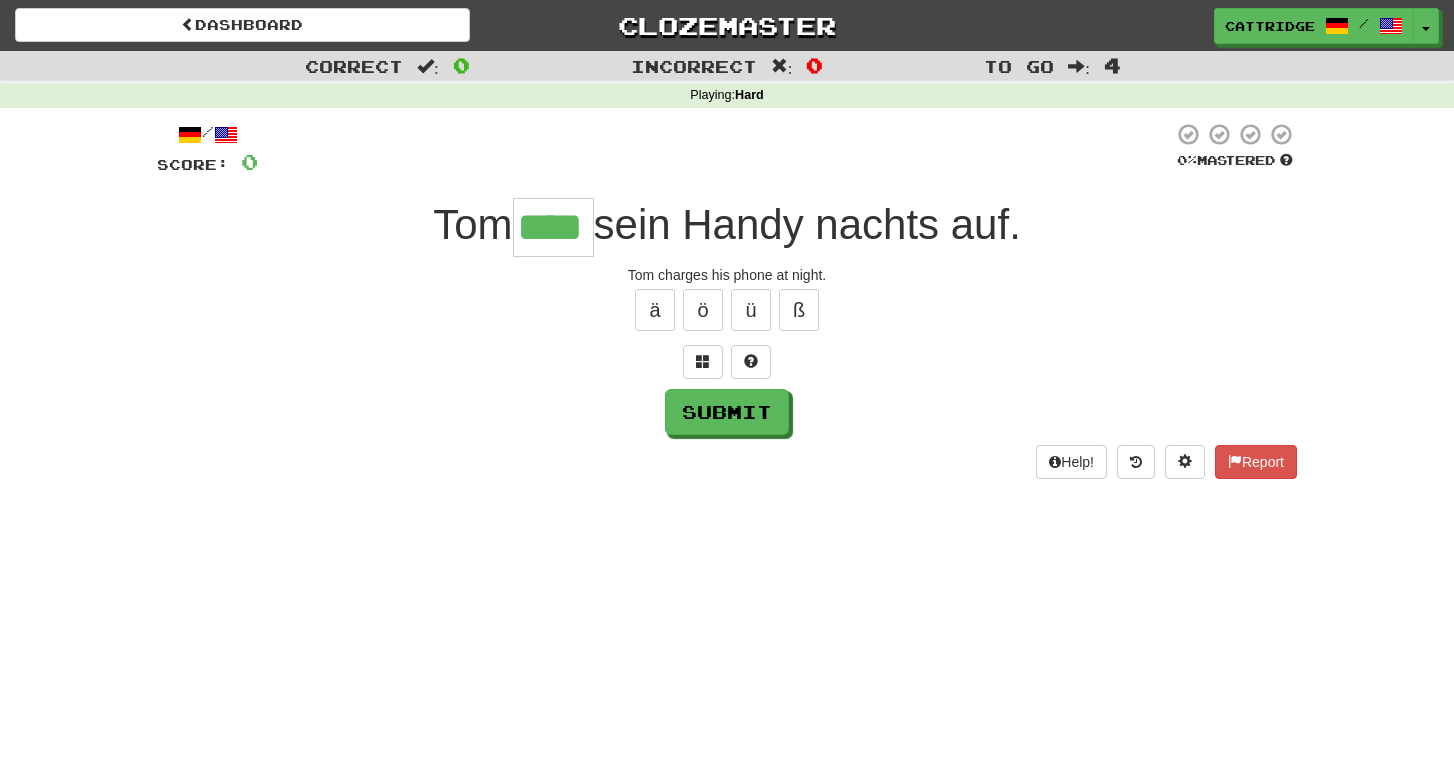 type on "****" 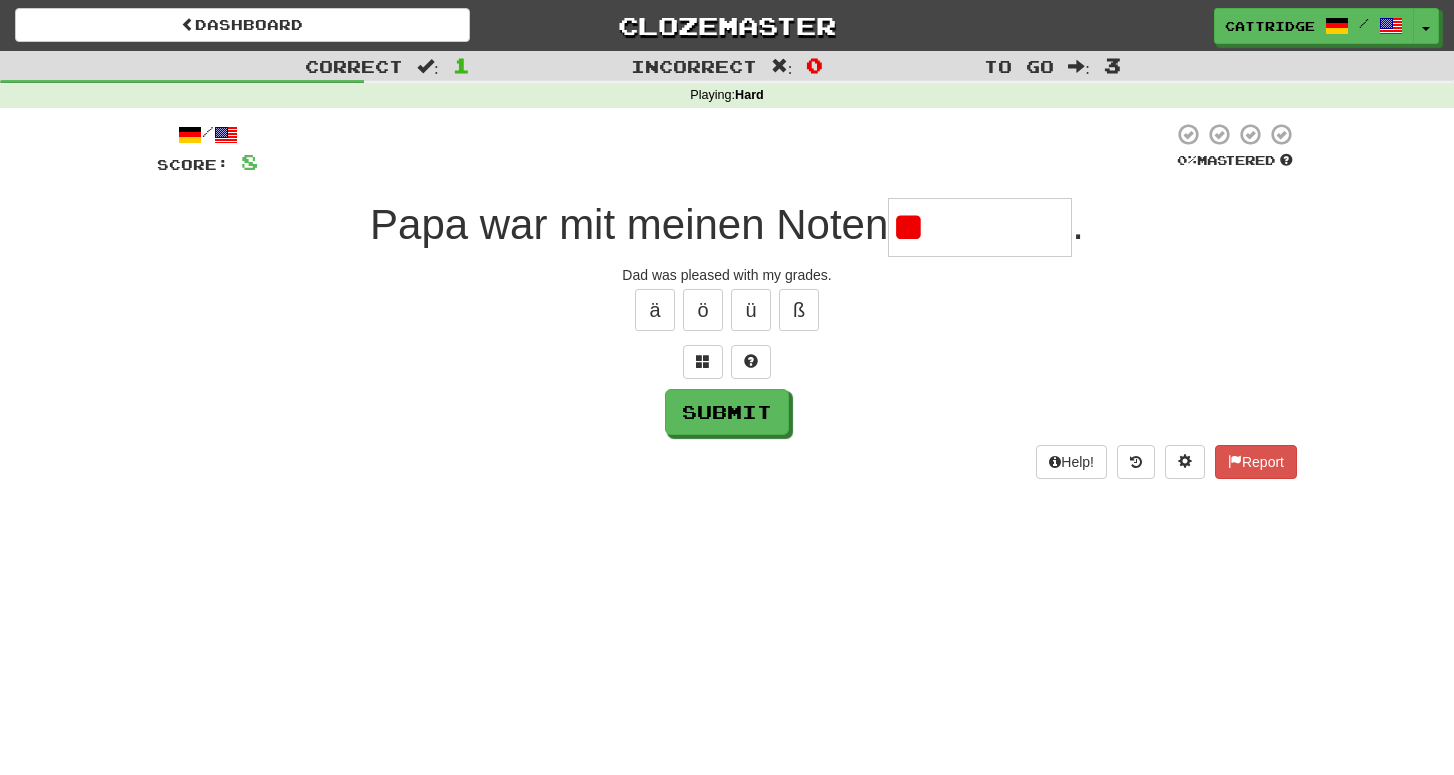type on "*" 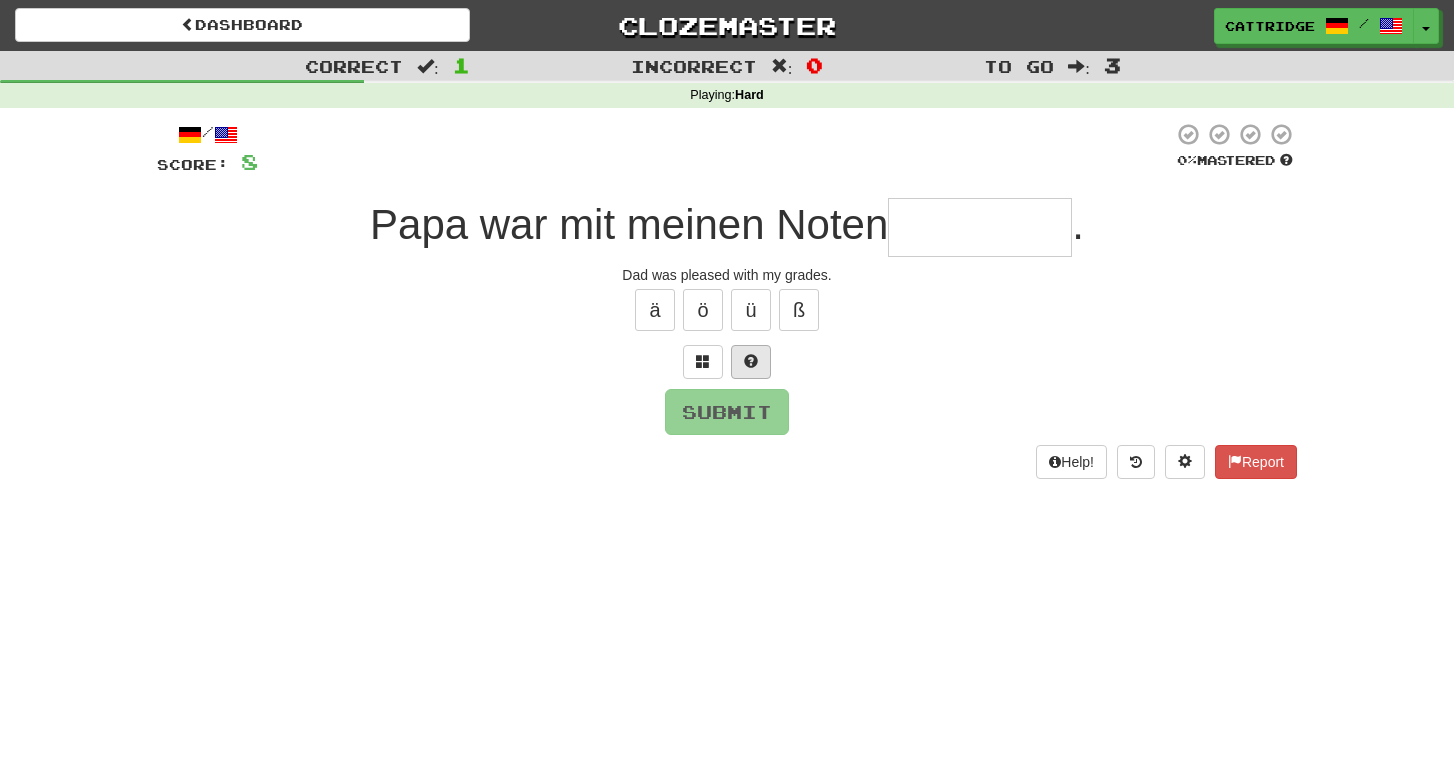 click at bounding box center [751, 362] 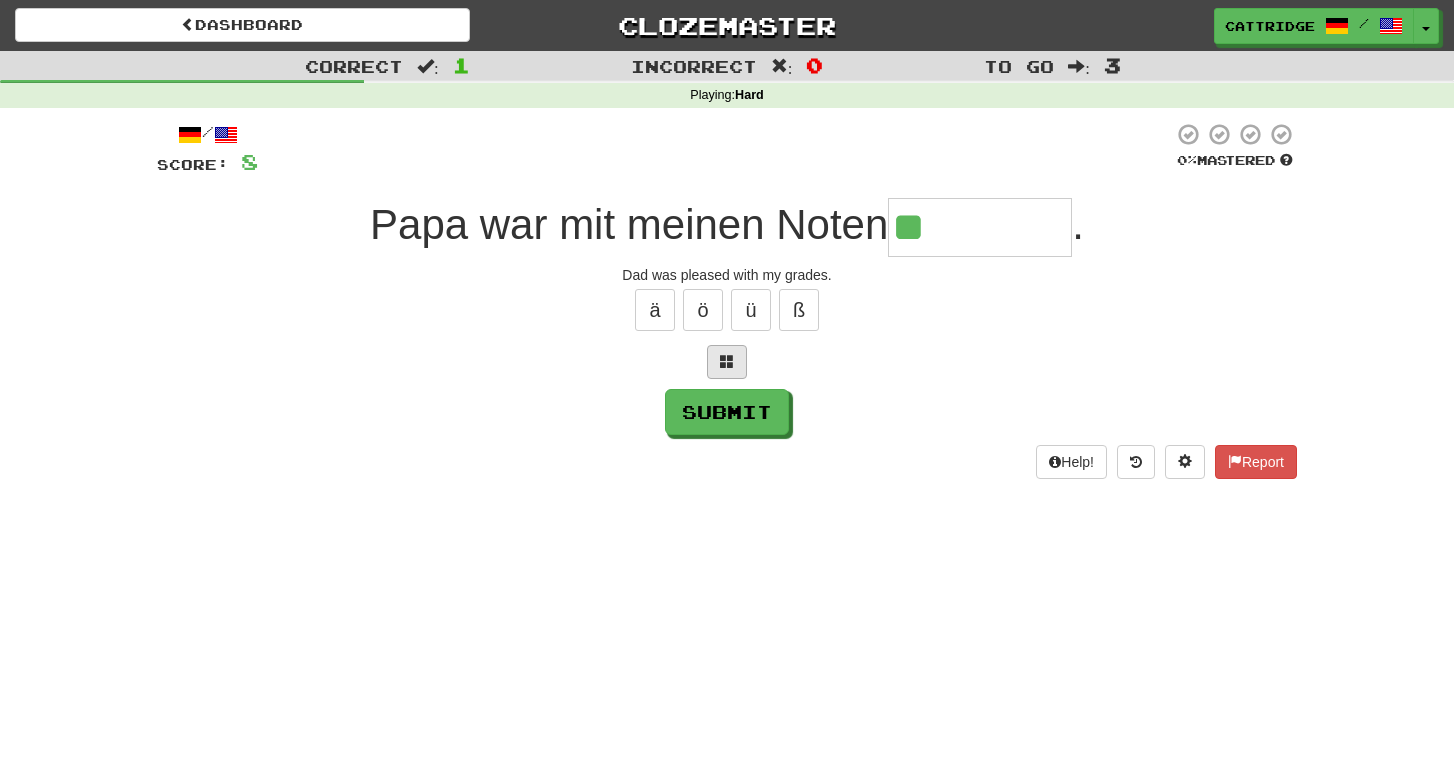 click at bounding box center [727, 362] 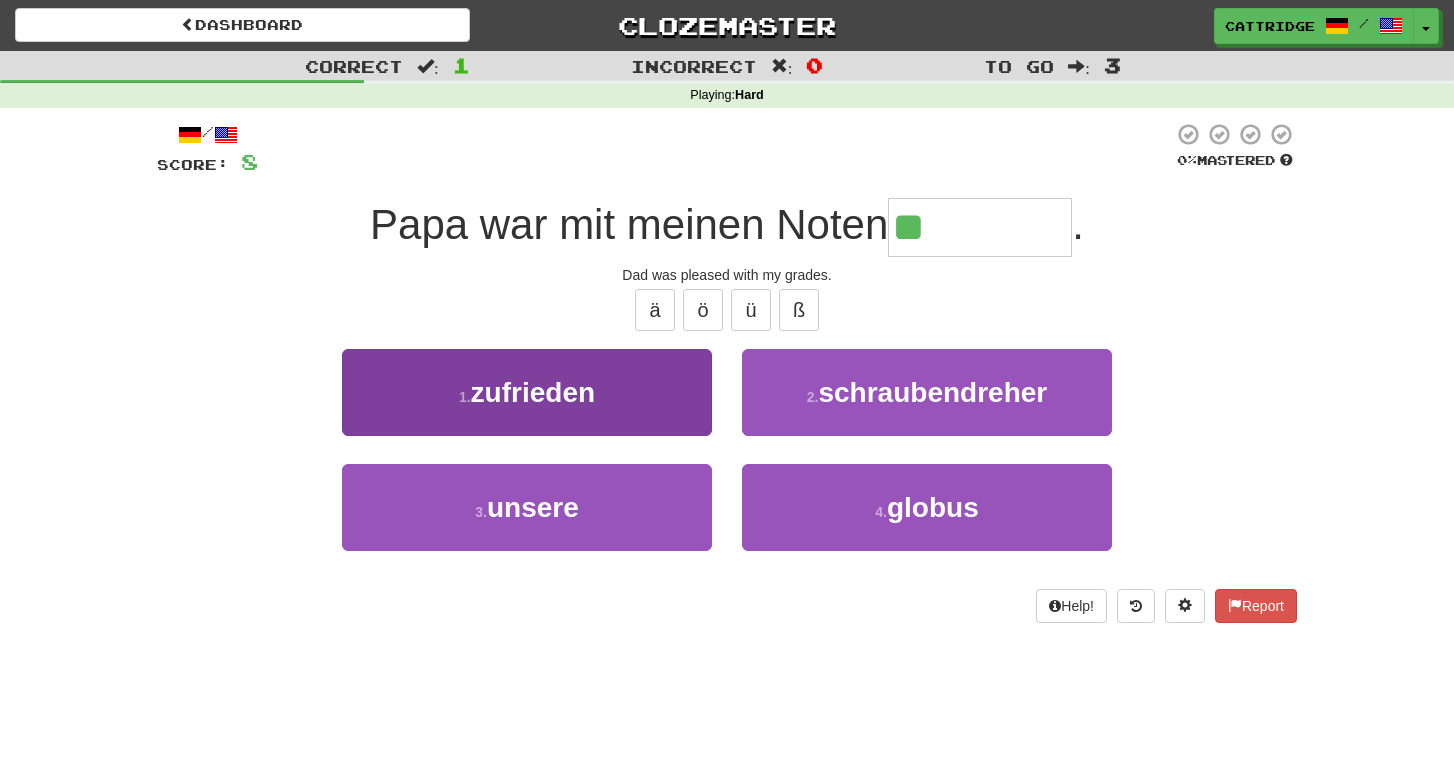 click on "1 .  zufrieden" at bounding box center [527, 392] 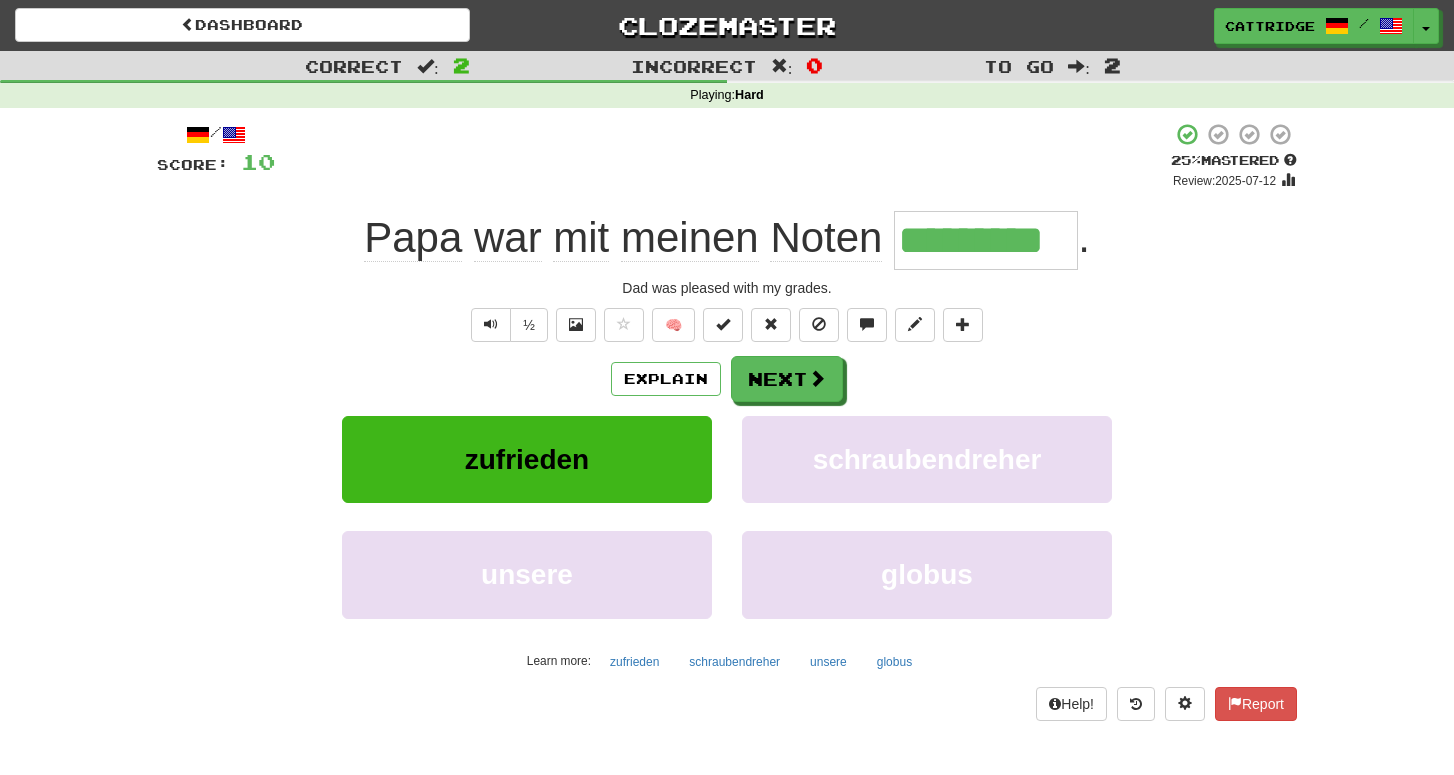 click on "/  Score:   10 + 2 25 %  Mastered Review:  2025-07-12 Papa   war   mit   meinen   Noten   ********* . Dad was pleased with my grades. ½ 🧠 Explain Next zufrieden schraubendreher unsere globus Learn more: zufrieden schraubendreher unsere globus  Help!  Report" at bounding box center [727, 421] 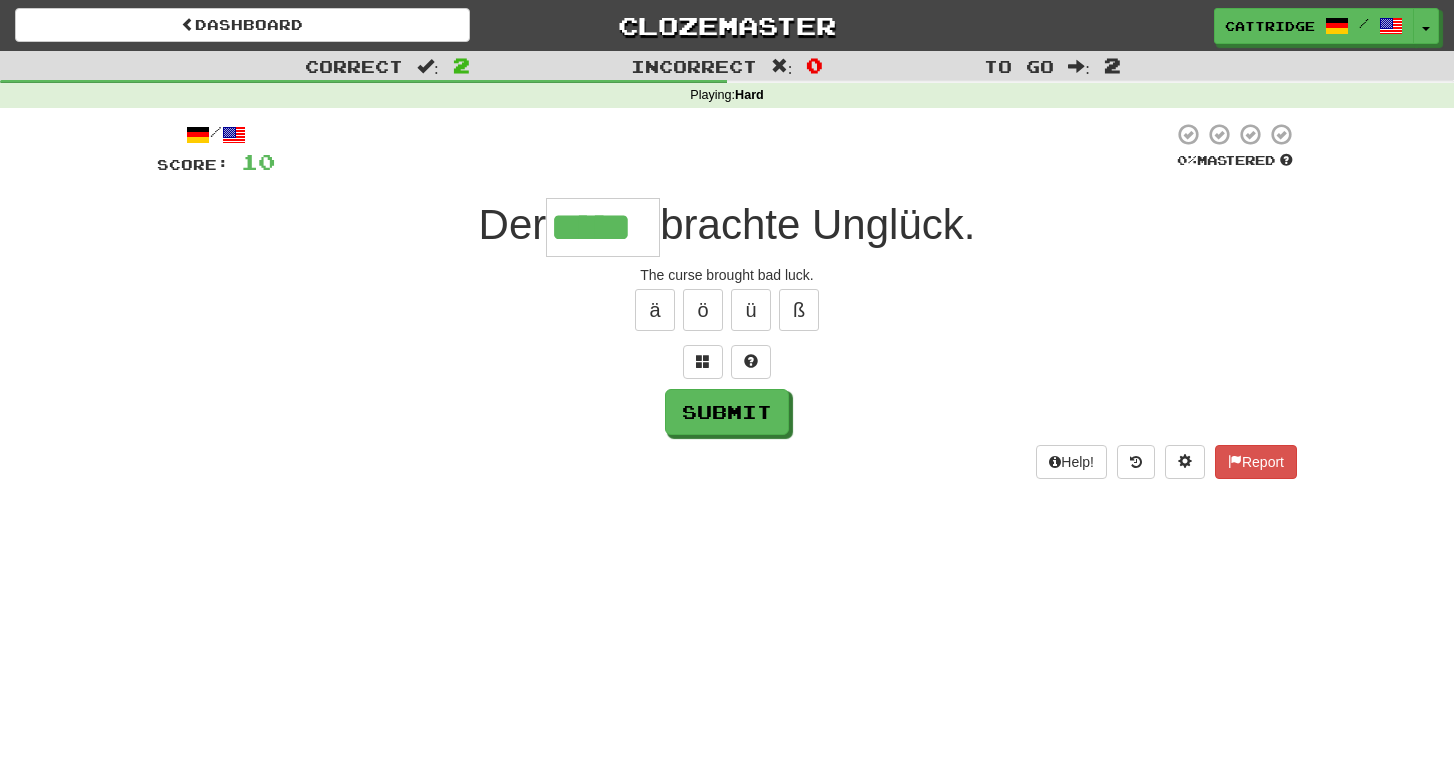 type on "*****" 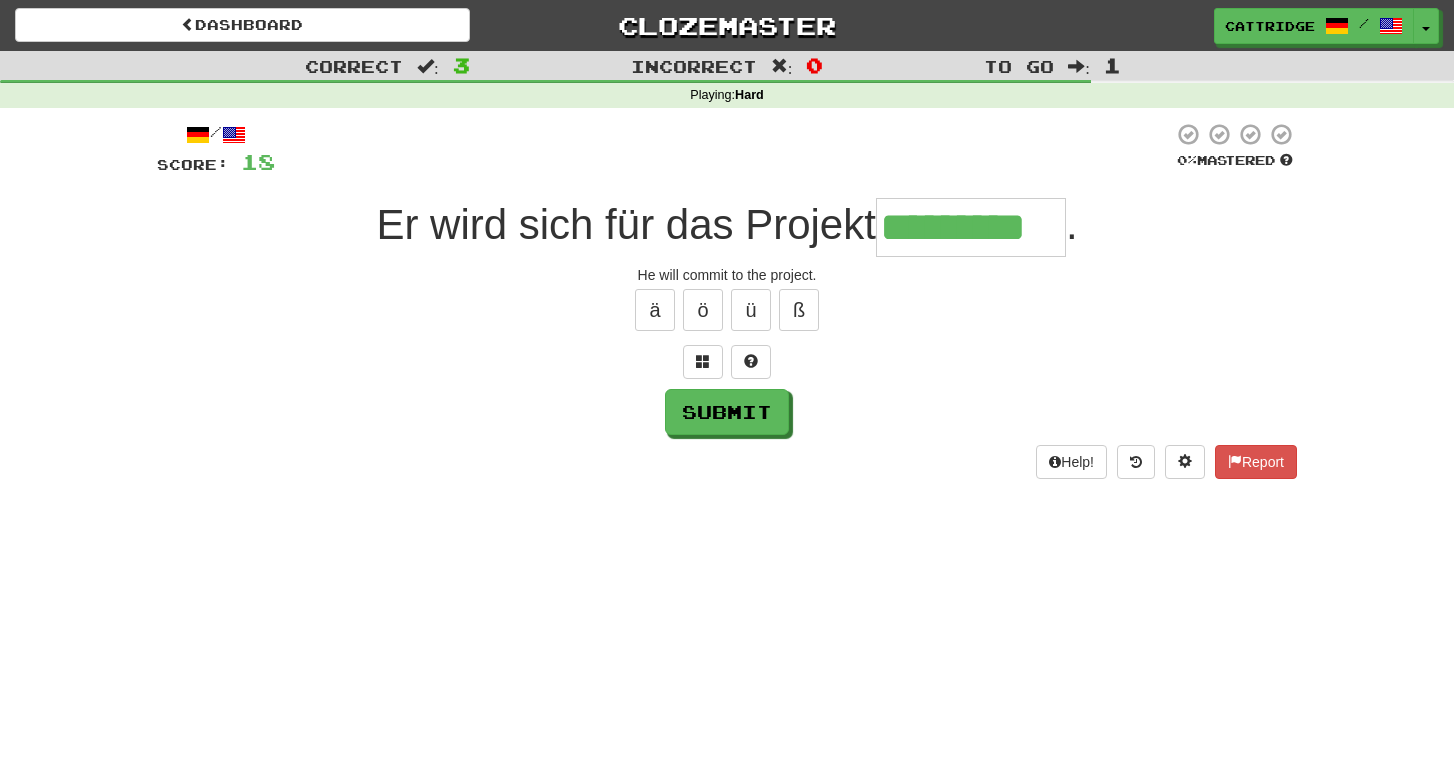 type on "*********" 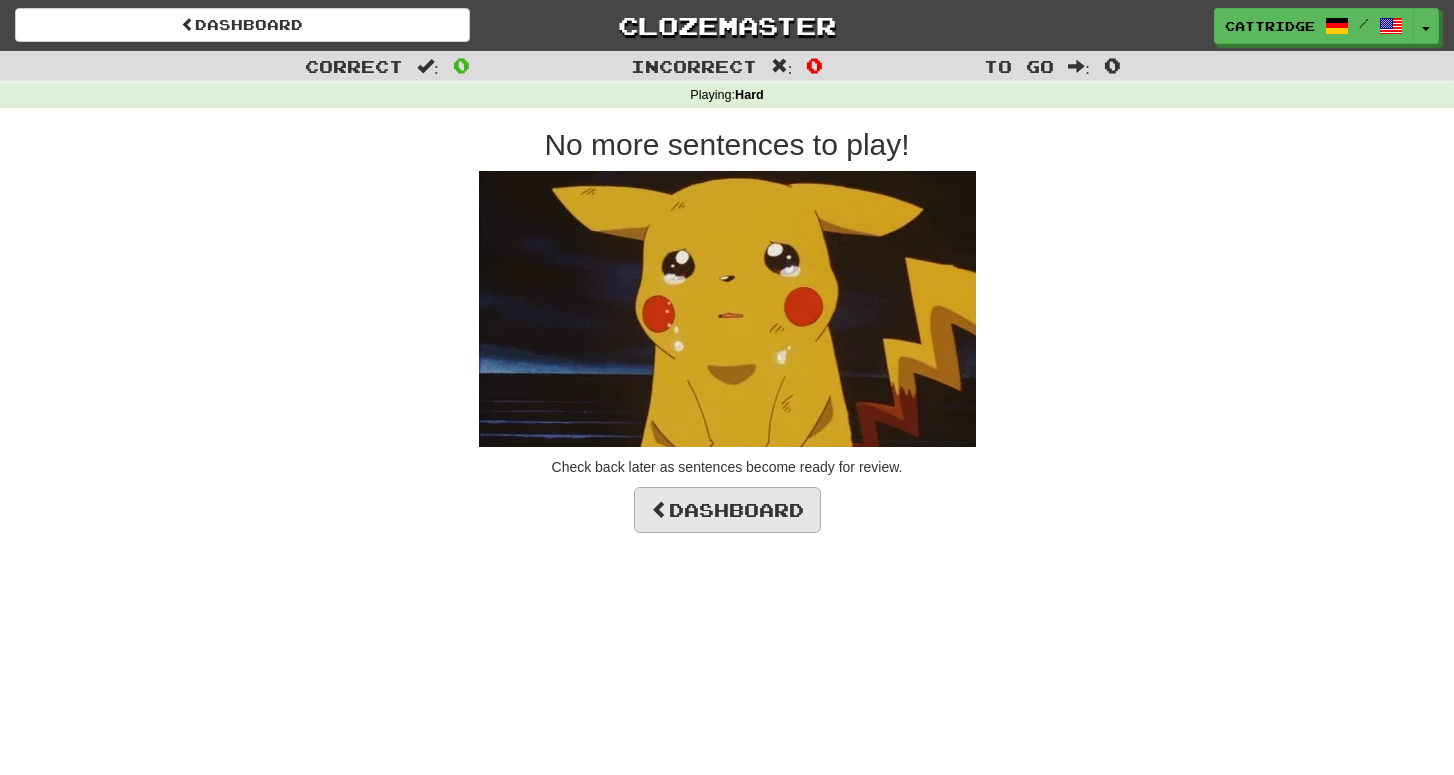 click on "Dashboard" at bounding box center (727, 510) 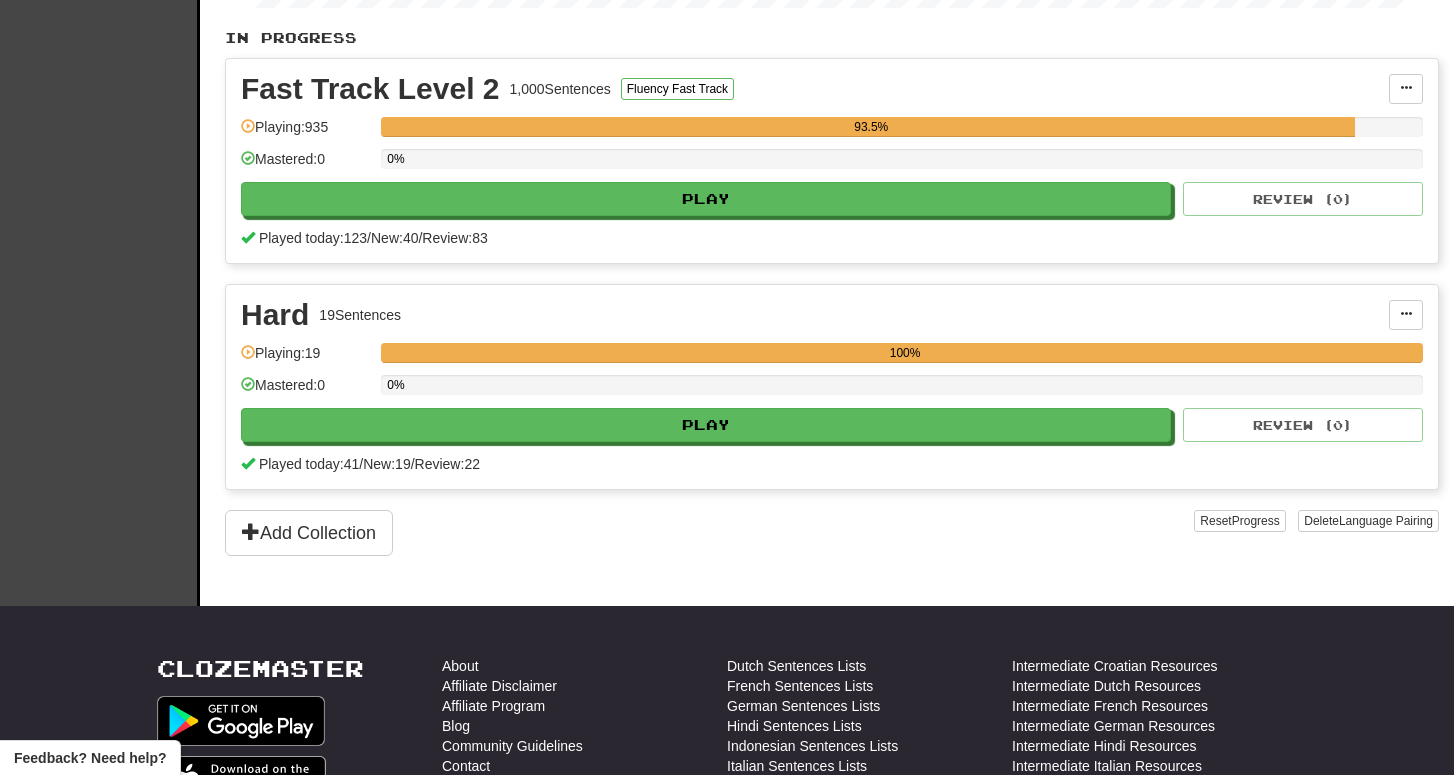 scroll, scrollTop: 382, scrollLeft: 0, axis: vertical 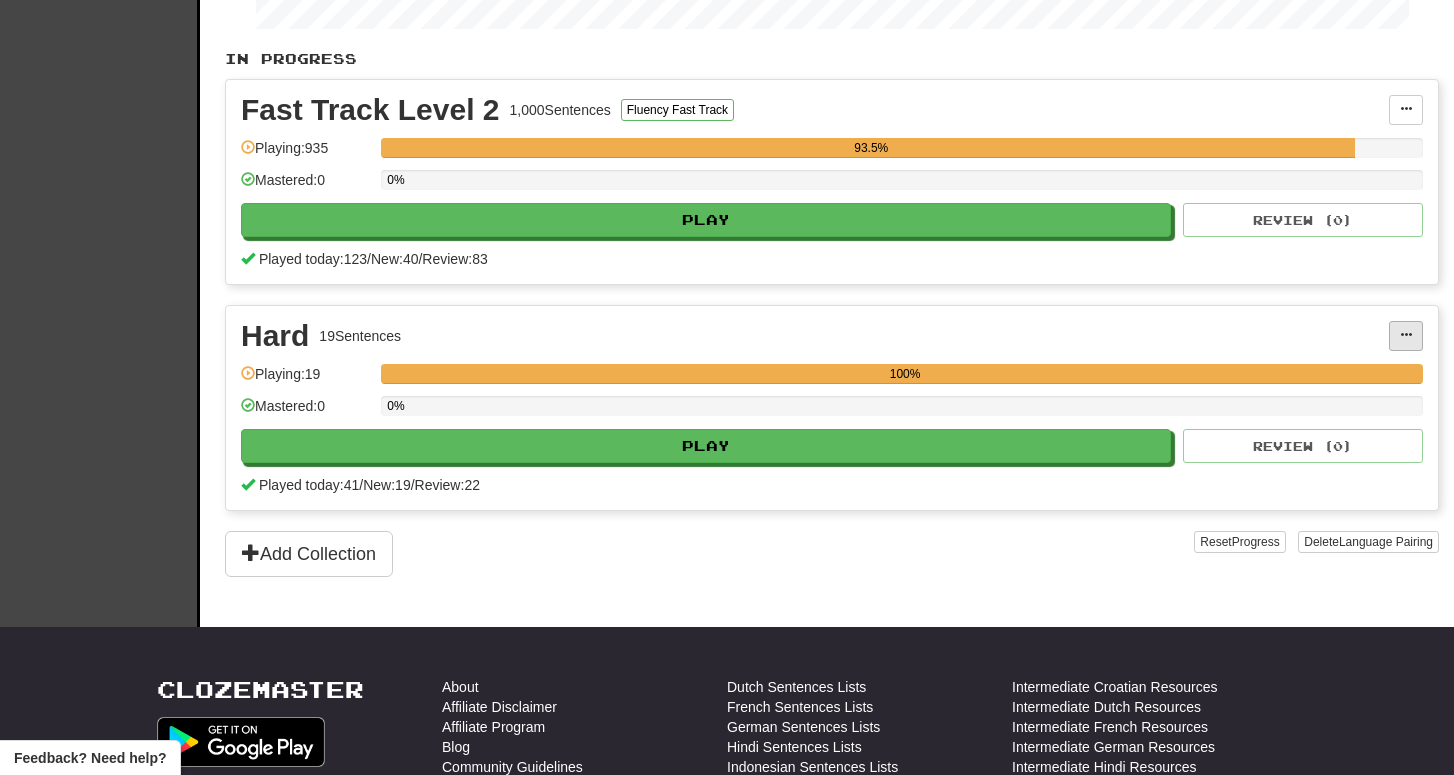 click at bounding box center [1406, 336] 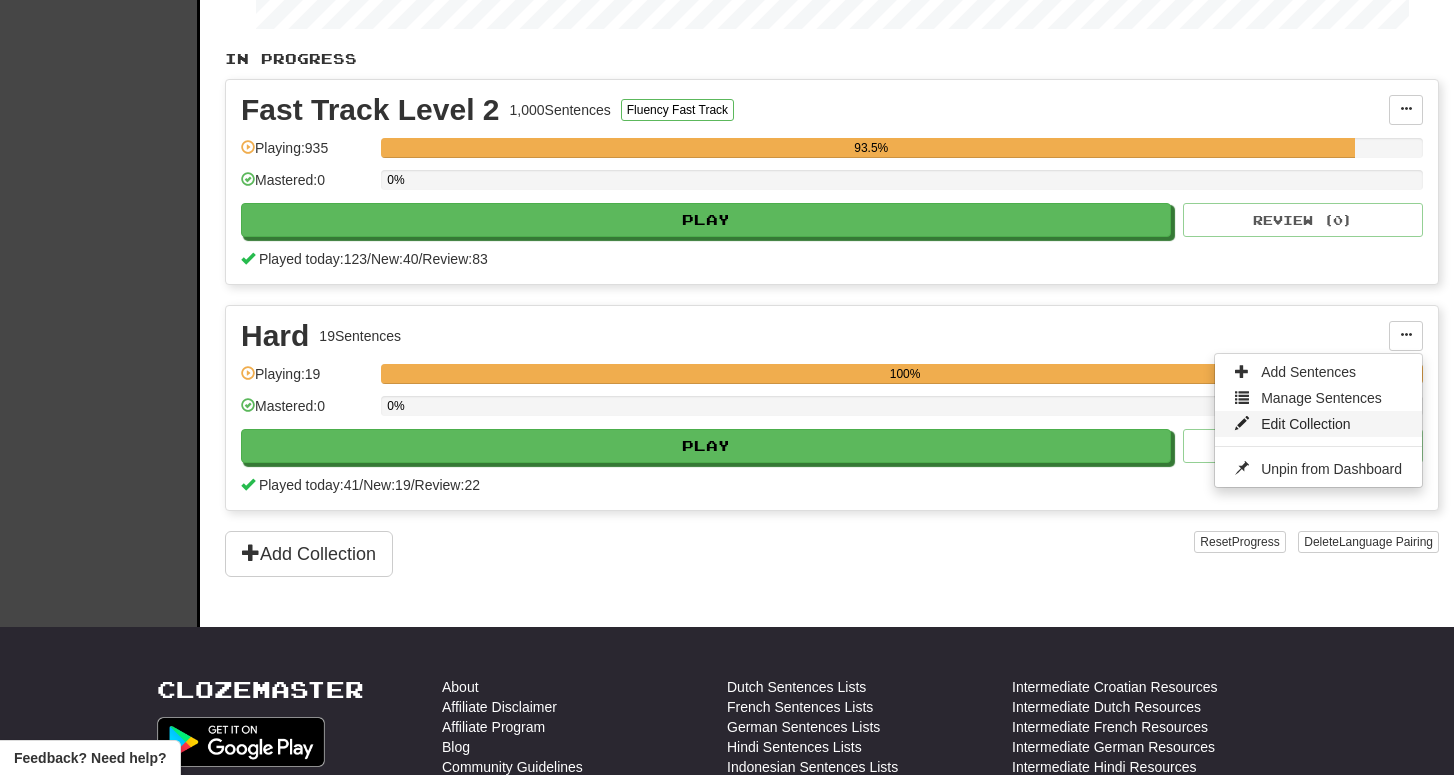 click on "Edit Collection" at bounding box center [1306, 424] 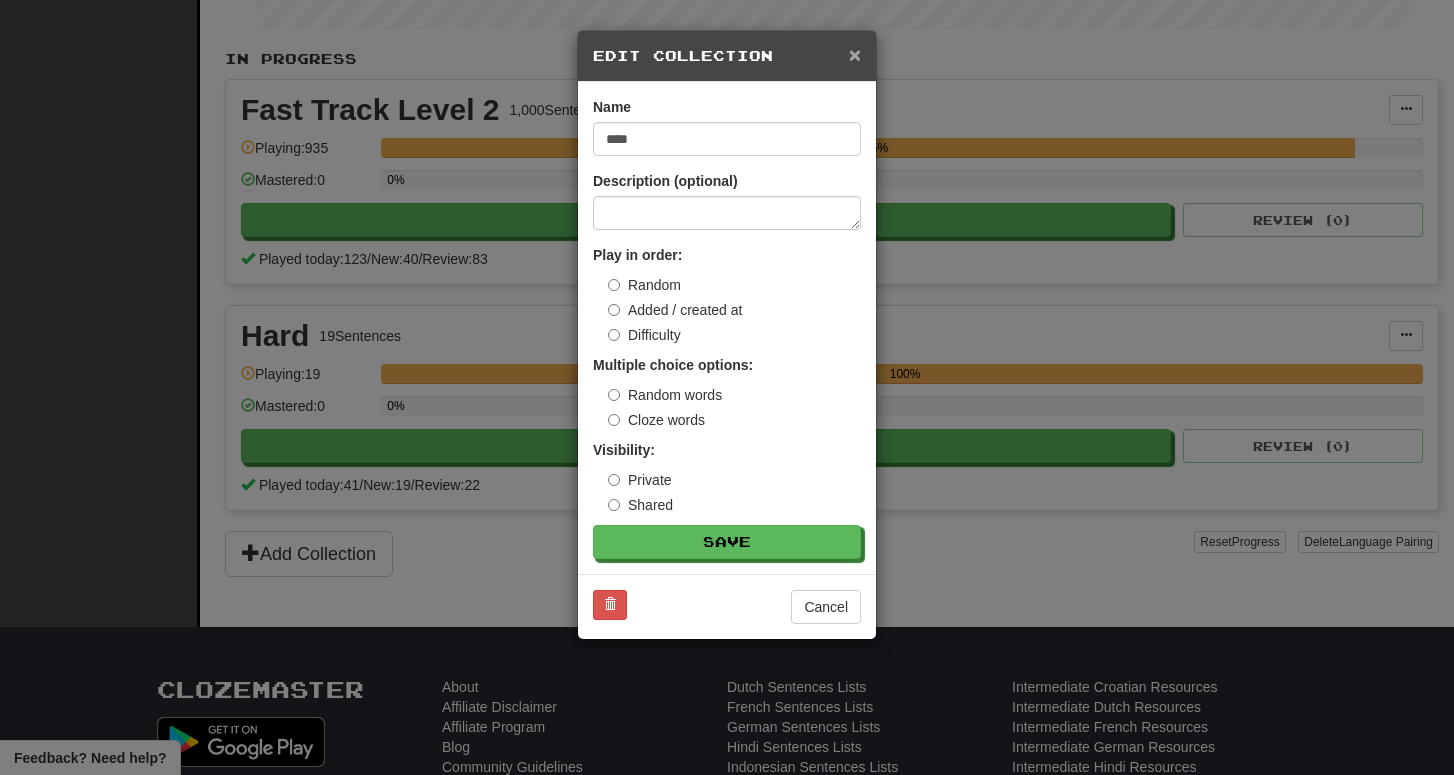 click on "×" at bounding box center (855, 54) 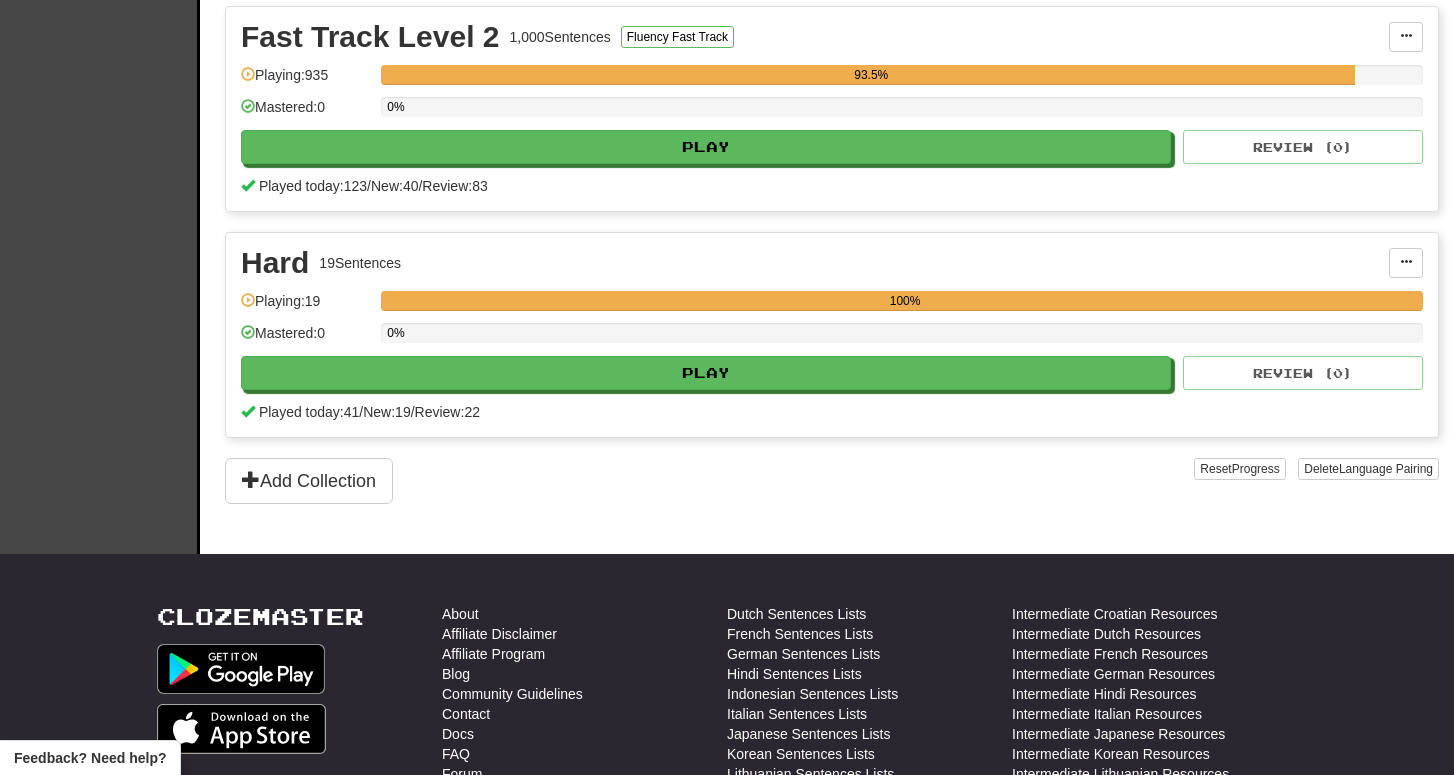 scroll, scrollTop: 492, scrollLeft: 0, axis: vertical 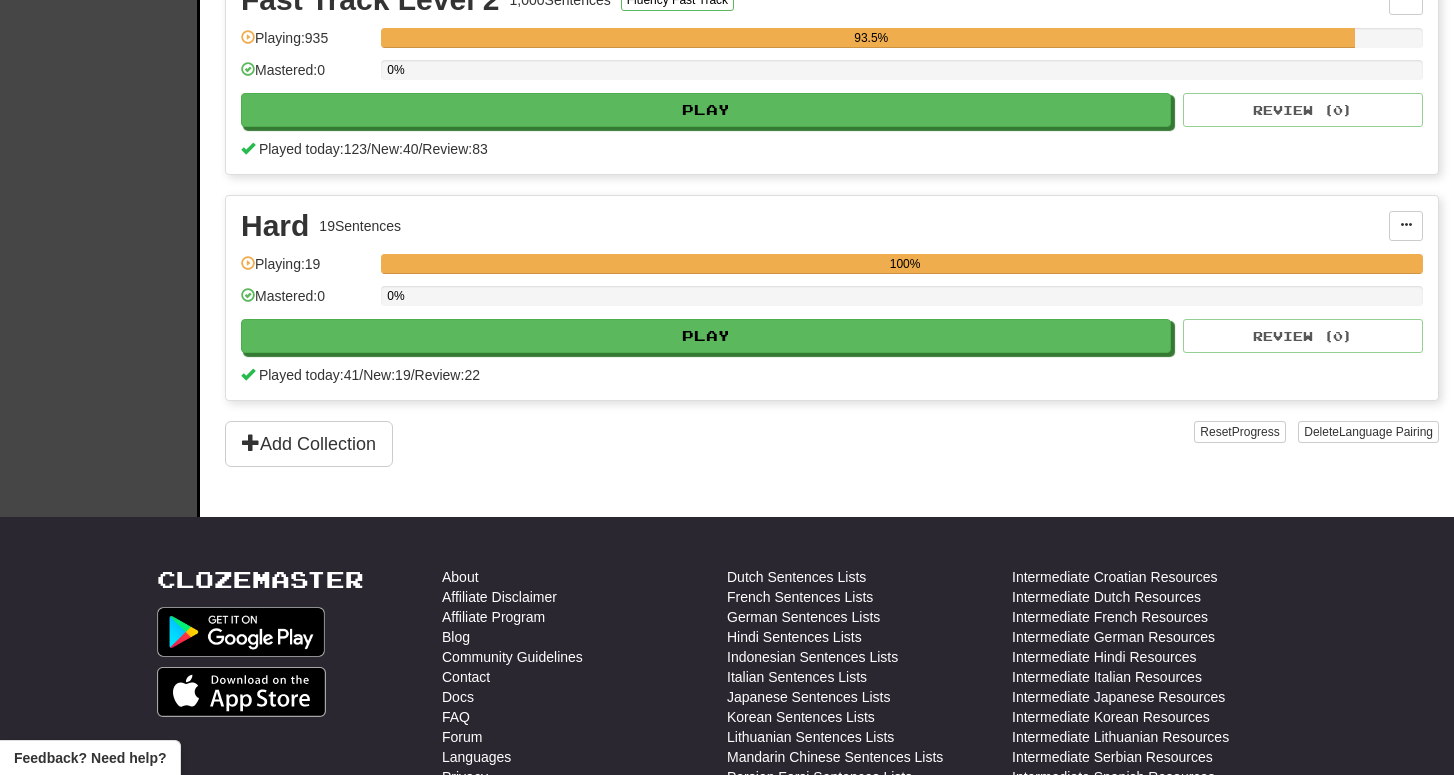 click on "Hard" at bounding box center (275, 226) 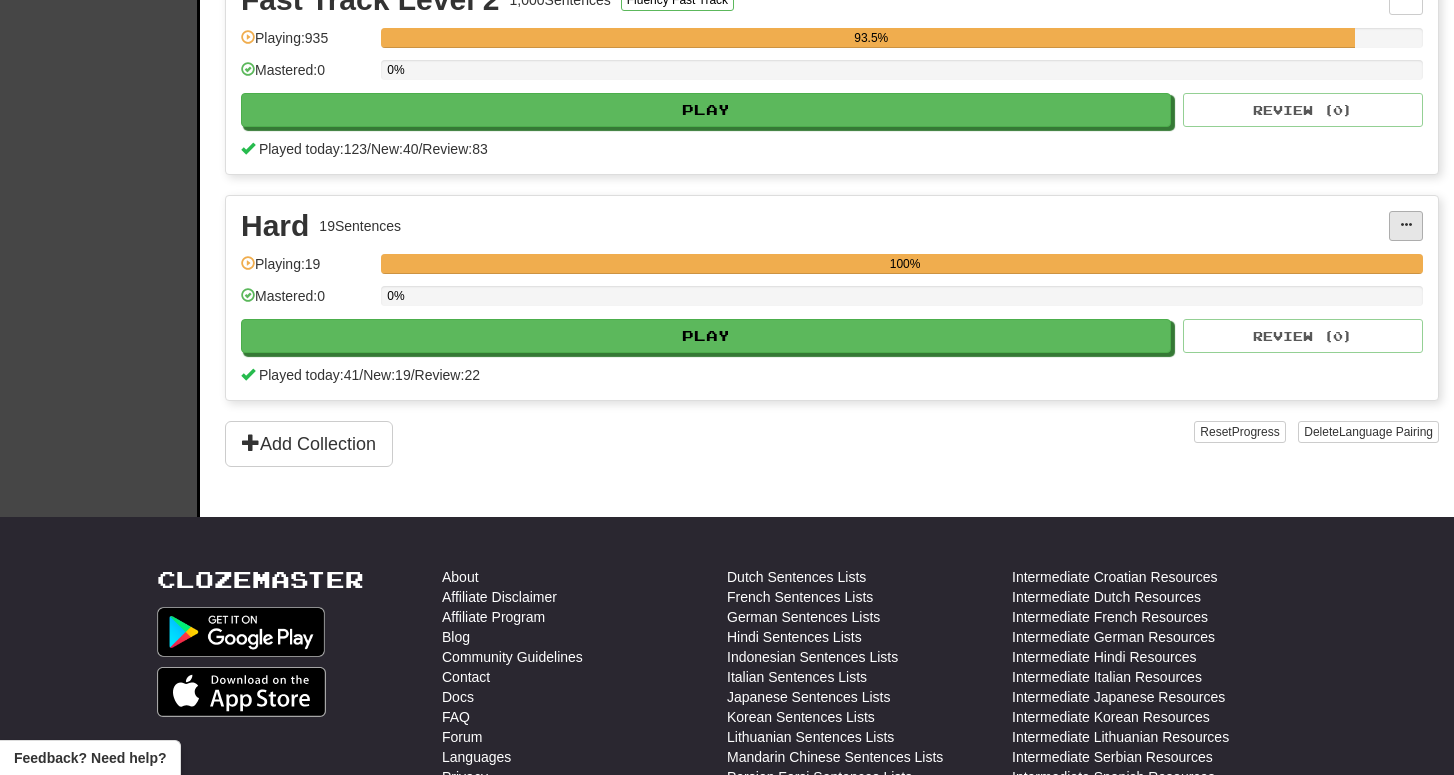 click at bounding box center (1406, 226) 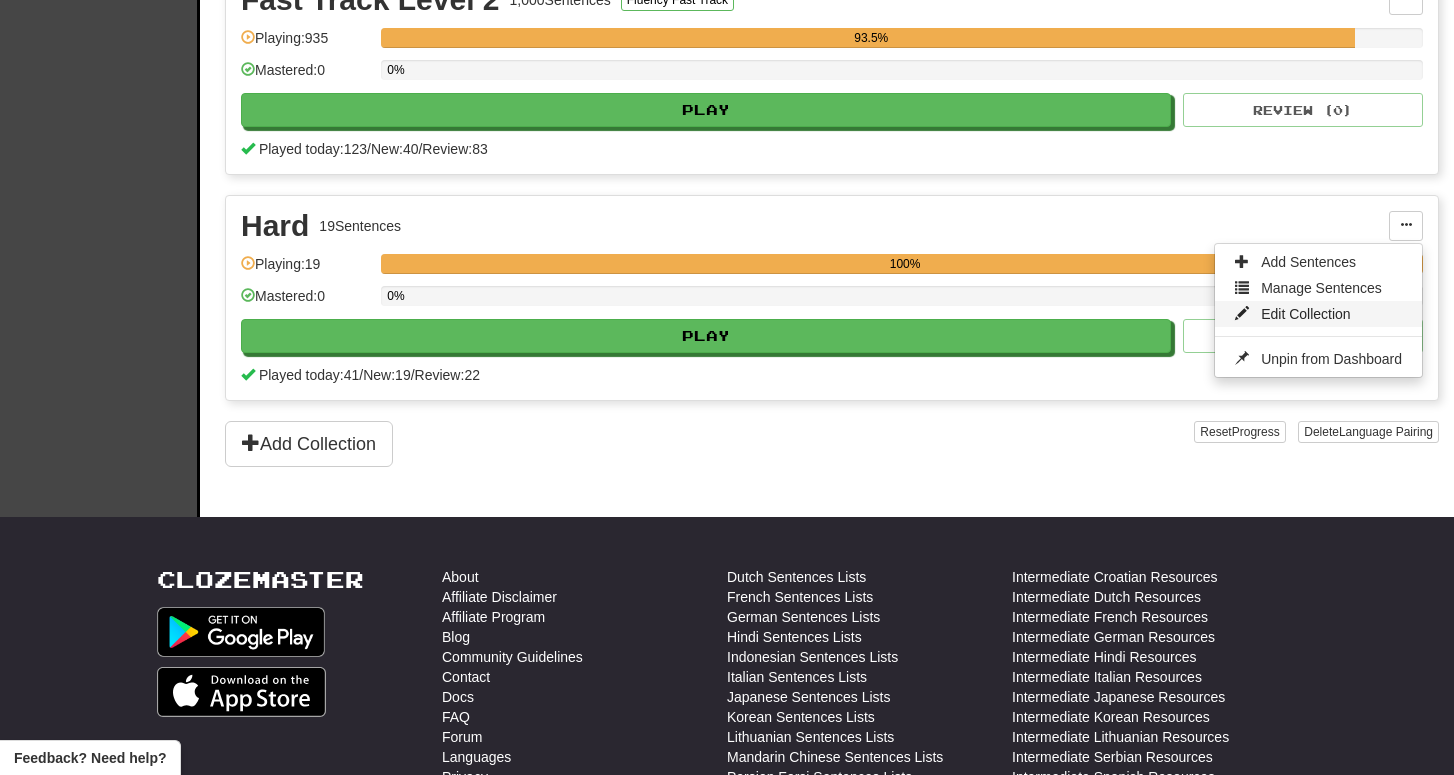 click on "Edit Collection" at bounding box center (1318, 314) 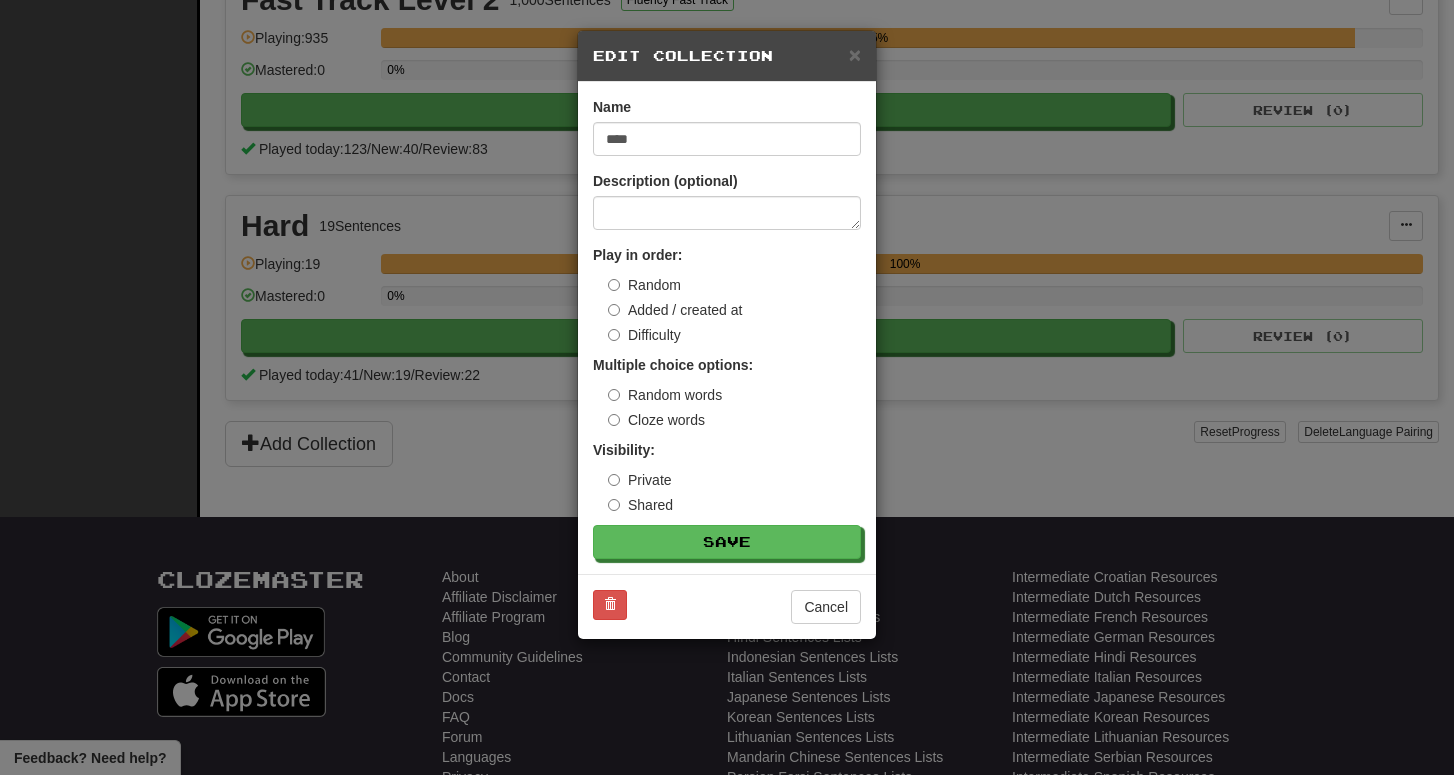 click on "Edit Collection" at bounding box center (727, 56) 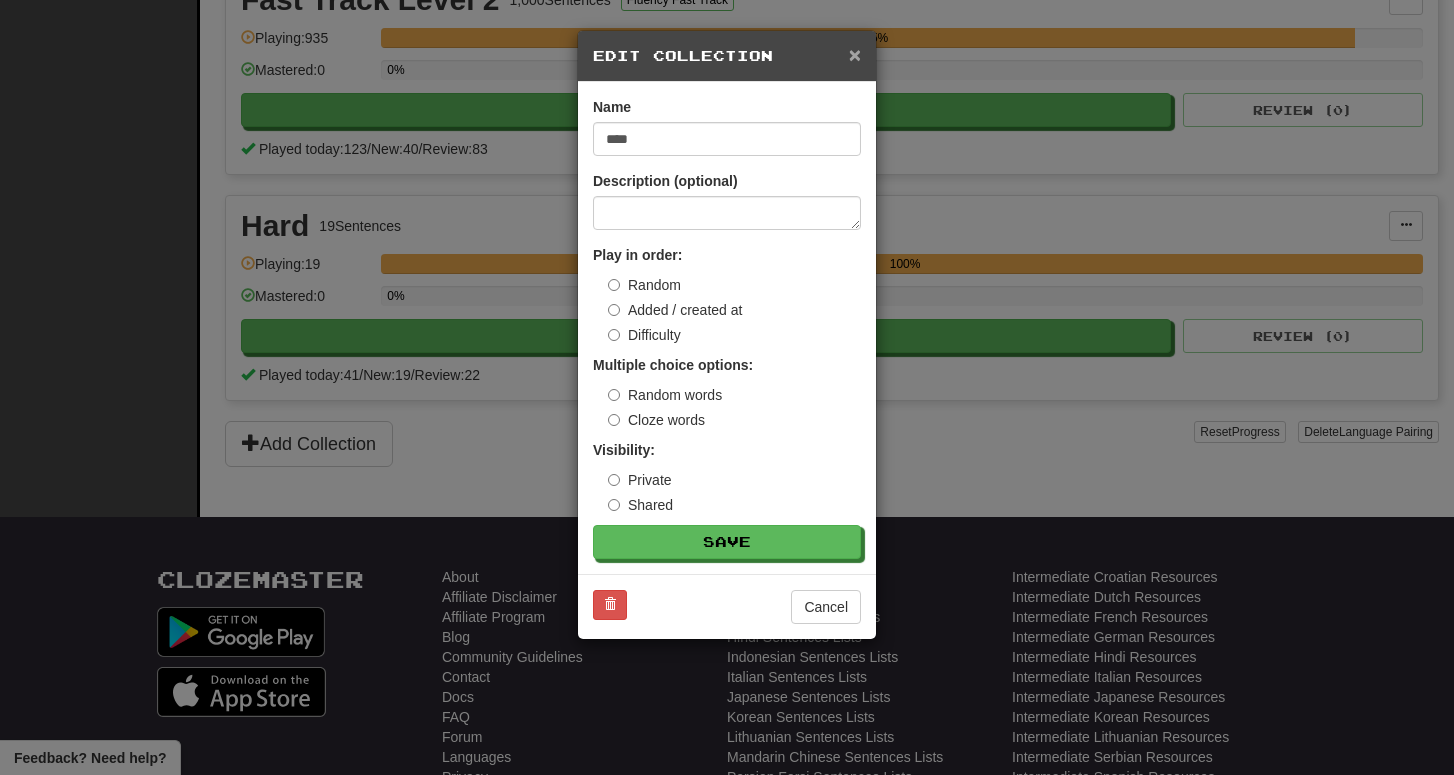 click on "×" at bounding box center [855, 54] 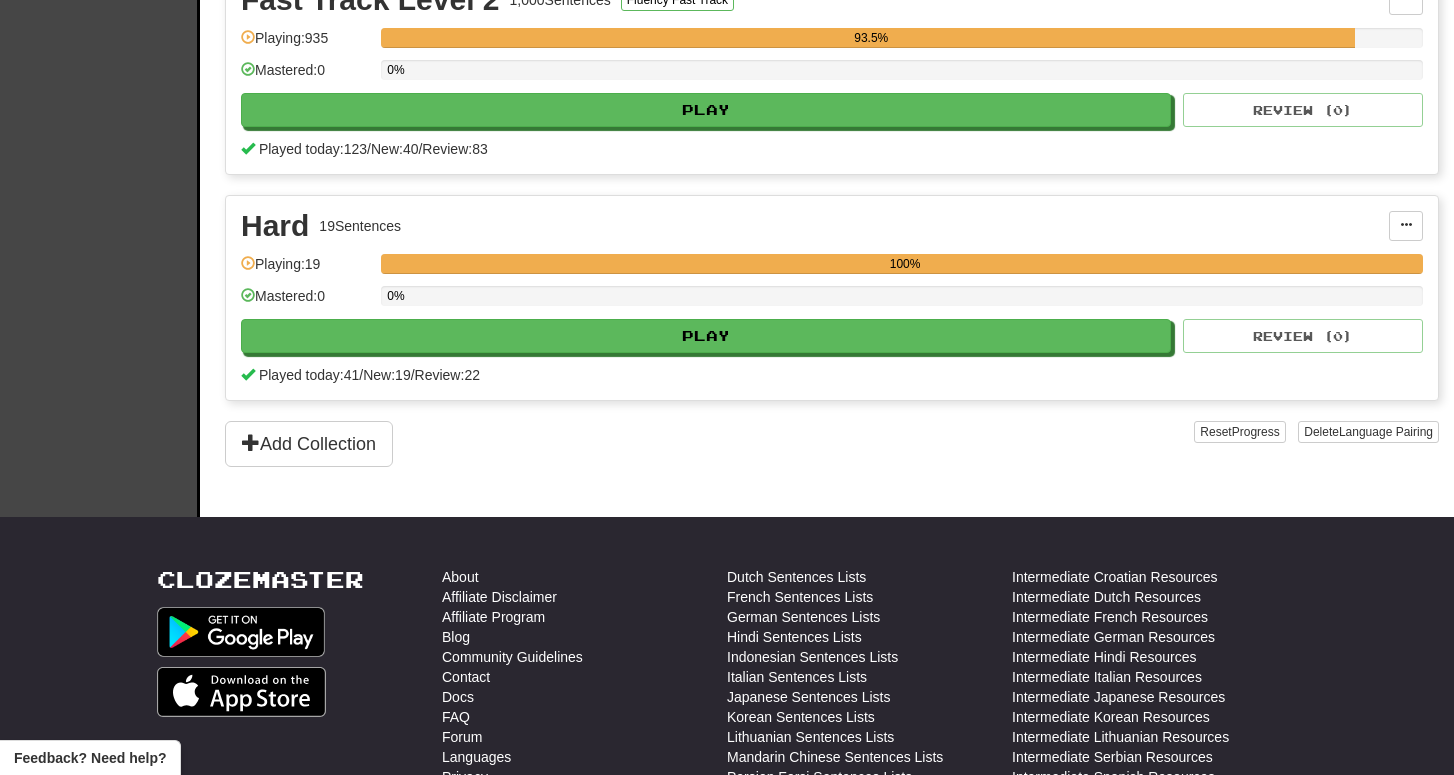 click on "19  Sentences" at bounding box center (360, 226) 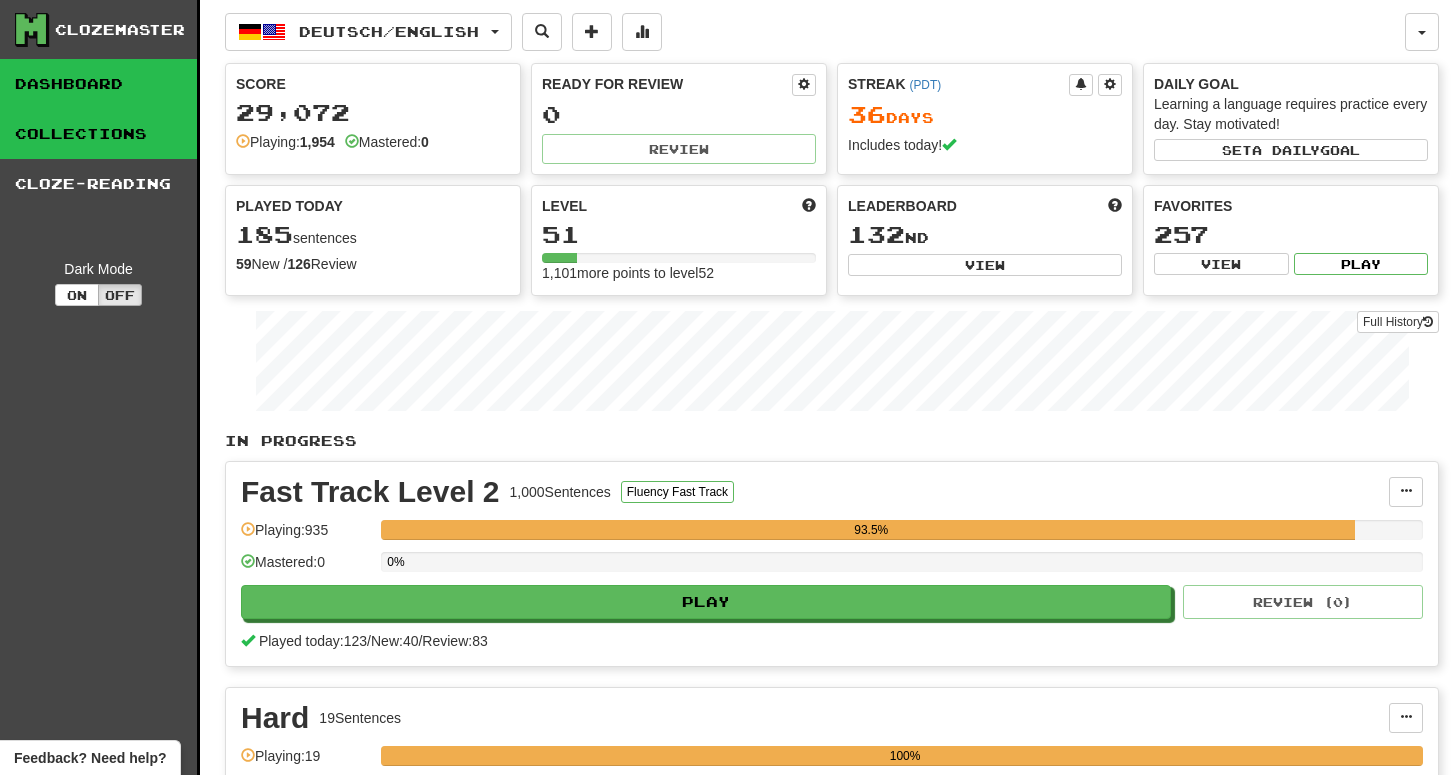 scroll, scrollTop: 0, scrollLeft: 0, axis: both 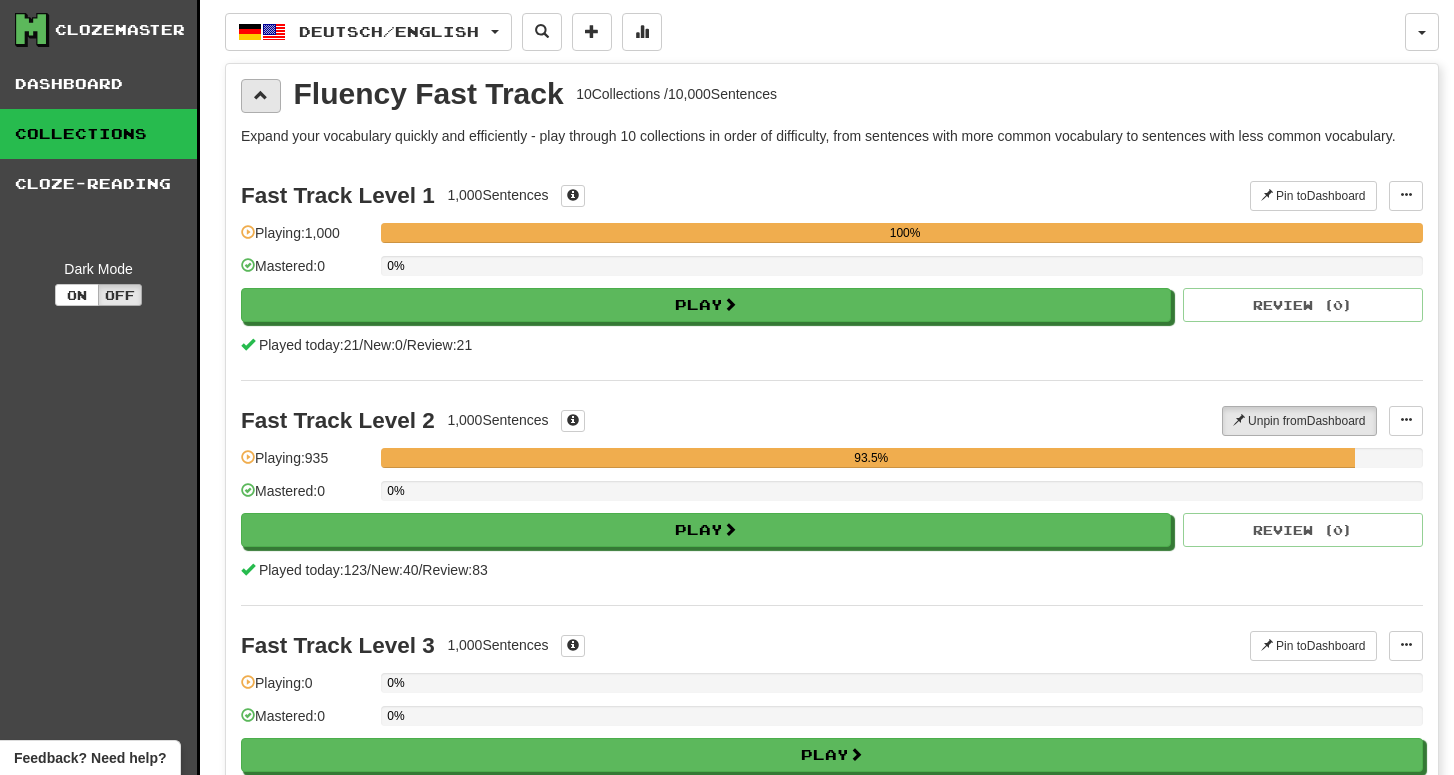 click at bounding box center [261, 95] 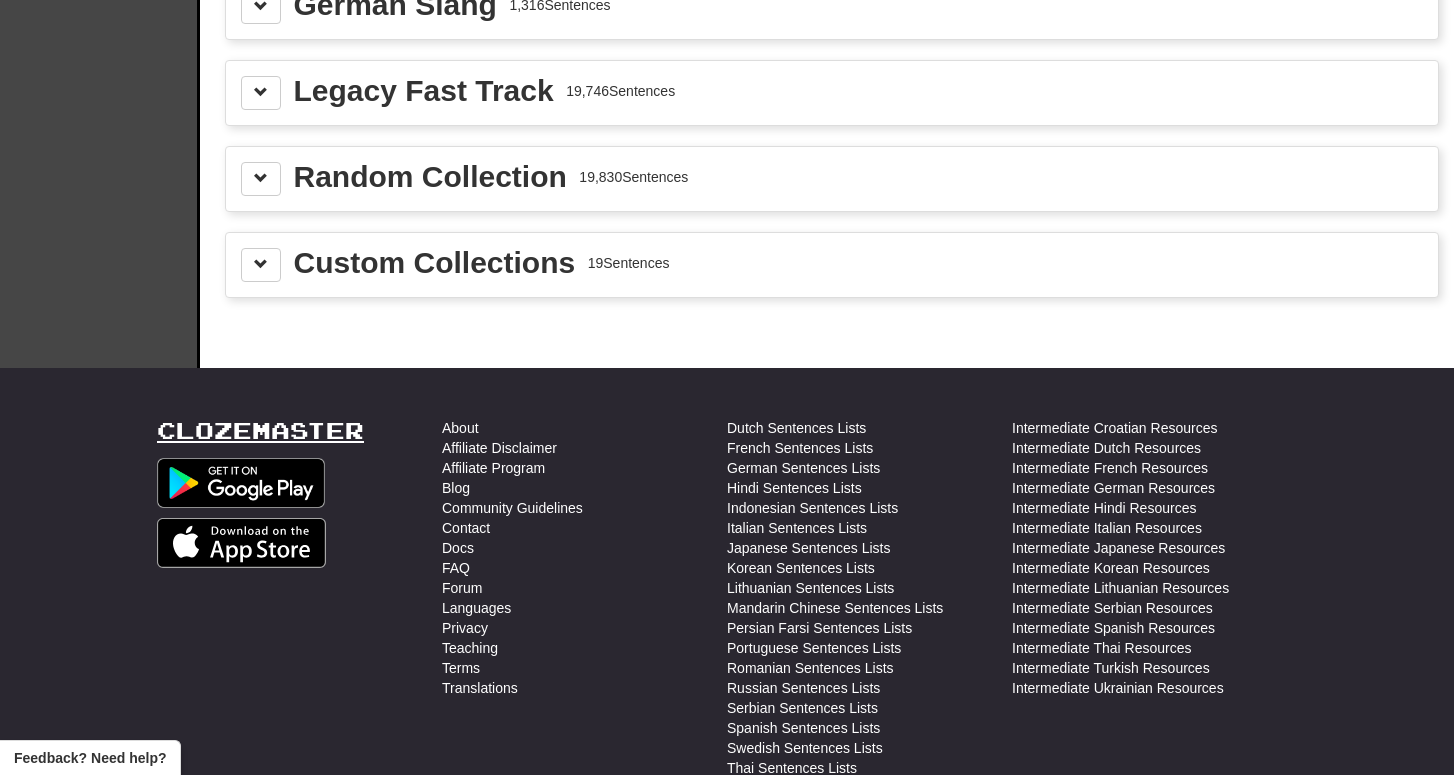 scroll, scrollTop: 604, scrollLeft: 0, axis: vertical 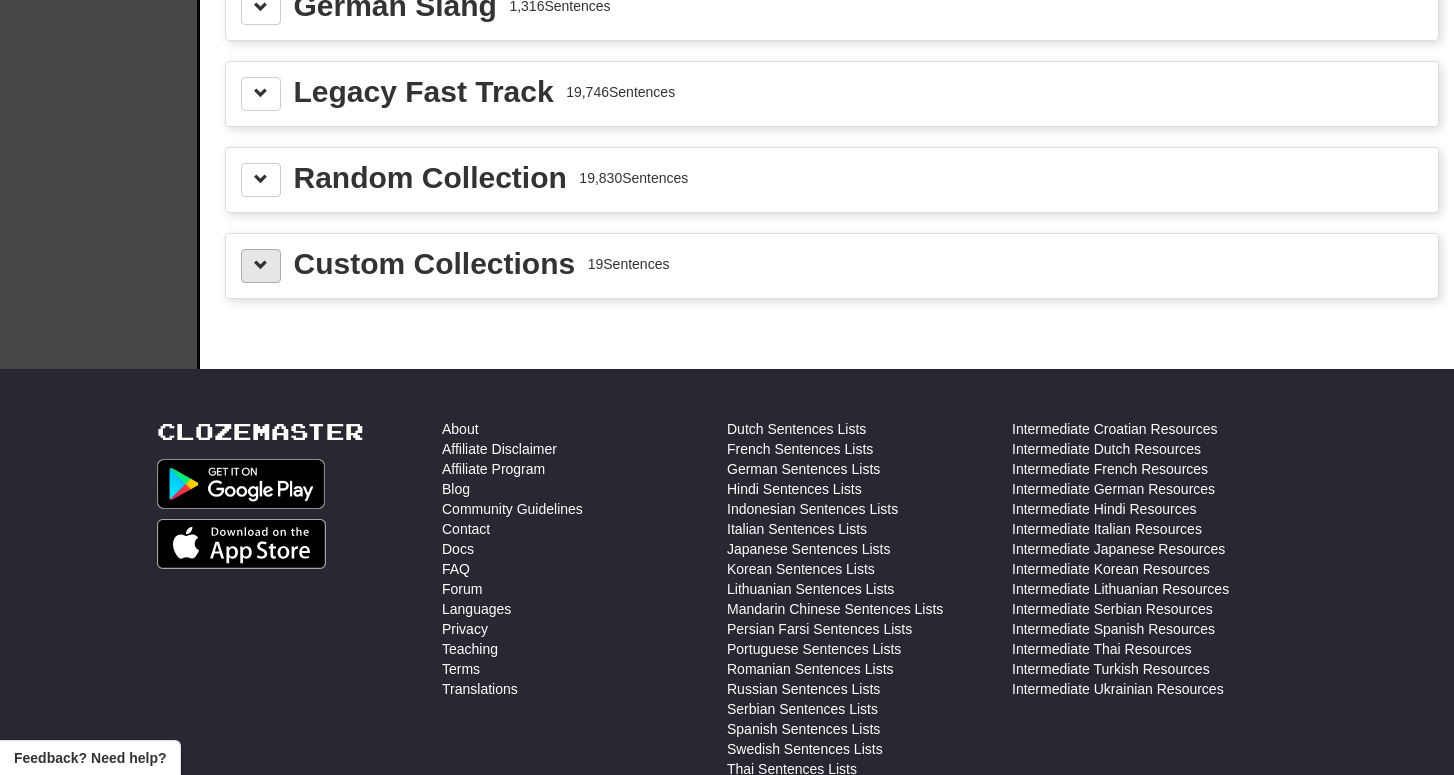 click at bounding box center [261, 266] 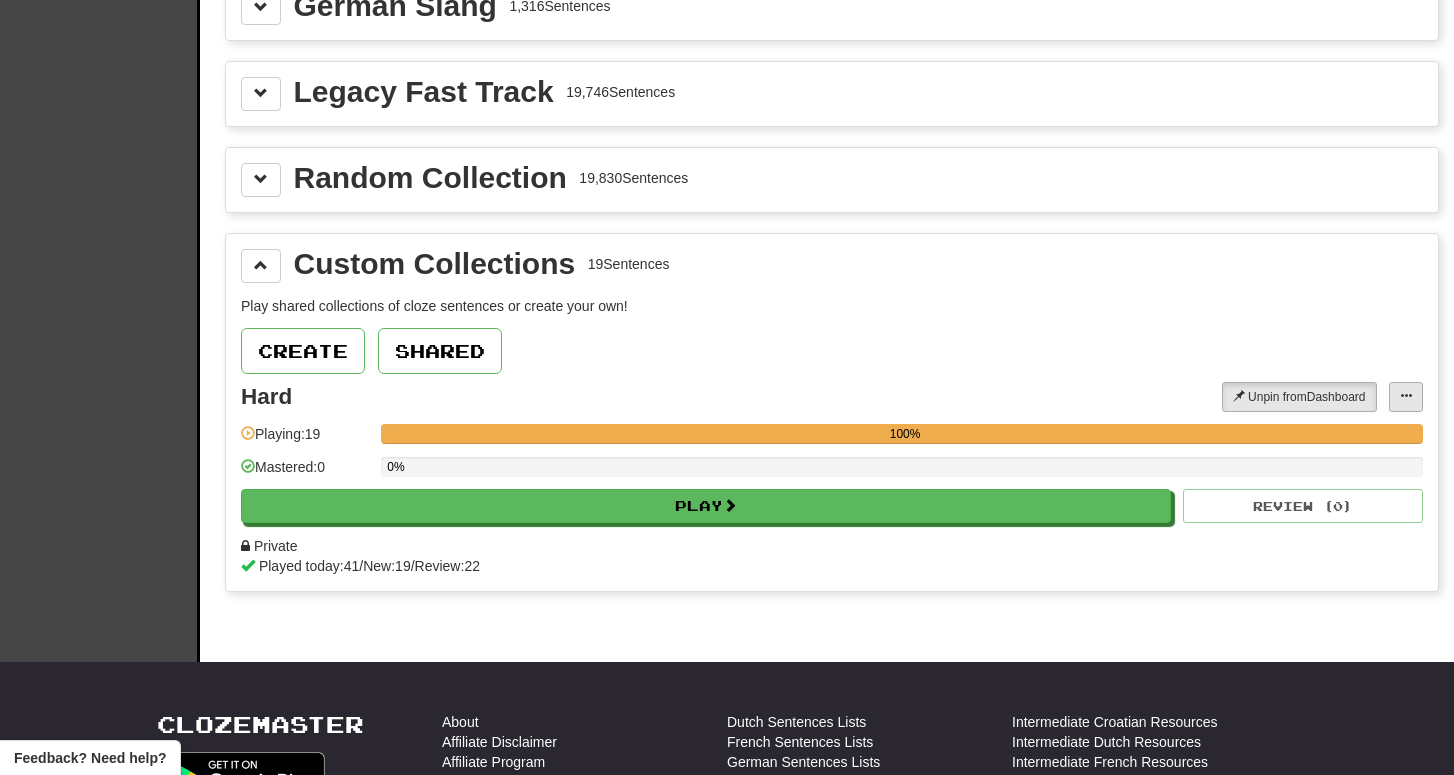 click at bounding box center [1406, 397] 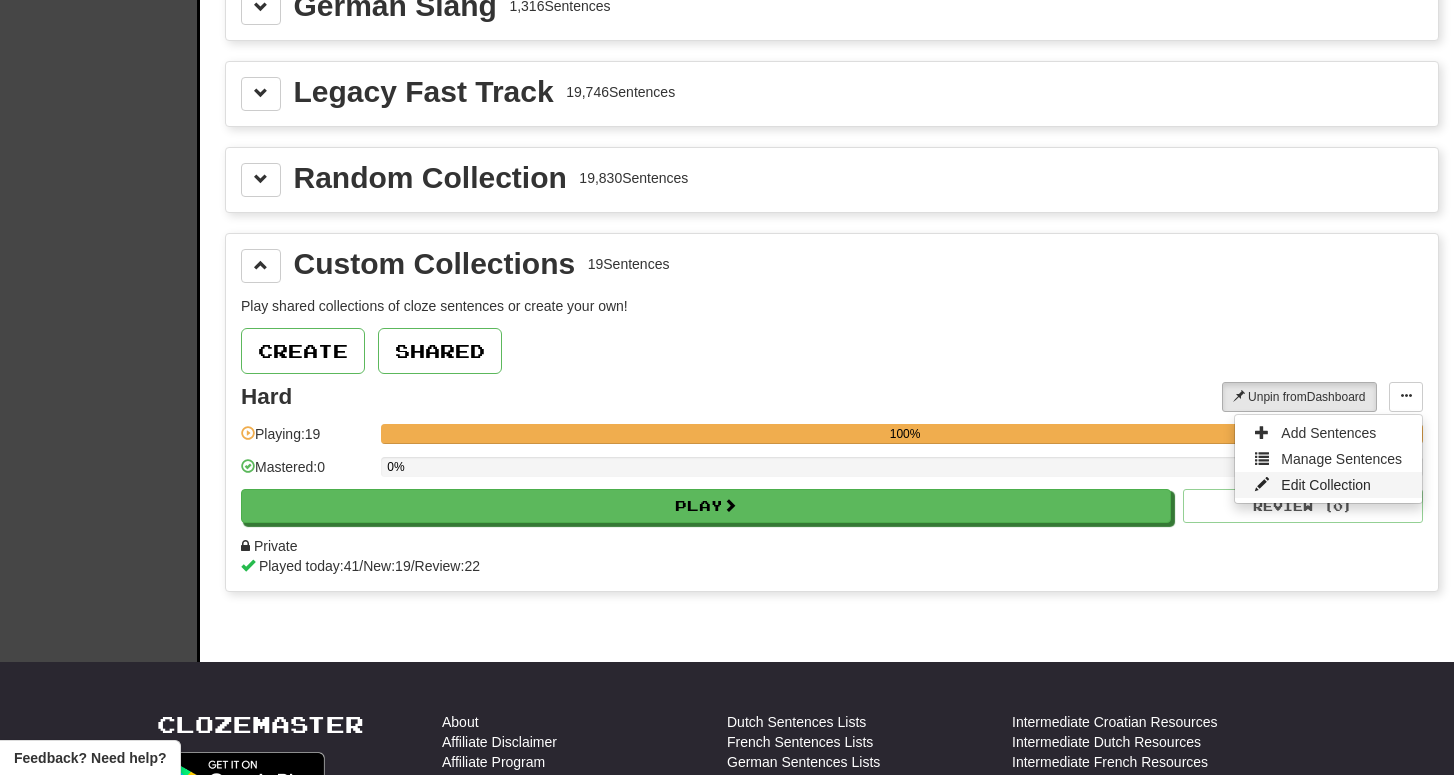 click on "Edit Collection" at bounding box center [1326, 485] 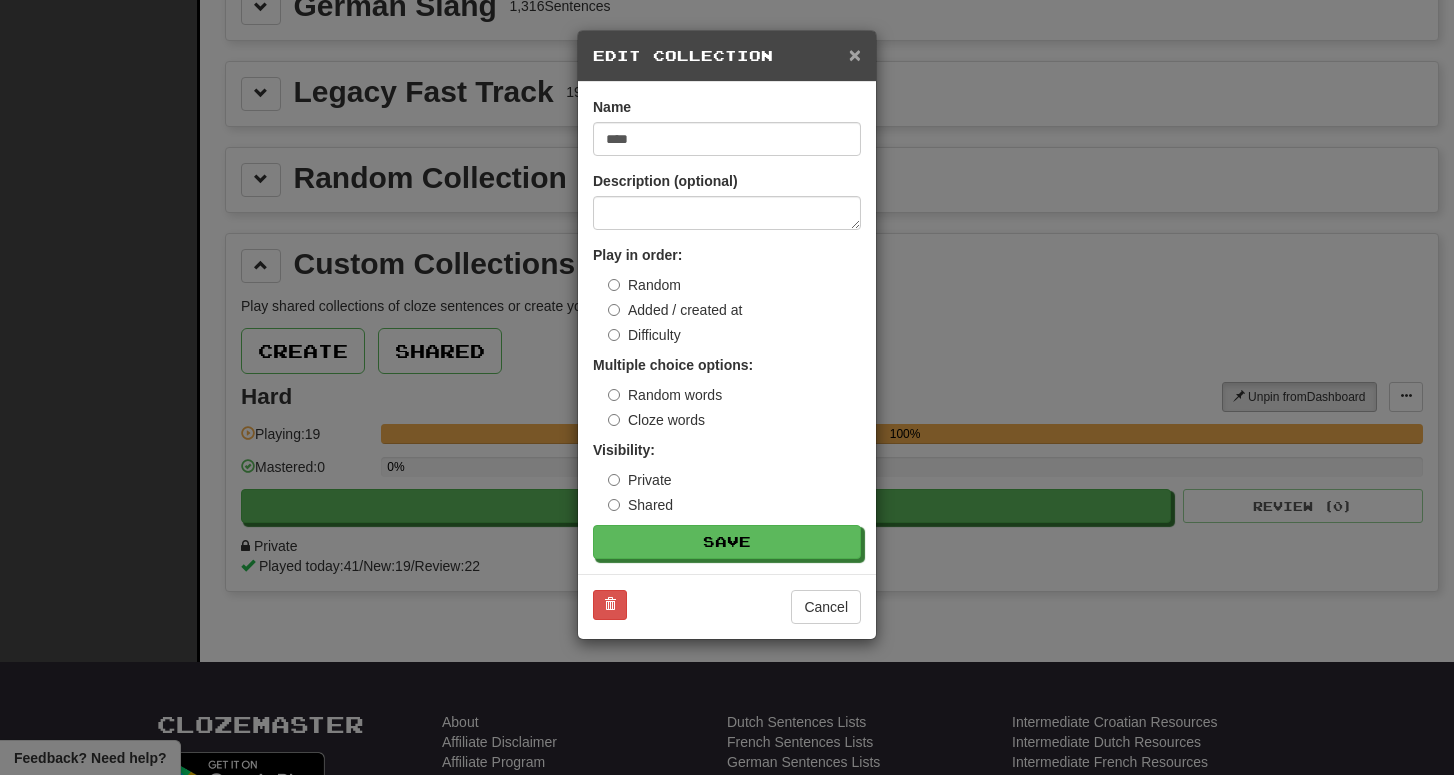 click on "×" at bounding box center [855, 54] 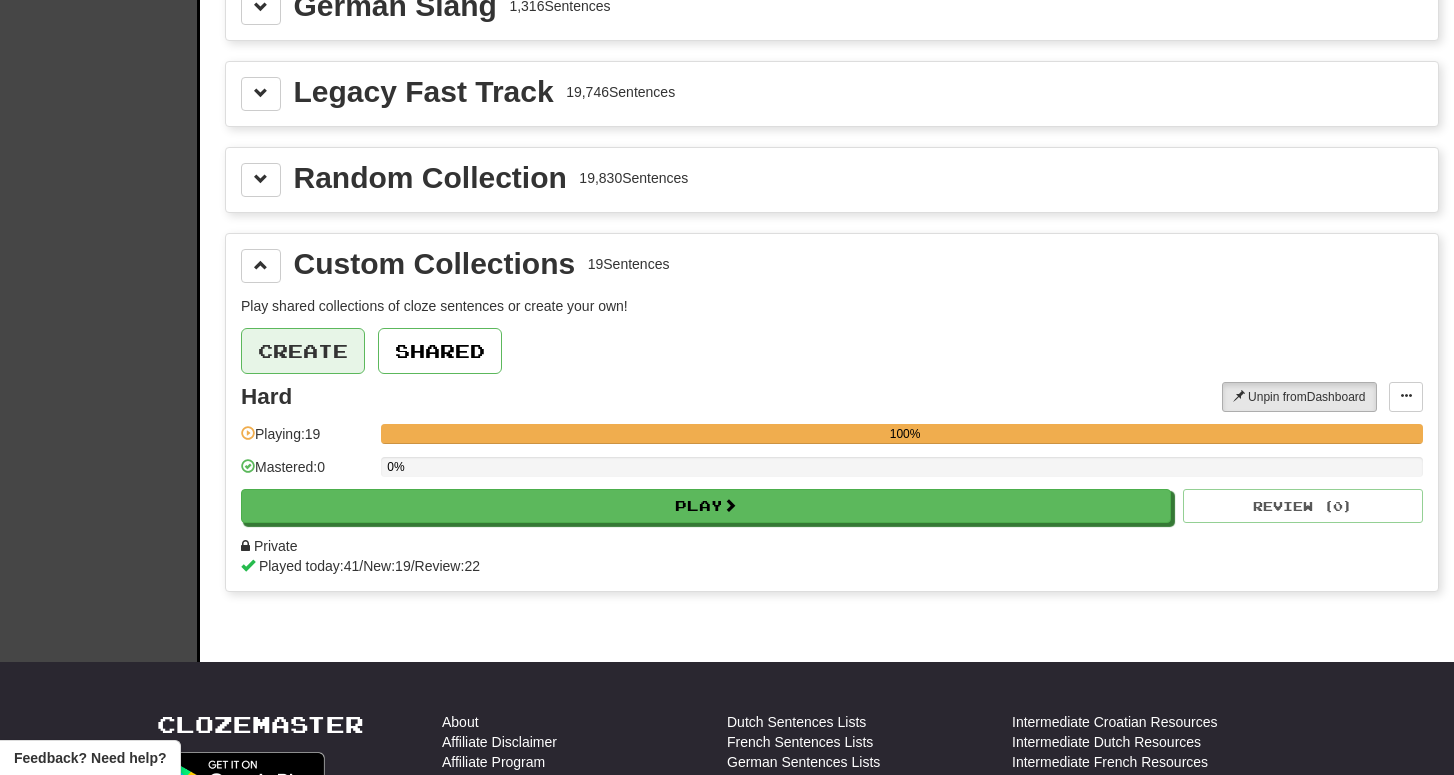 click on "Create" at bounding box center (303, 351) 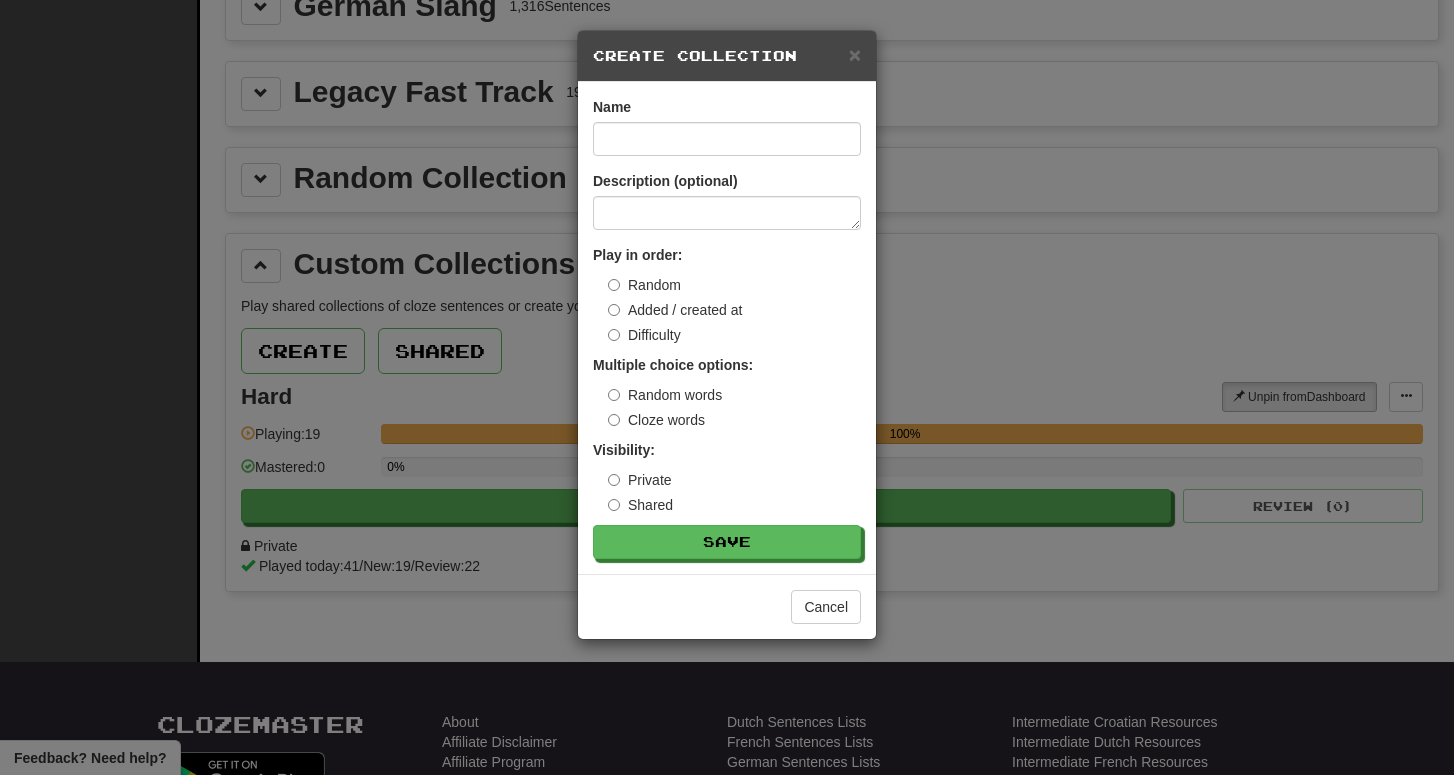 click on "Create Collection" at bounding box center [727, 56] 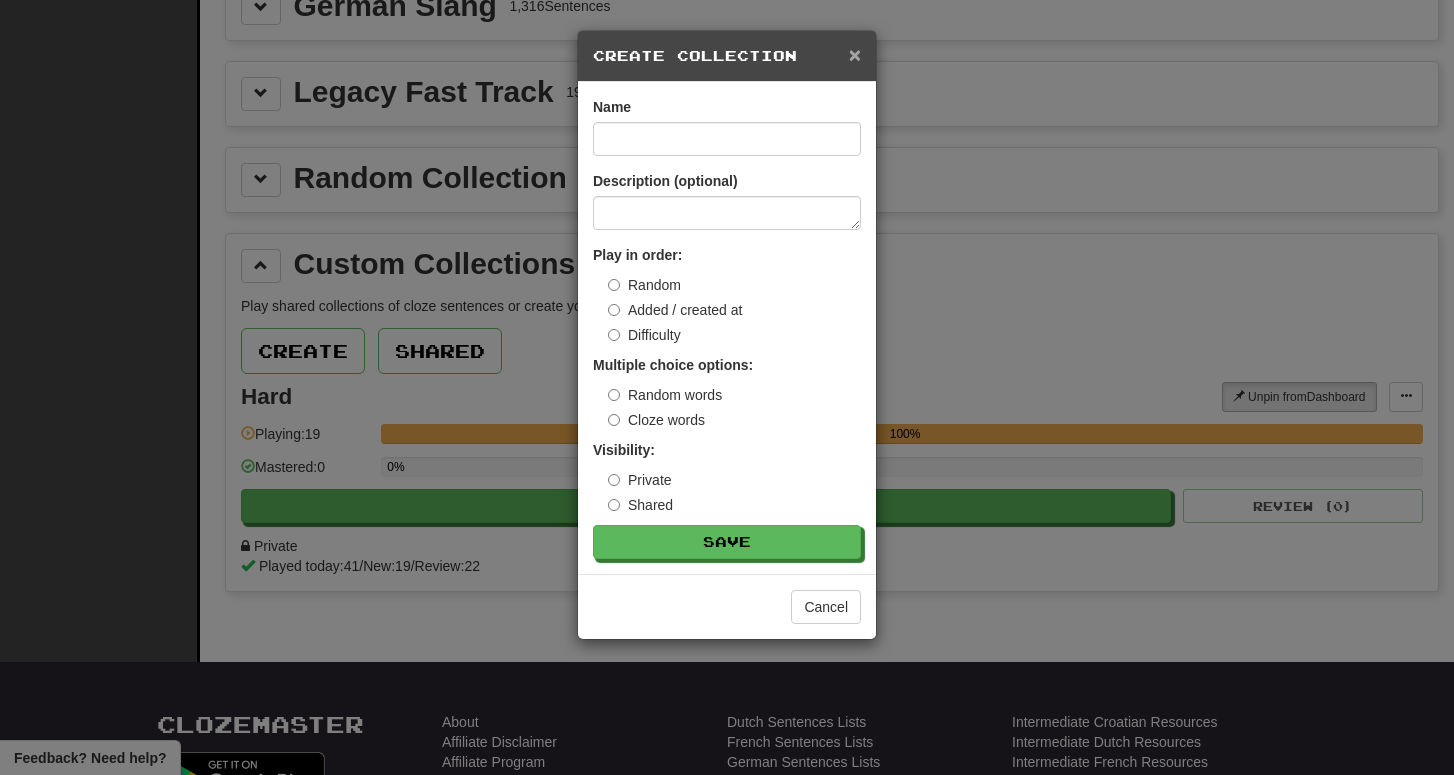 click on "×" at bounding box center (855, 54) 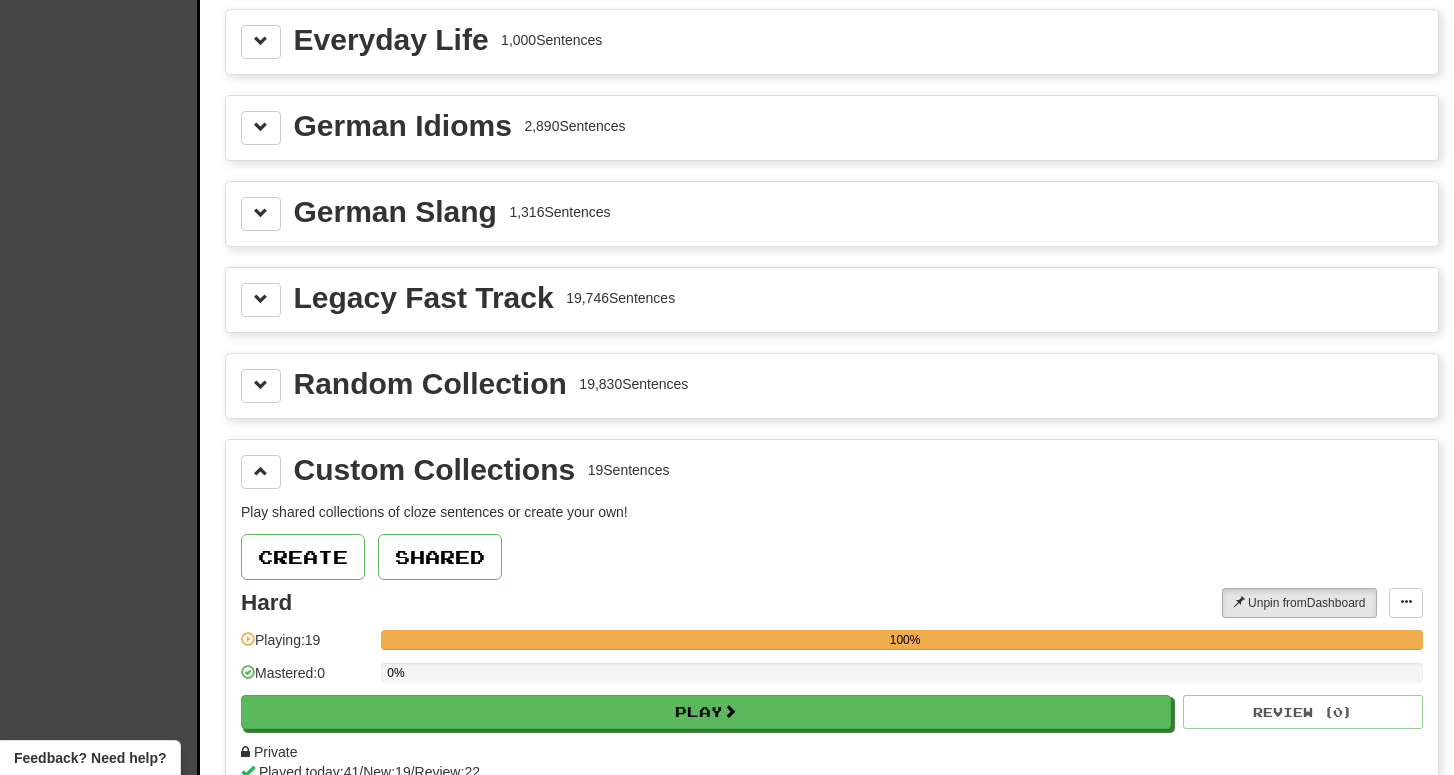 scroll, scrollTop: 478, scrollLeft: 0, axis: vertical 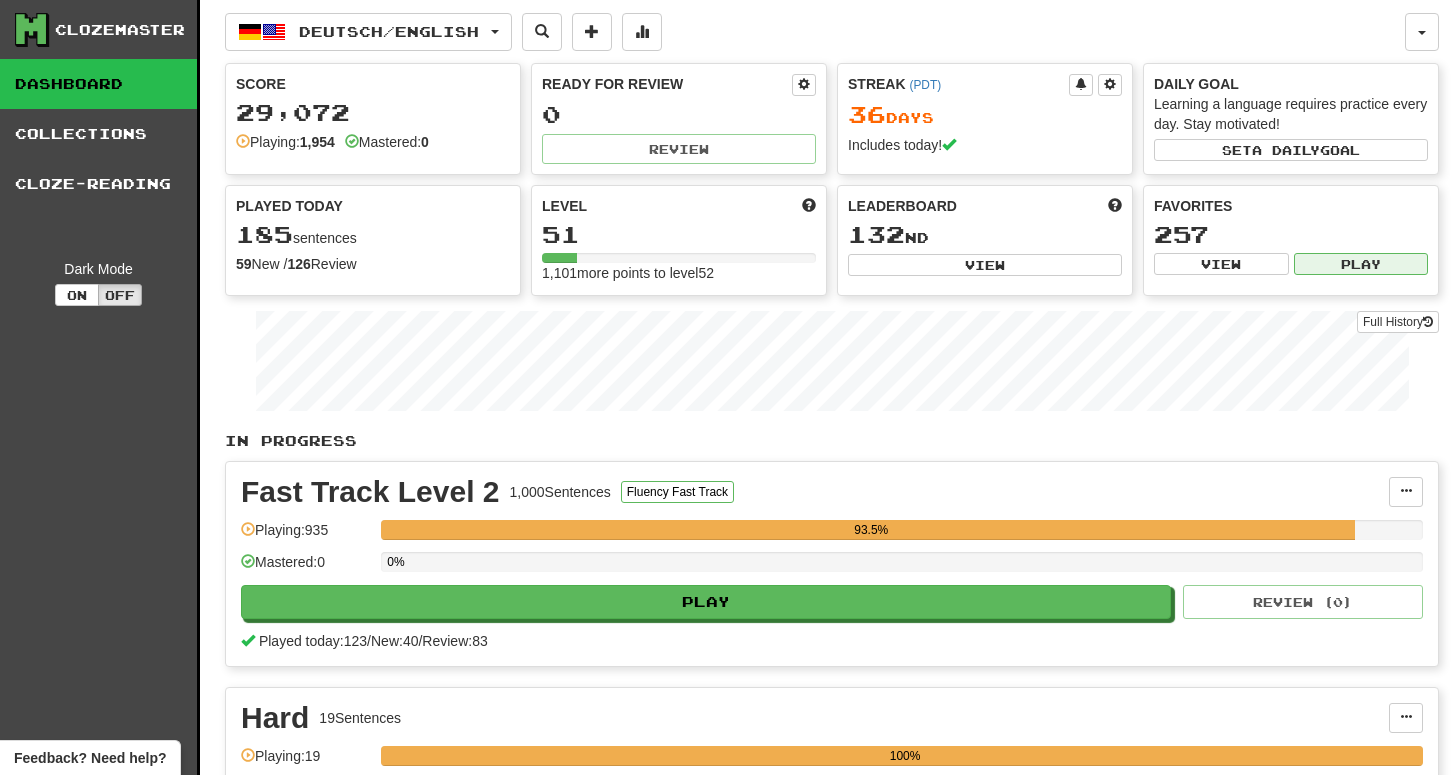 click on "Play" at bounding box center (1361, 264) 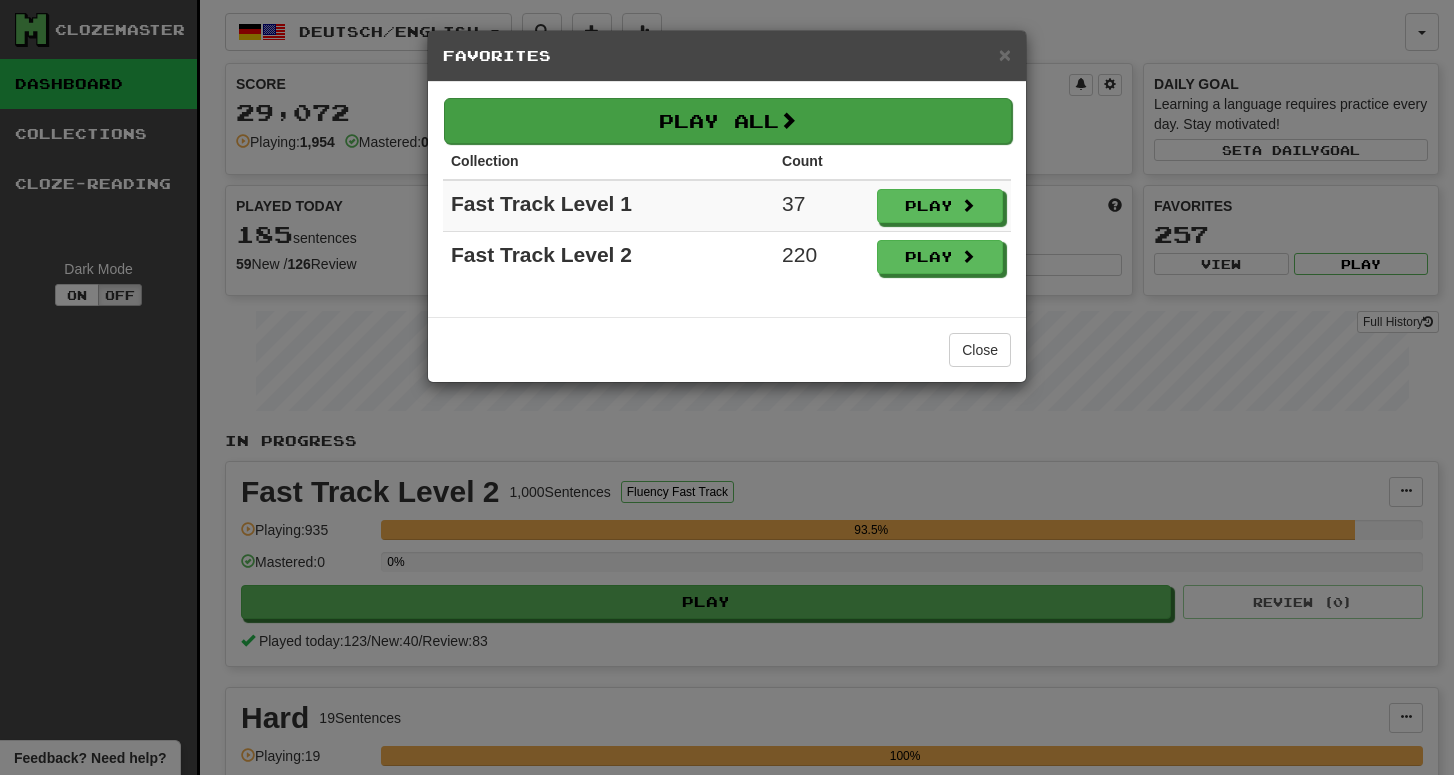 click on "Play All" at bounding box center (728, 121) 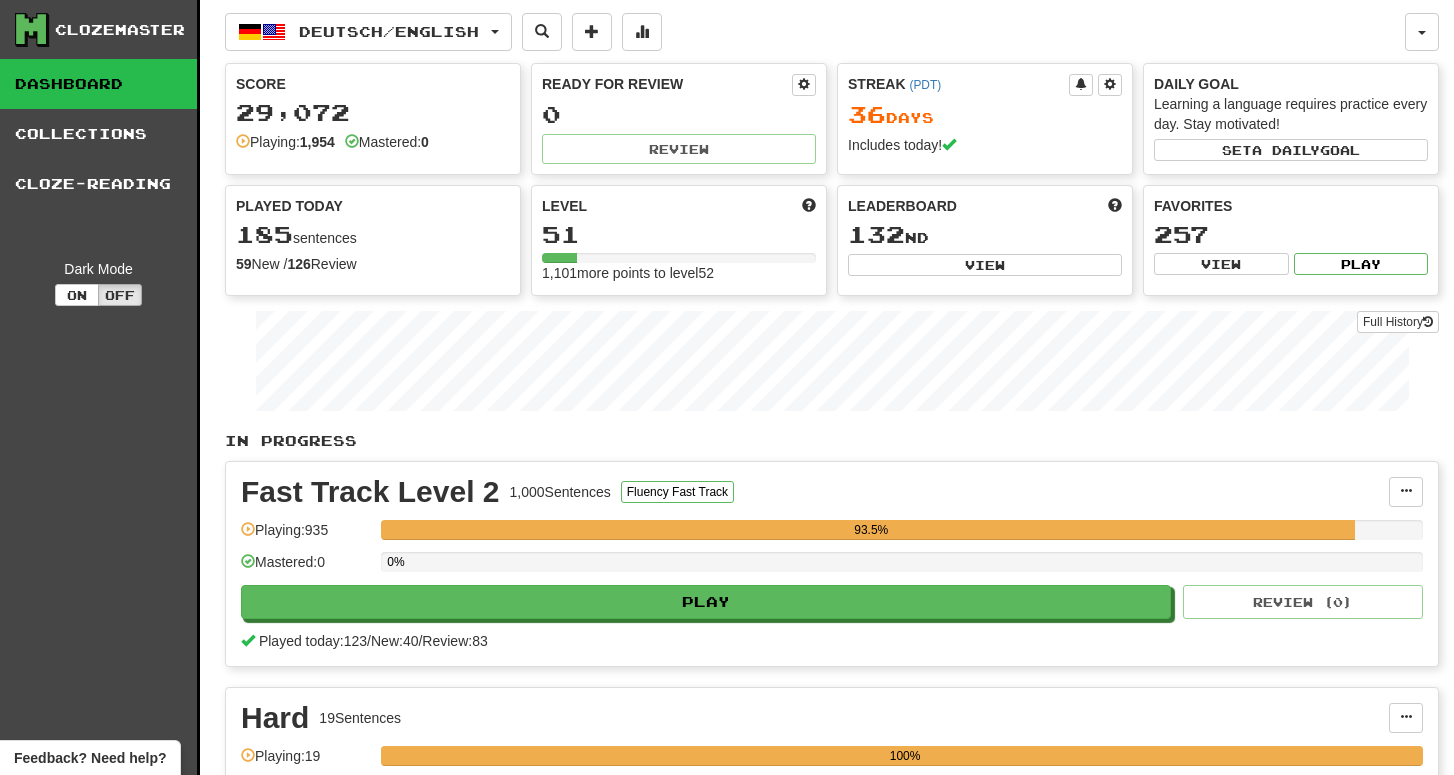 select on "**" 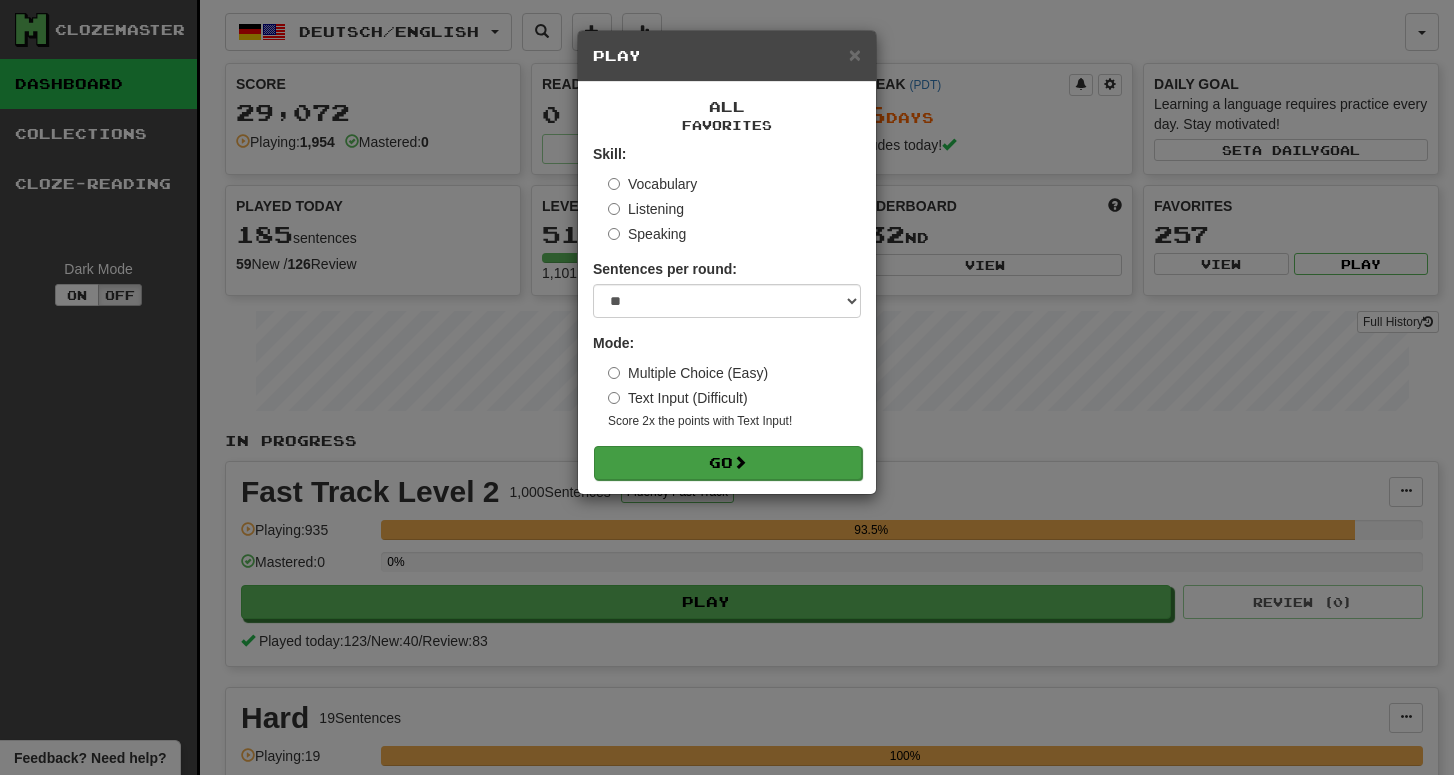 click on "Go" at bounding box center [728, 463] 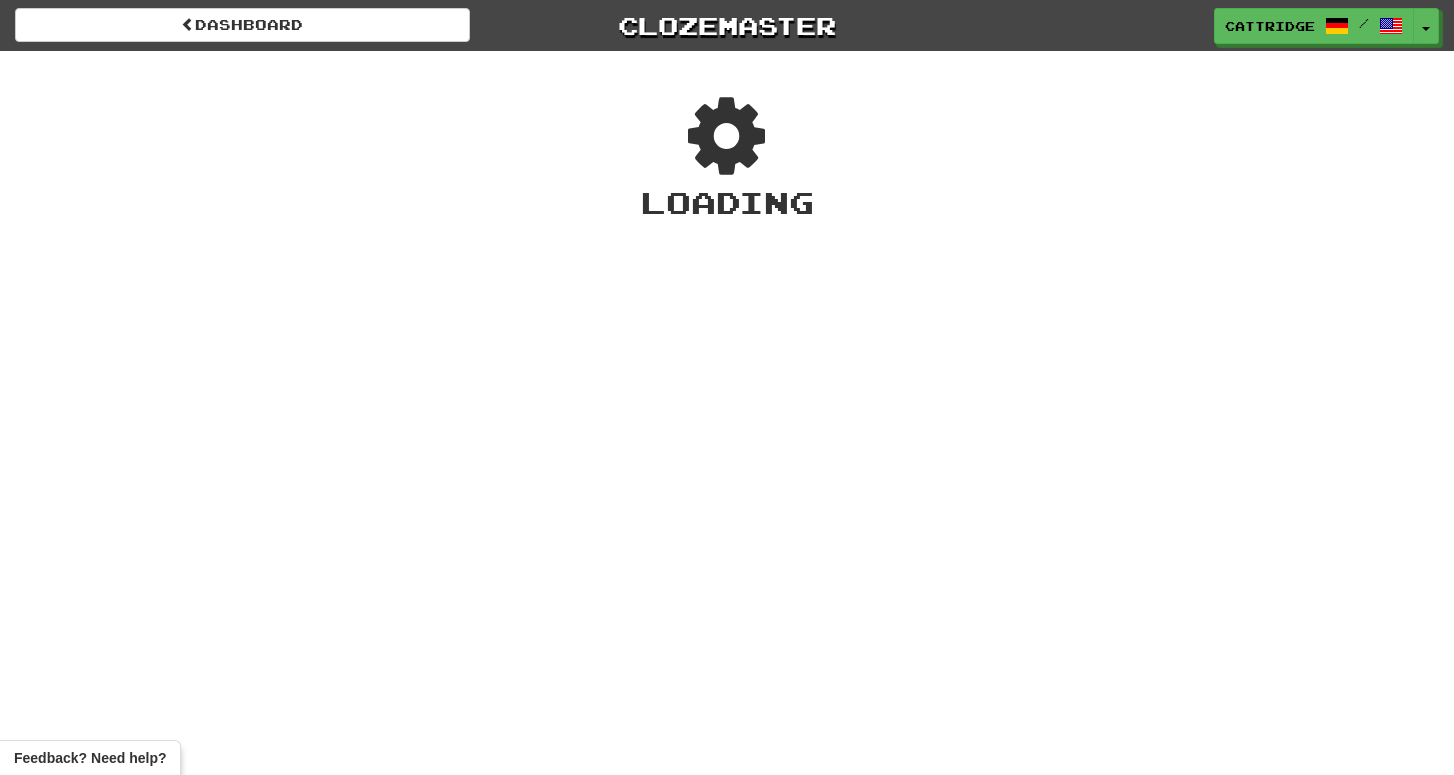 scroll, scrollTop: 0, scrollLeft: 0, axis: both 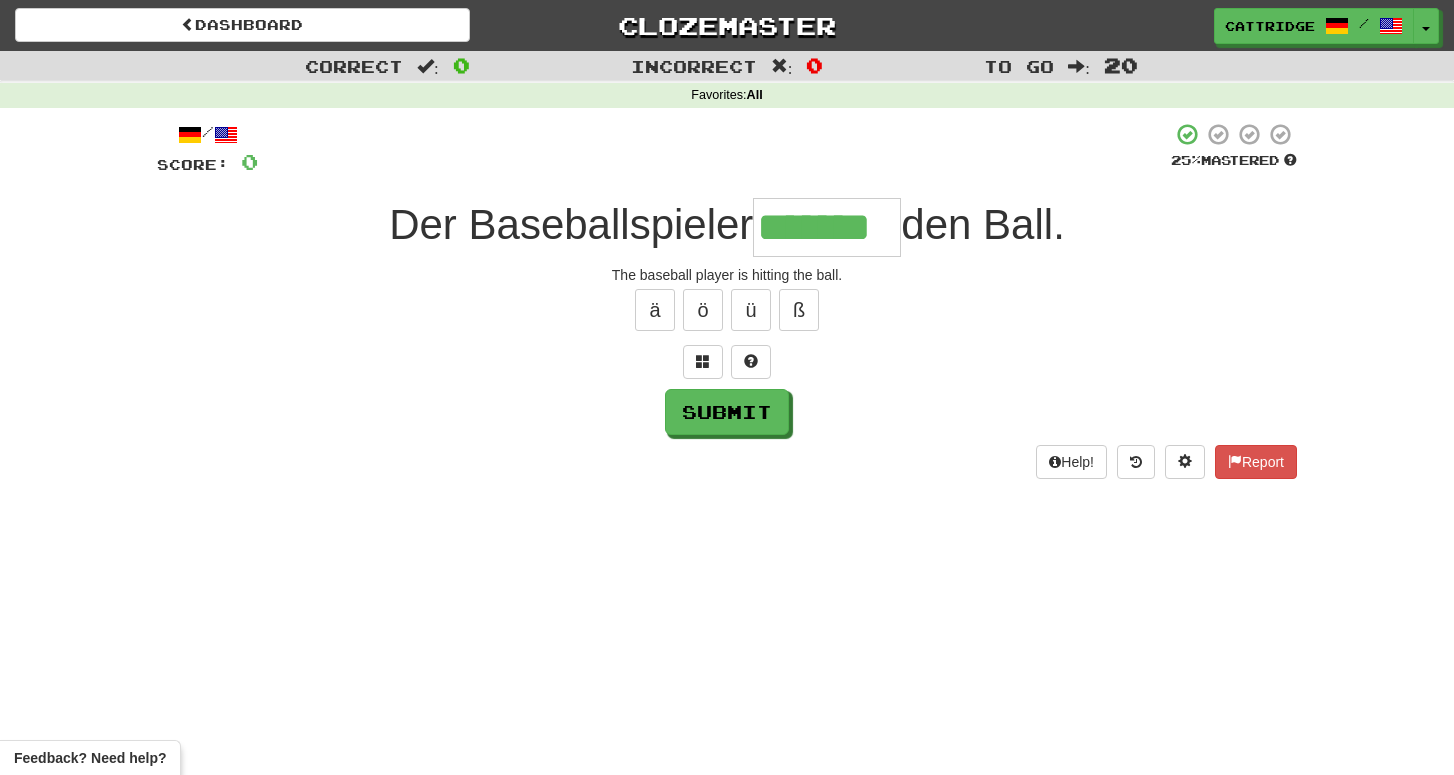 type on "*******" 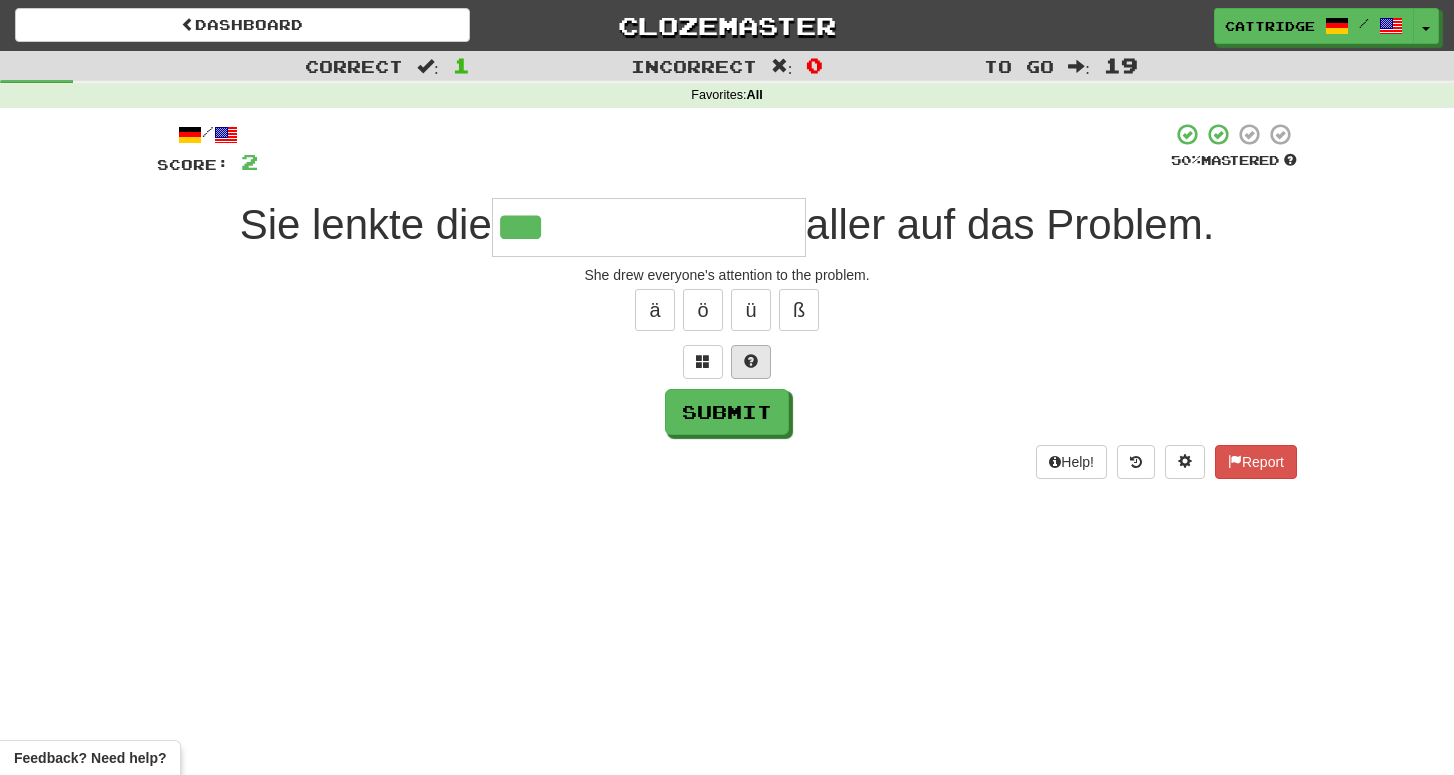 click at bounding box center (751, 362) 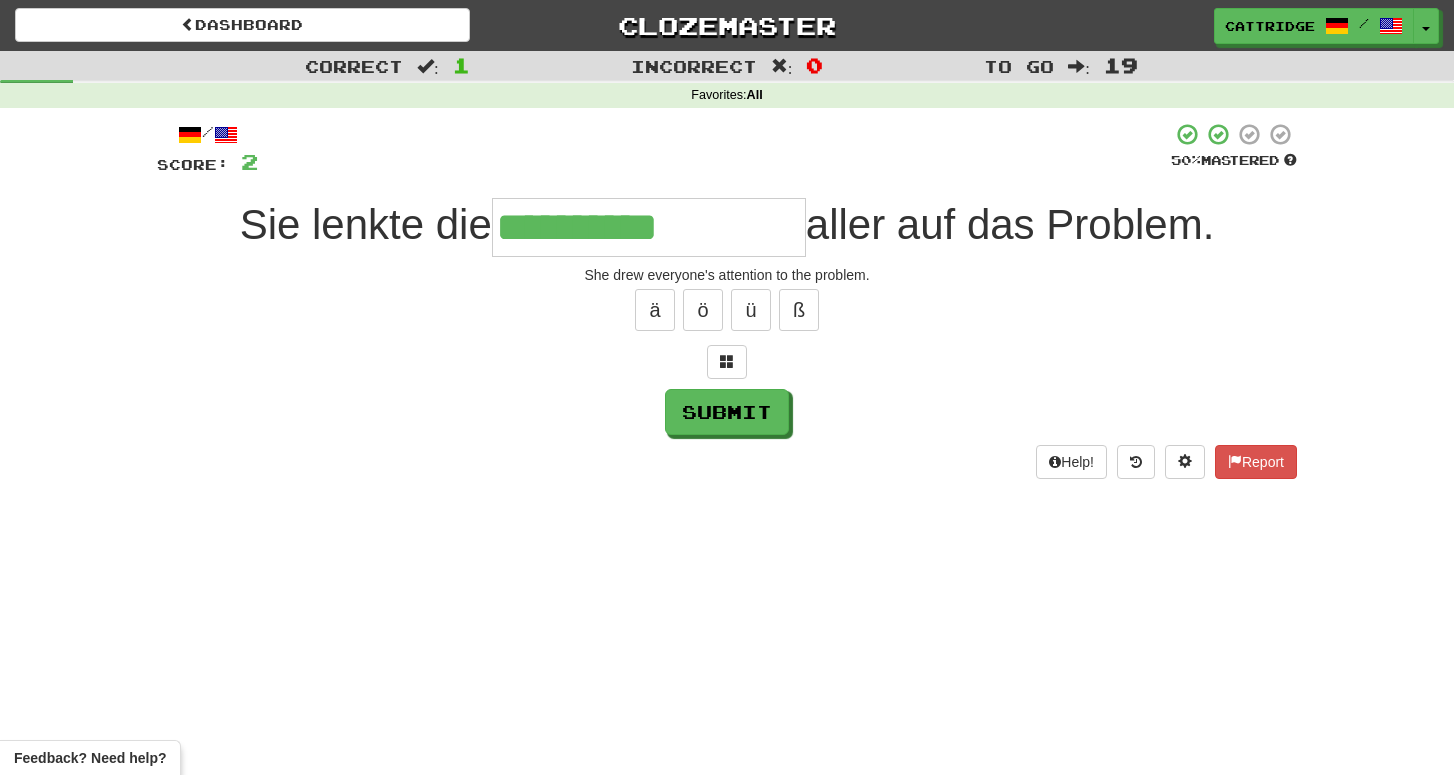 type on "**********" 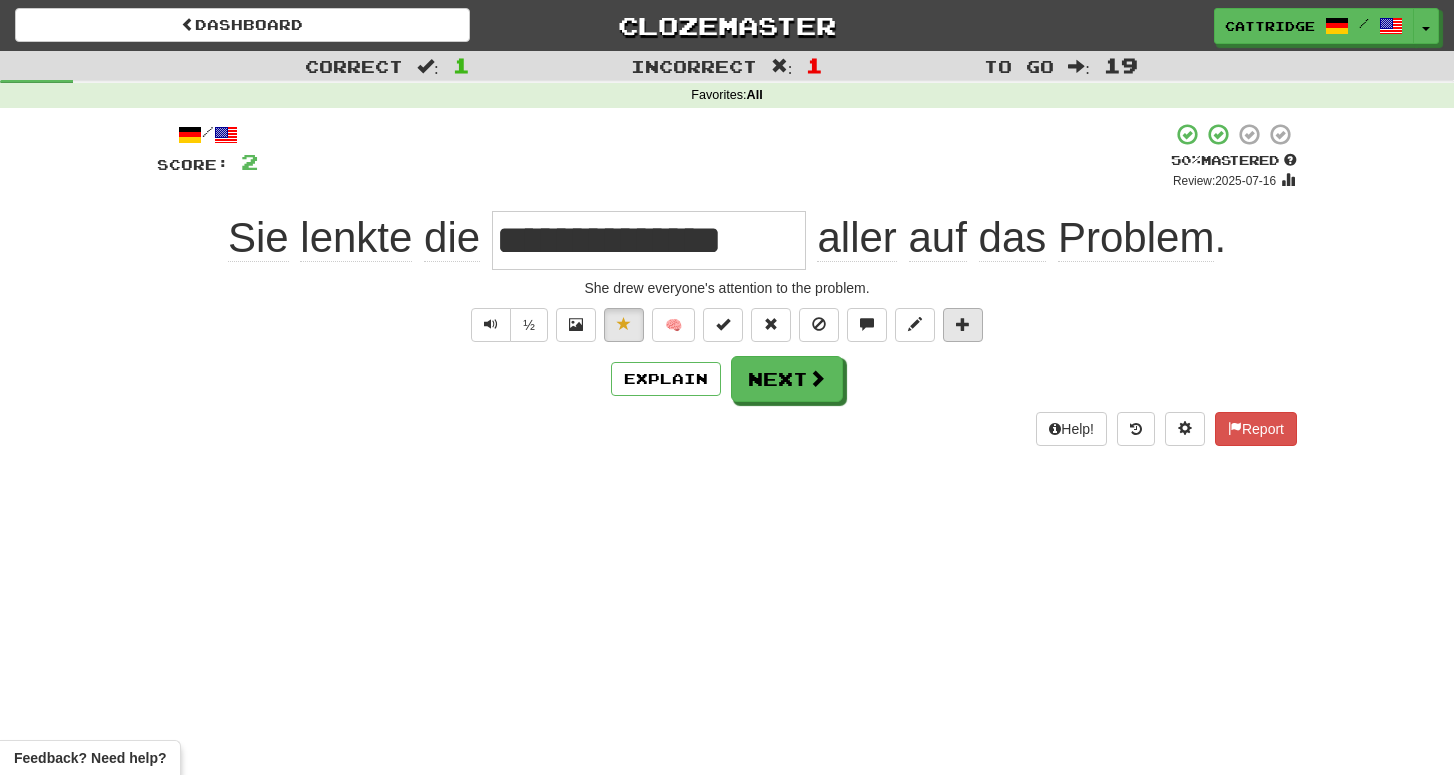 click at bounding box center (963, 325) 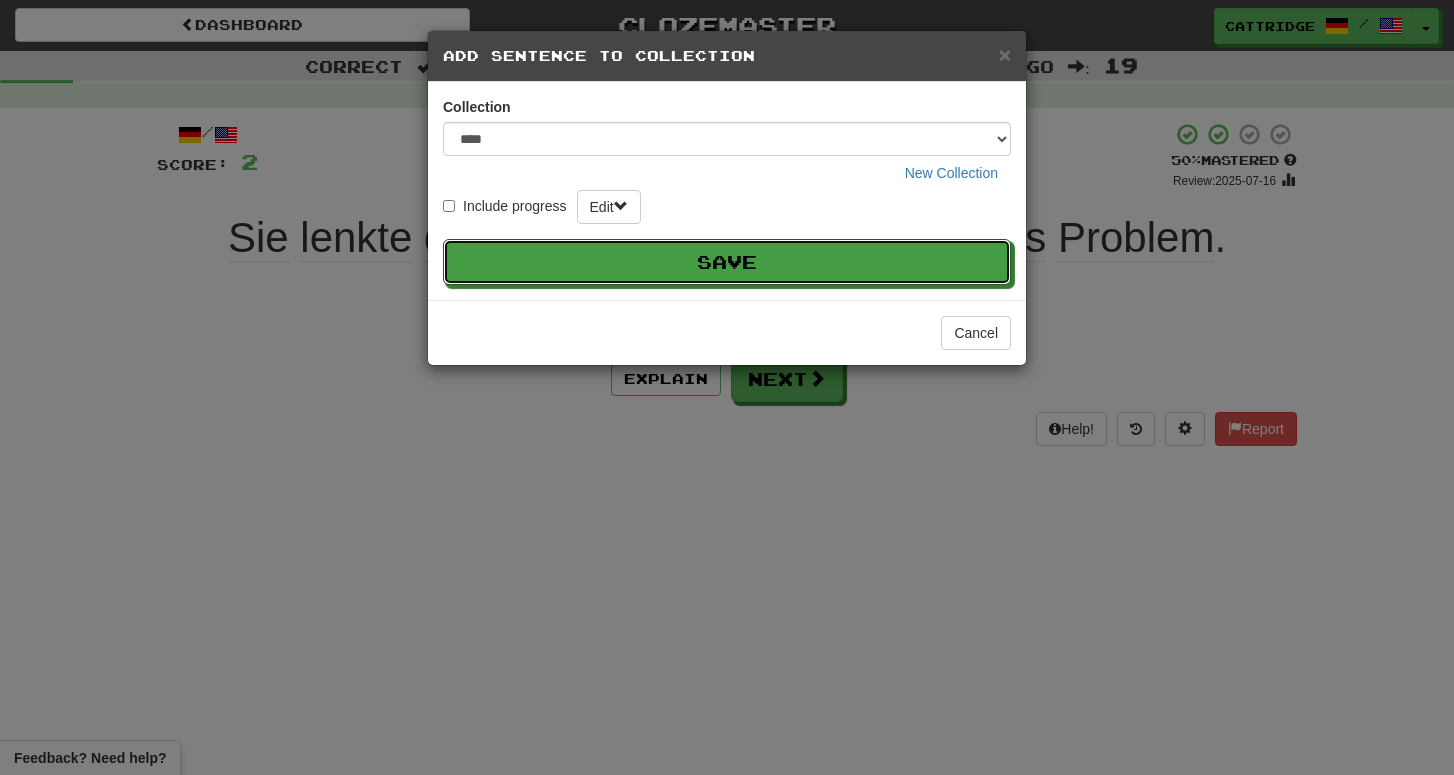 type 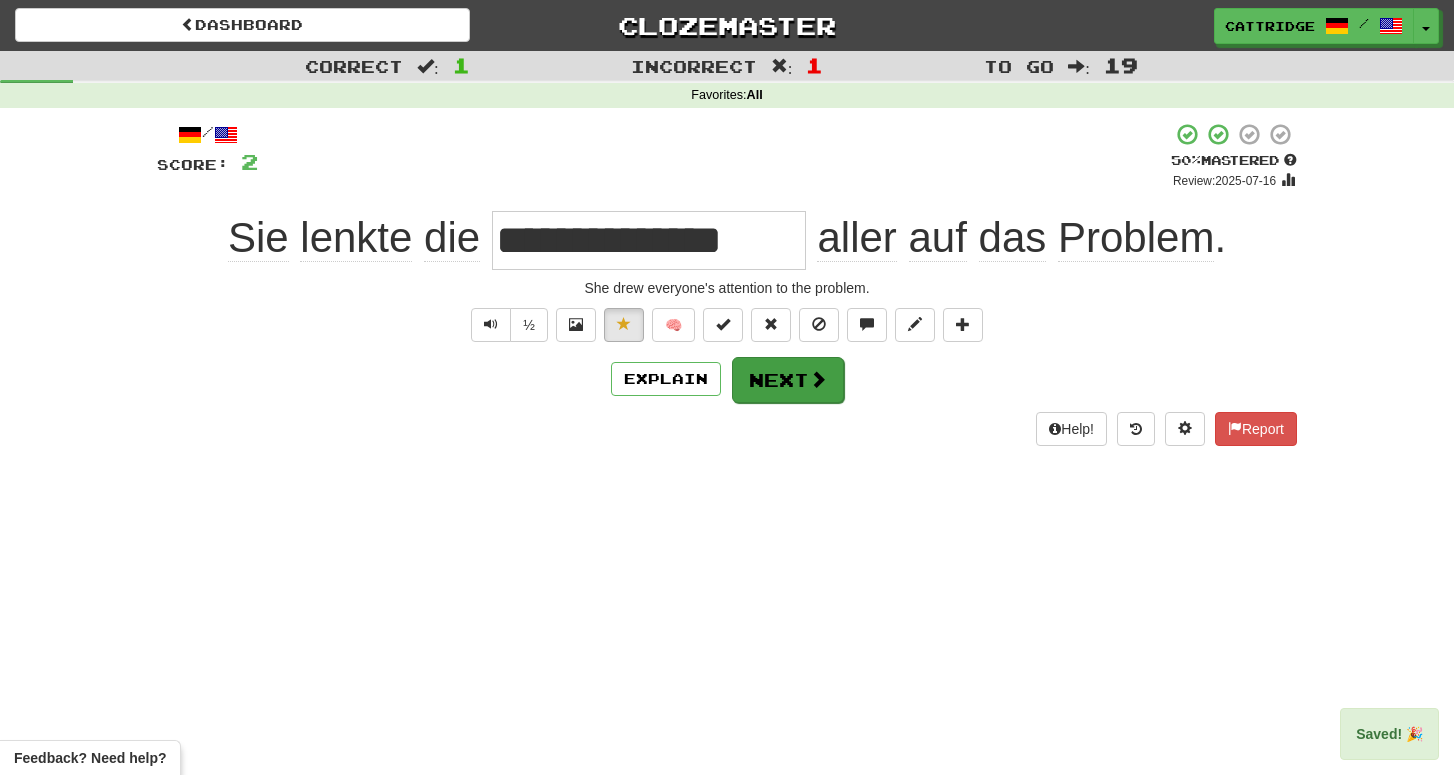 click on "Next" at bounding box center [788, 380] 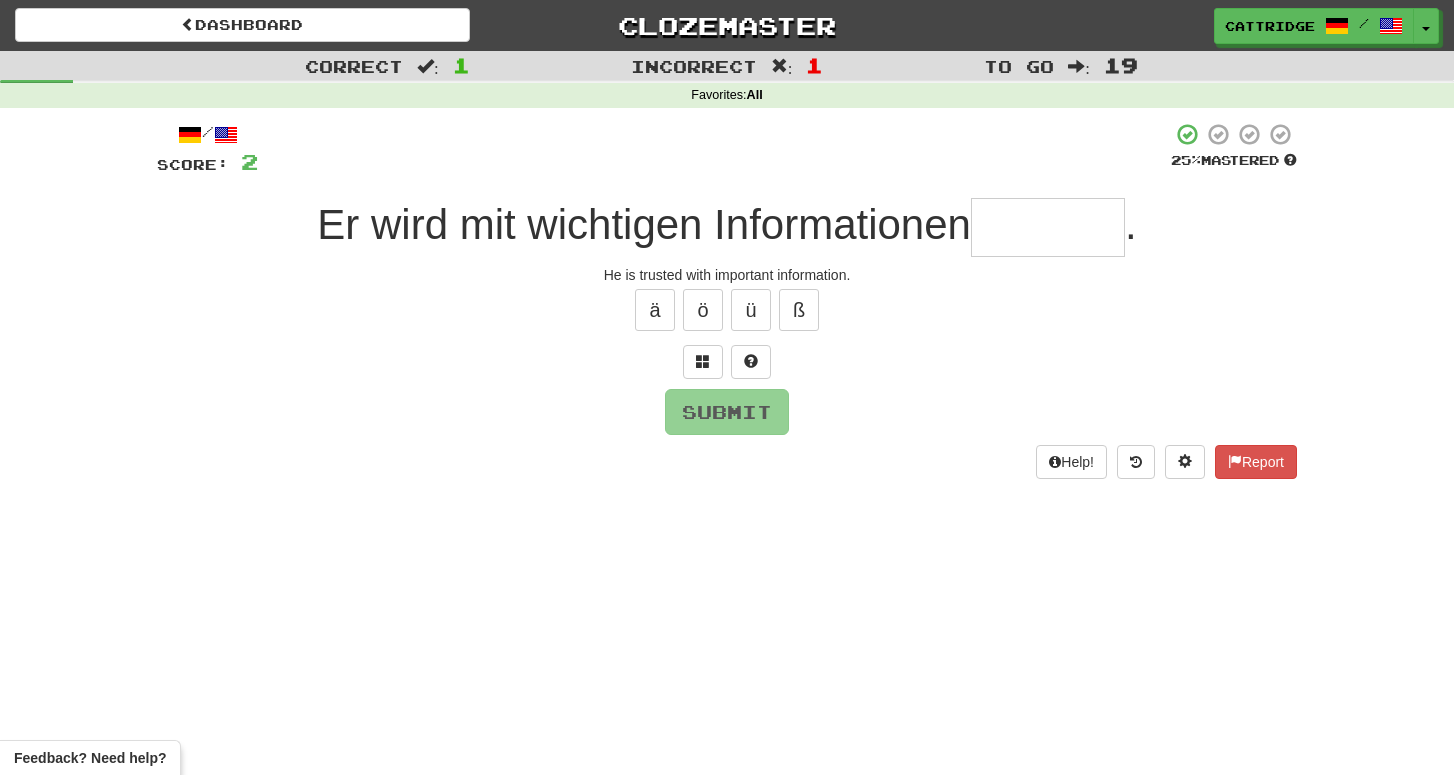 type on "*" 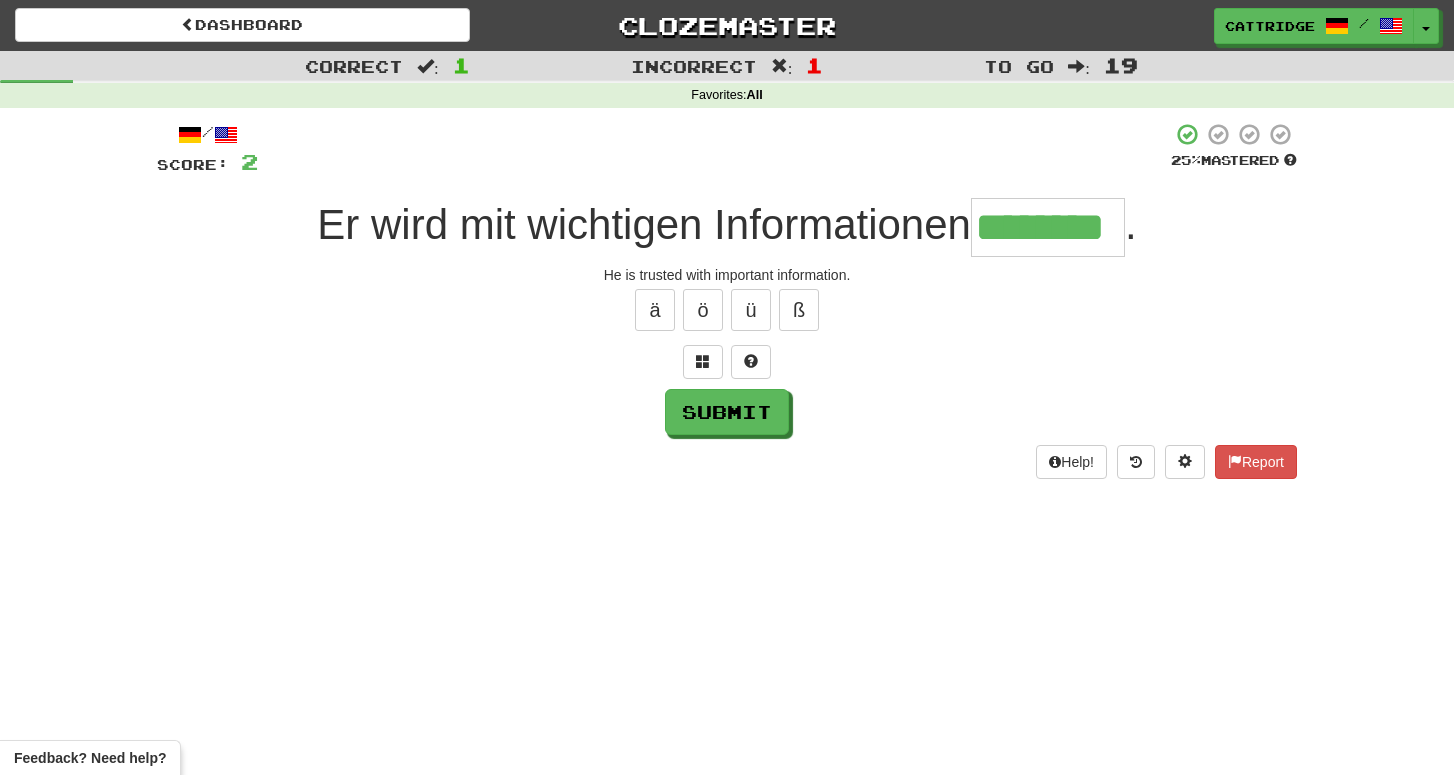 type on "********" 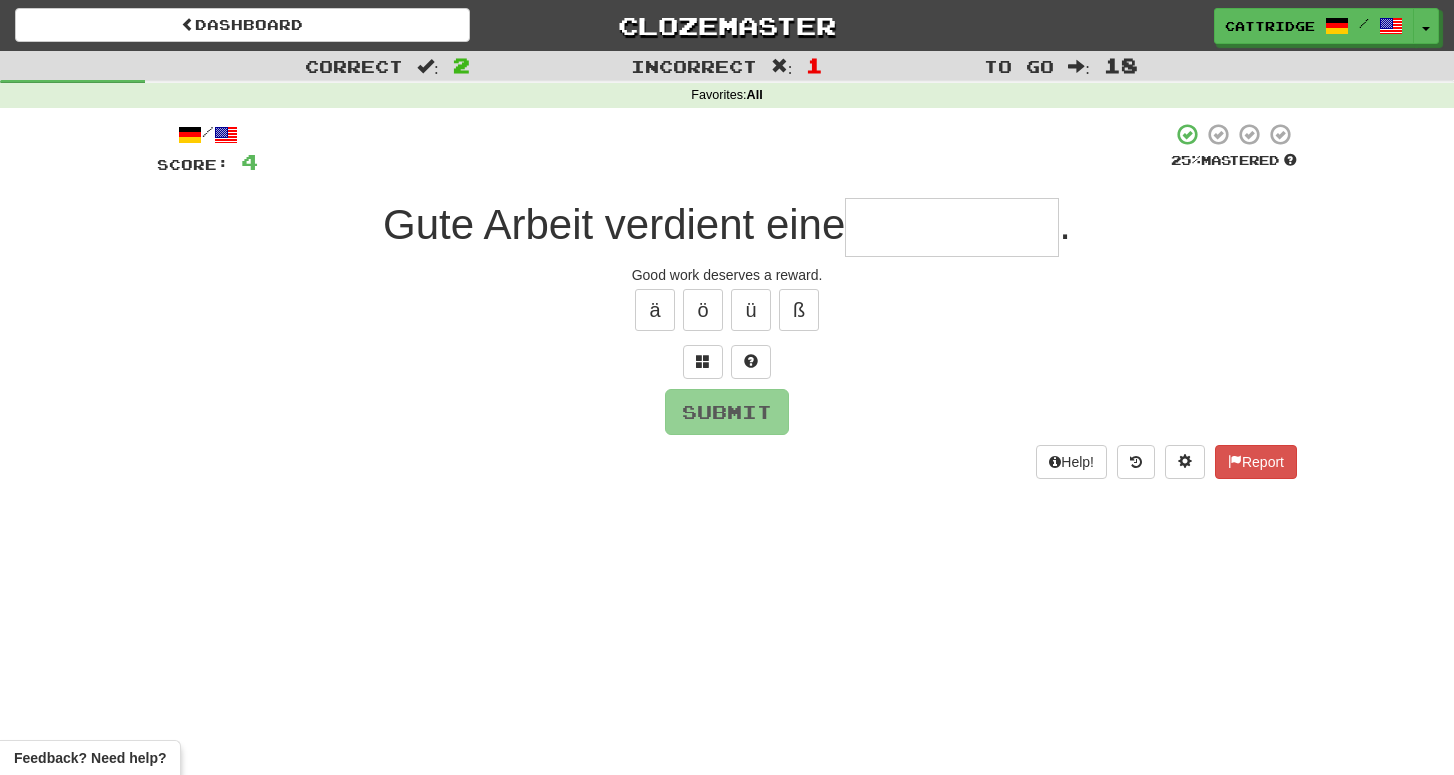 type on "*" 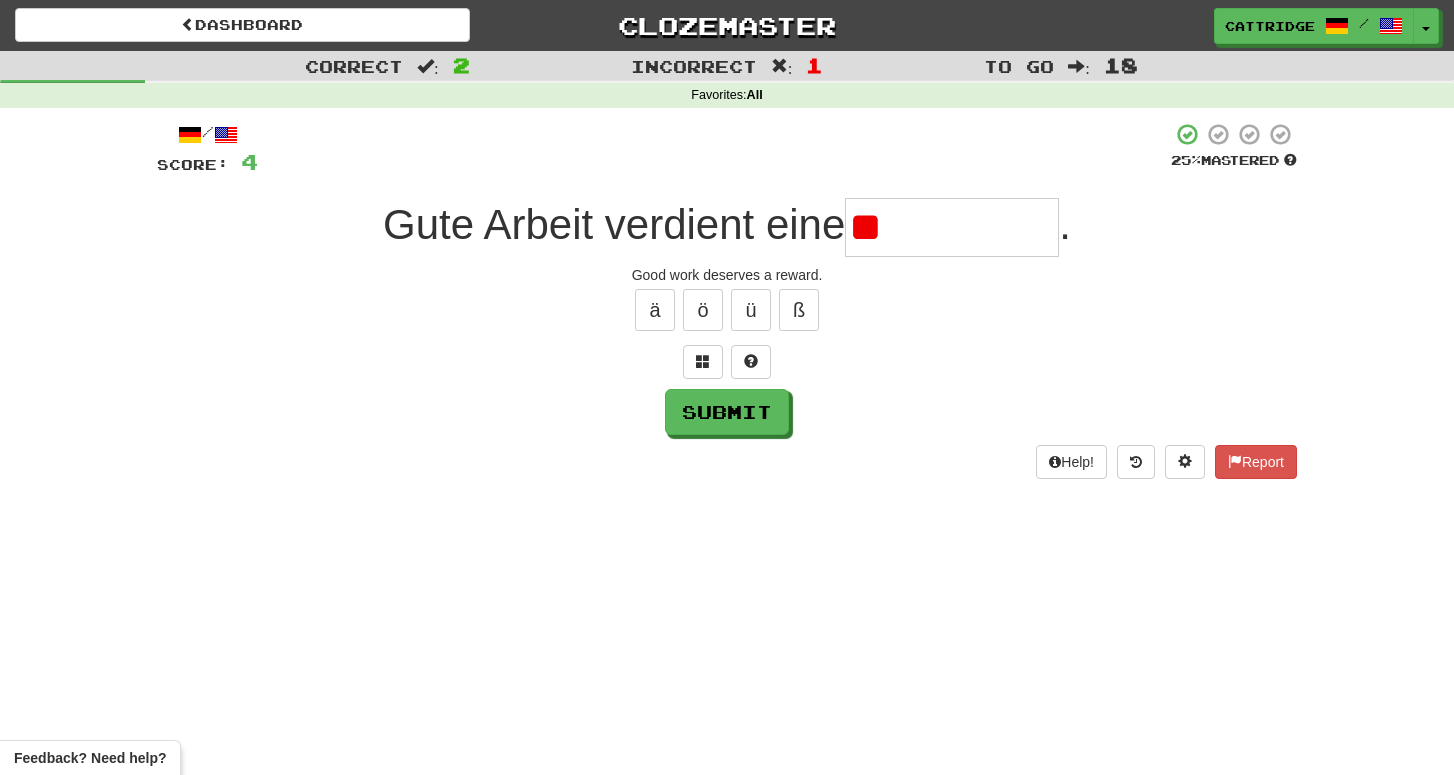 type on "*" 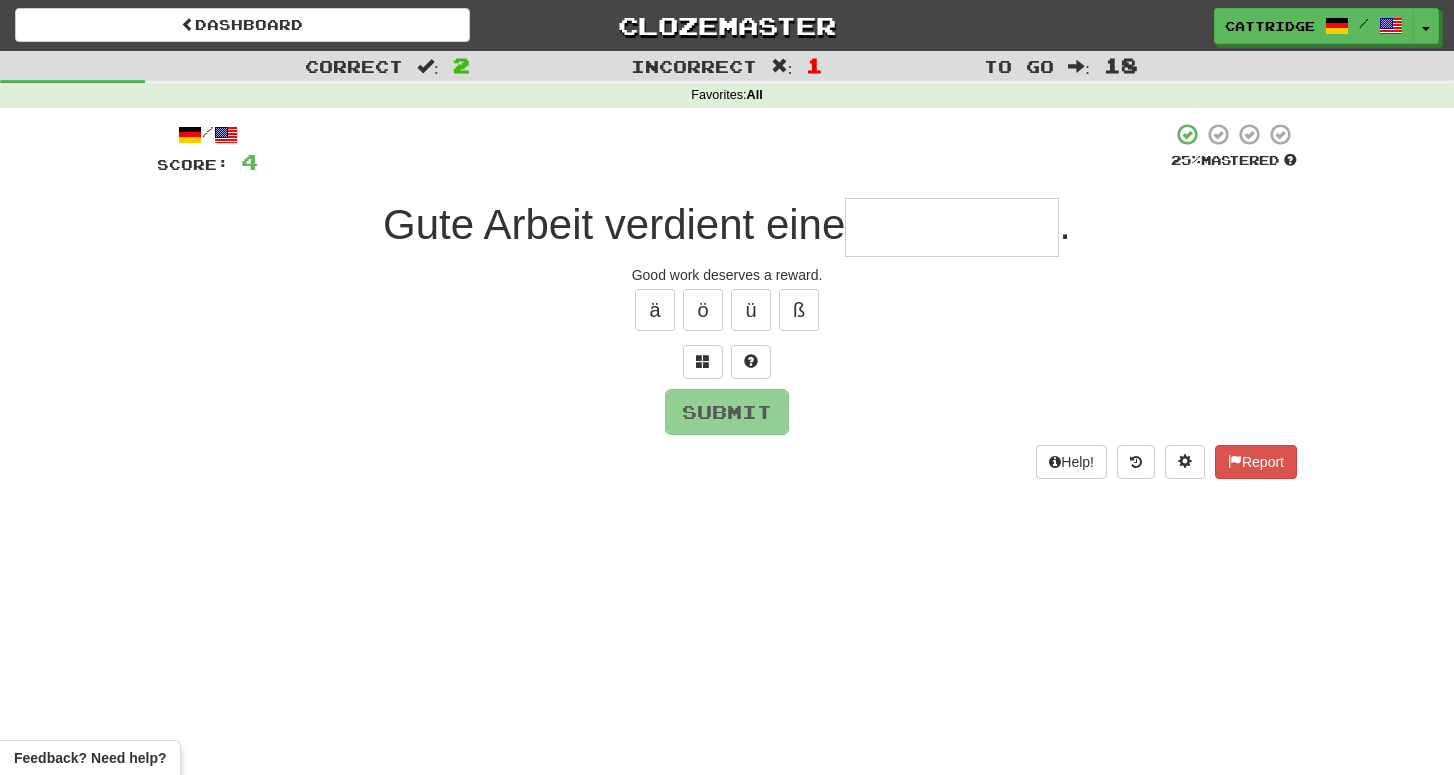 type on "*" 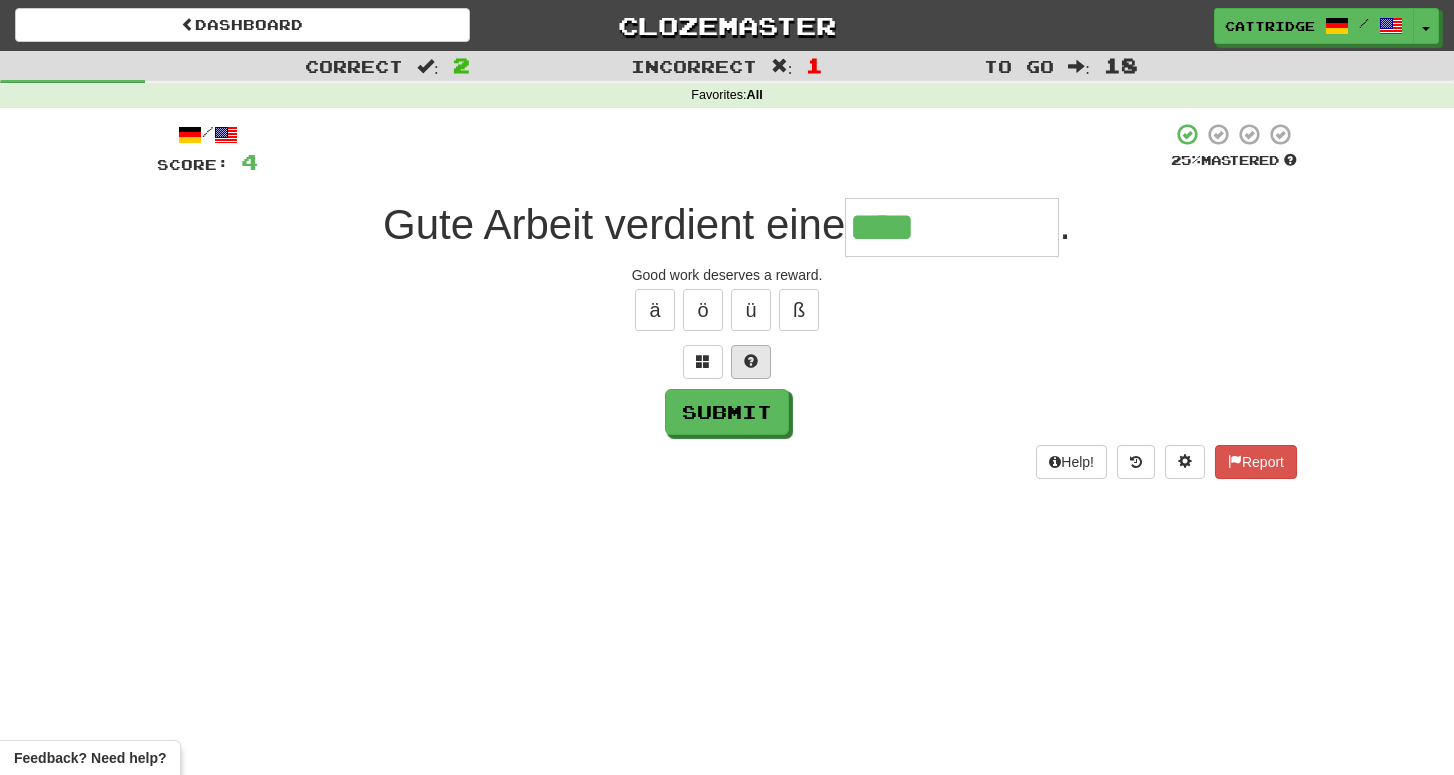 click at bounding box center [751, 362] 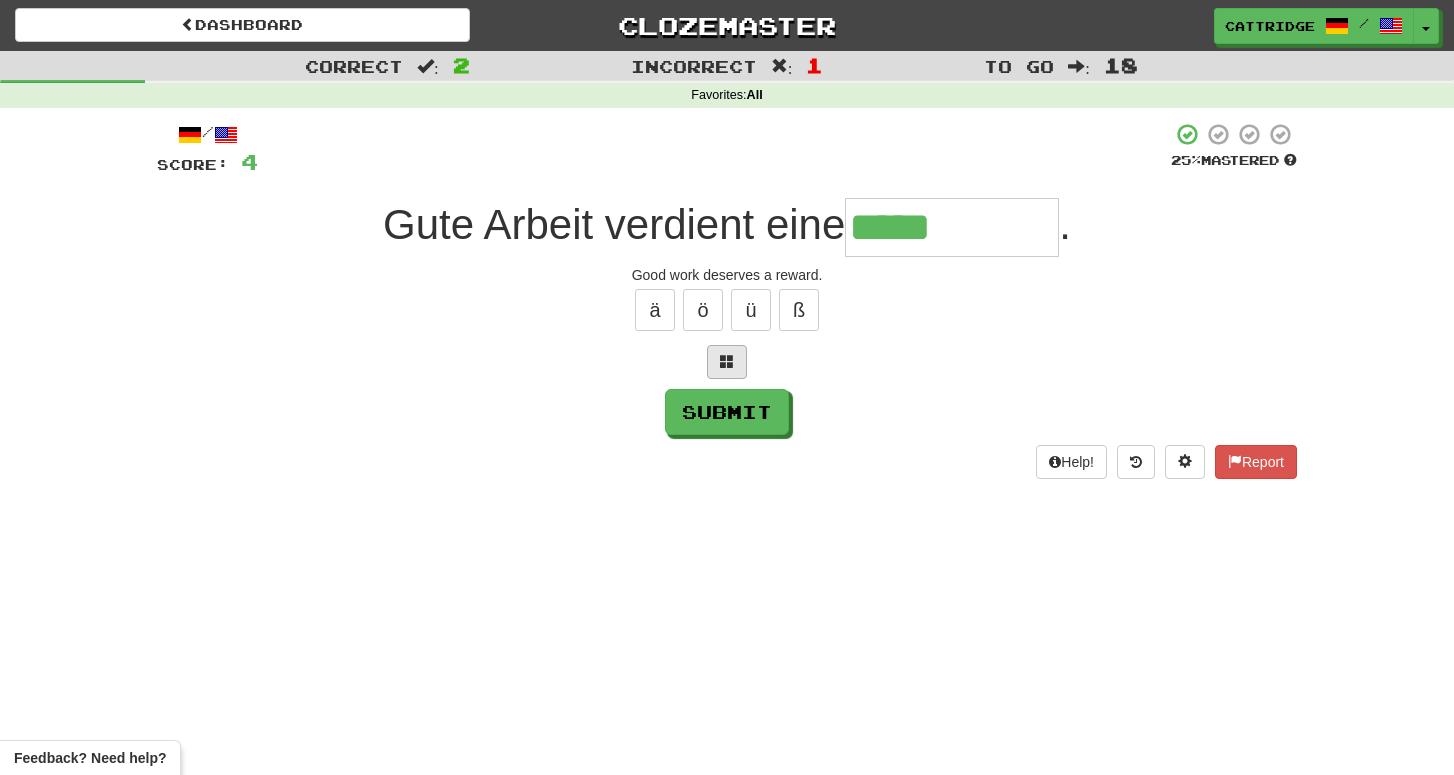 click at bounding box center (727, 362) 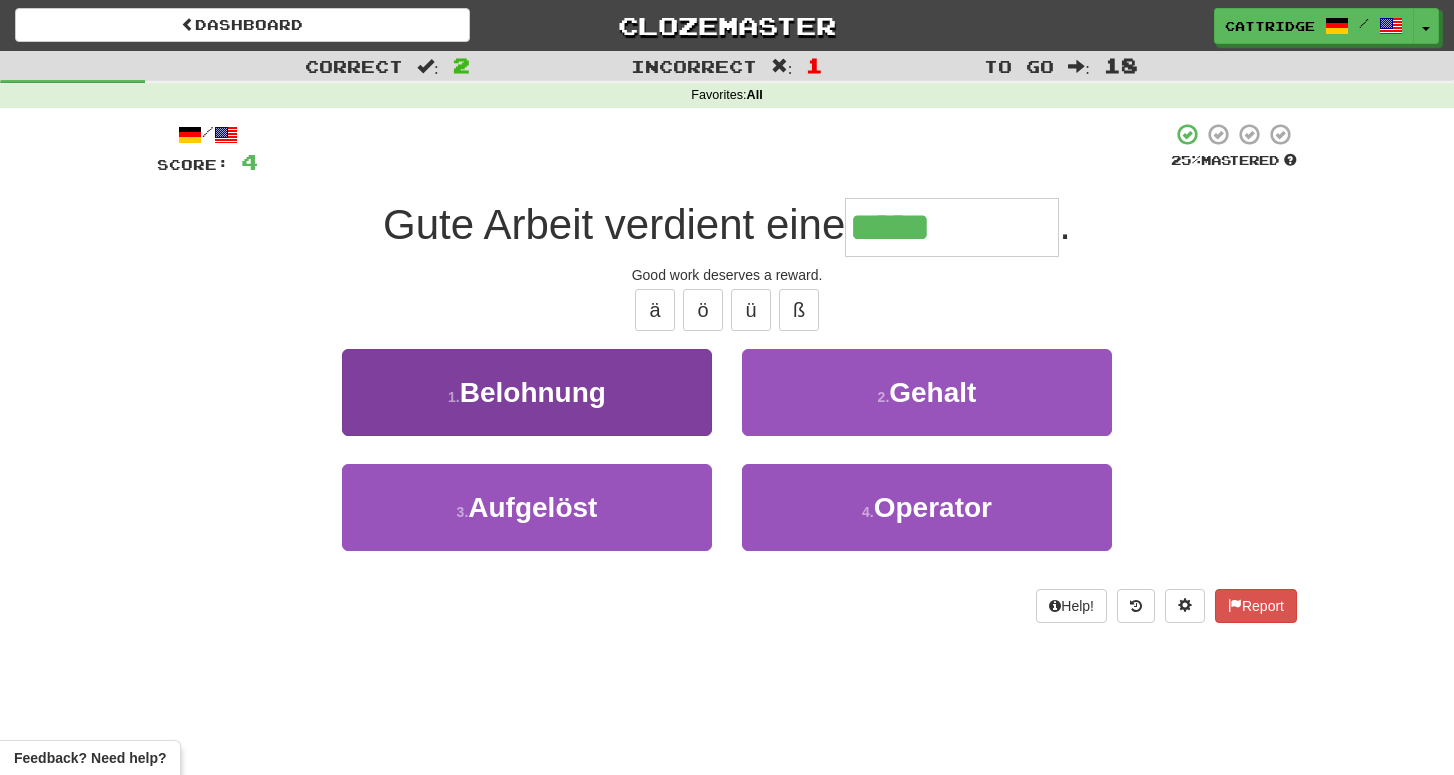 click on "1 .  Belohnung" at bounding box center [527, 392] 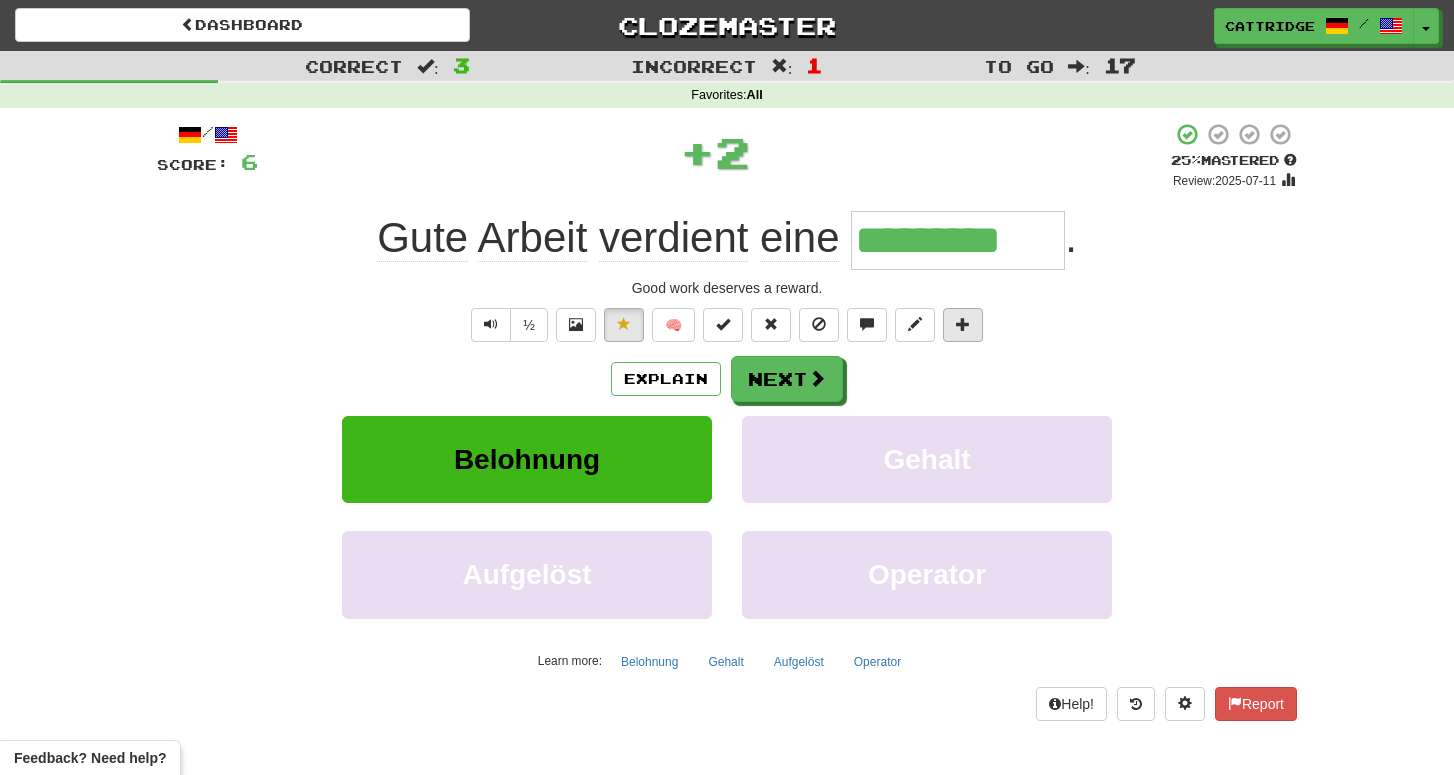 click at bounding box center [963, 325] 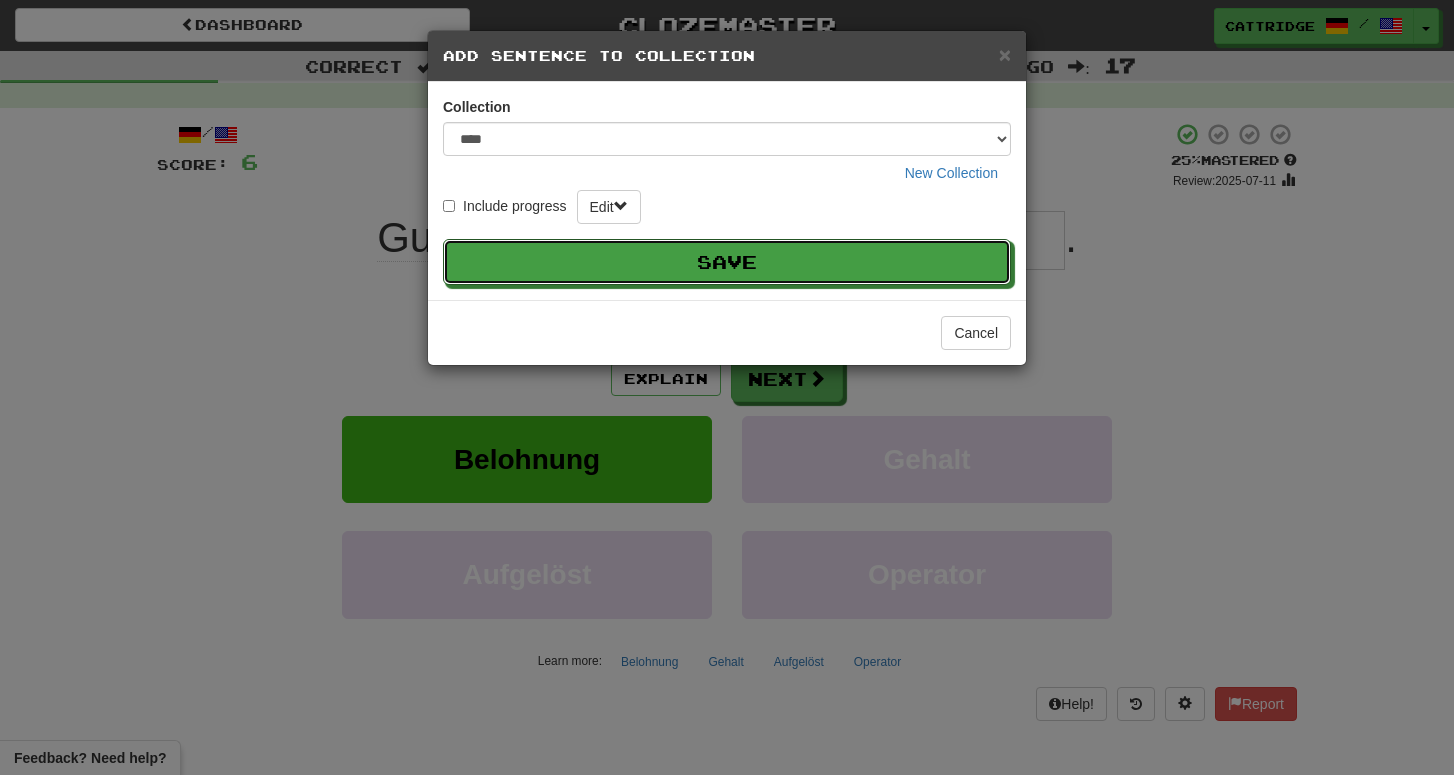 type 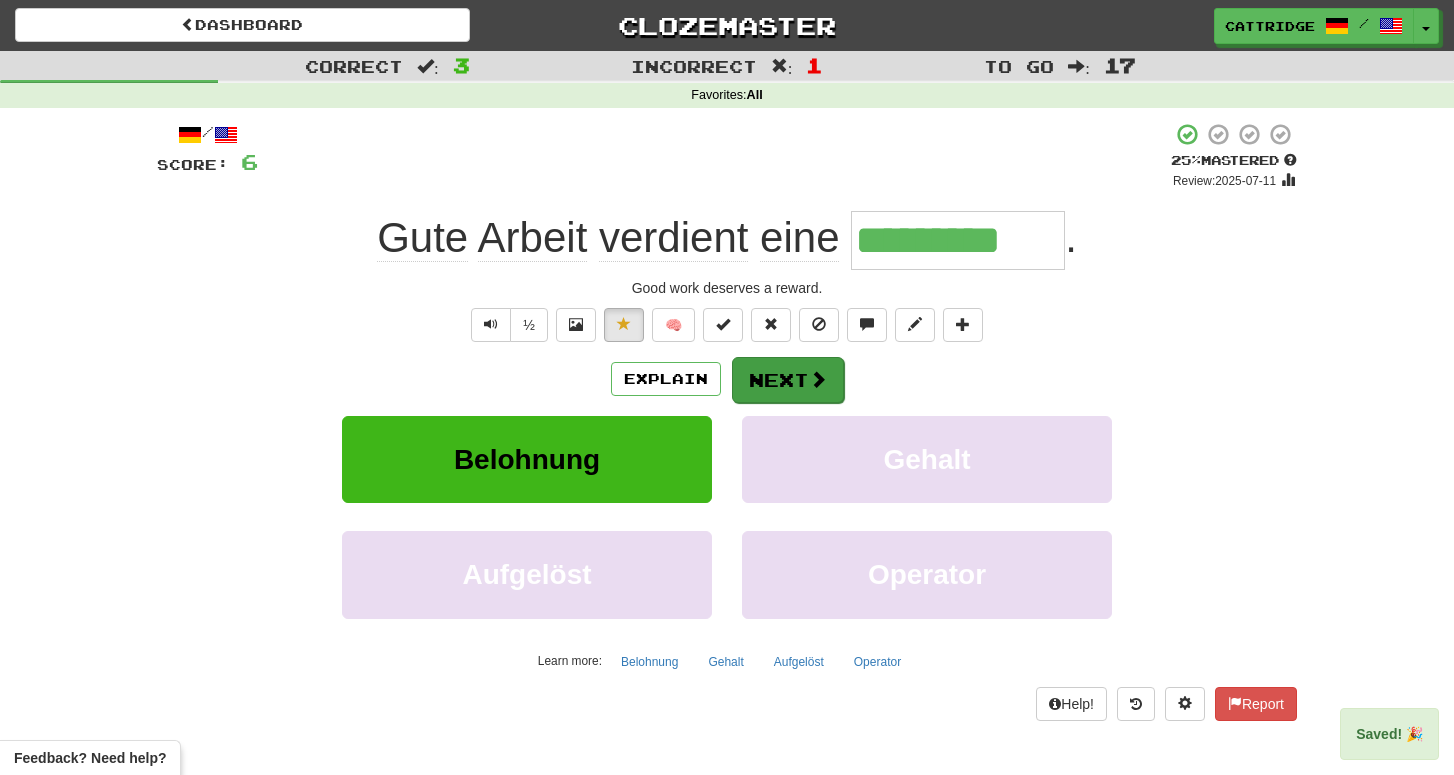 click on "Next" at bounding box center [788, 380] 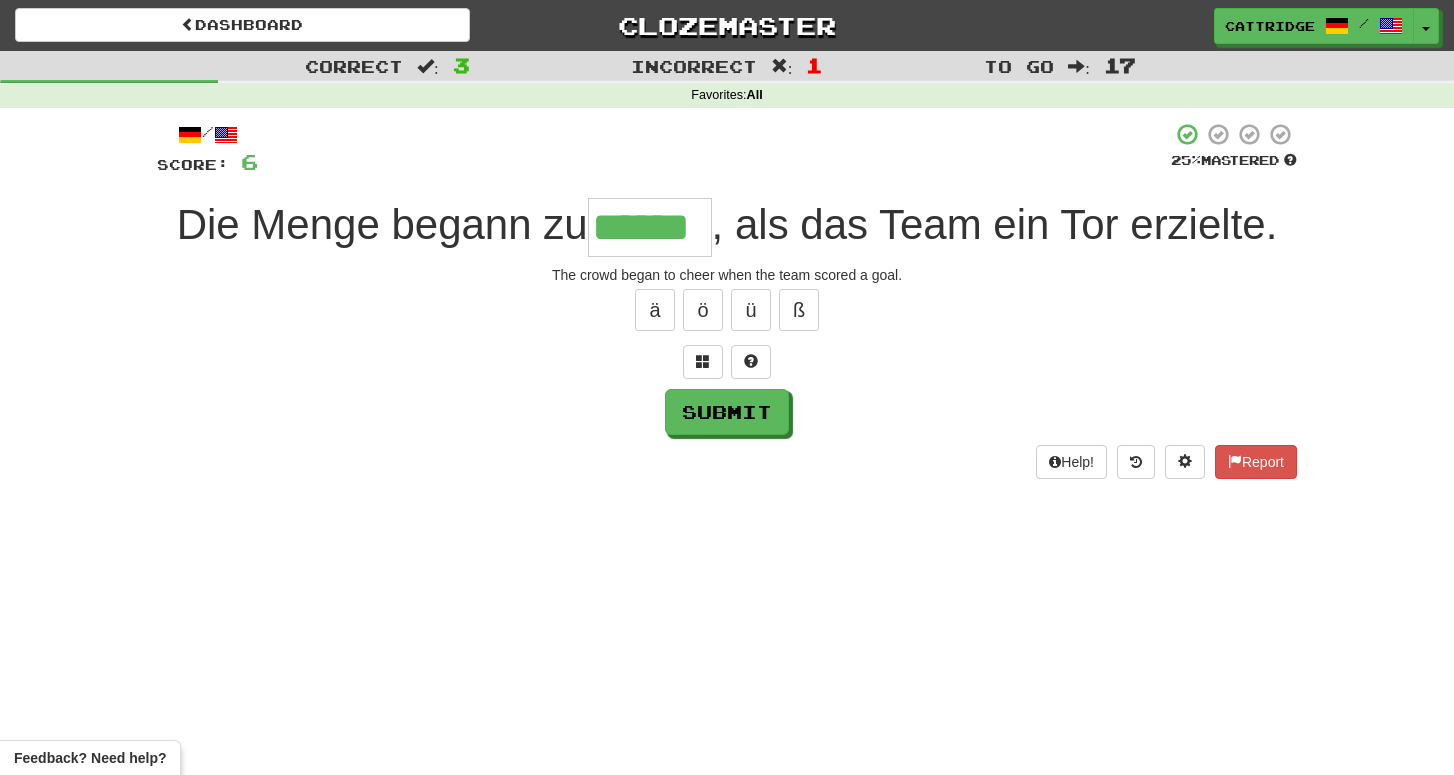 type on "******" 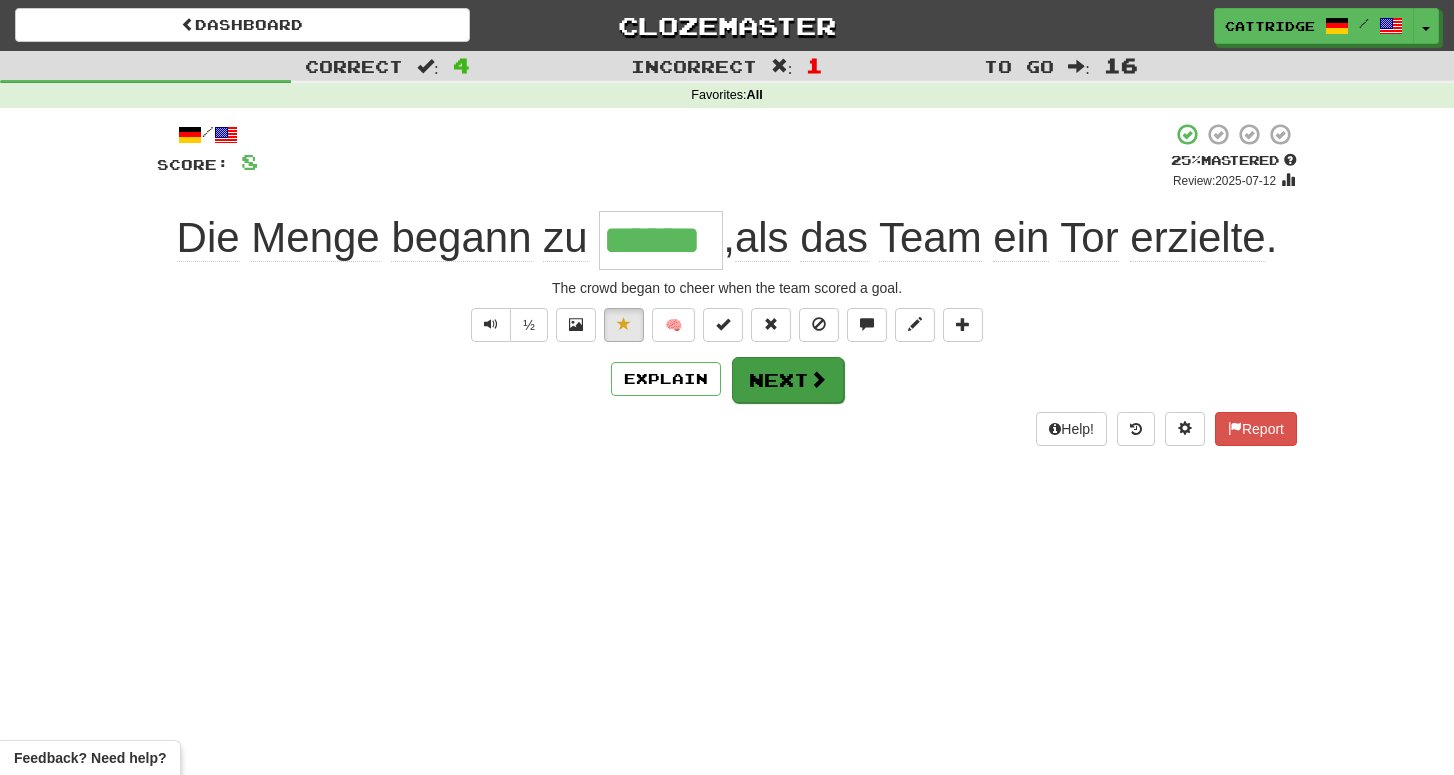 click at bounding box center (818, 379) 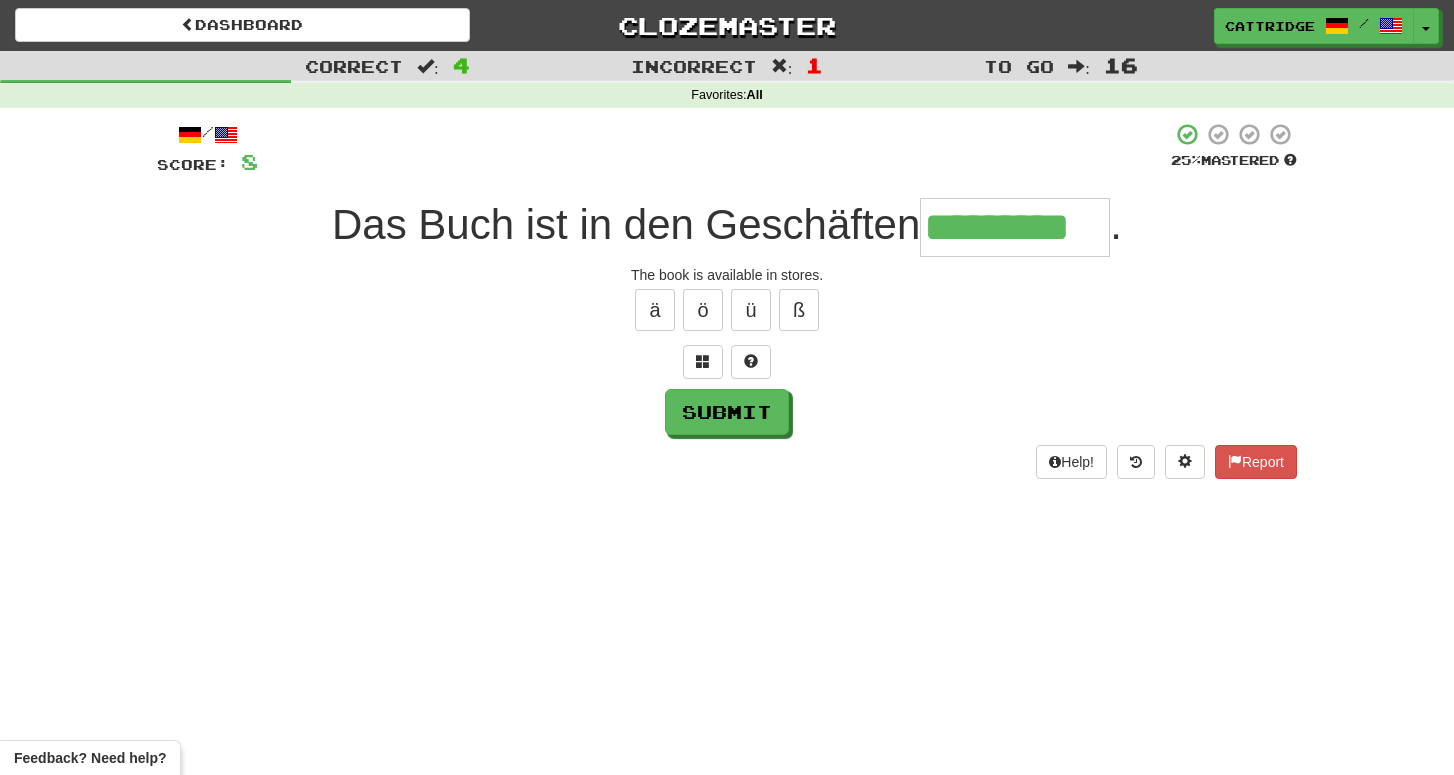 type on "*********" 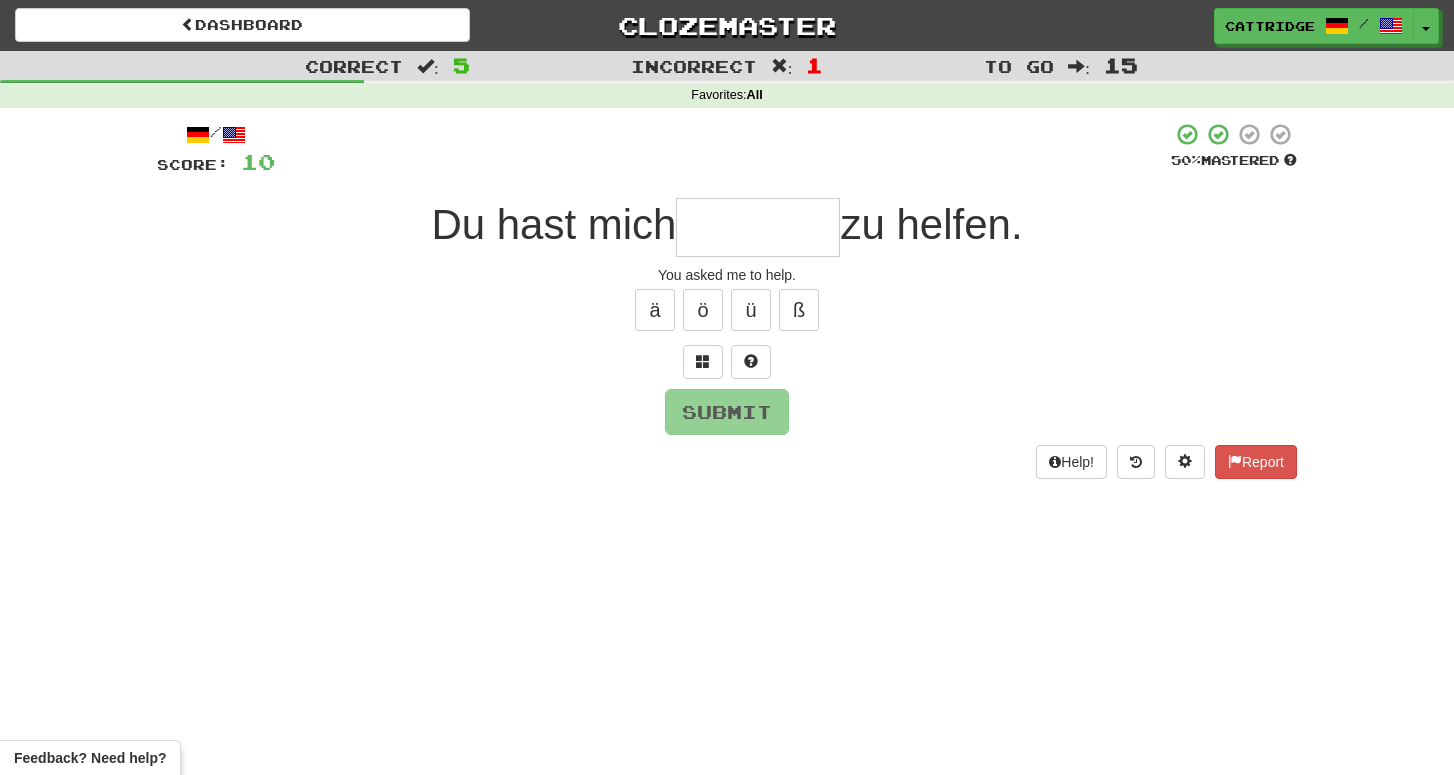 type on "*" 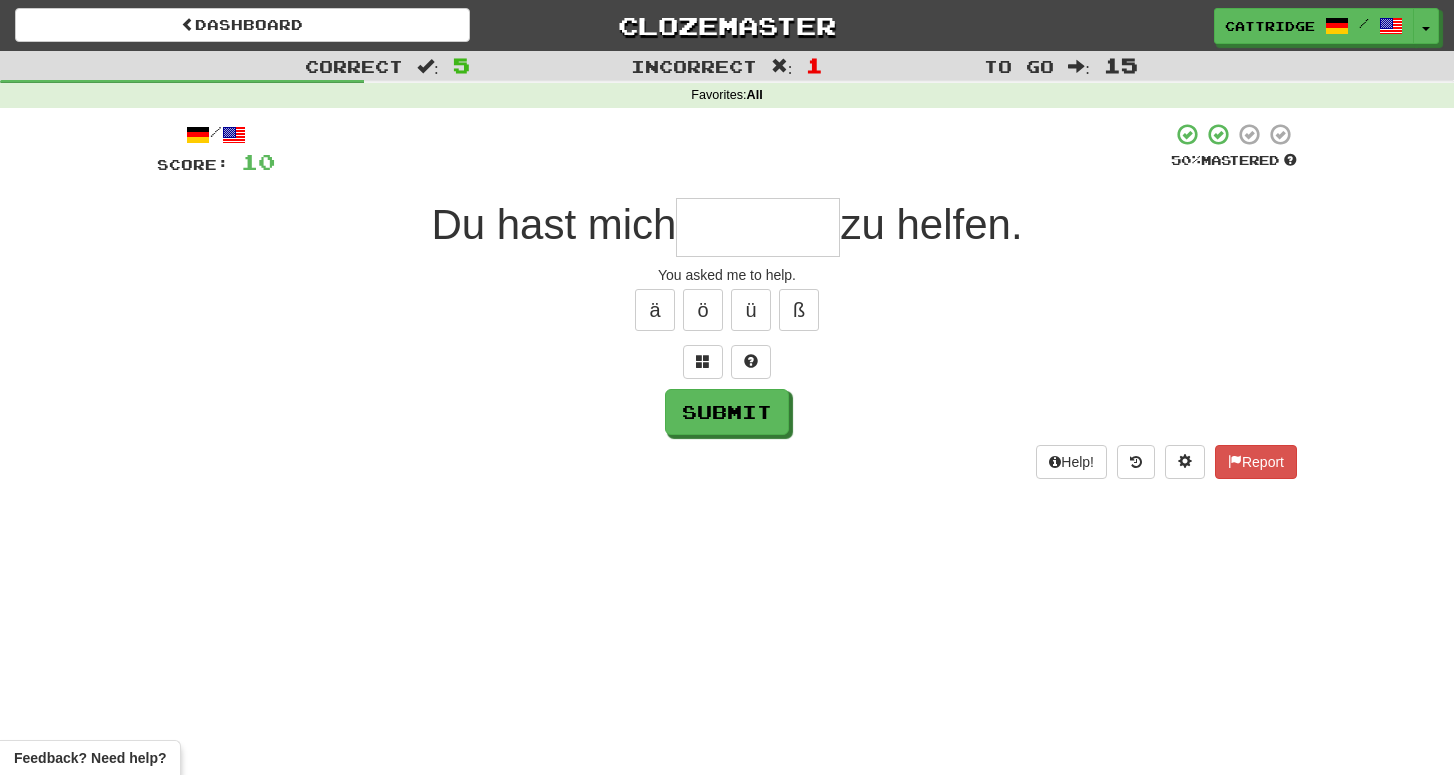 type on "*" 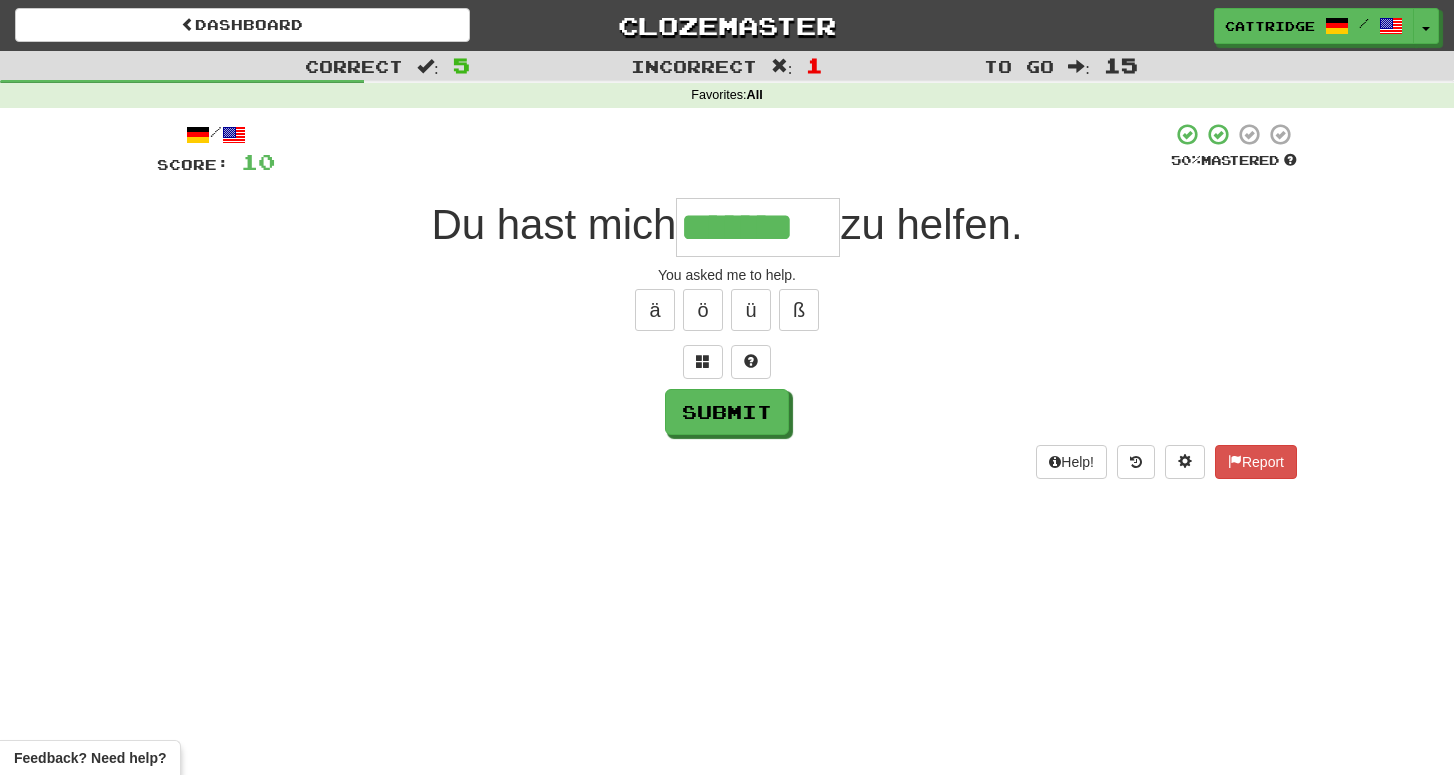 type on "*******" 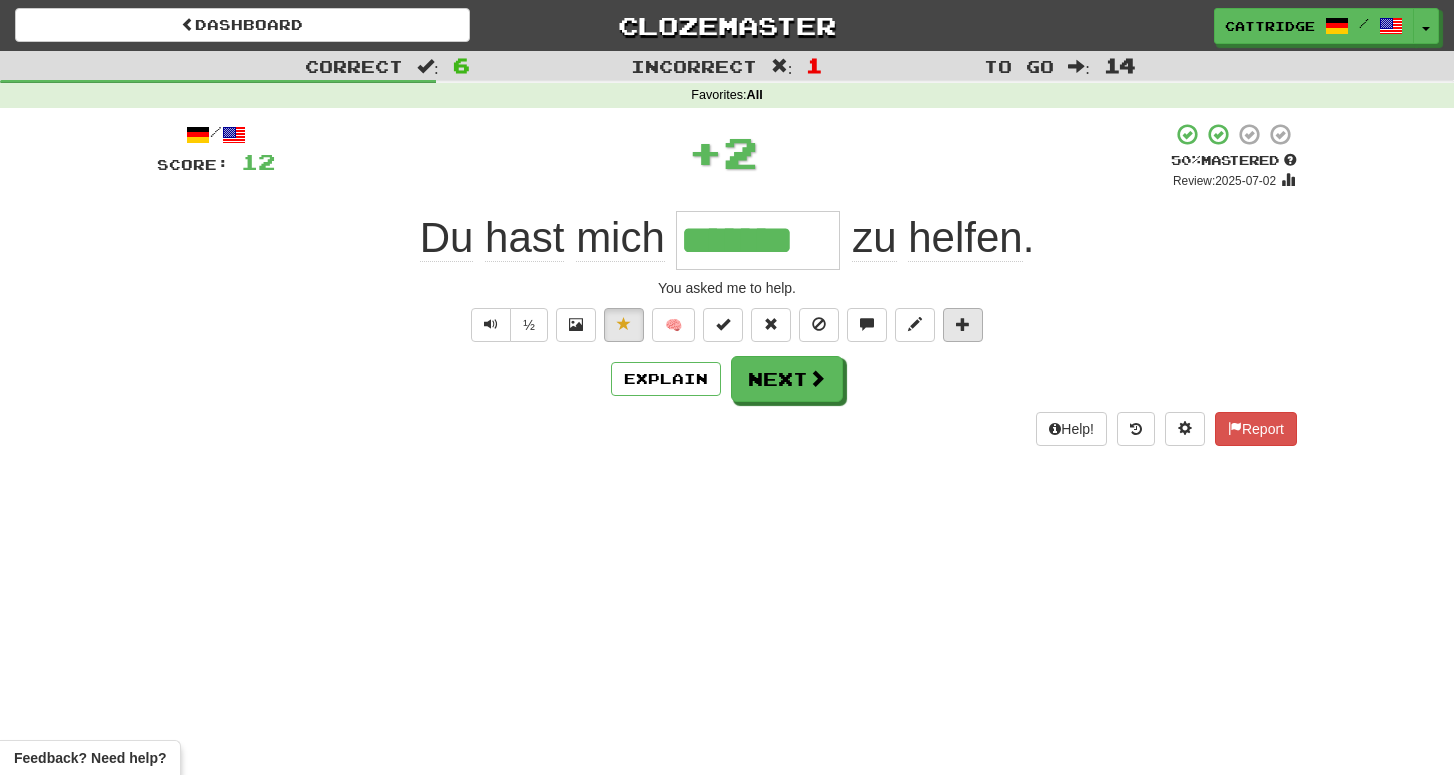 click at bounding box center [963, 325] 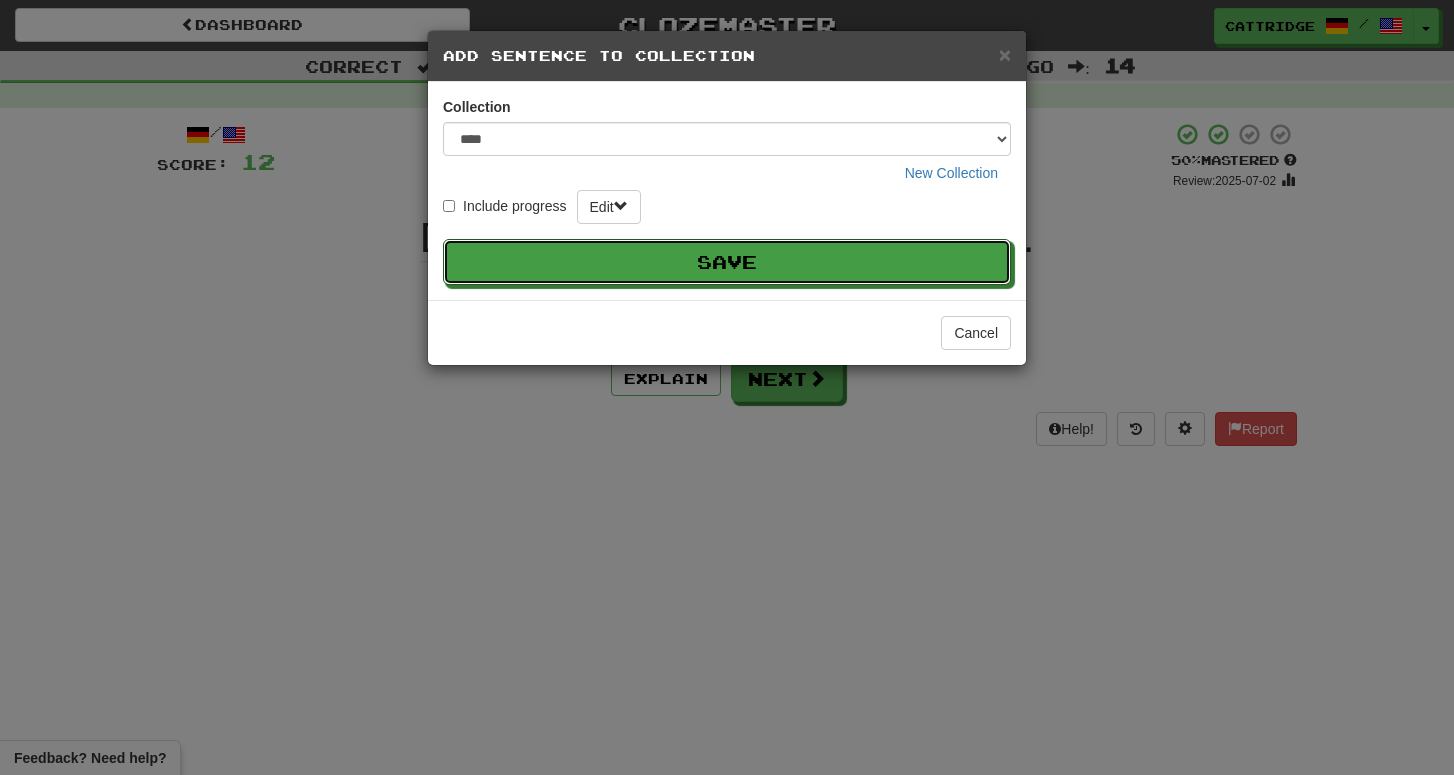 type 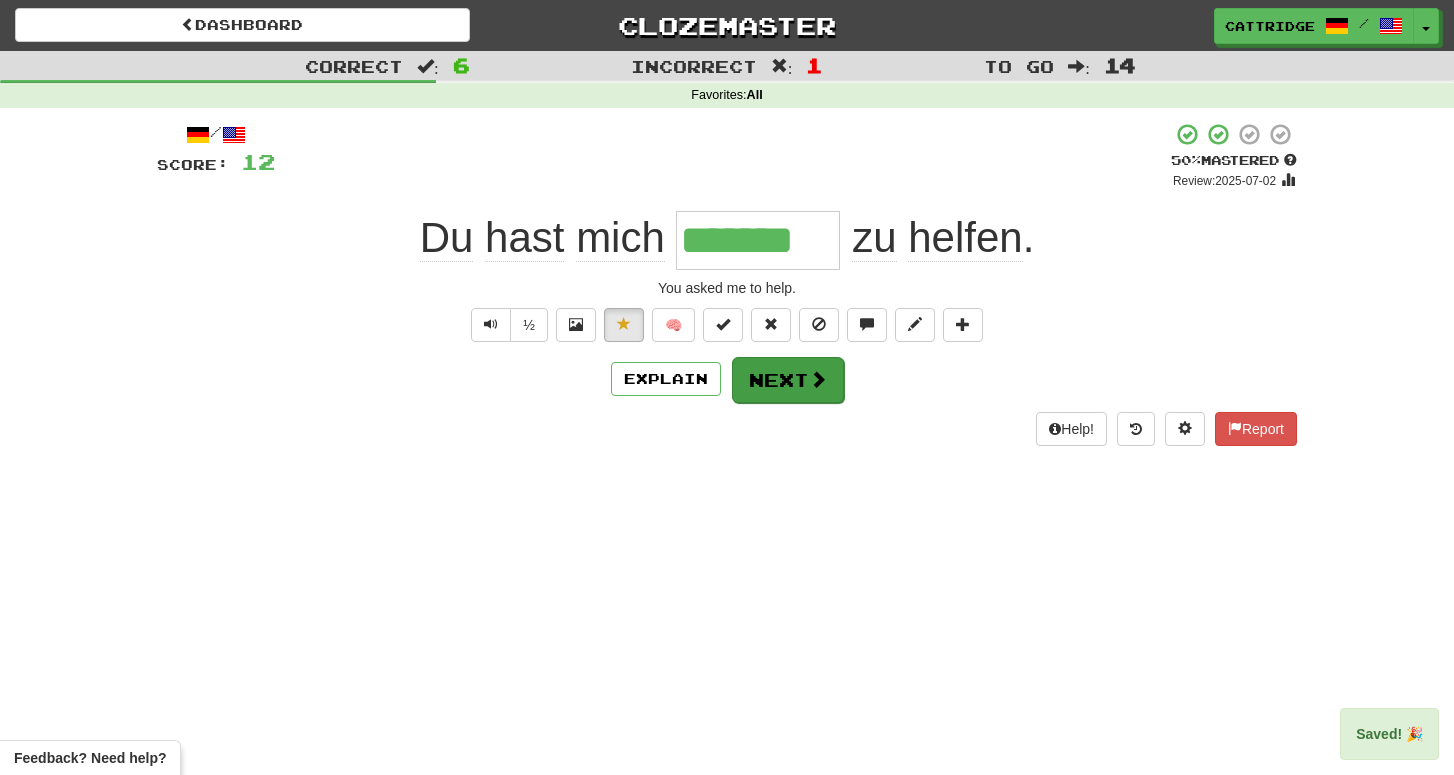 click on "Next" at bounding box center (788, 380) 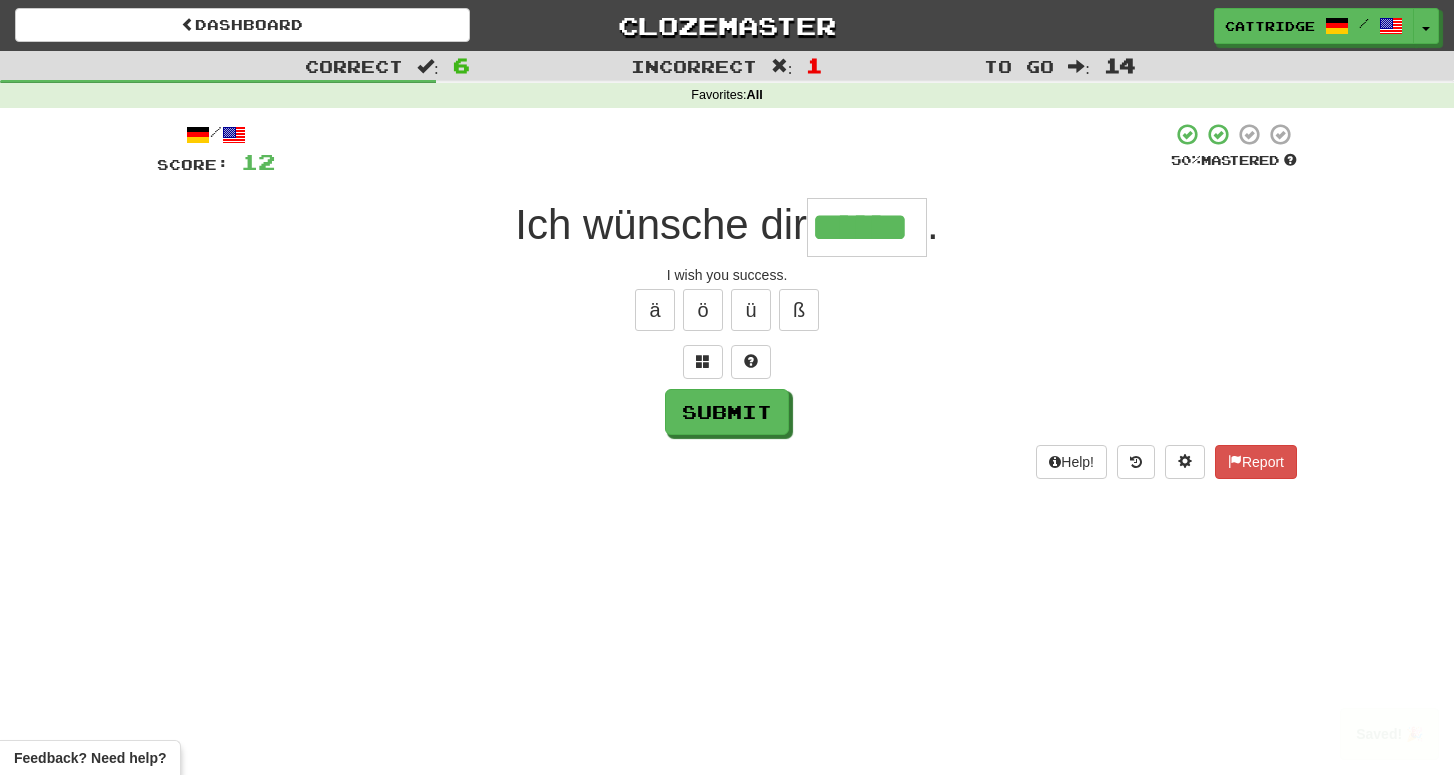 type on "******" 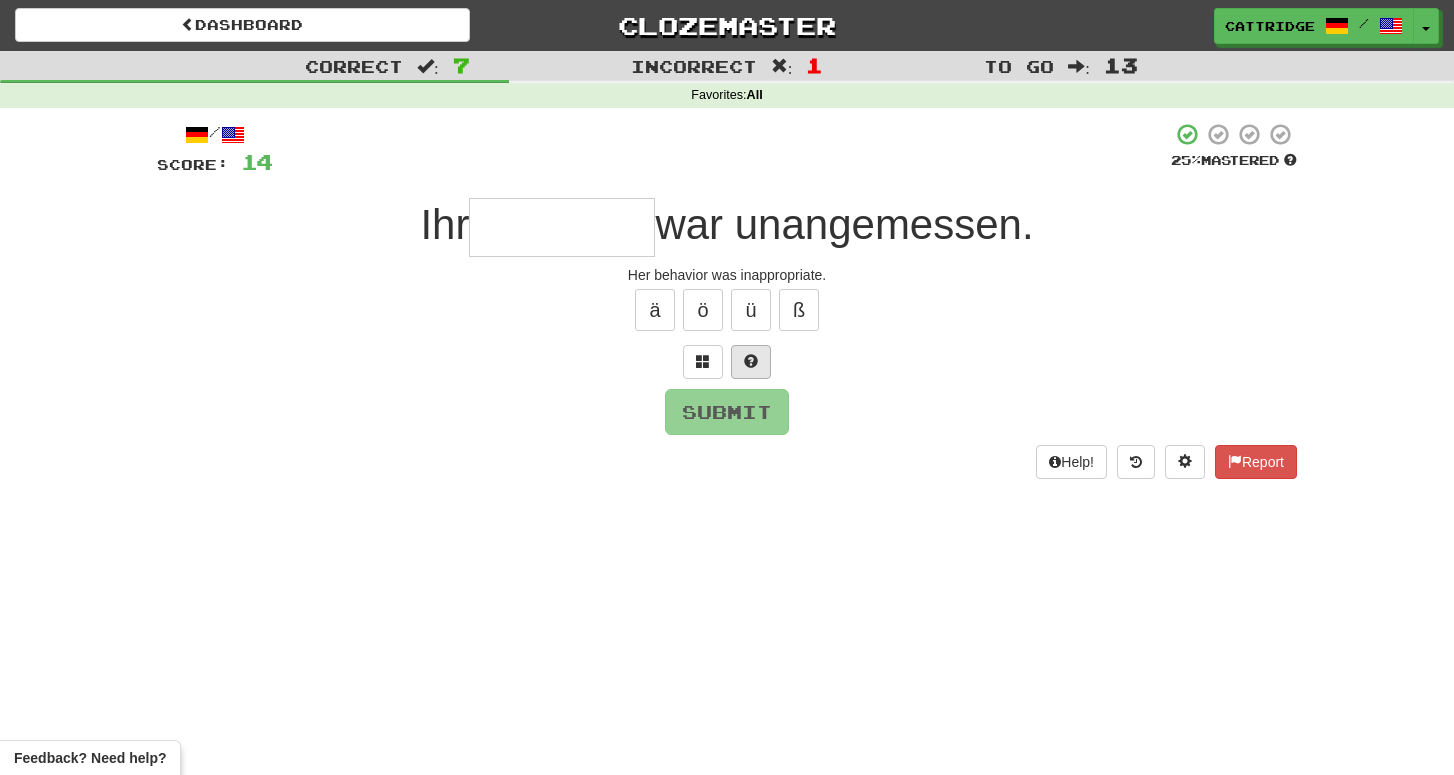 click at bounding box center (751, 362) 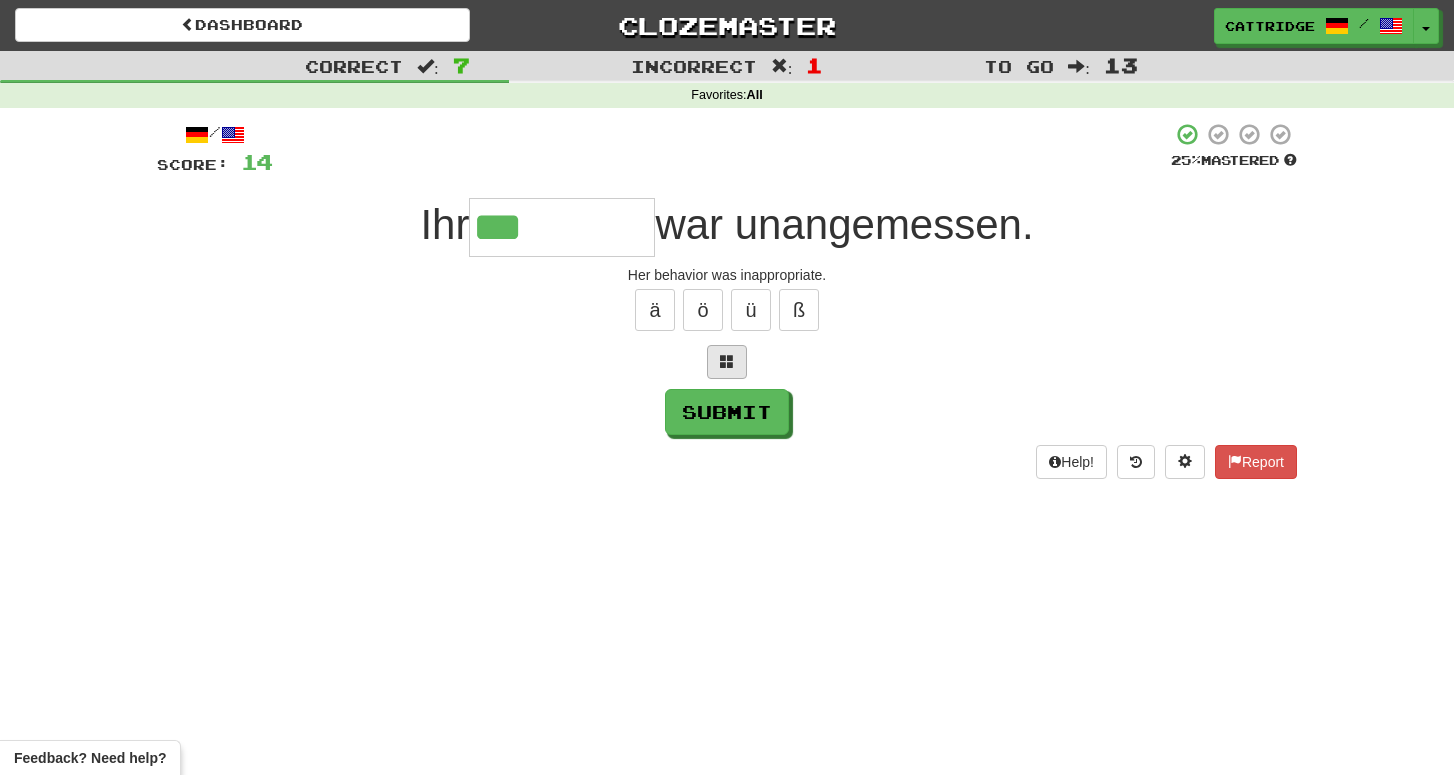 click at bounding box center (727, 361) 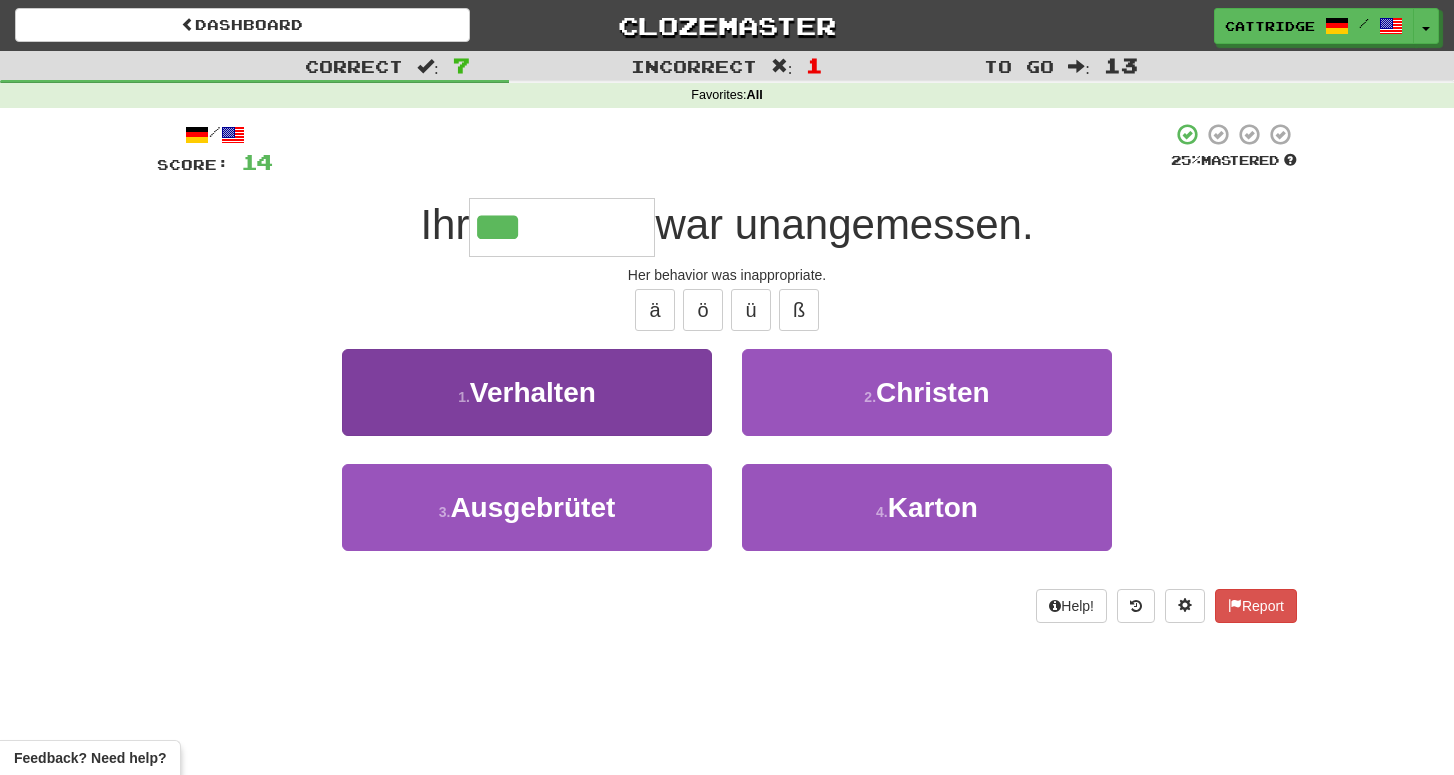 click on "1 .  Verhalten" at bounding box center [527, 392] 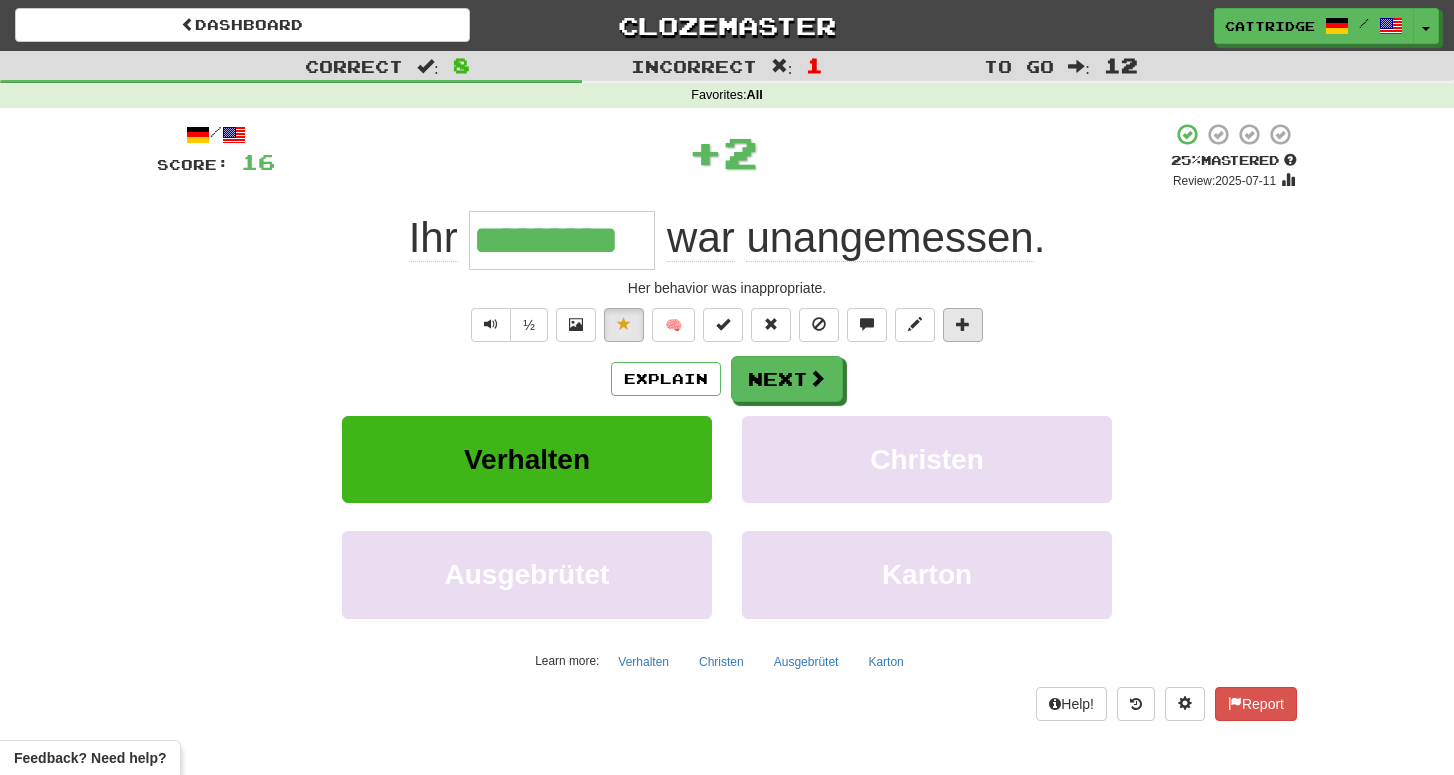 click at bounding box center [963, 324] 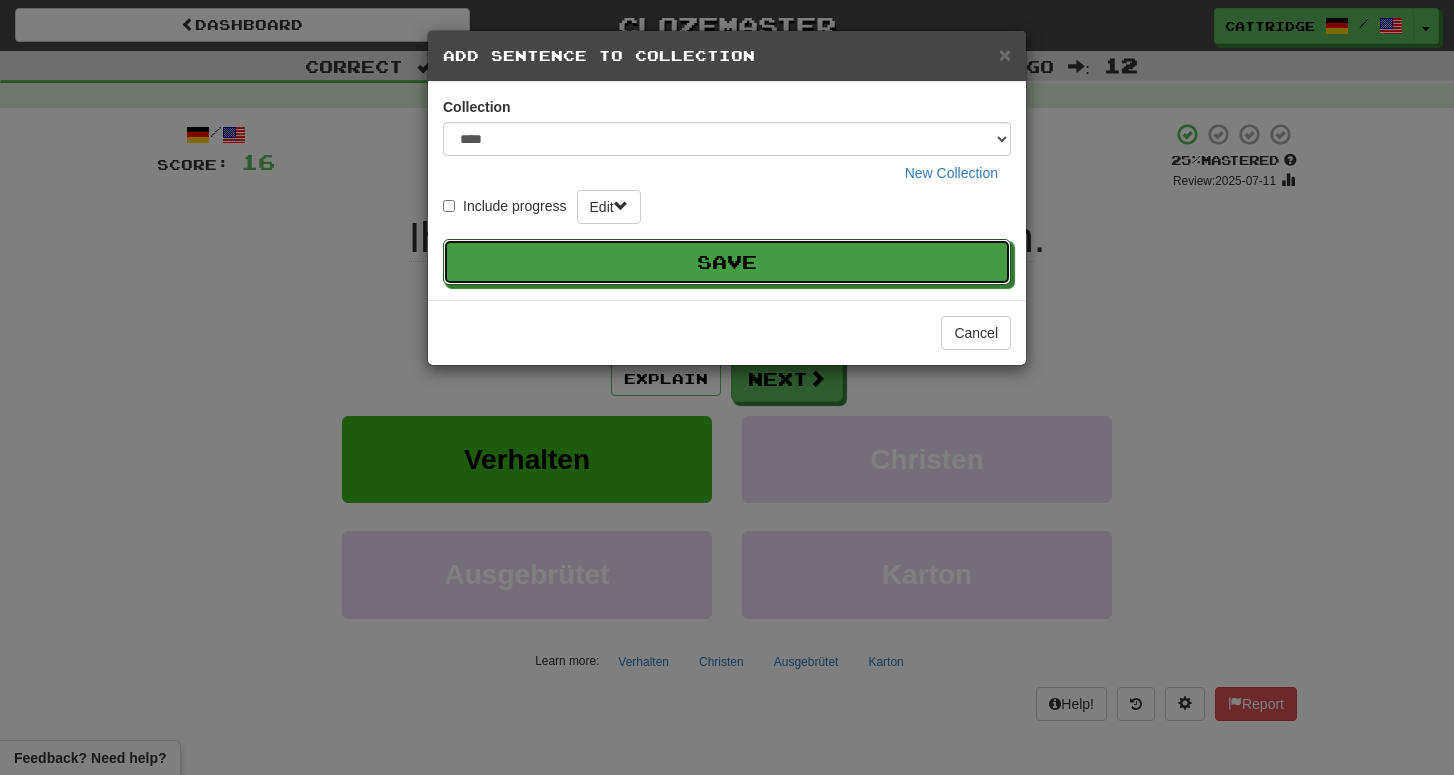 type 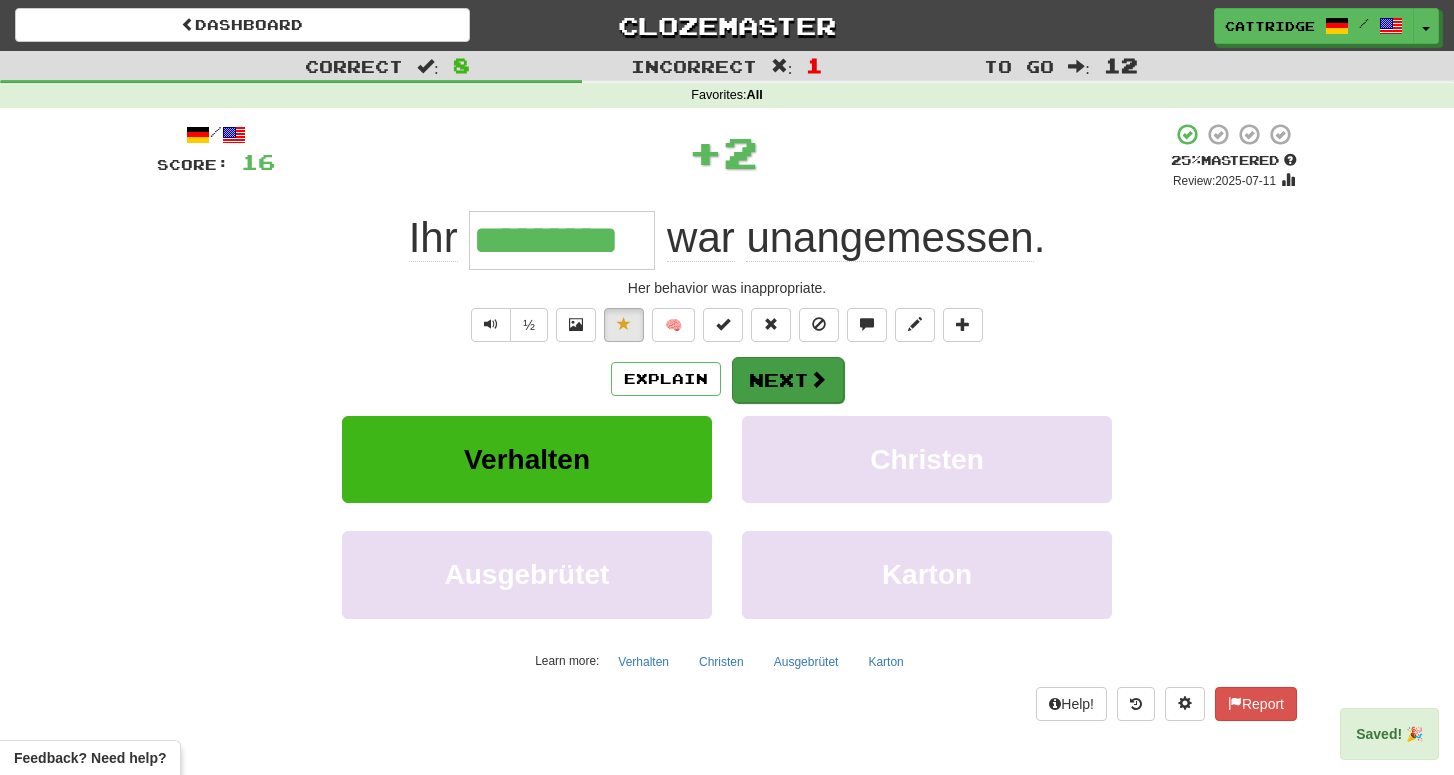 click on "Next" at bounding box center [788, 380] 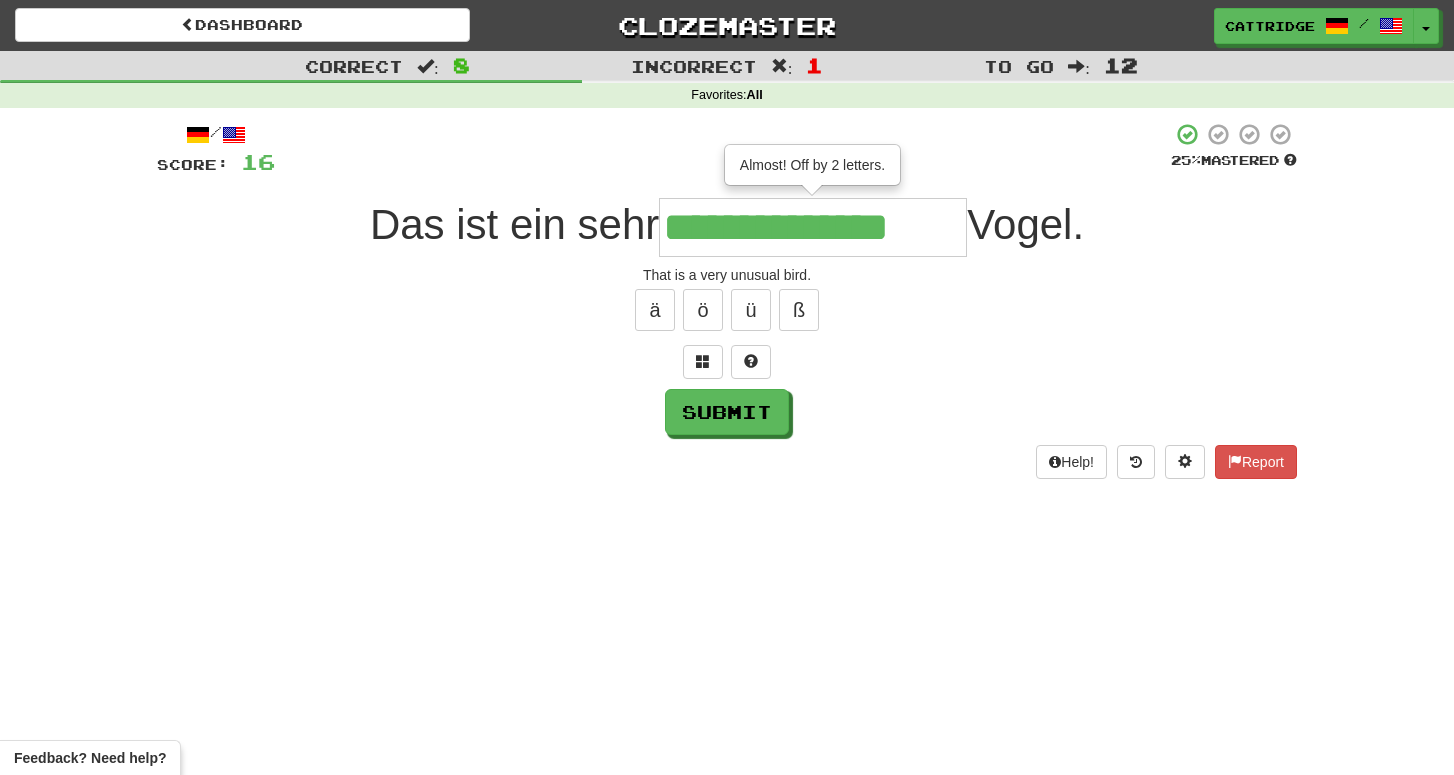 type on "**********" 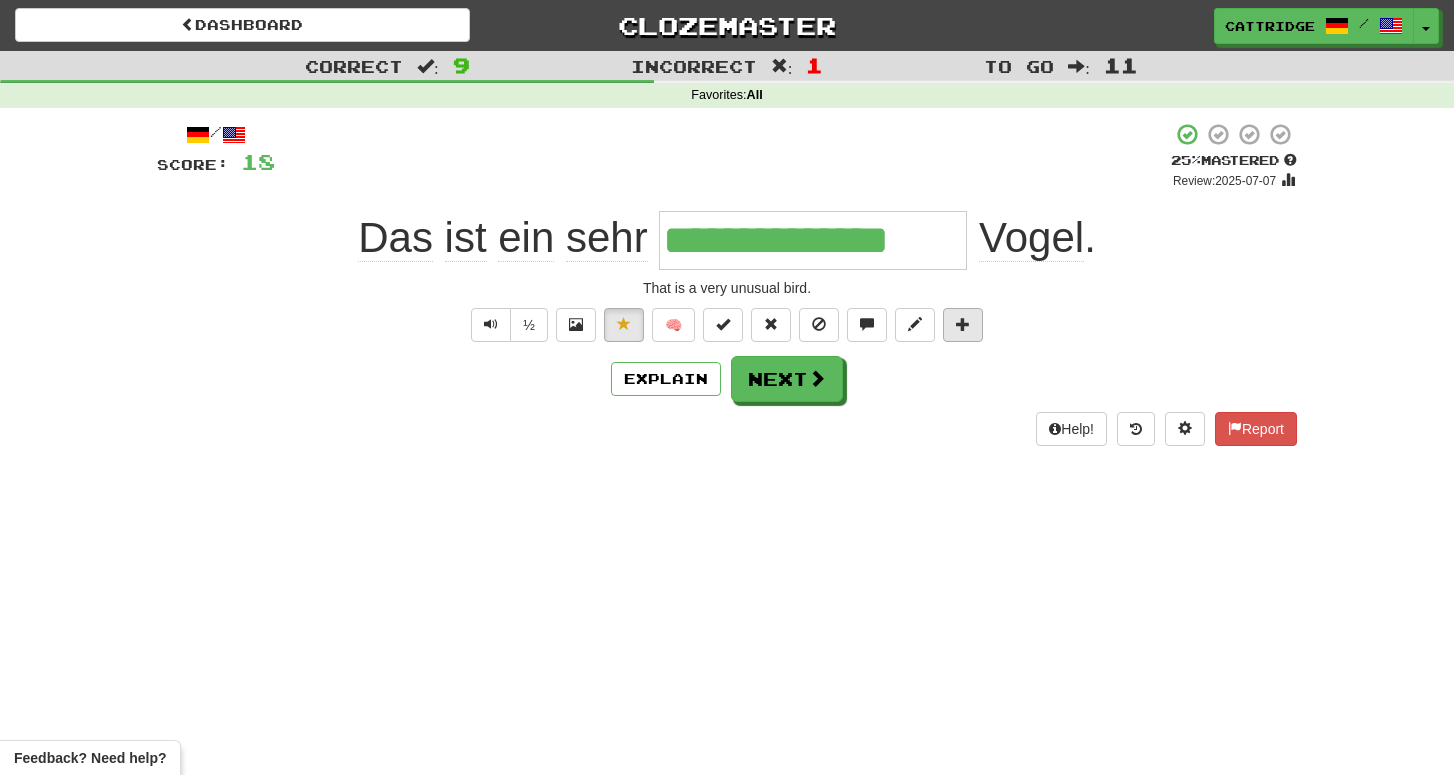 click at bounding box center [963, 324] 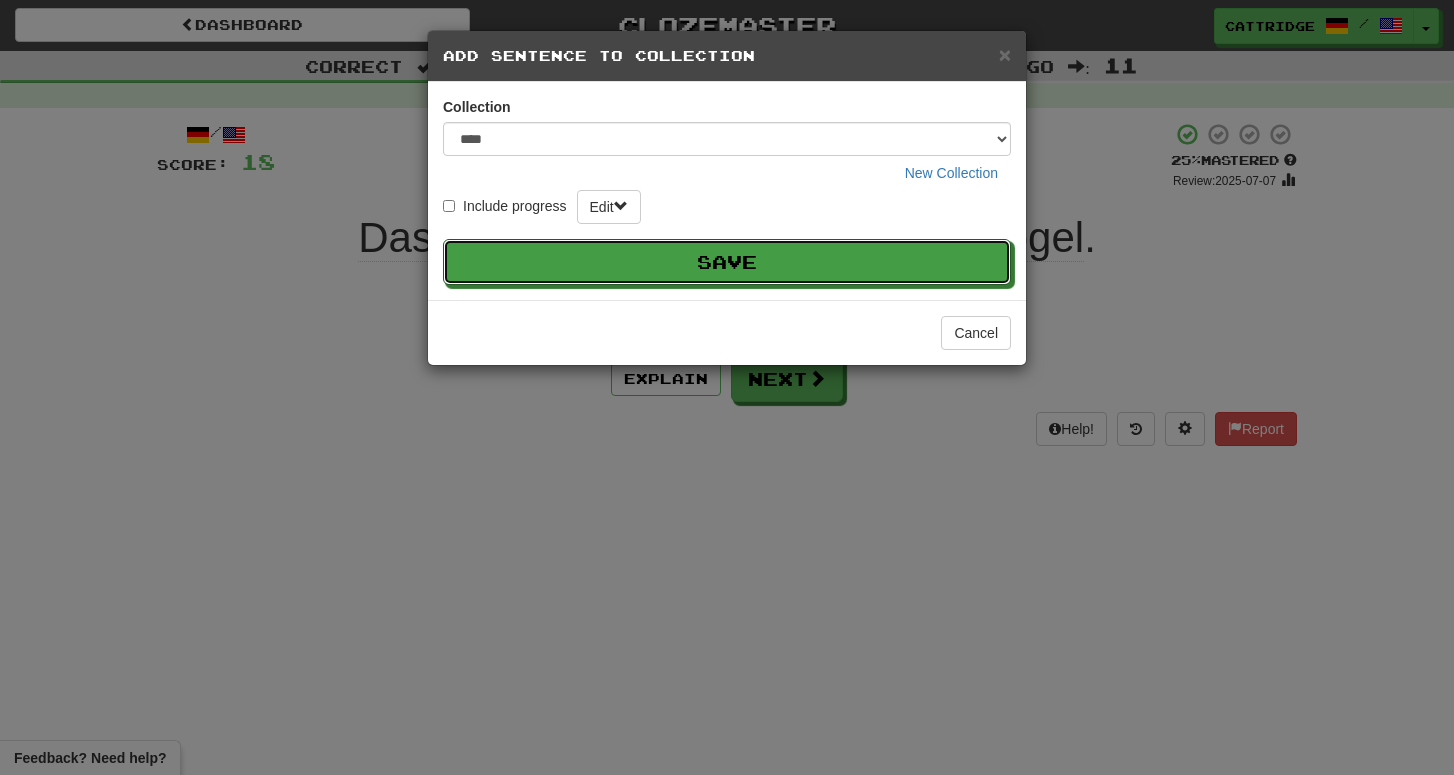 type 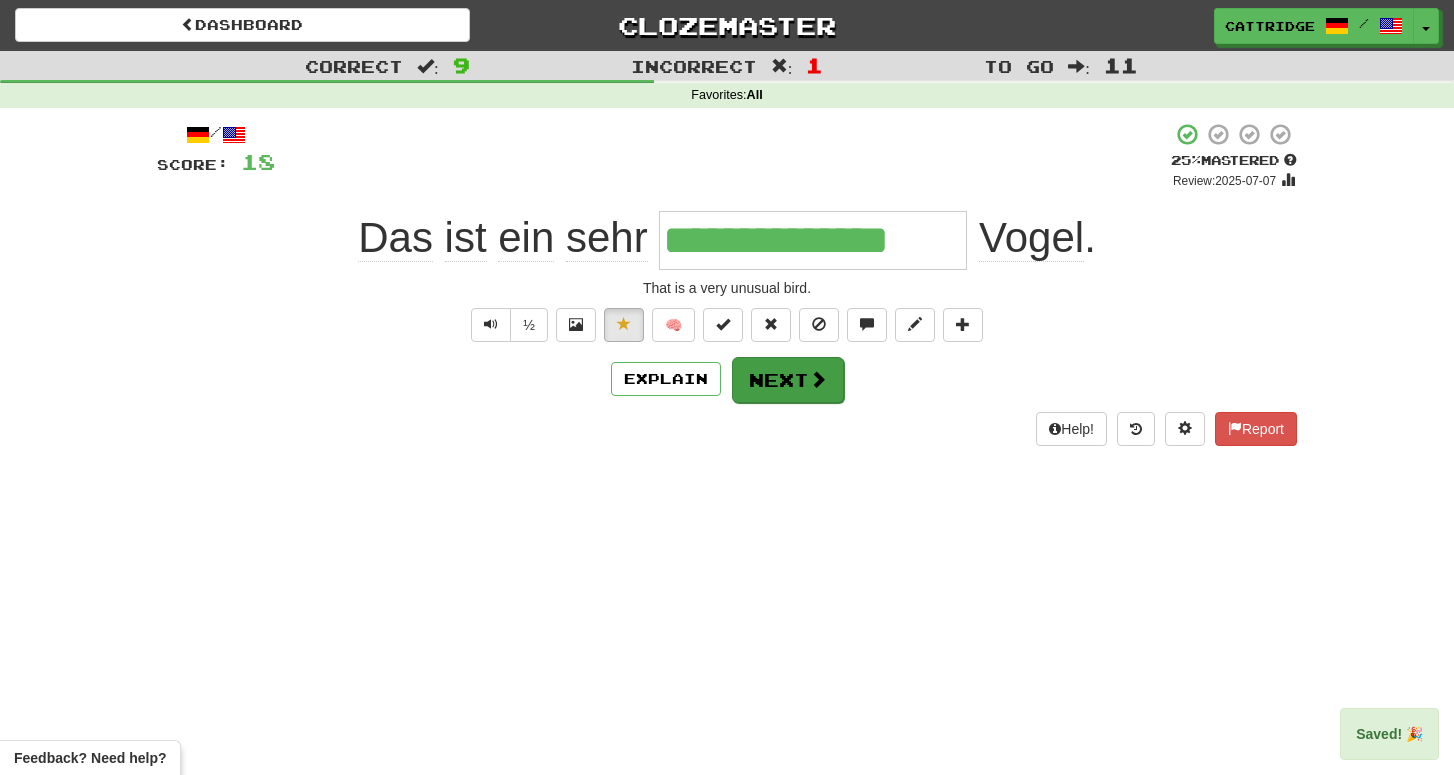 click on "Next" at bounding box center [788, 380] 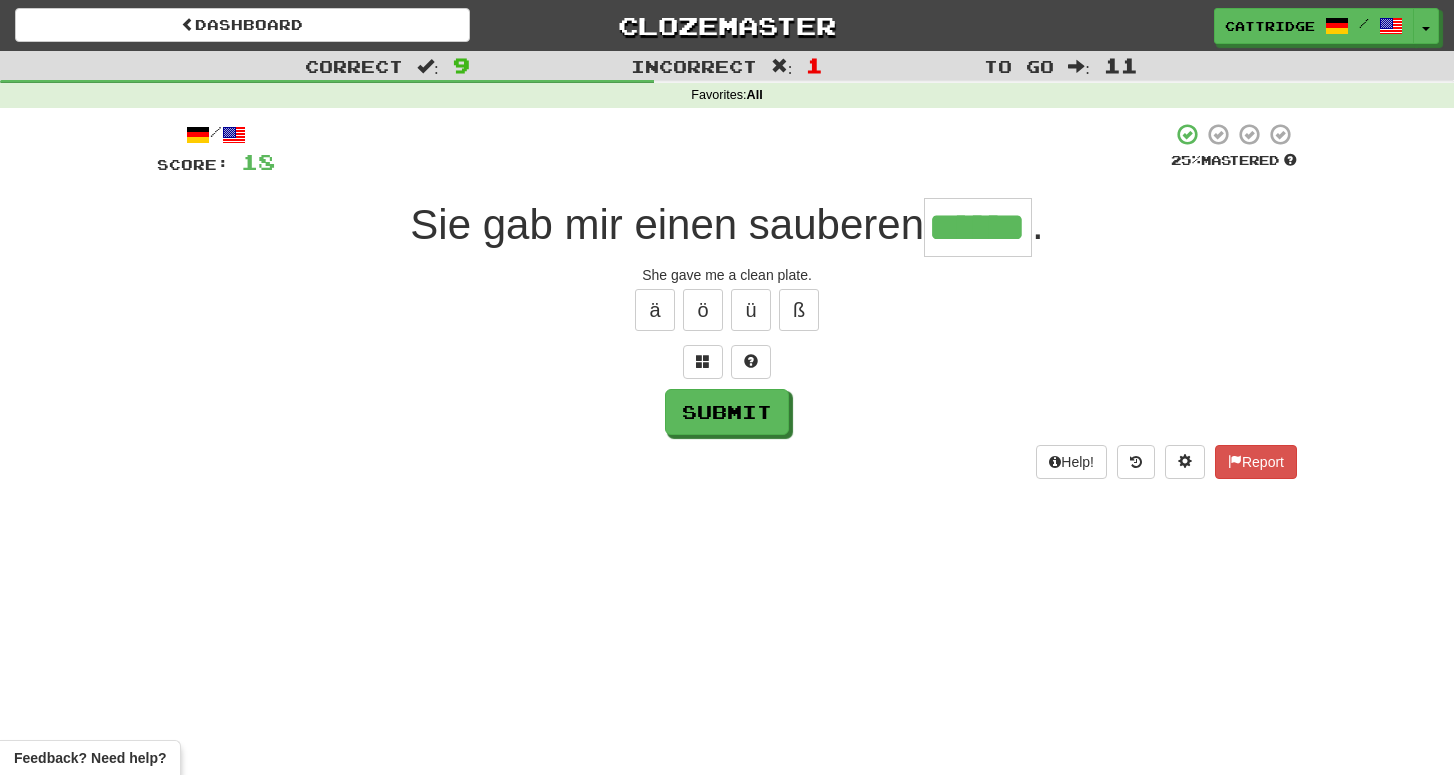 type on "******" 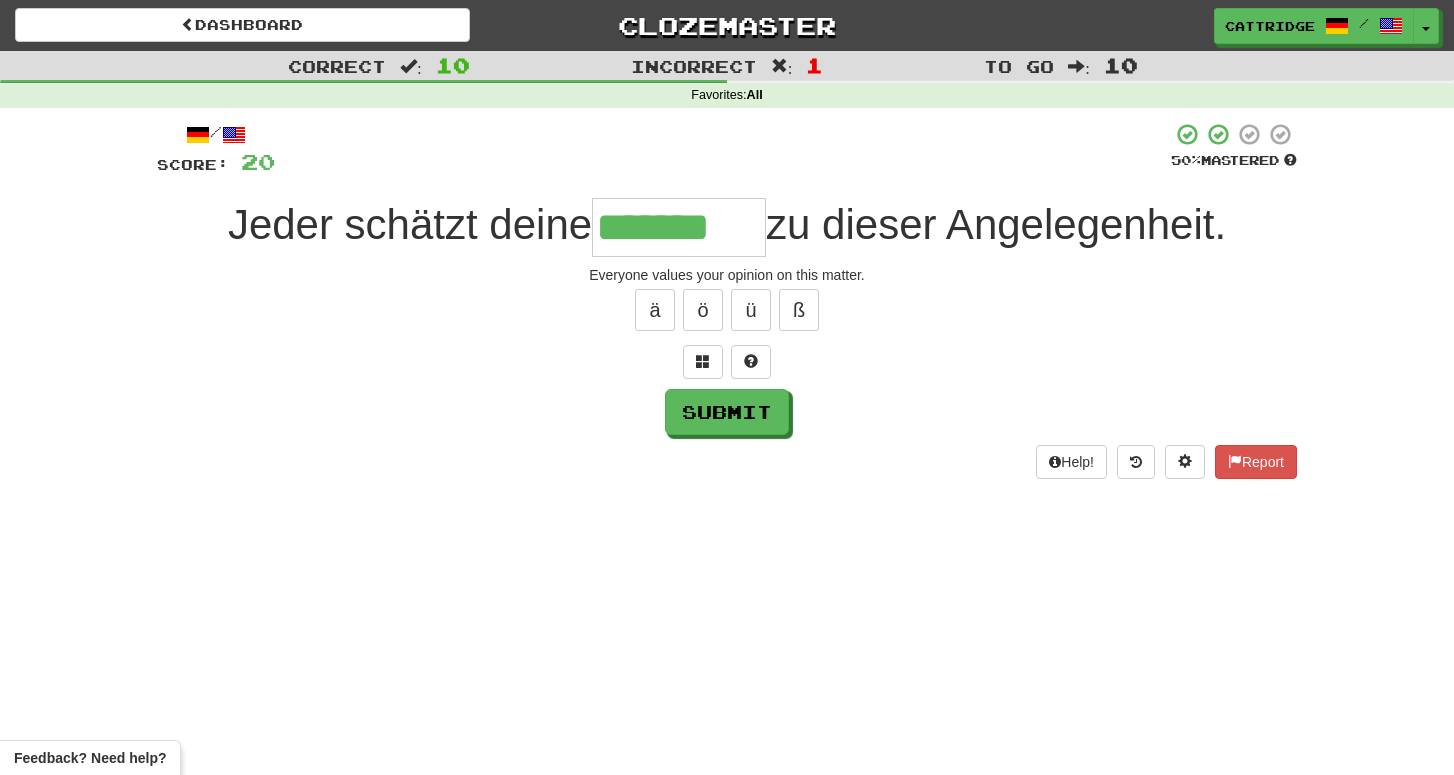 type on "*******" 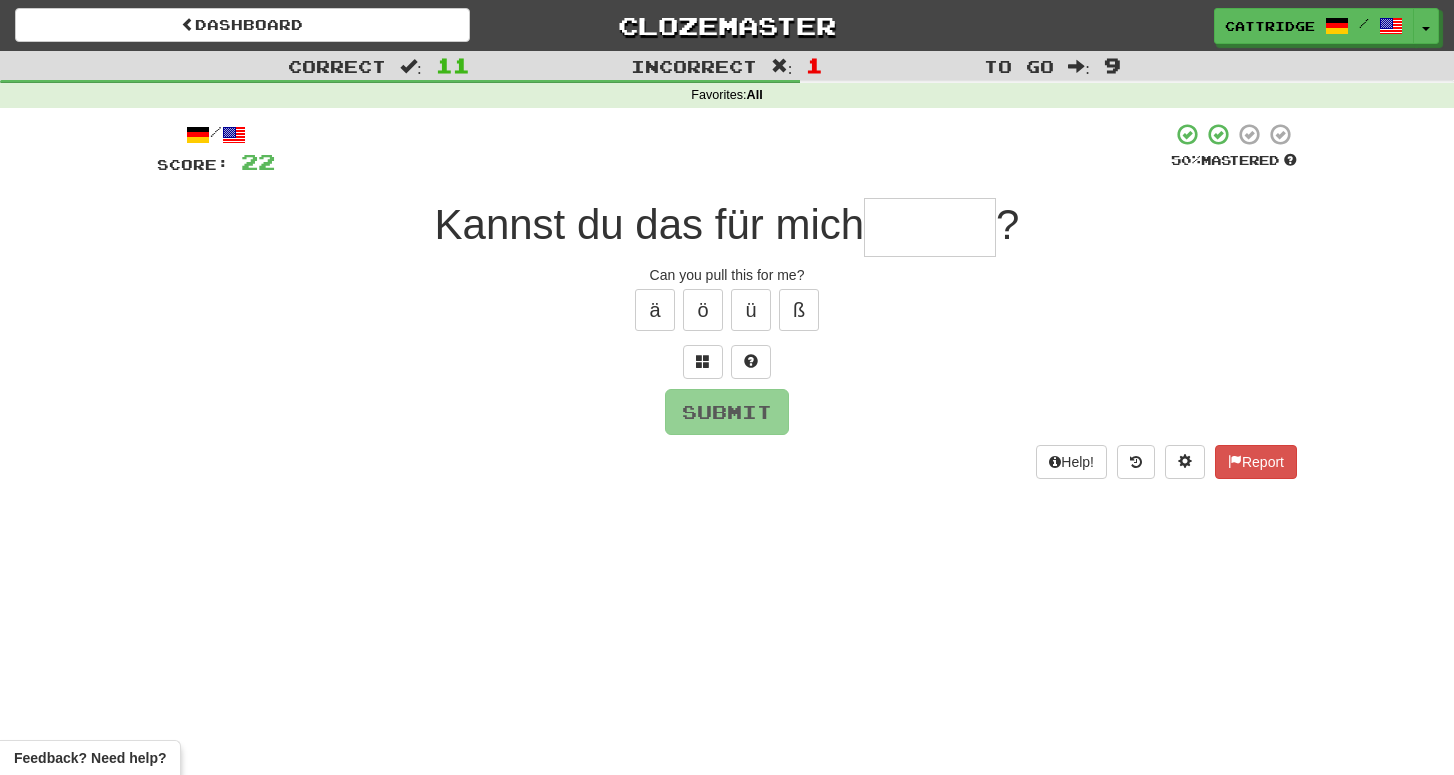 type on "*" 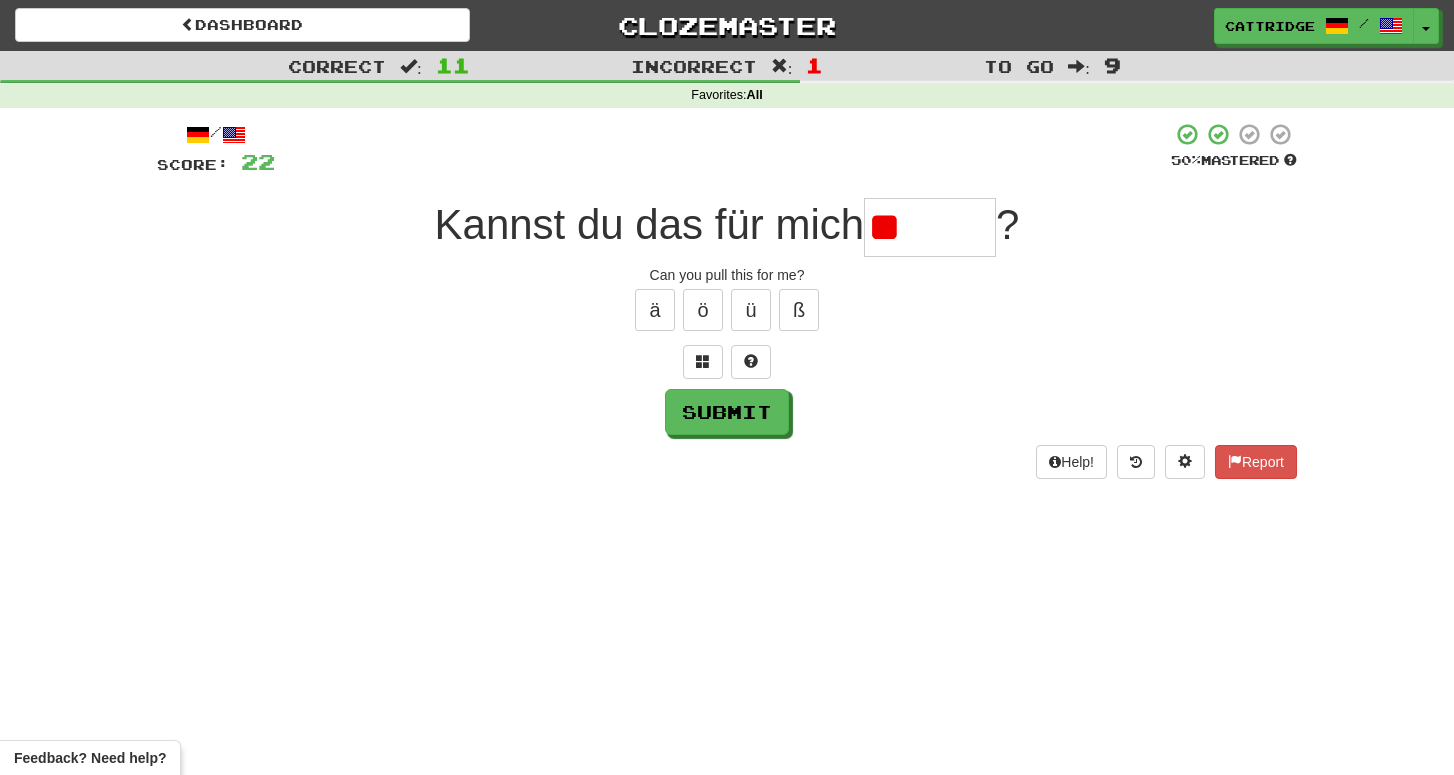 type on "*" 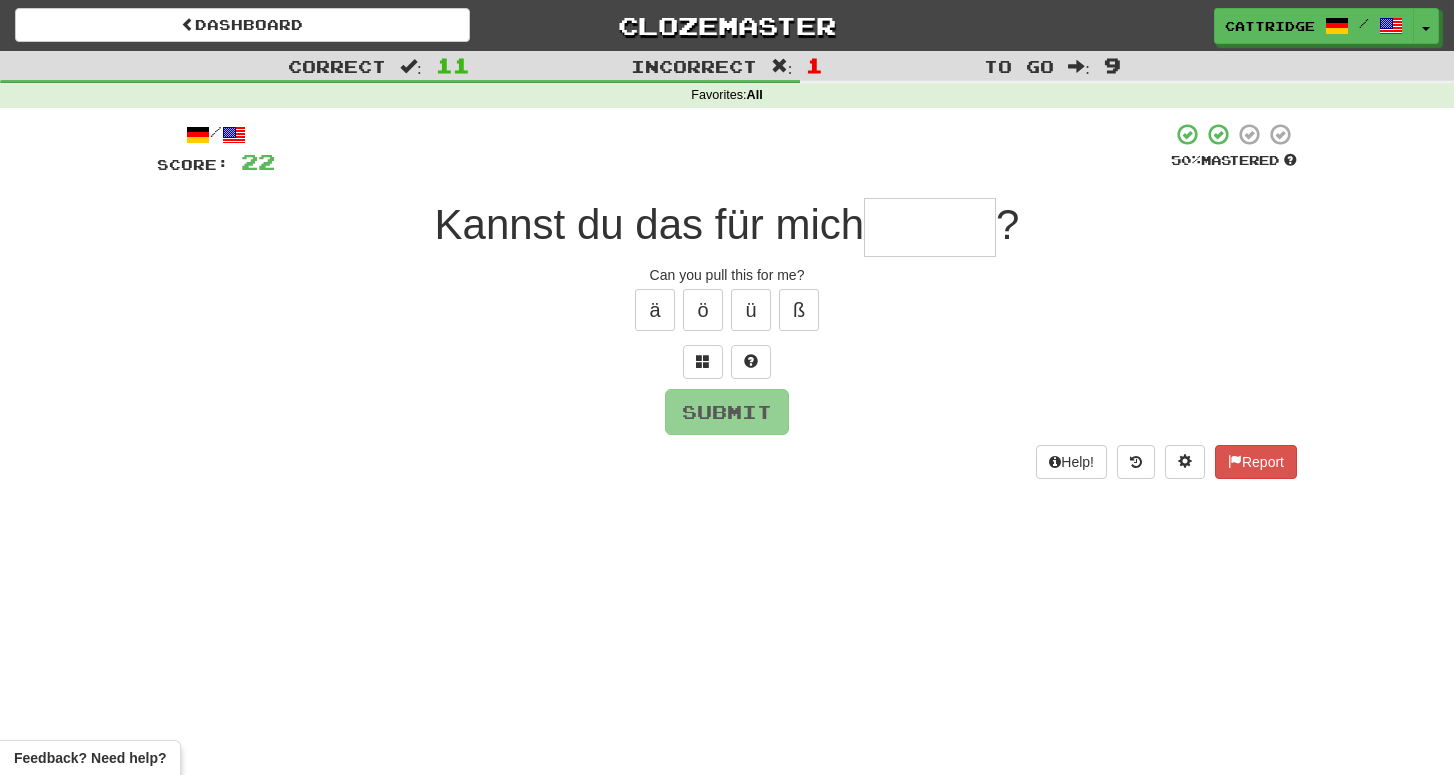 type on "*" 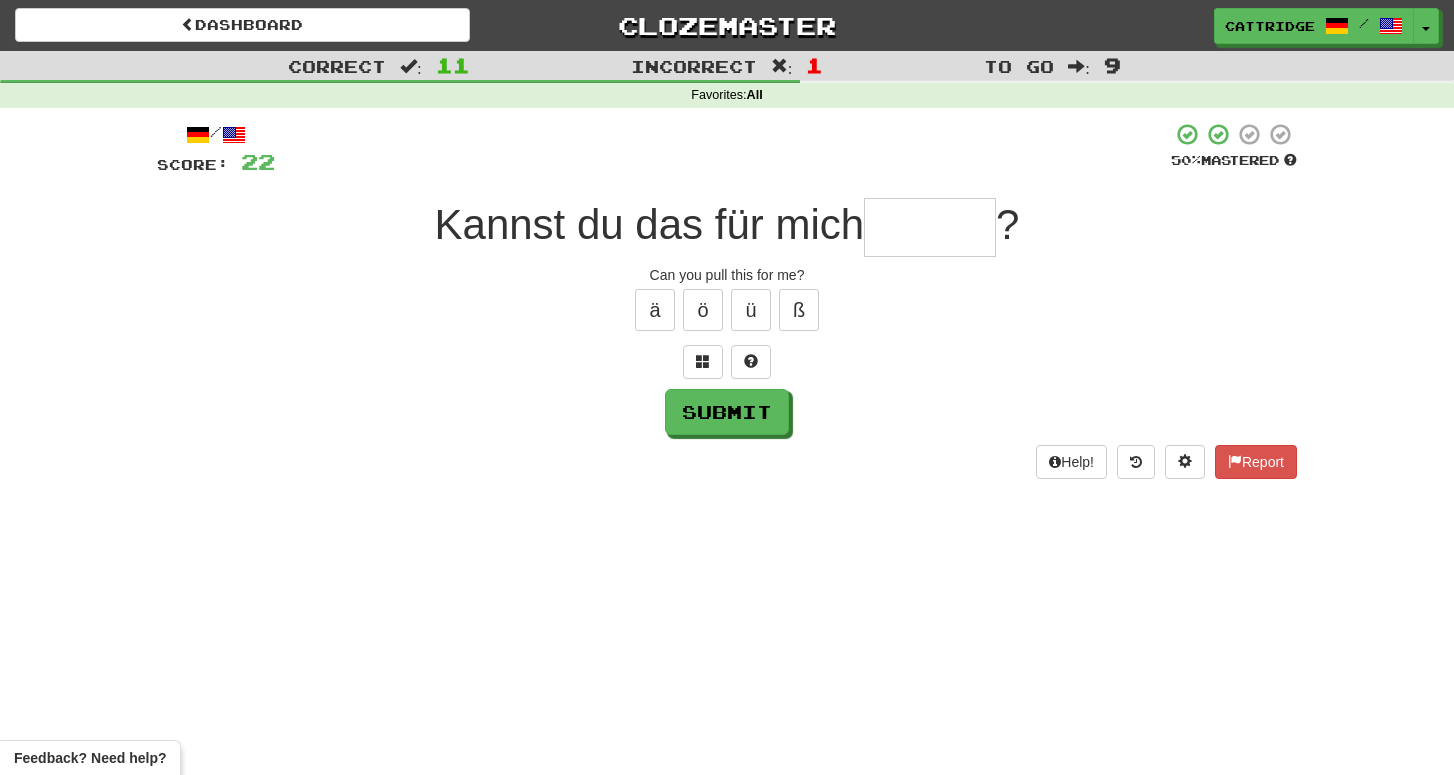type on "*" 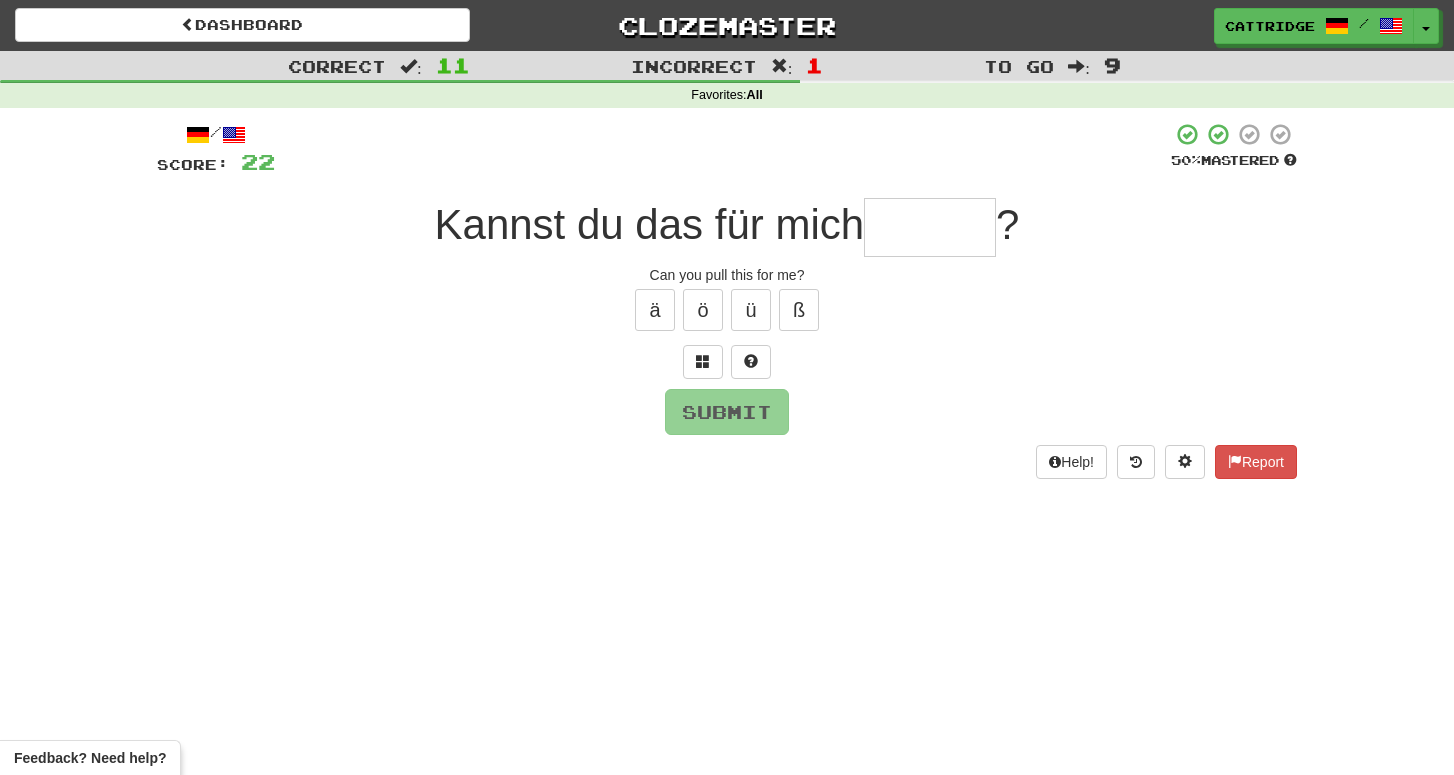 type on "*" 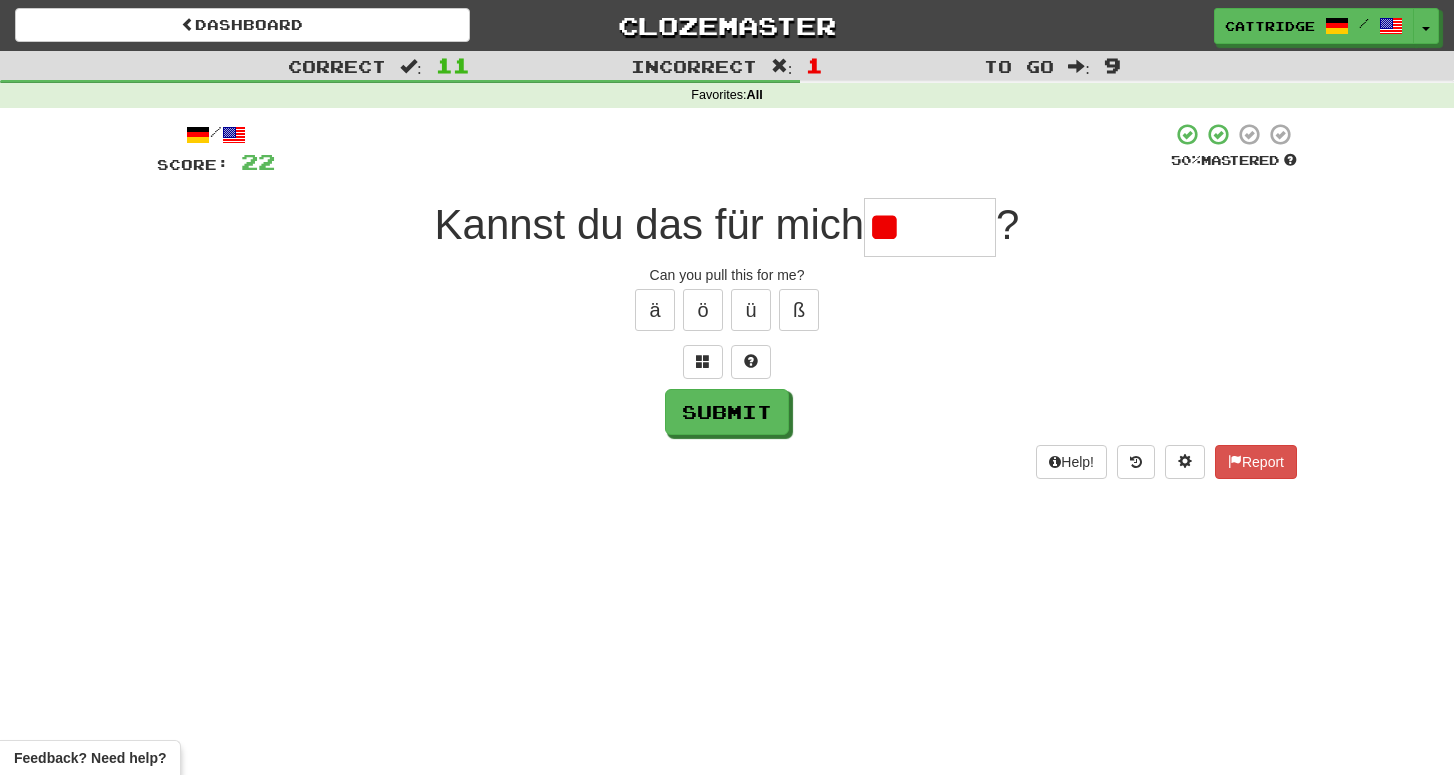 type on "*" 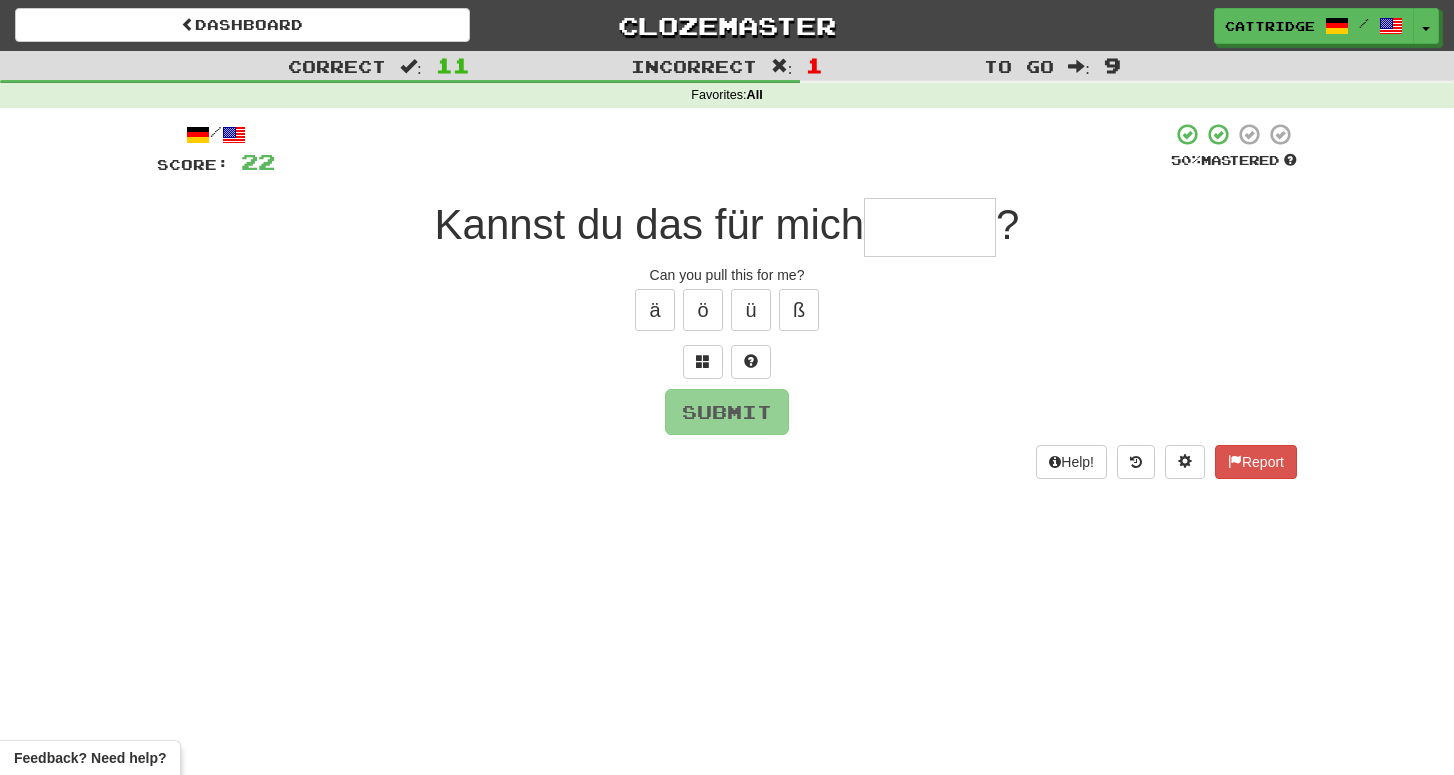type on "*" 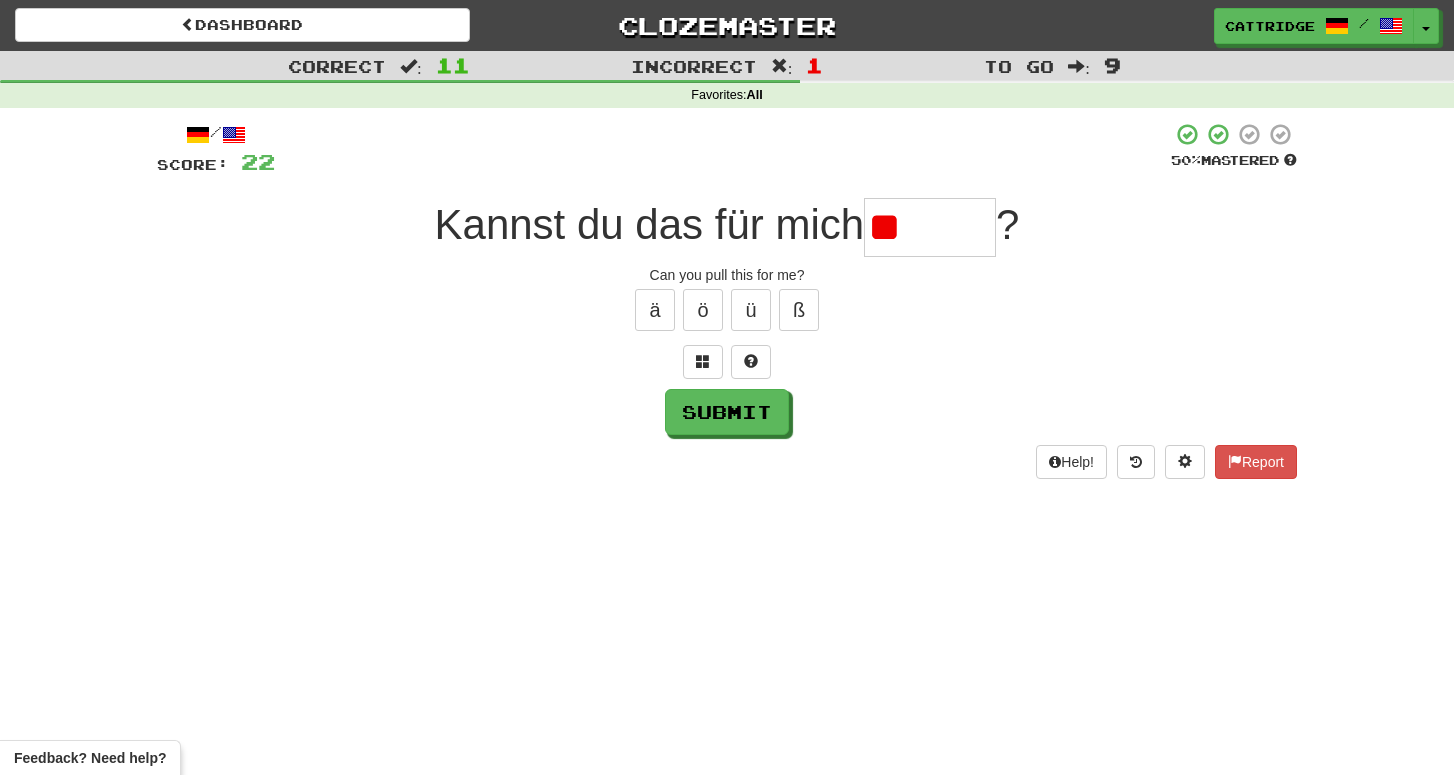 type on "*" 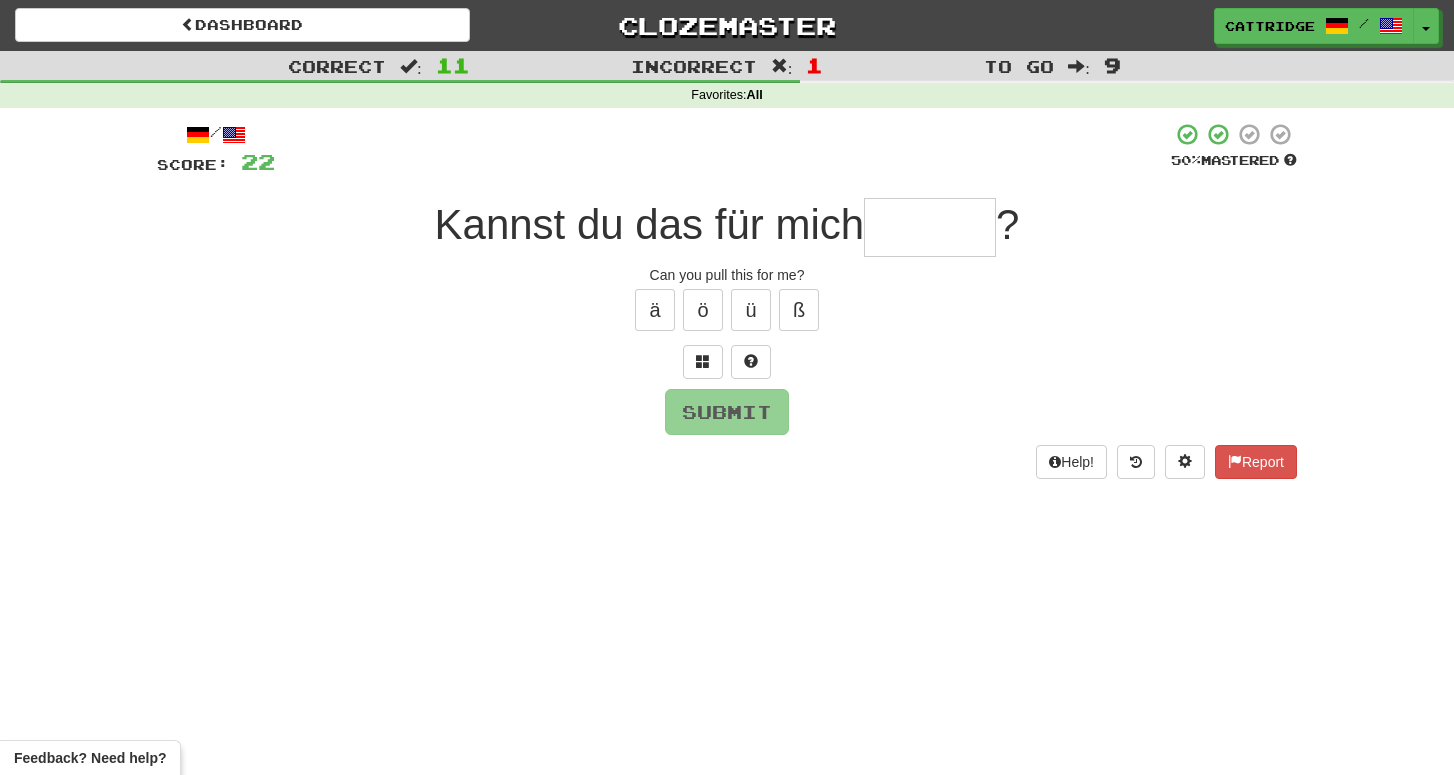 type on "*" 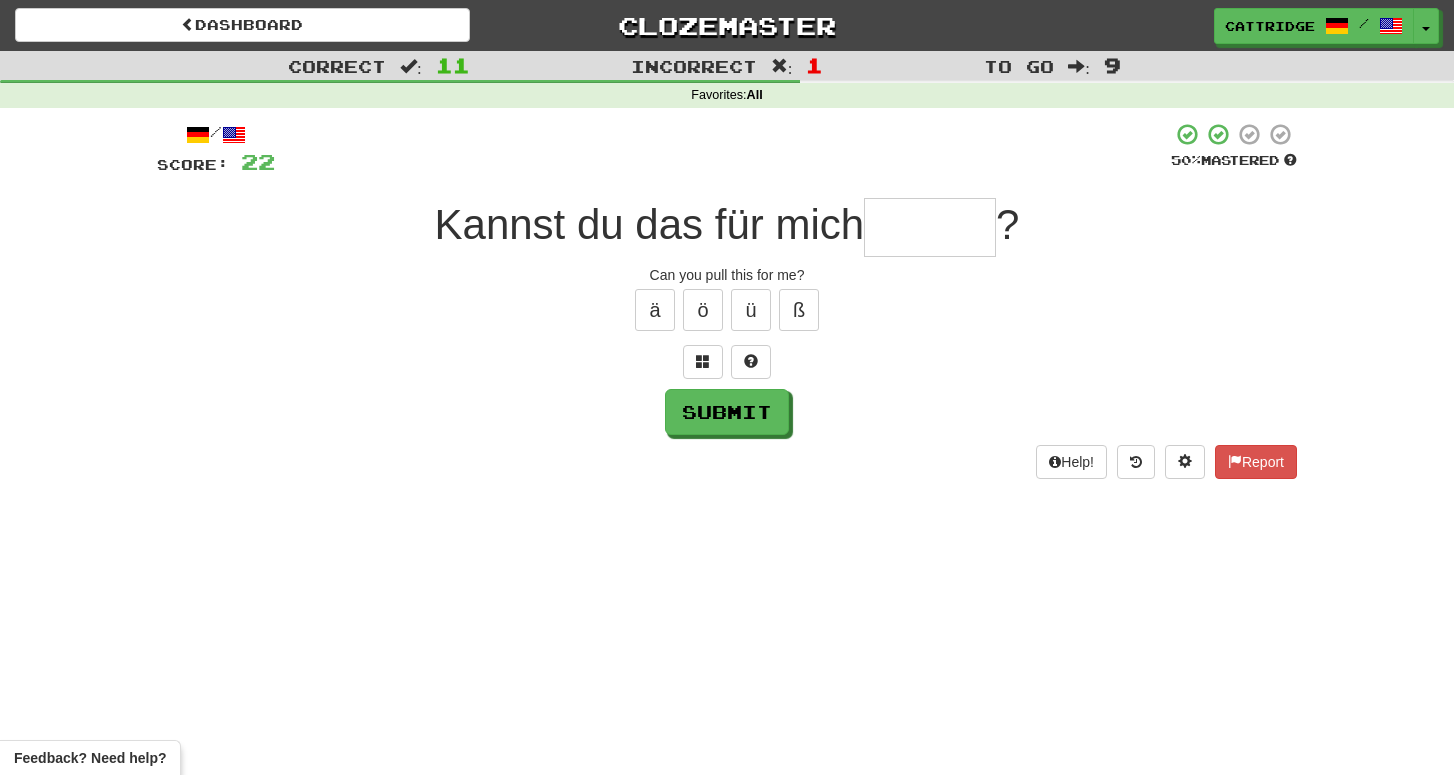 type on "*" 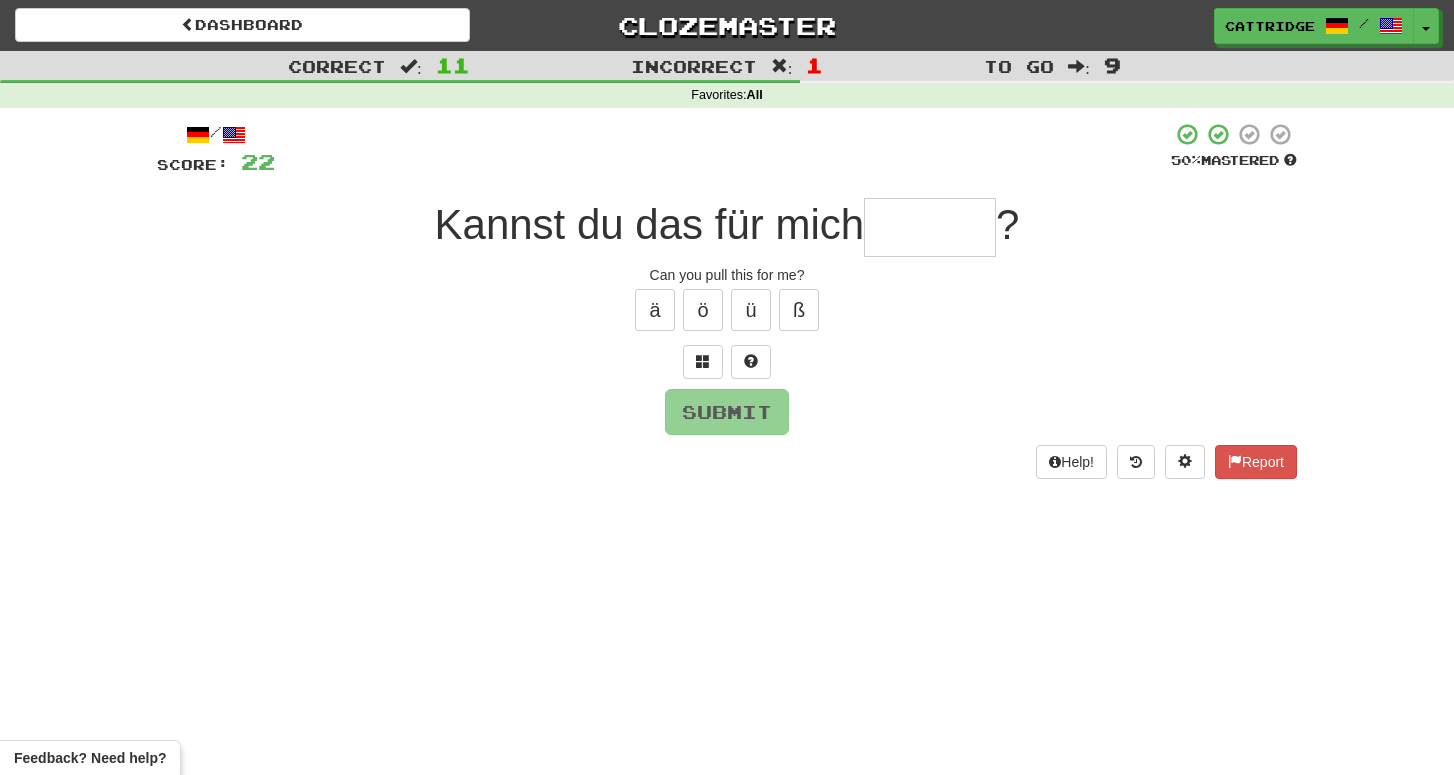 type on "*" 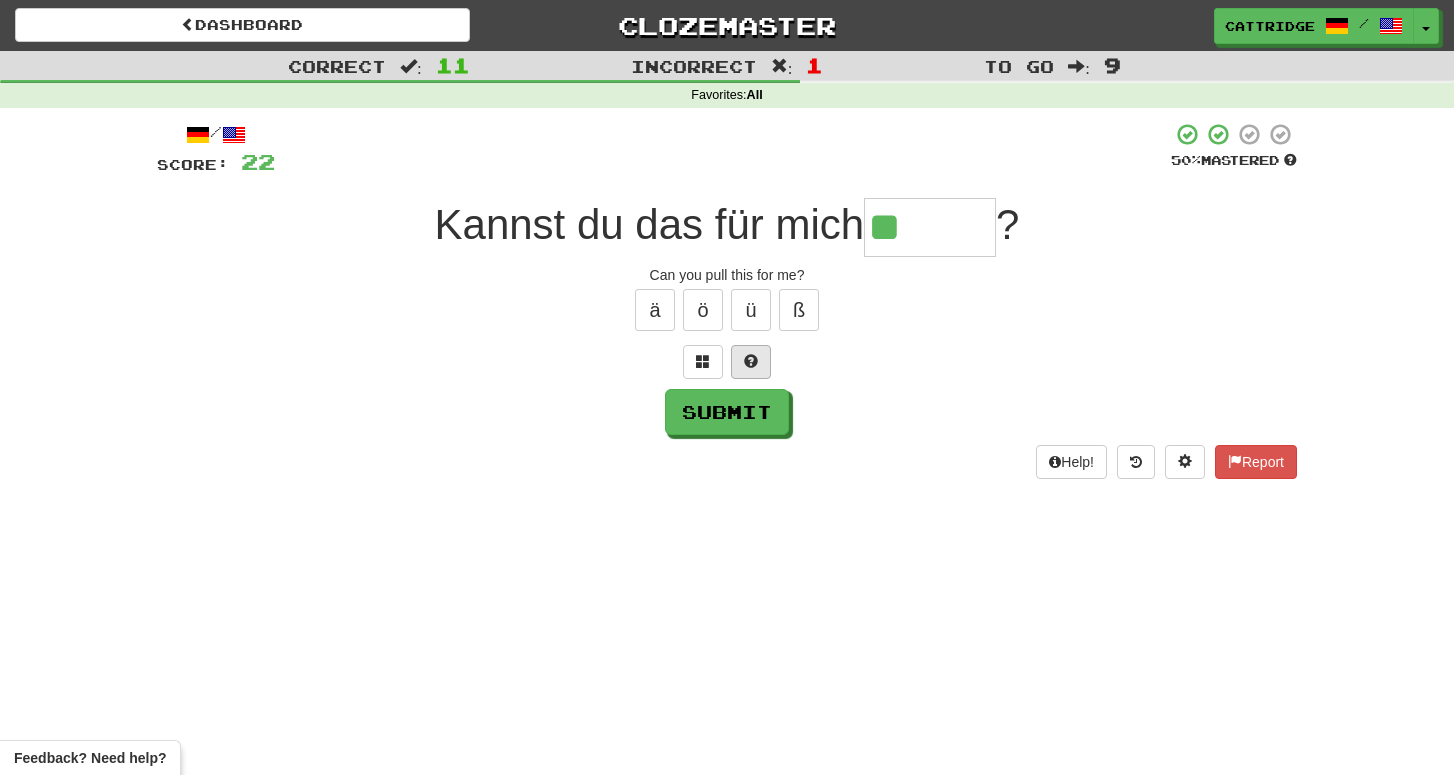 click at bounding box center [751, 362] 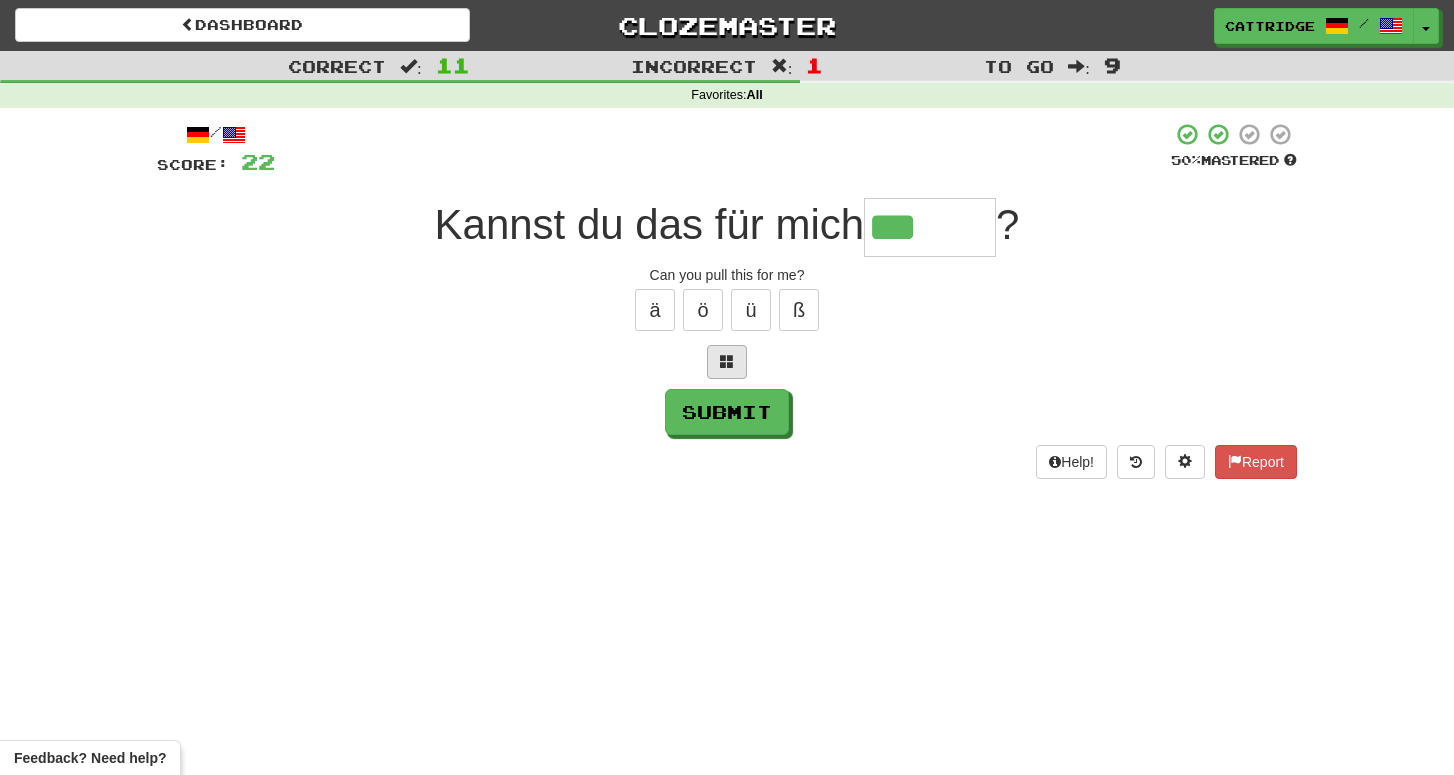 click at bounding box center (727, 362) 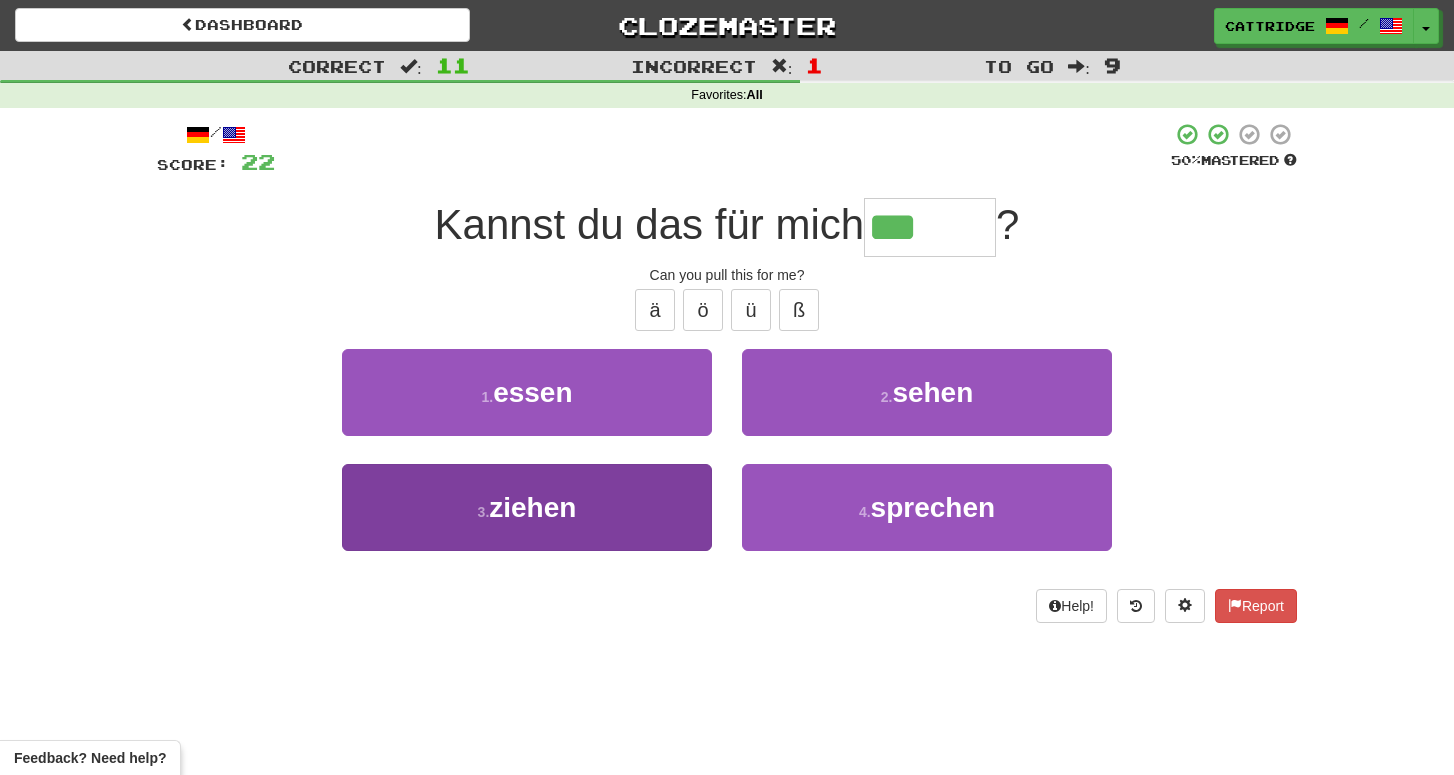 click on "3 .  ziehen" at bounding box center (527, 507) 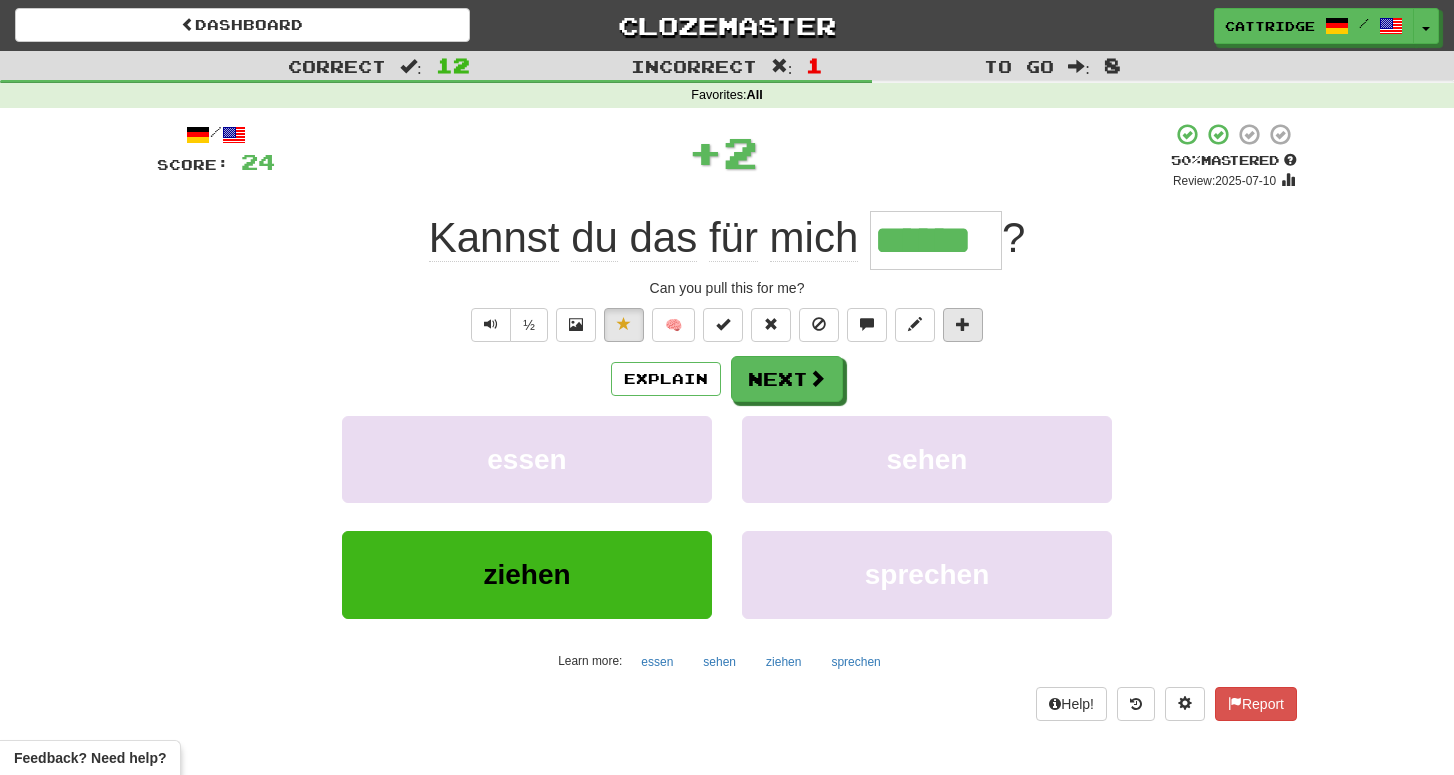 click at bounding box center [963, 324] 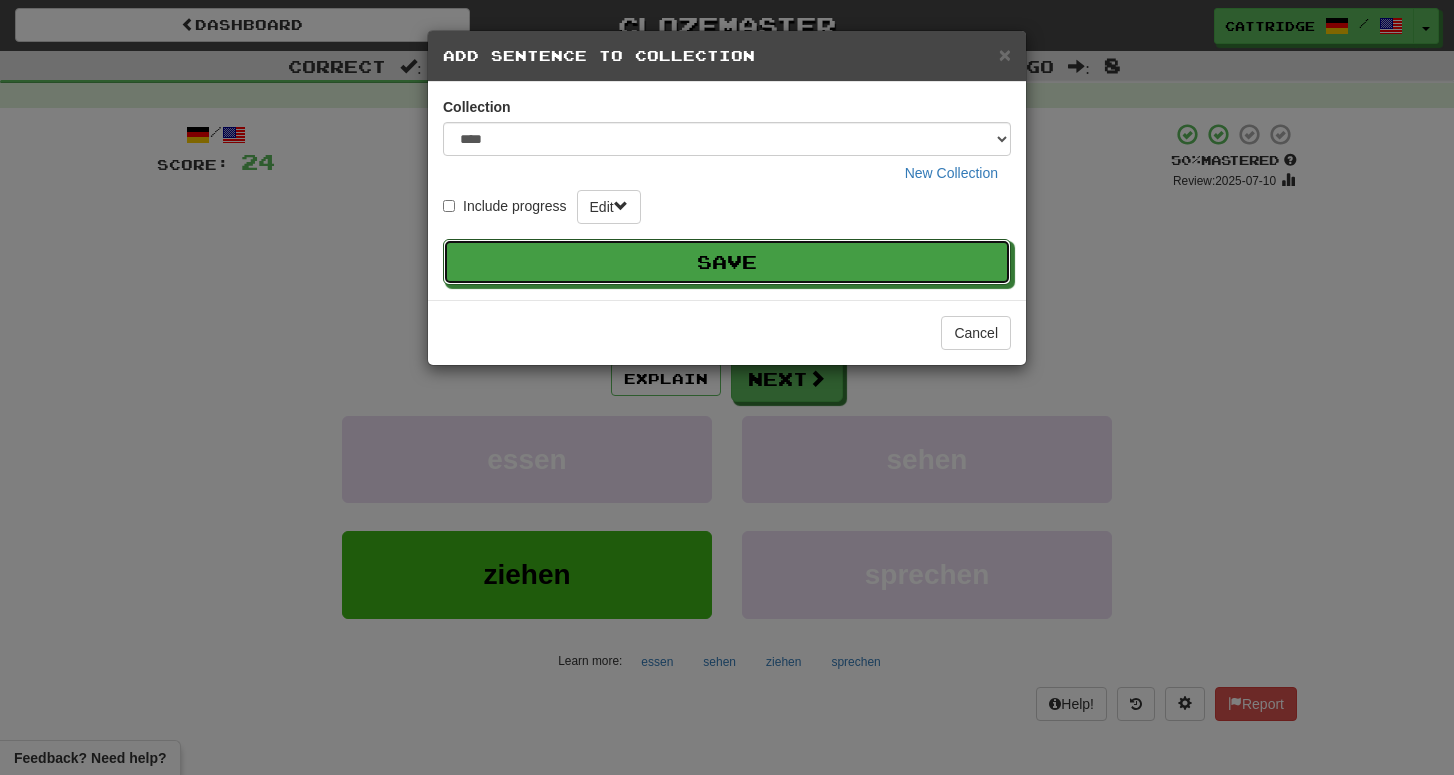 type 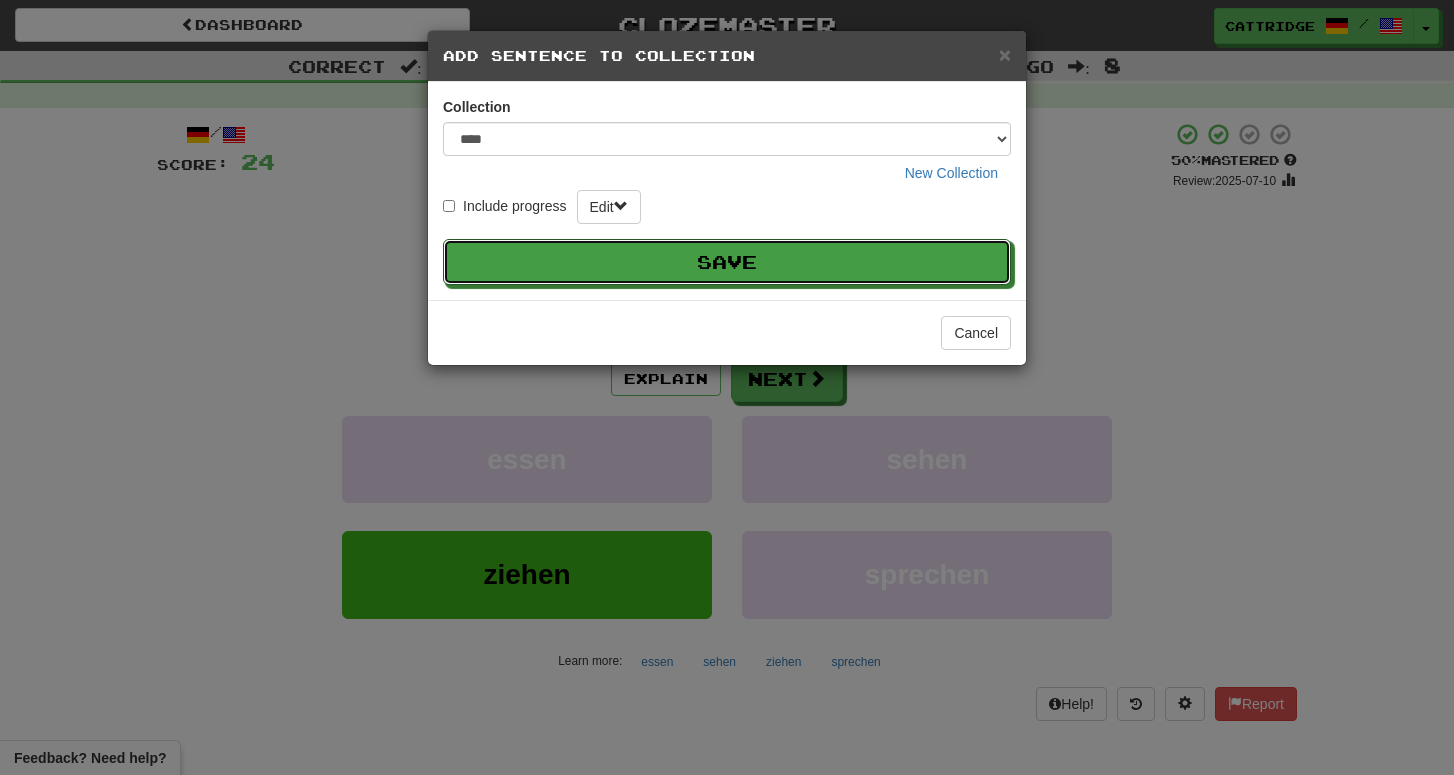click on "Save" at bounding box center [727, 262] 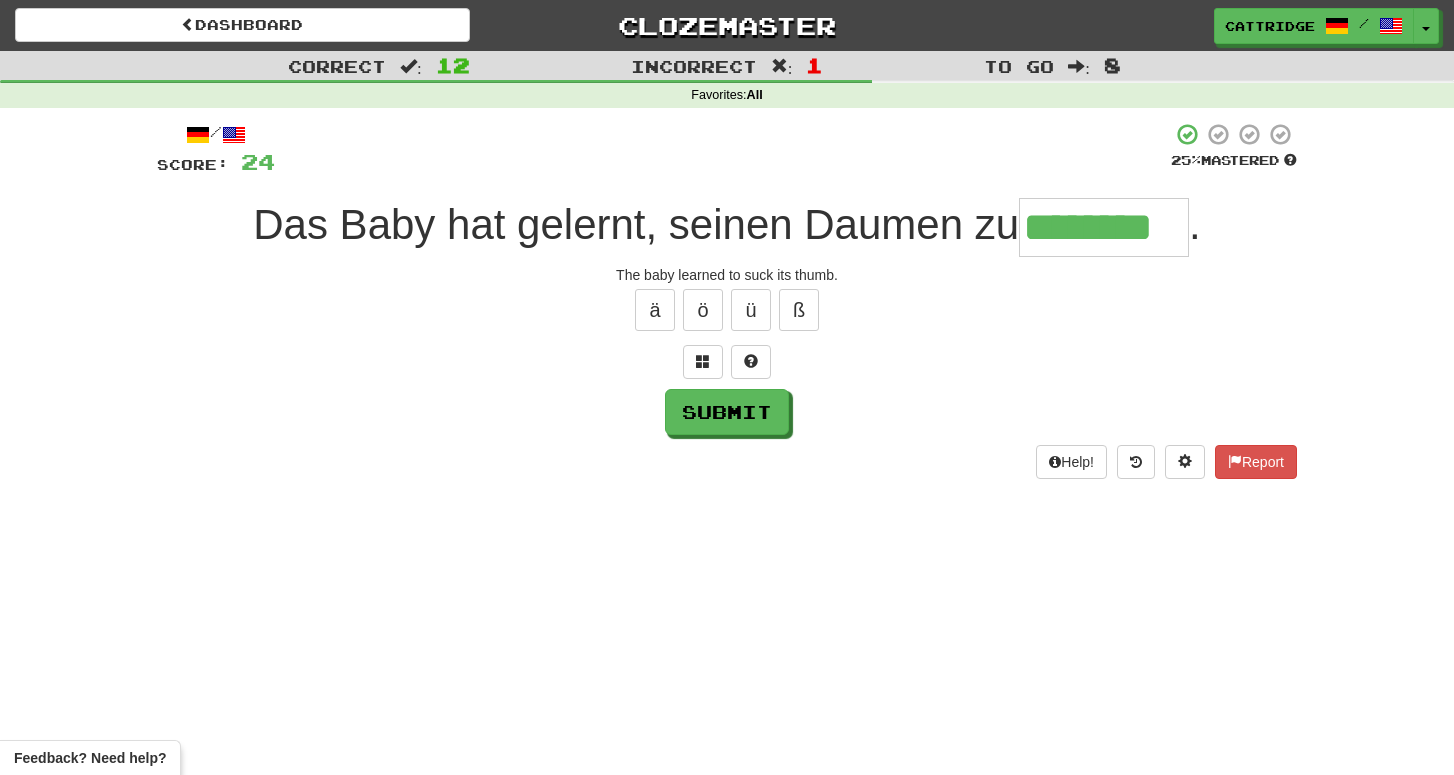 type on "********" 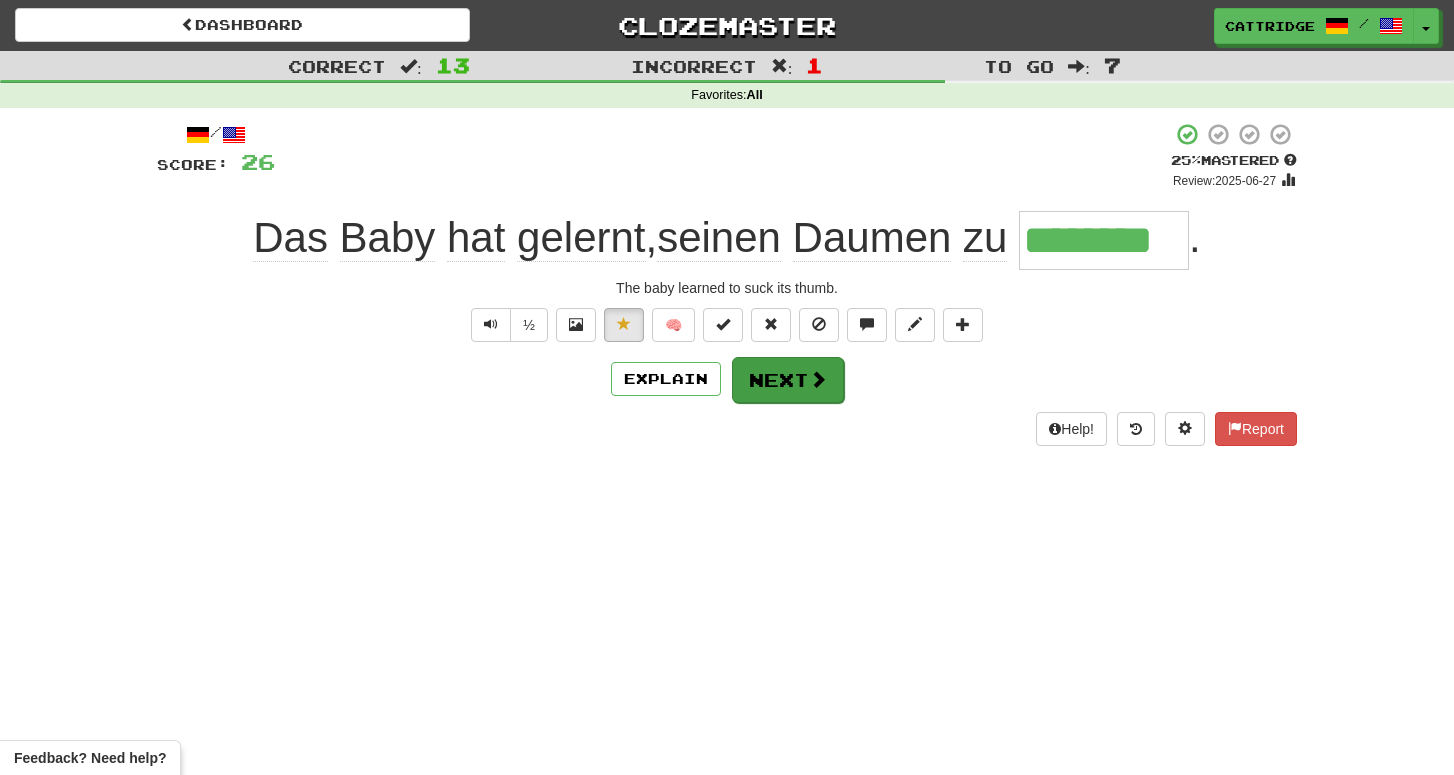 click at bounding box center [818, 379] 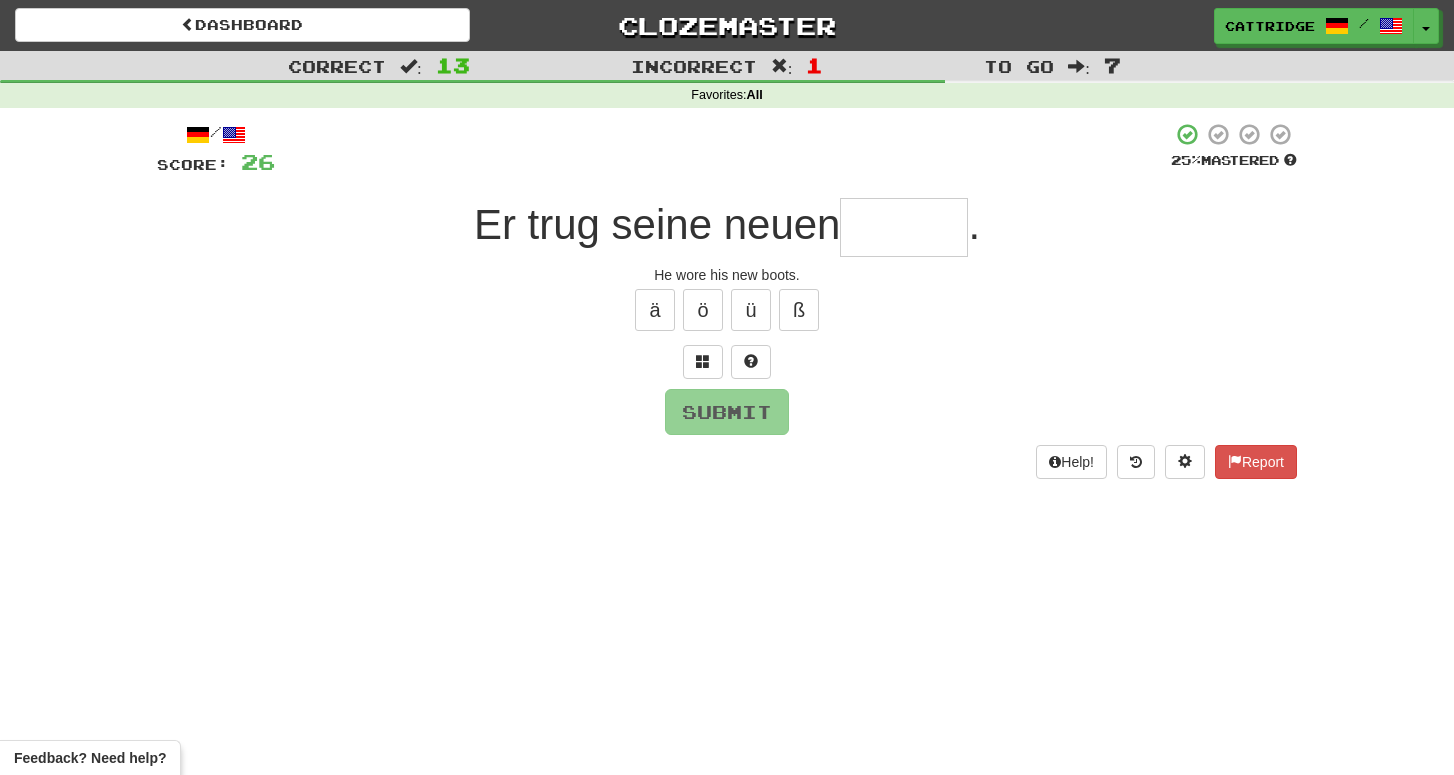 type on "*" 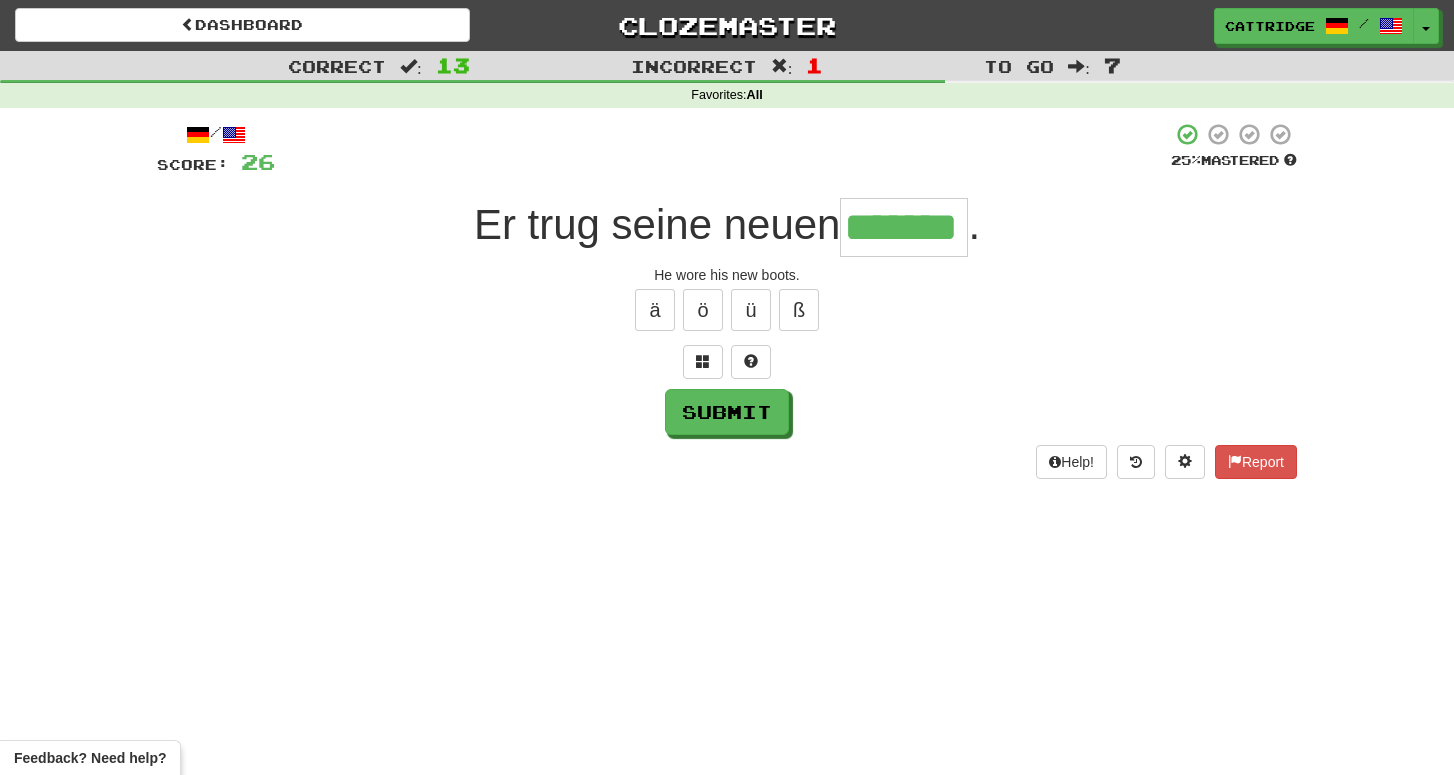 type on "*******" 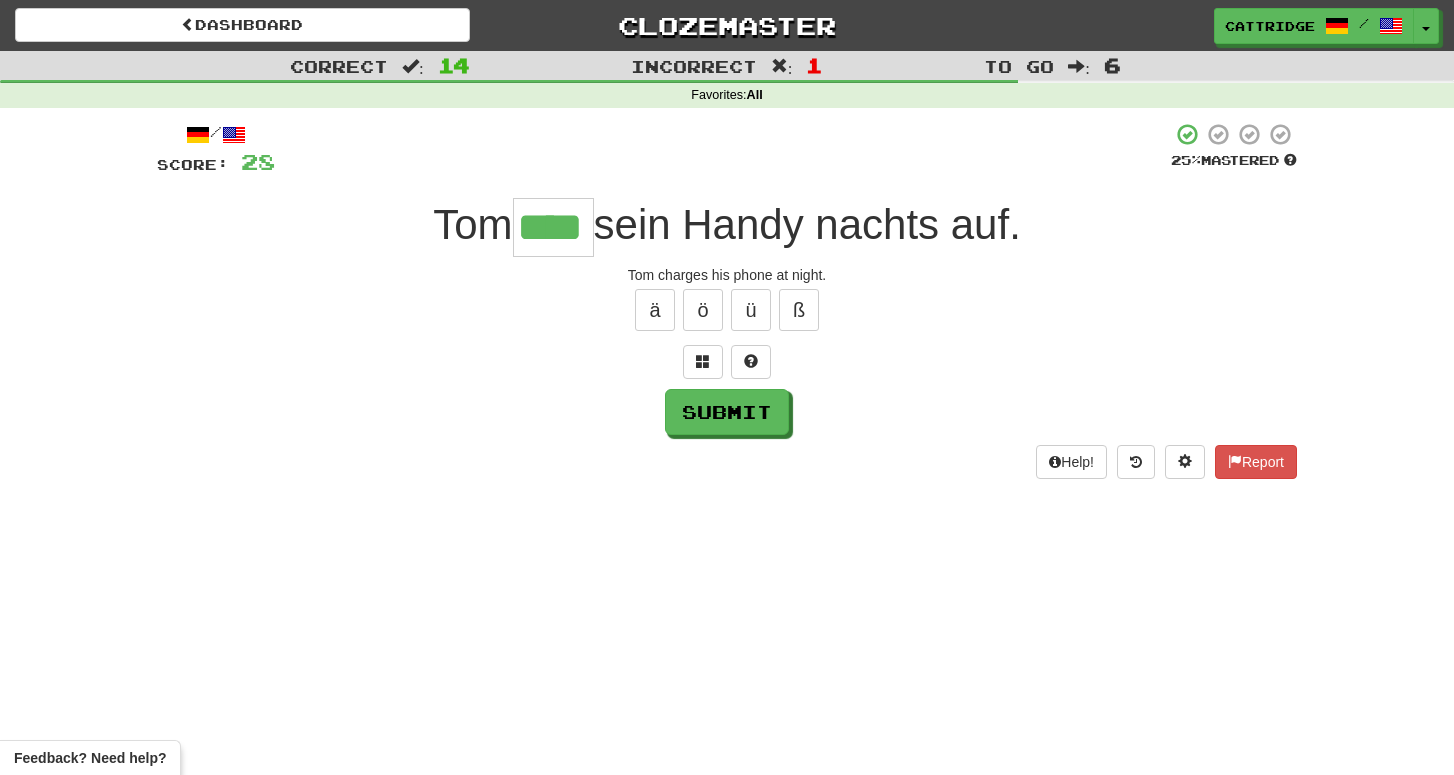 type on "****" 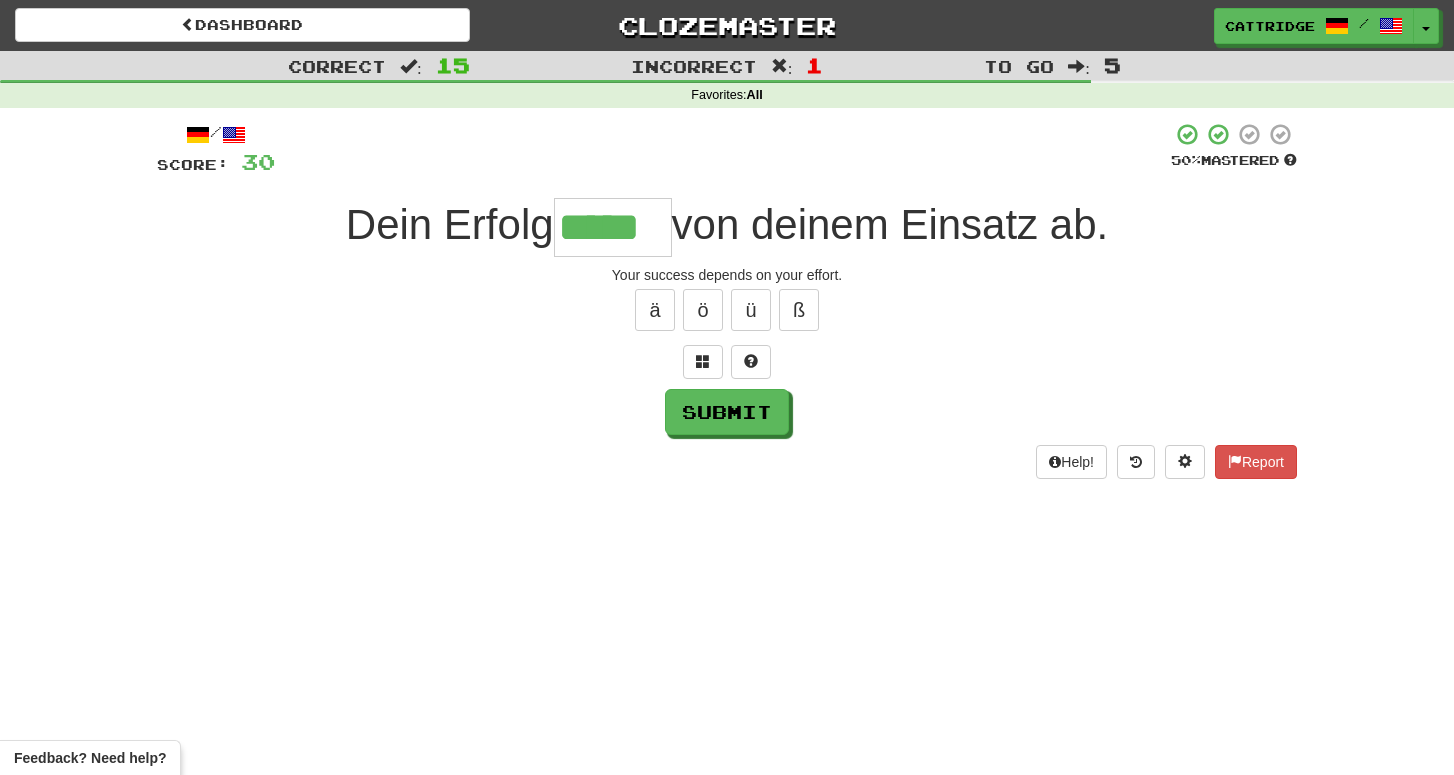type on "*****" 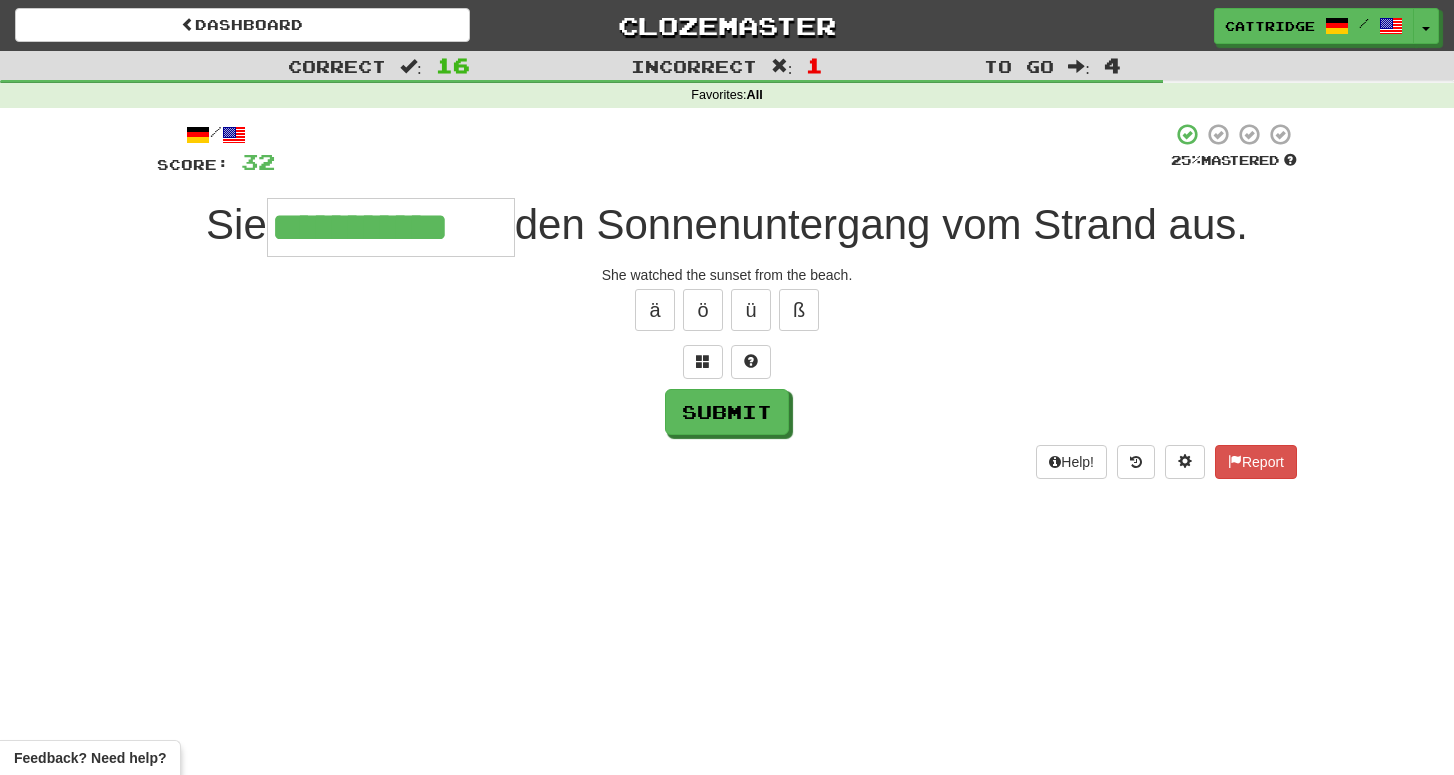 type on "**********" 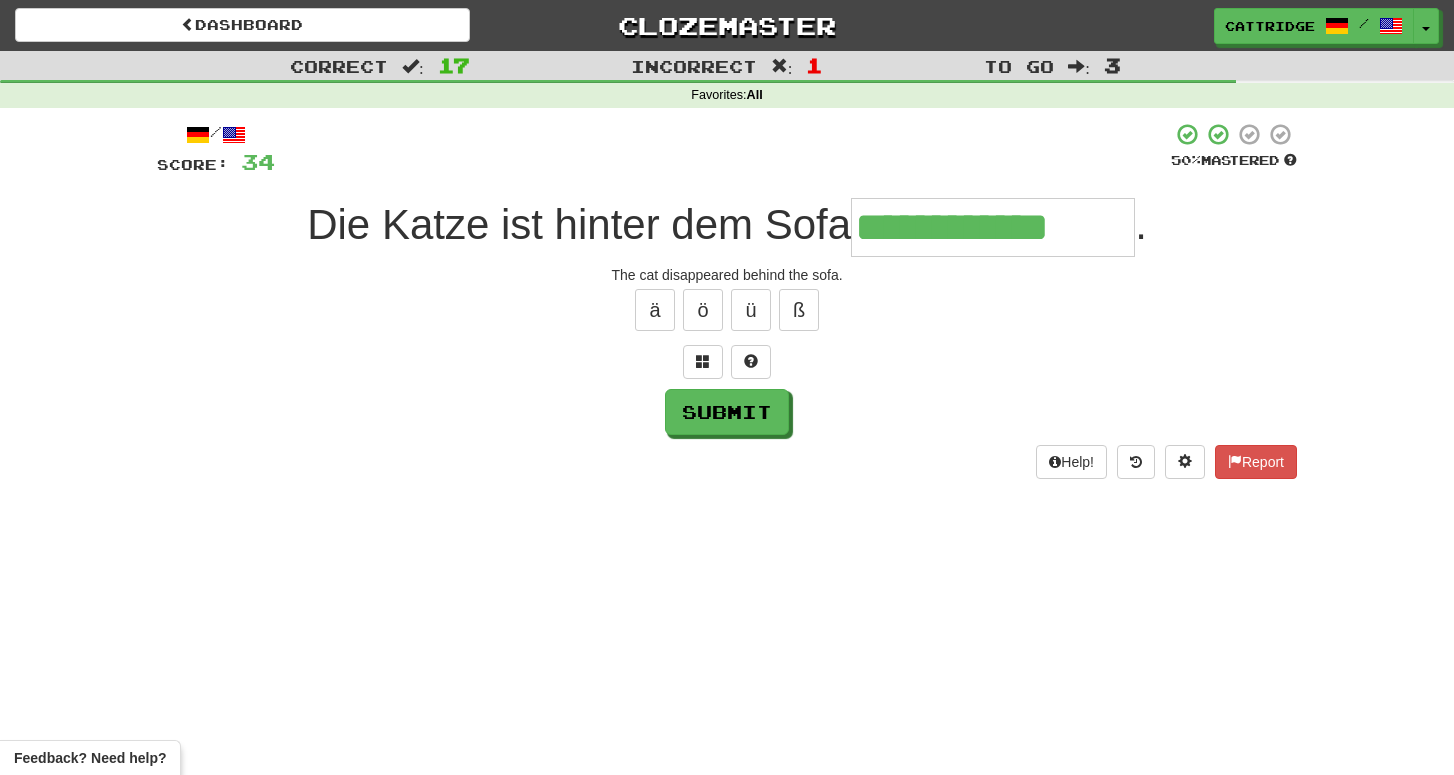 type on "**********" 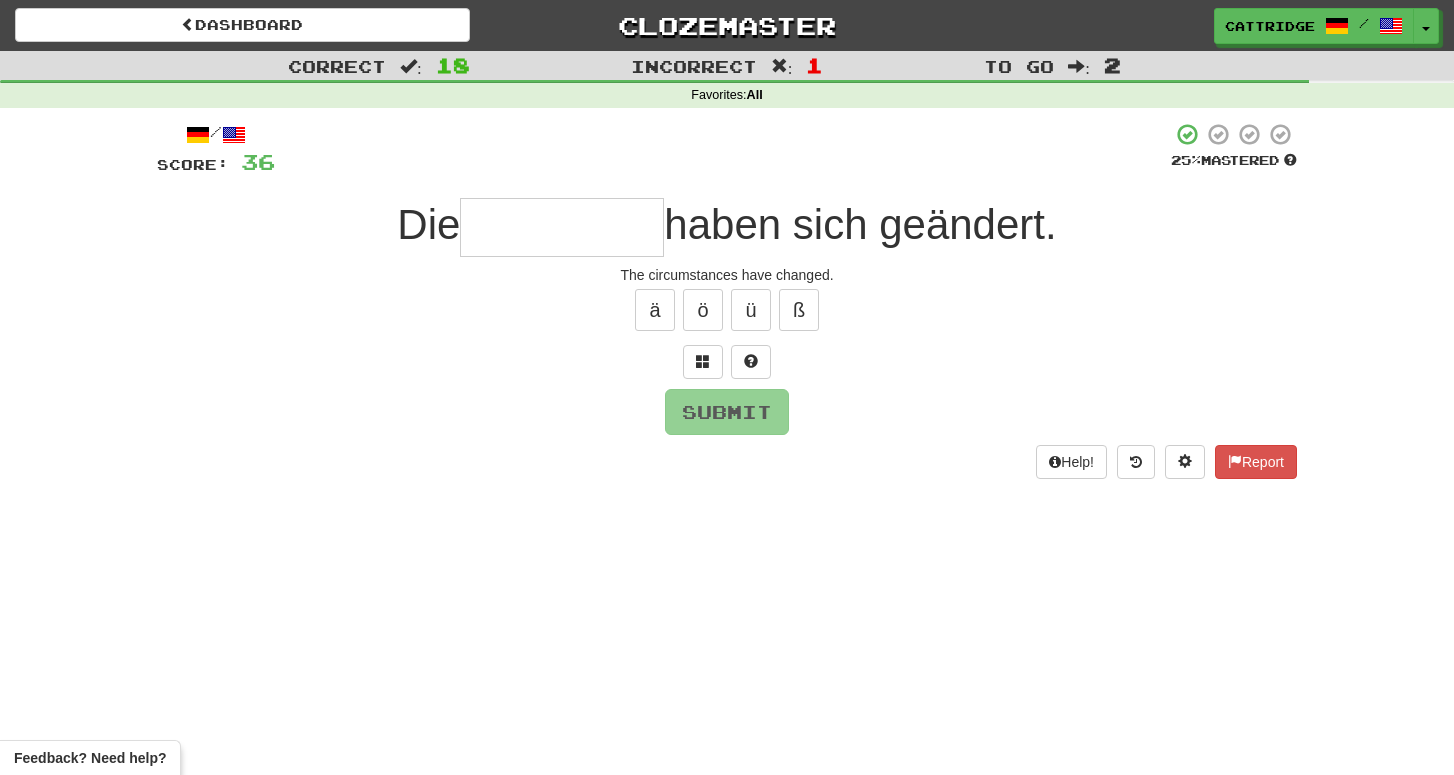 type on "*" 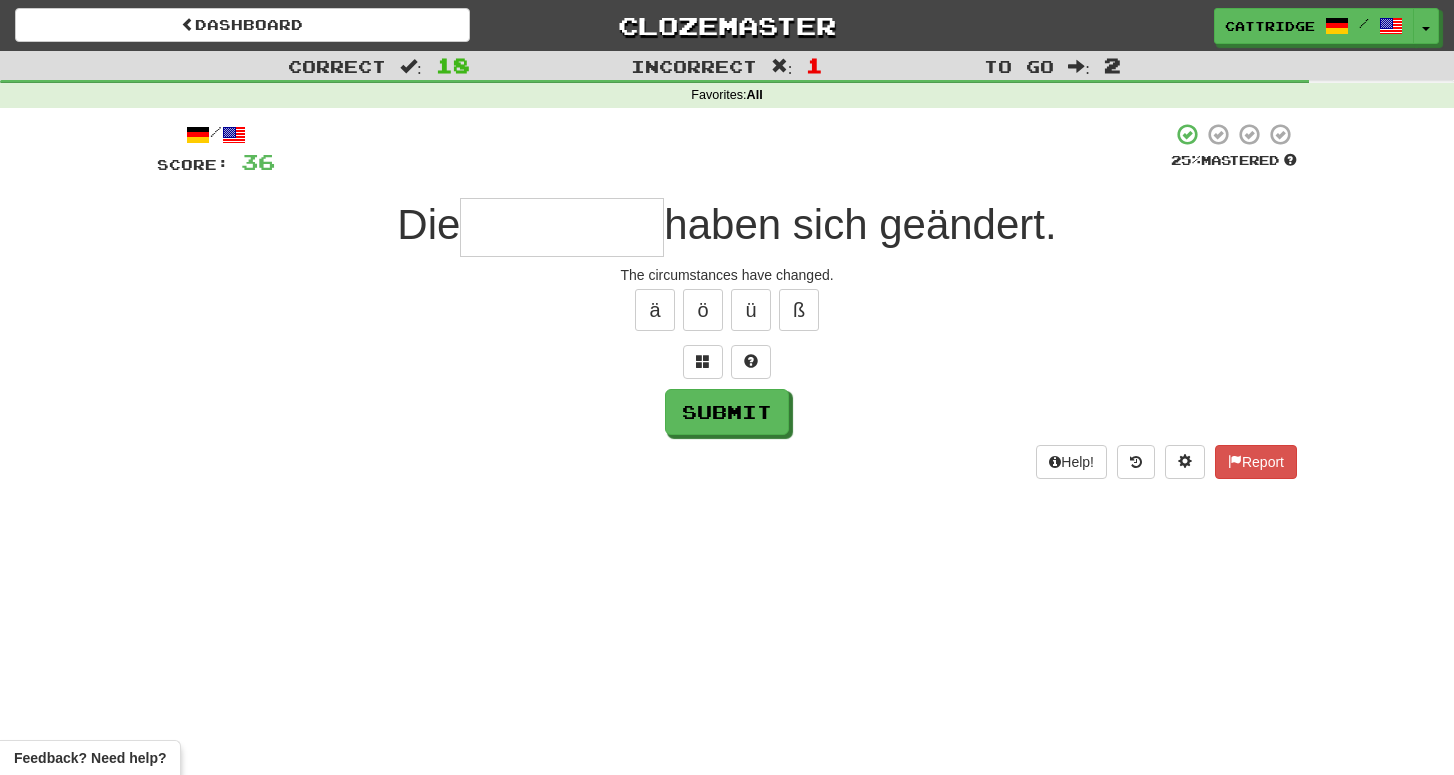 type on "*" 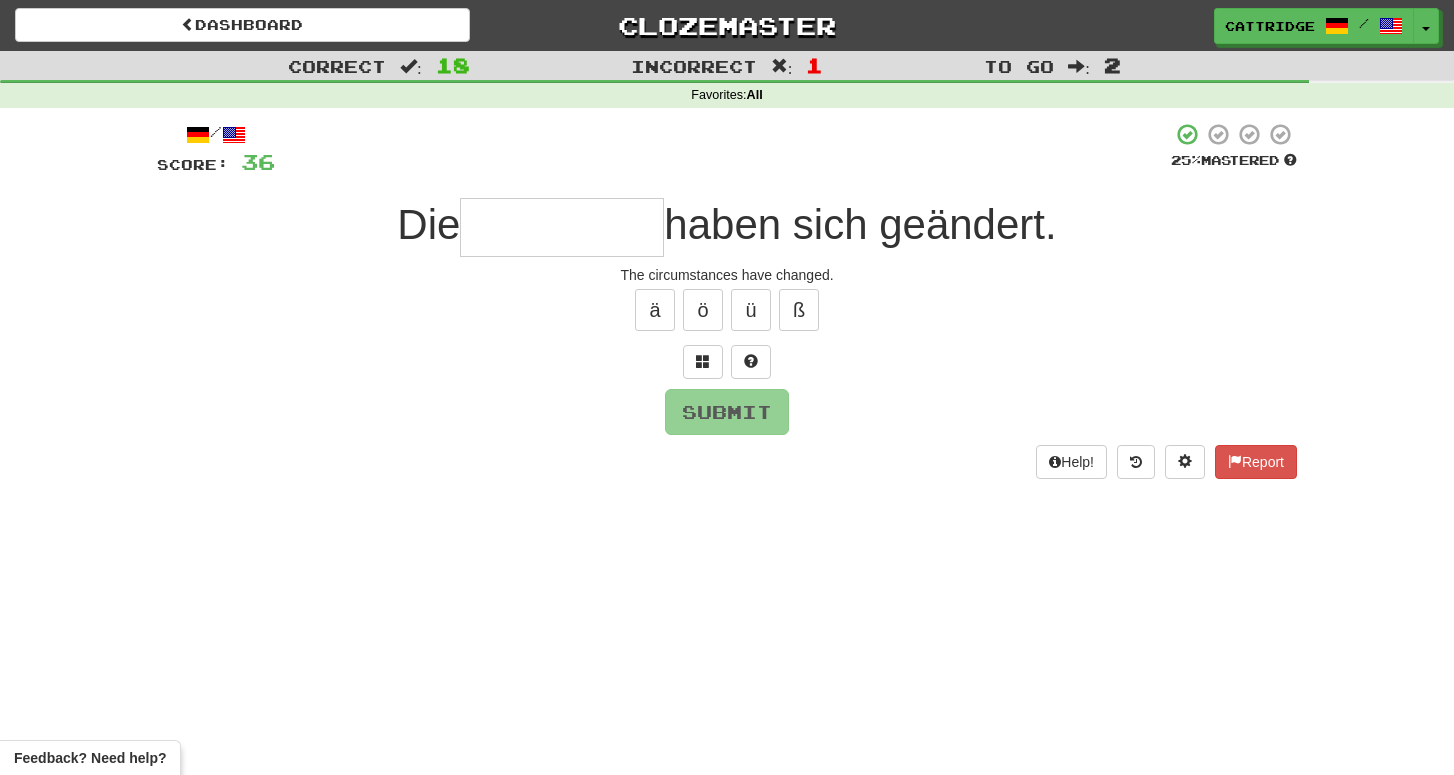 type on "*" 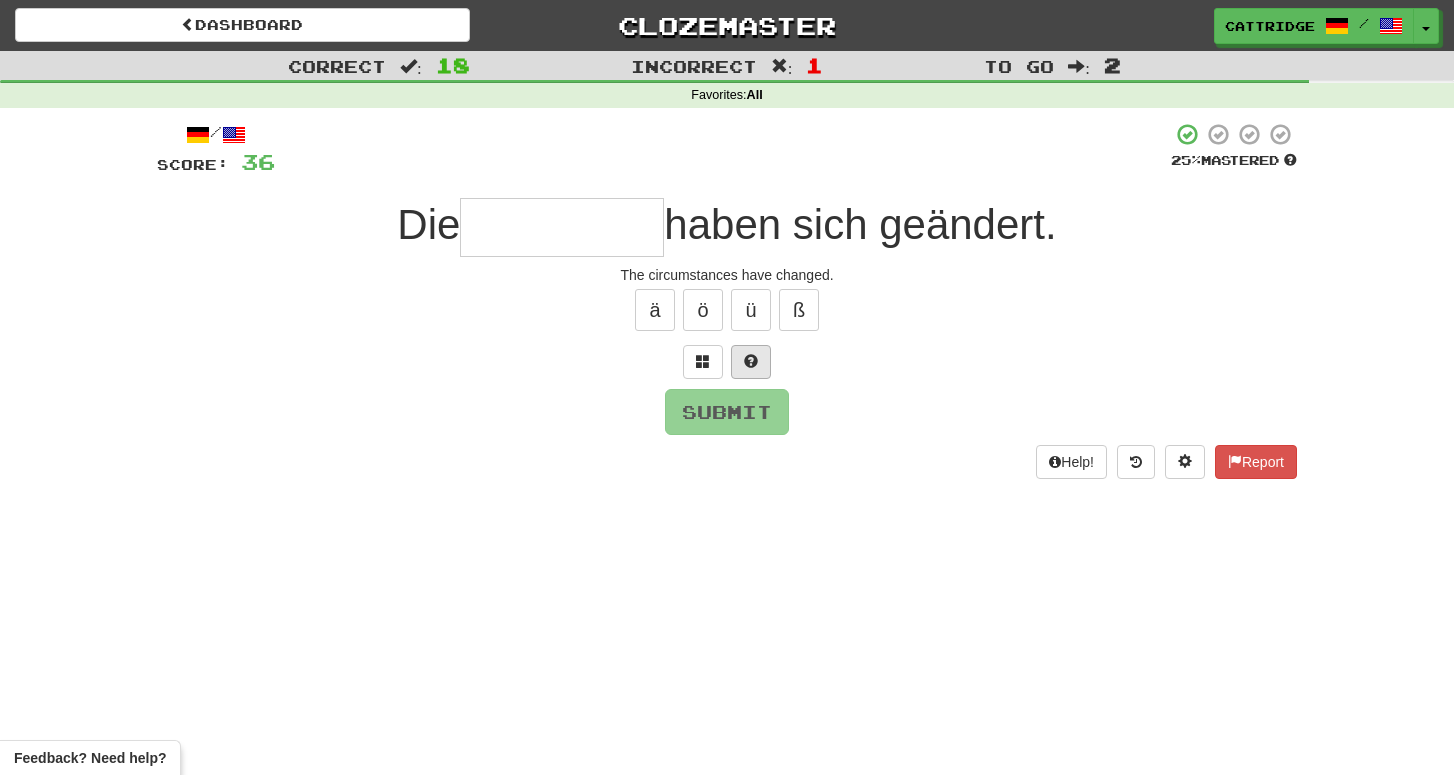 click at bounding box center (751, 362) 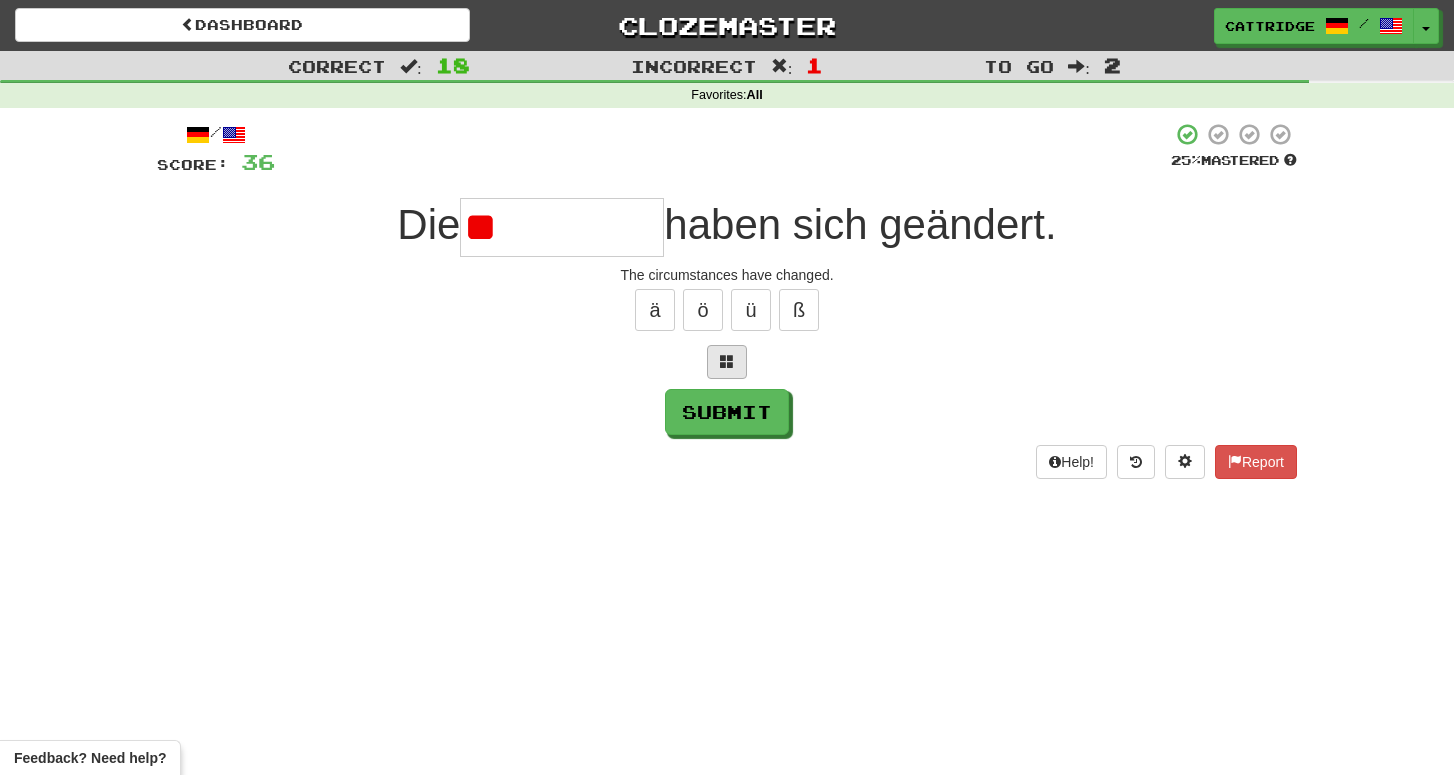 click at bounding box center (727, 362) 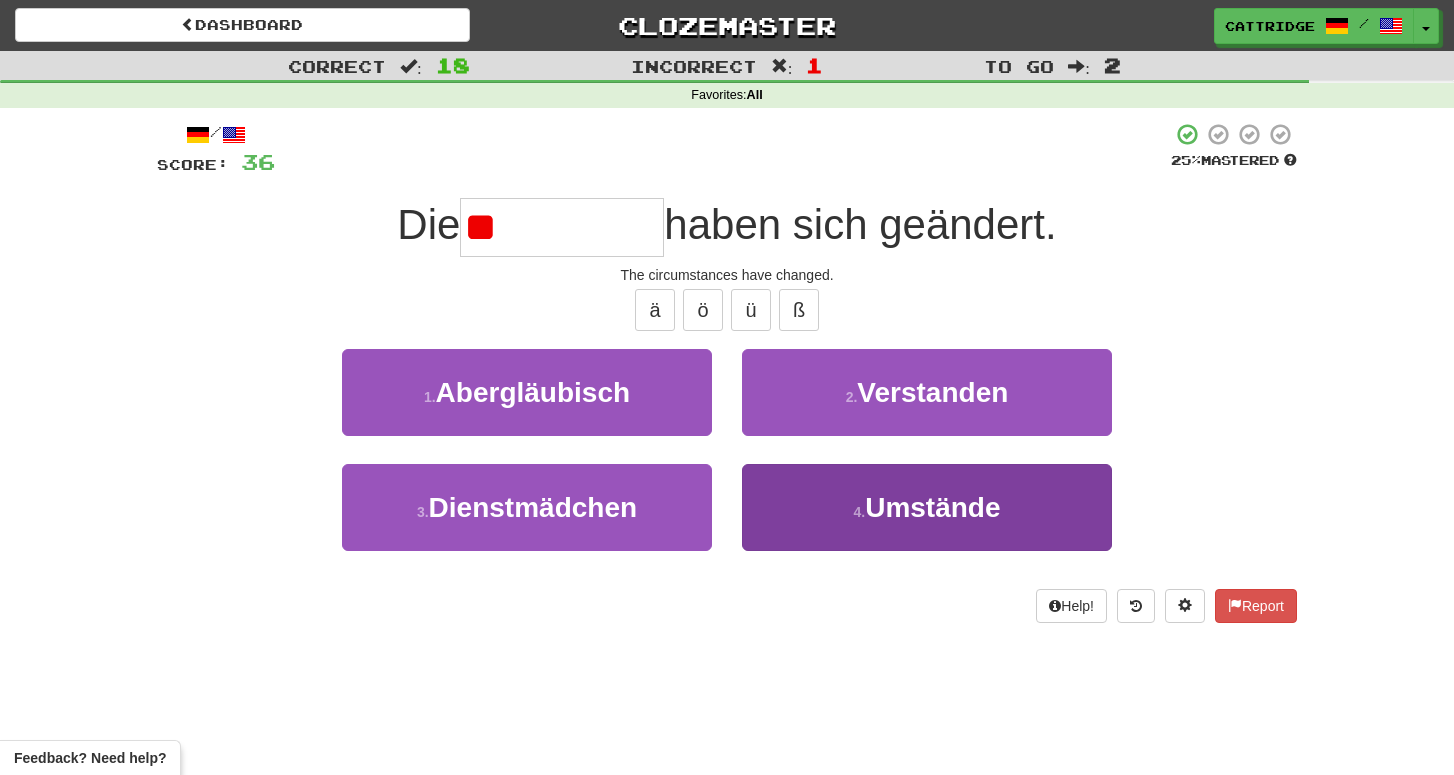 click on "4 .  Umstände" at bounding box center (927, 507) 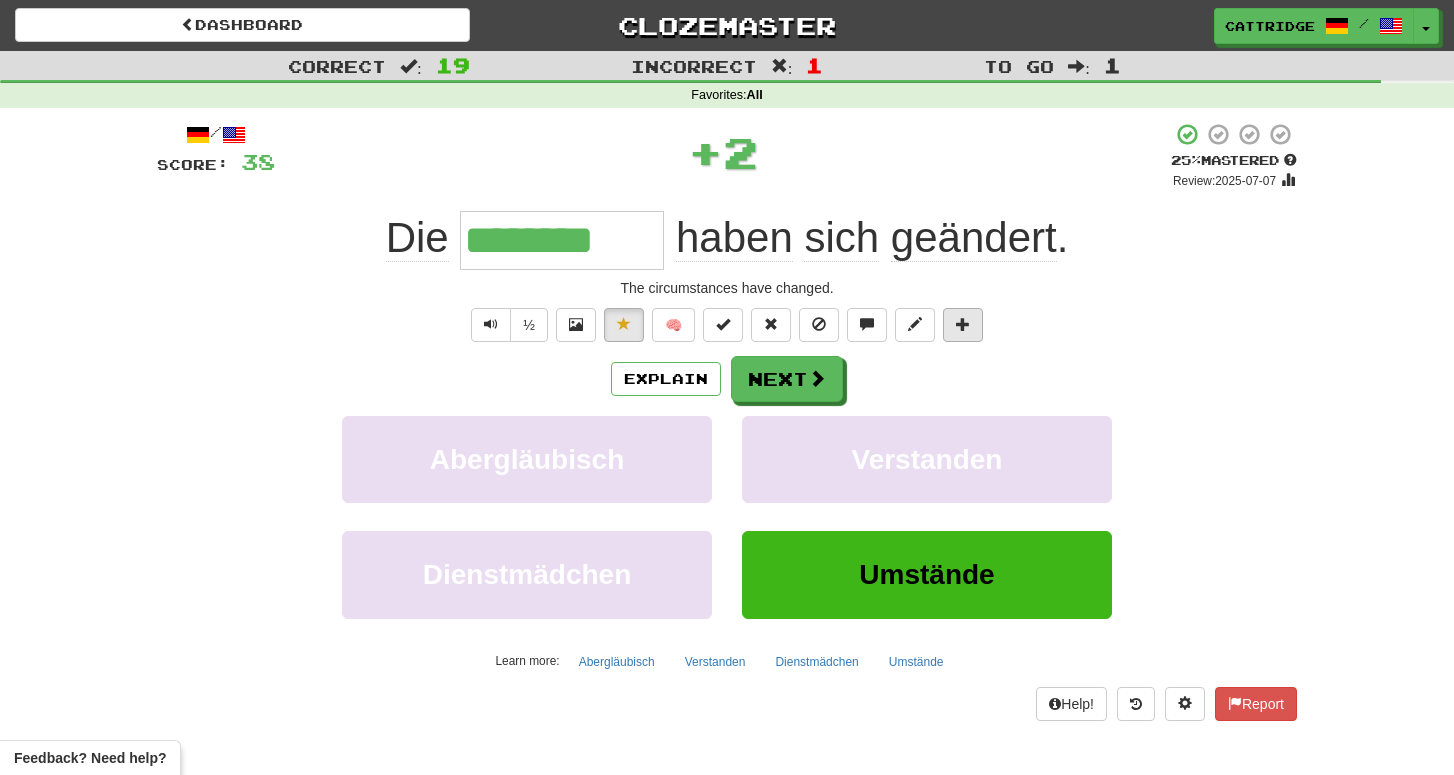 click at bounding box center [963, 325] 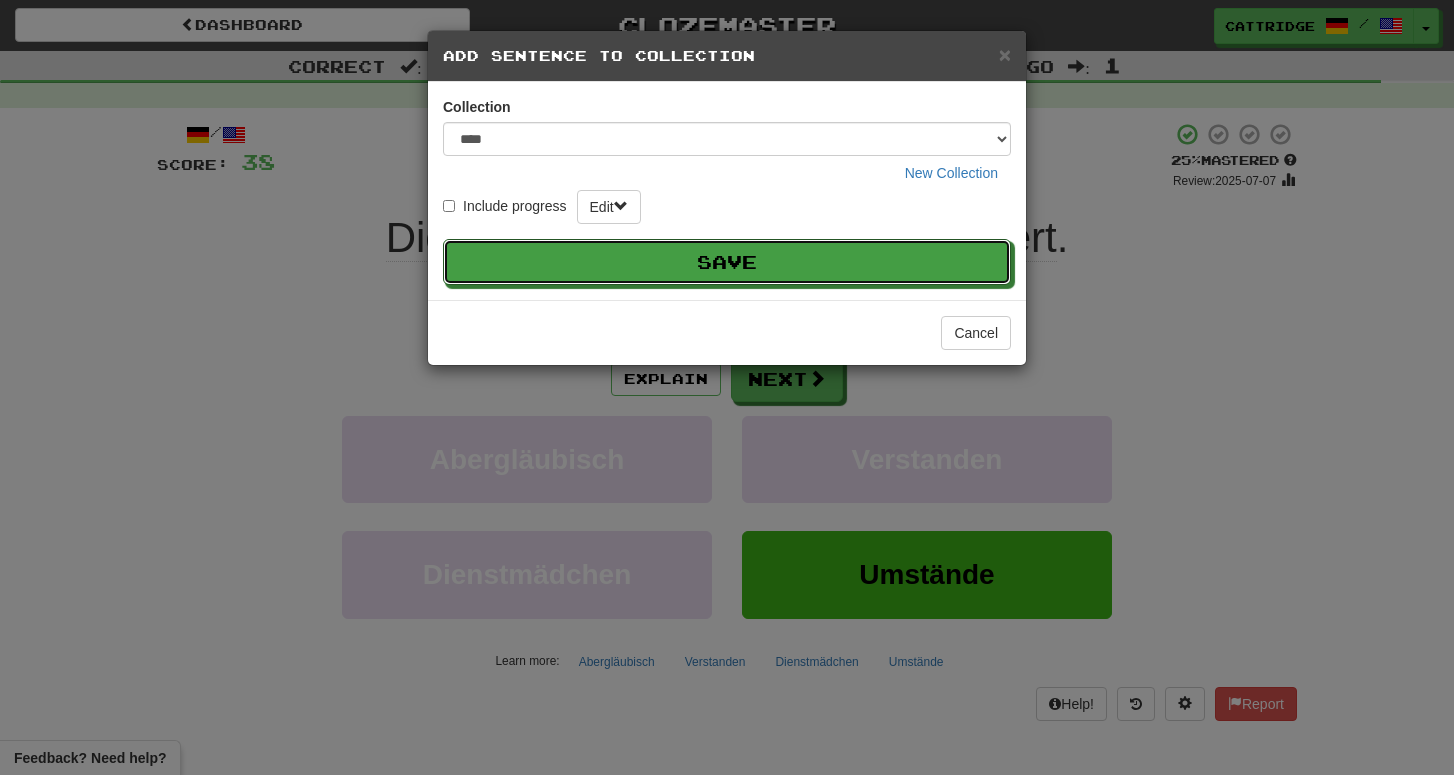 type 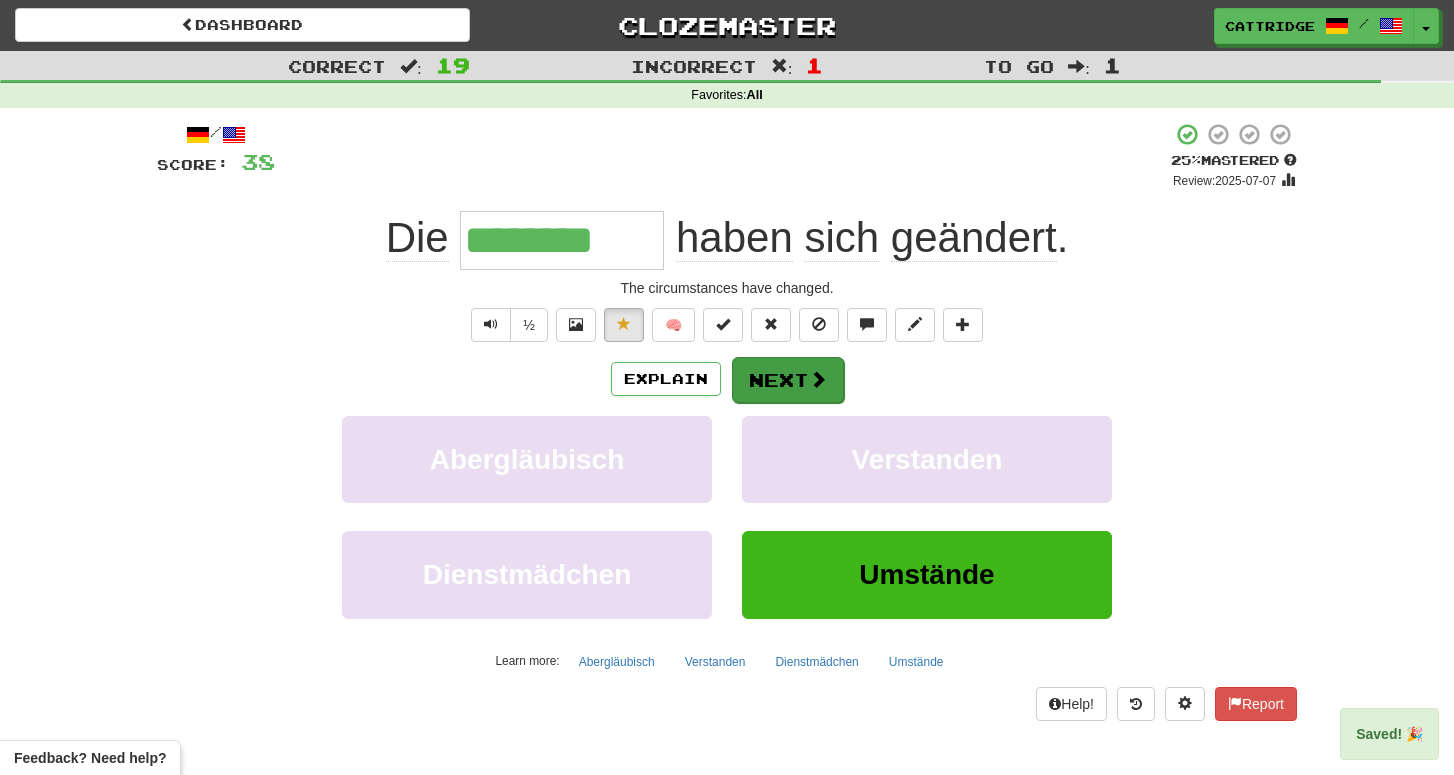 click on "Next" at bounding box center [788, 380] 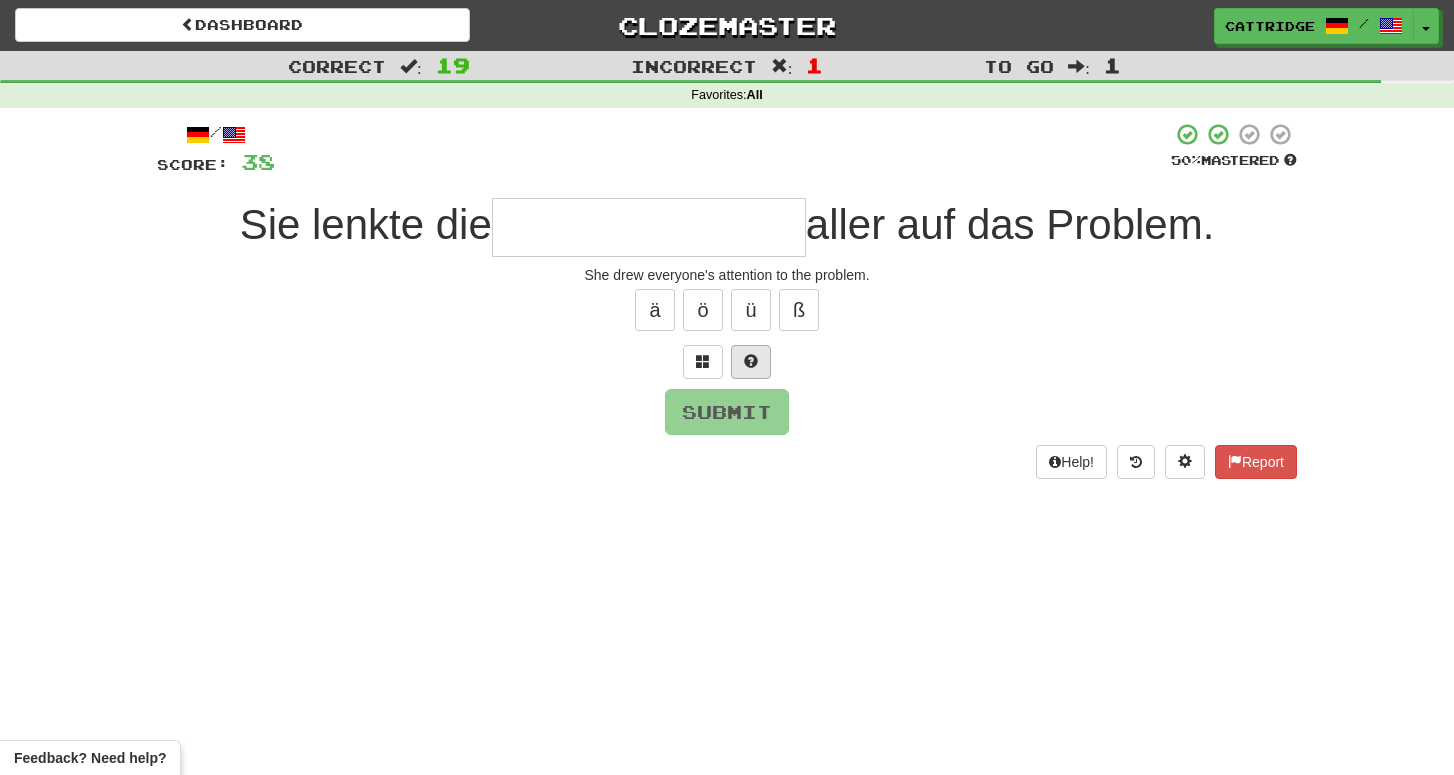 click at bounding box center (751, 361) 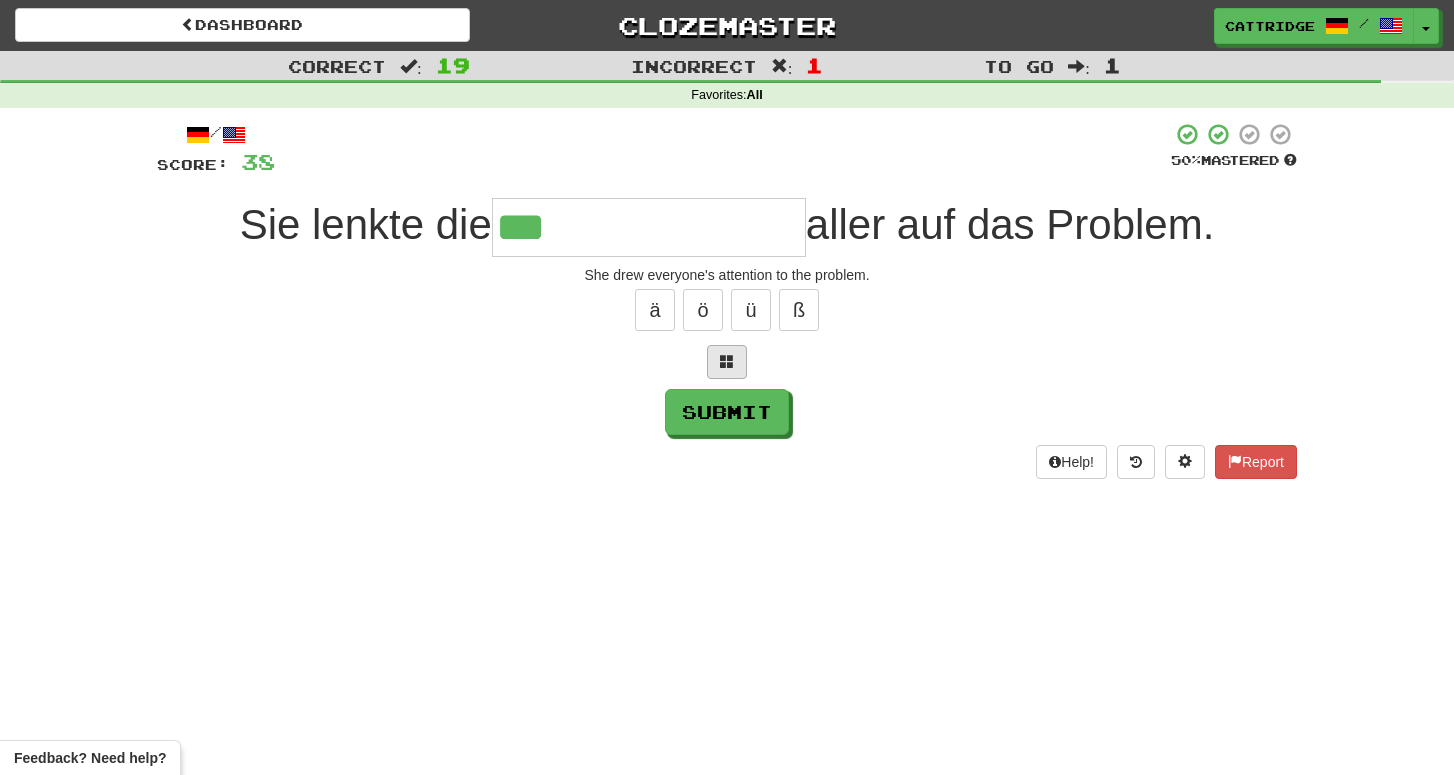 click at bounding box center [727, 362] 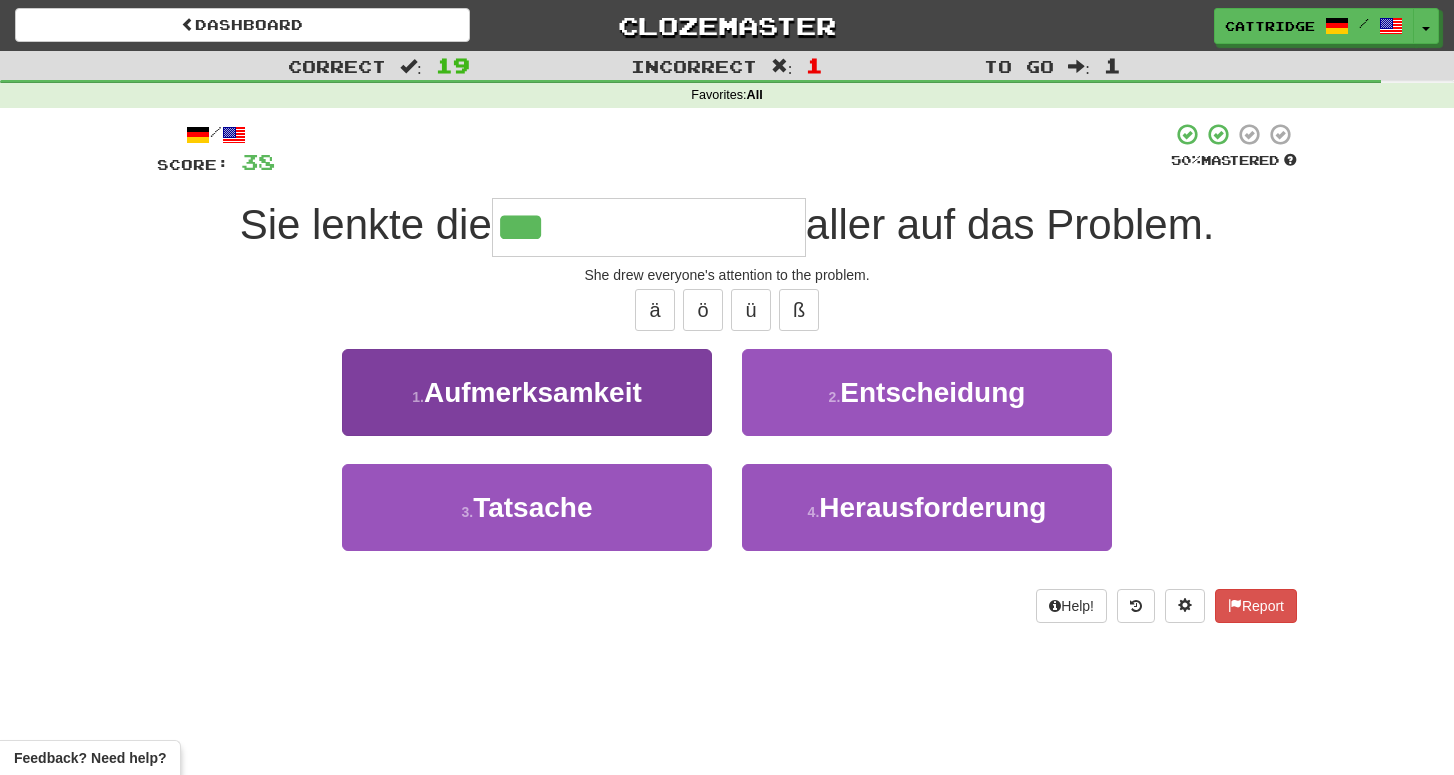 click on "1 .  Aufmerksamkeit" at bounding box center (527, 392) 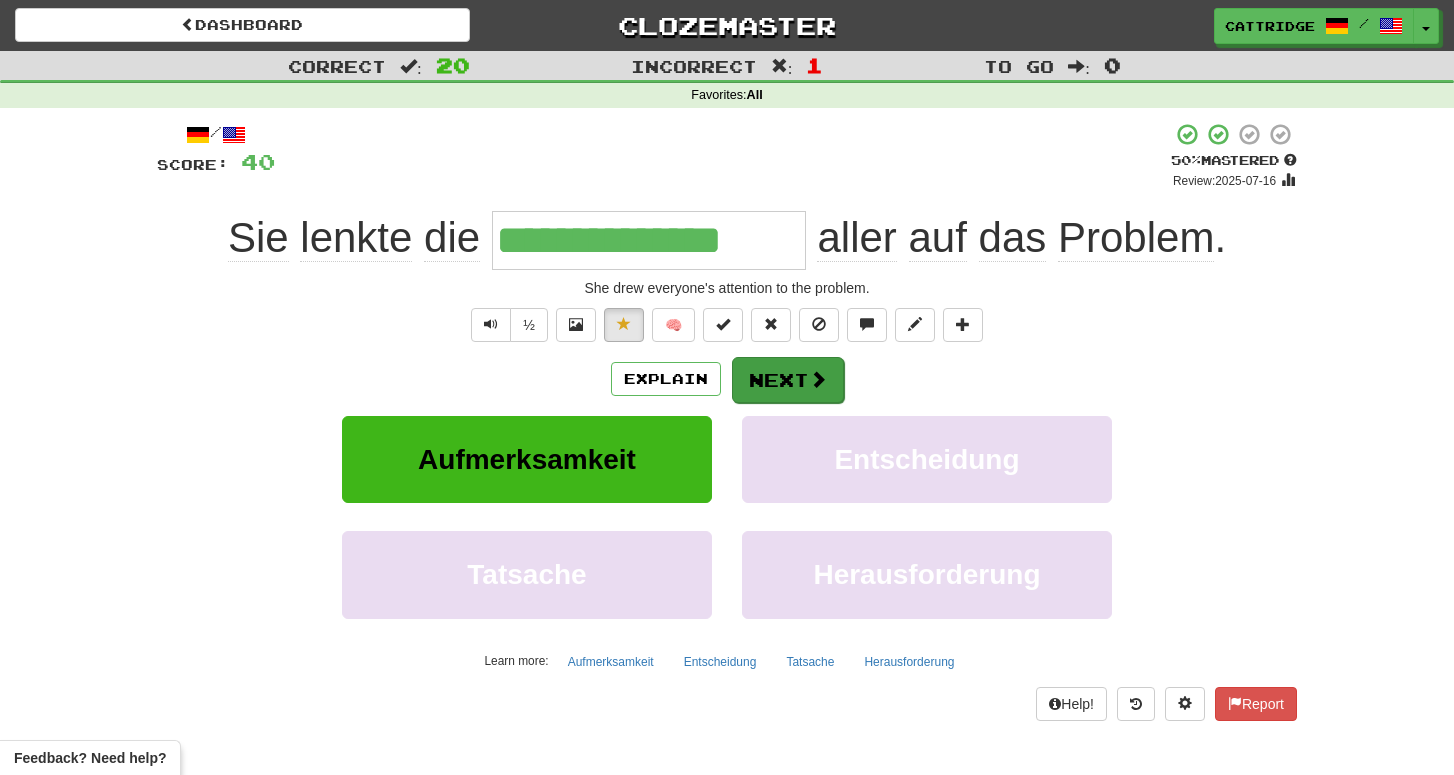 click at bounding box center (818, 379) 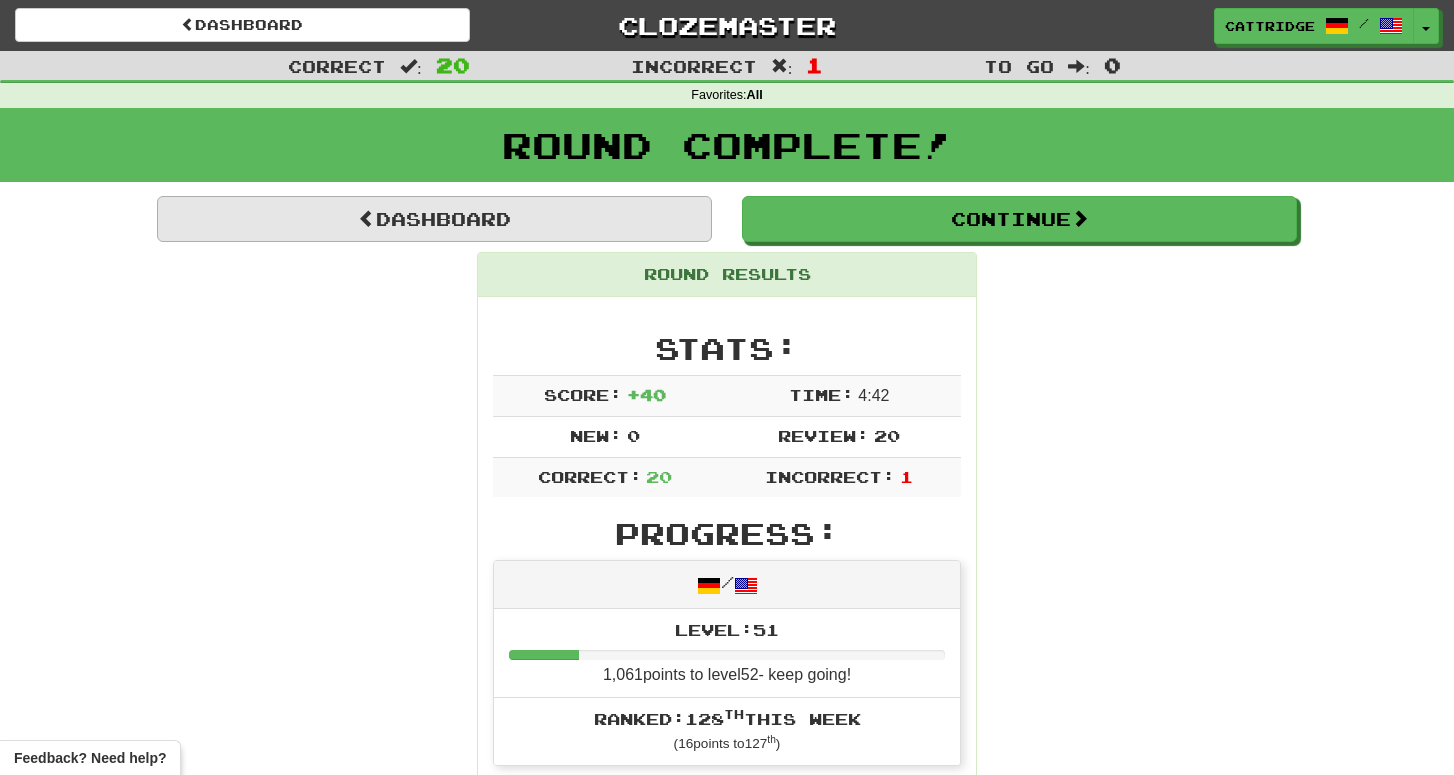 click on "Dashboard" at bounding box center [434, 219] 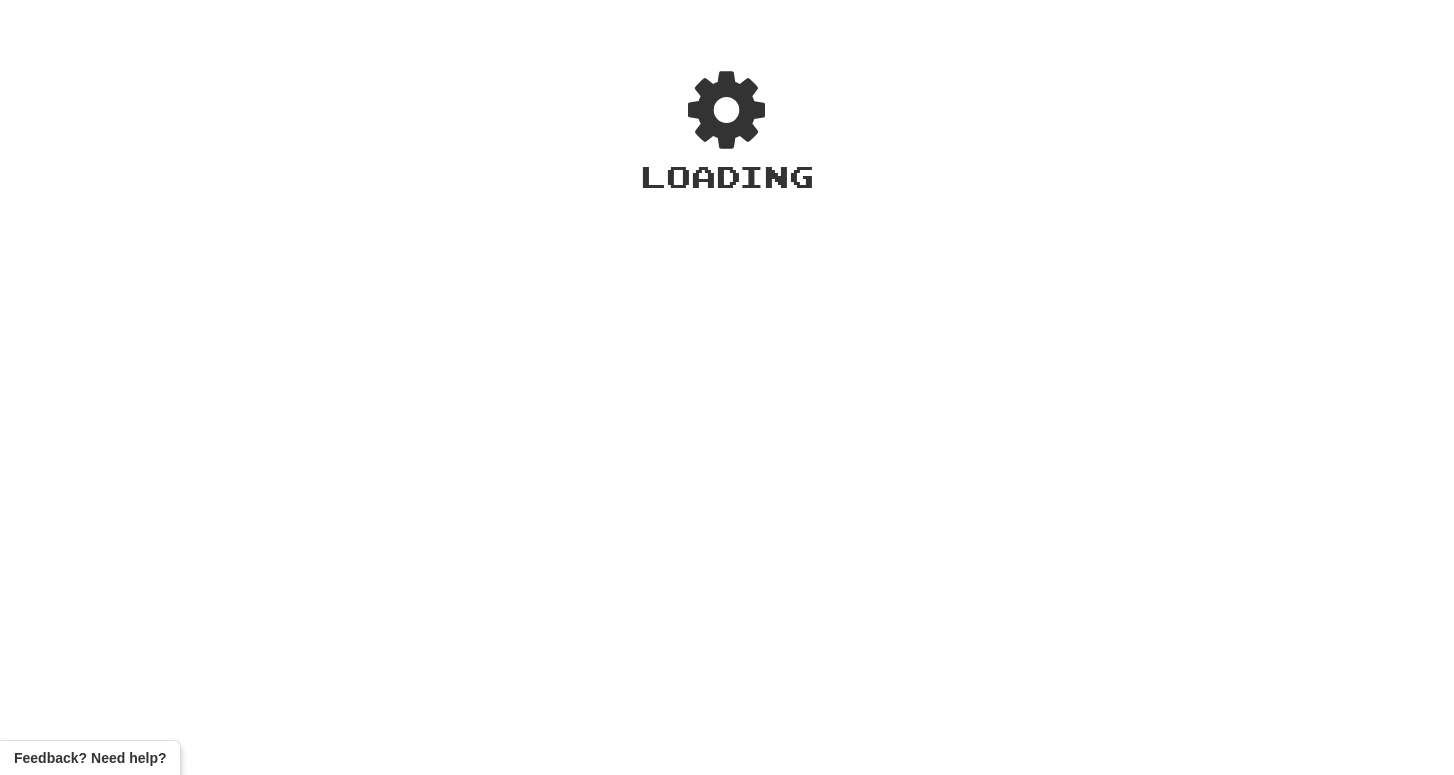 scroll, scrollTop: 0, scrollLeft: 0, axis: both 